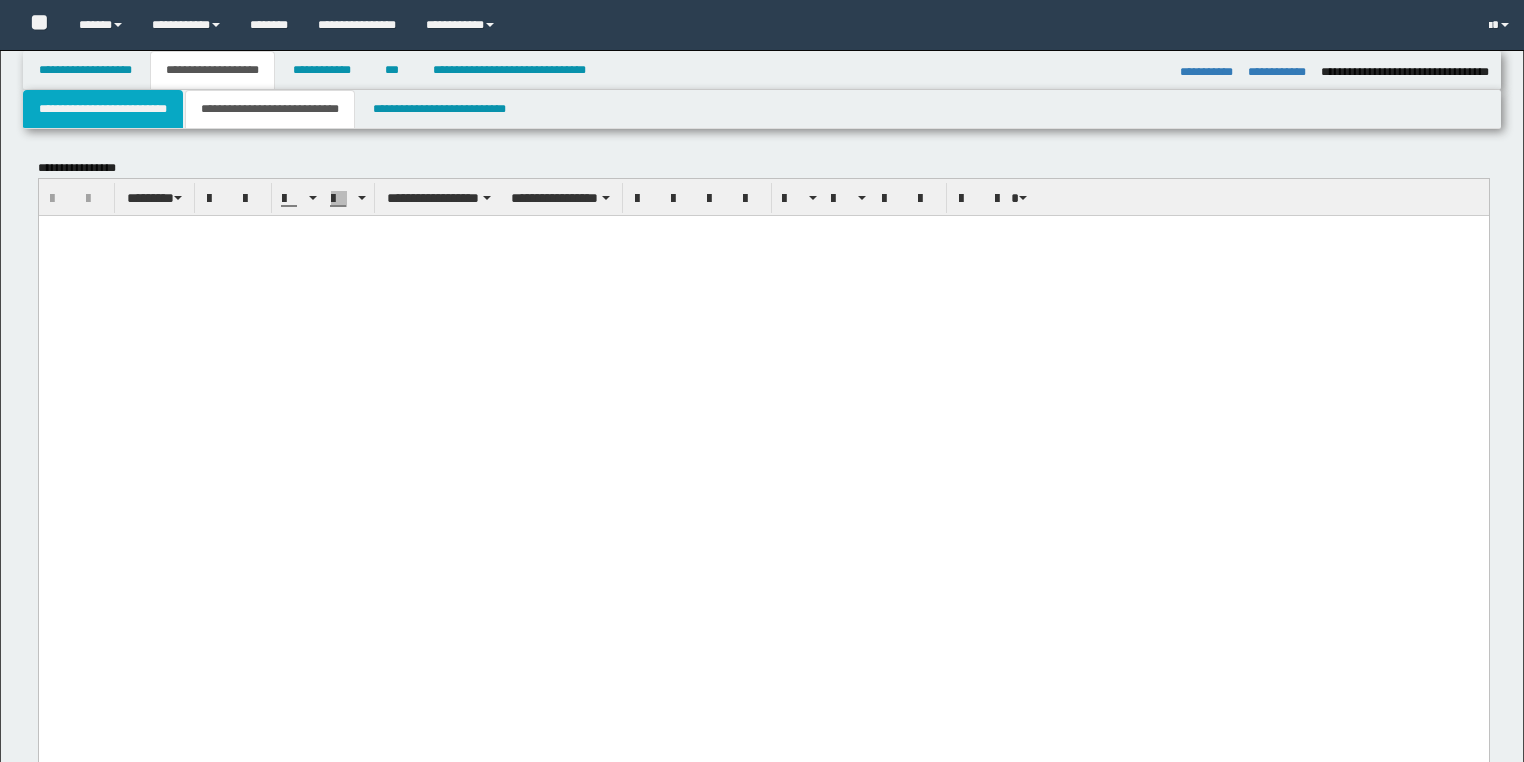 click on "**********" at bounding box center [103, 109] 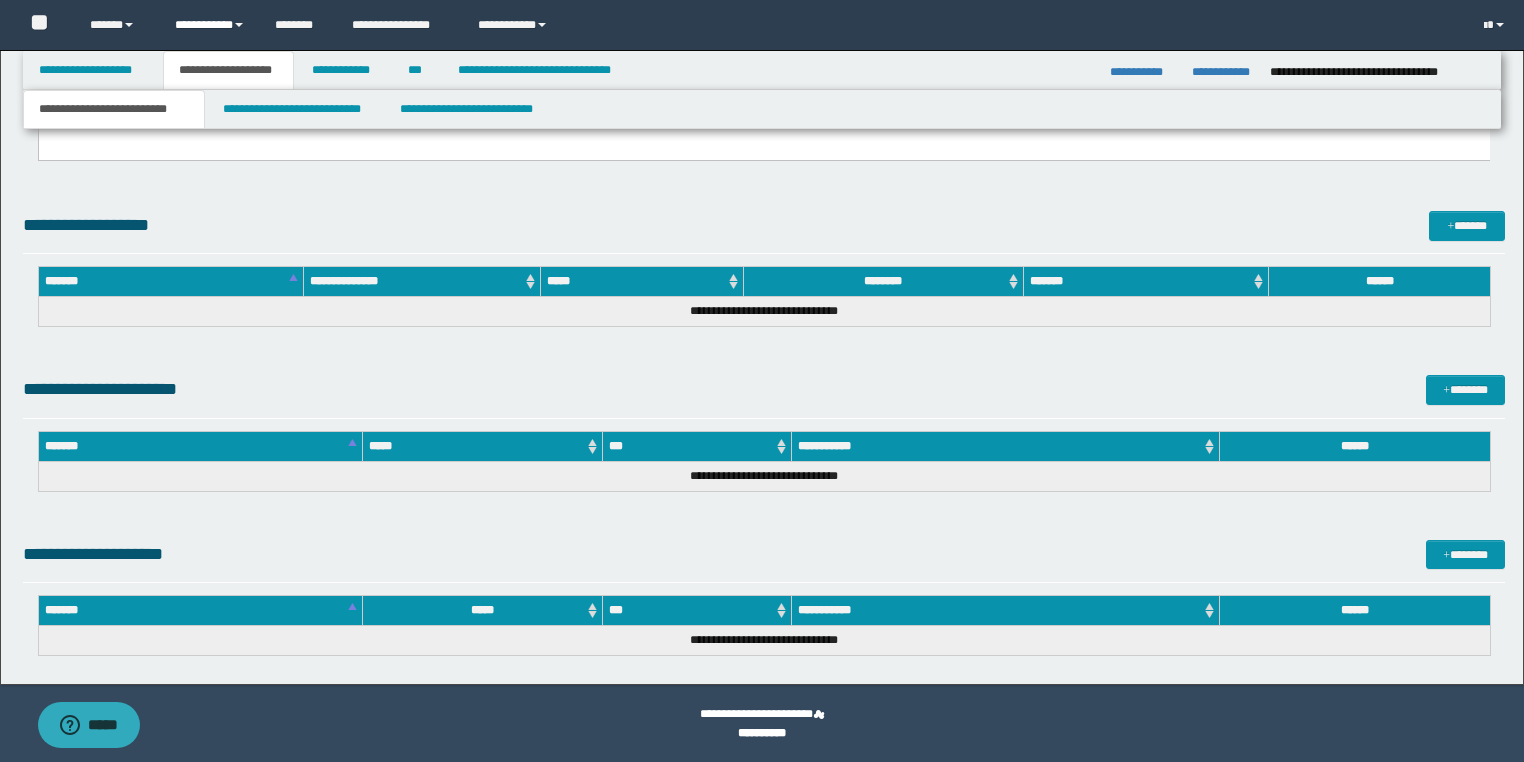 scroll, scrollTop: 552, scrollLeft: 0, axis: vertical 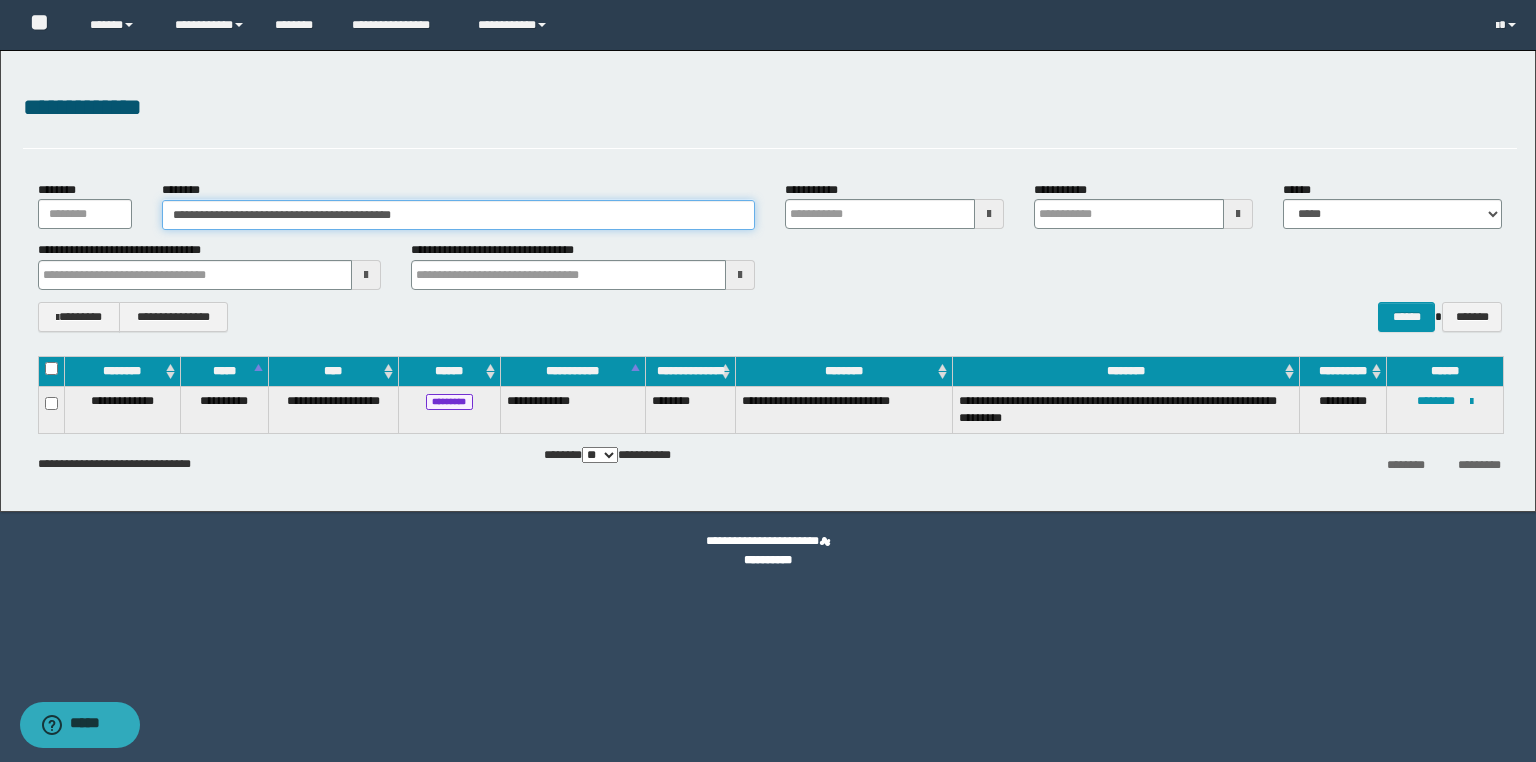 drag, startPoint x: 468, startPoint y: 216, endPoint x: -109, endPoint y: 212, distance: 577.01385 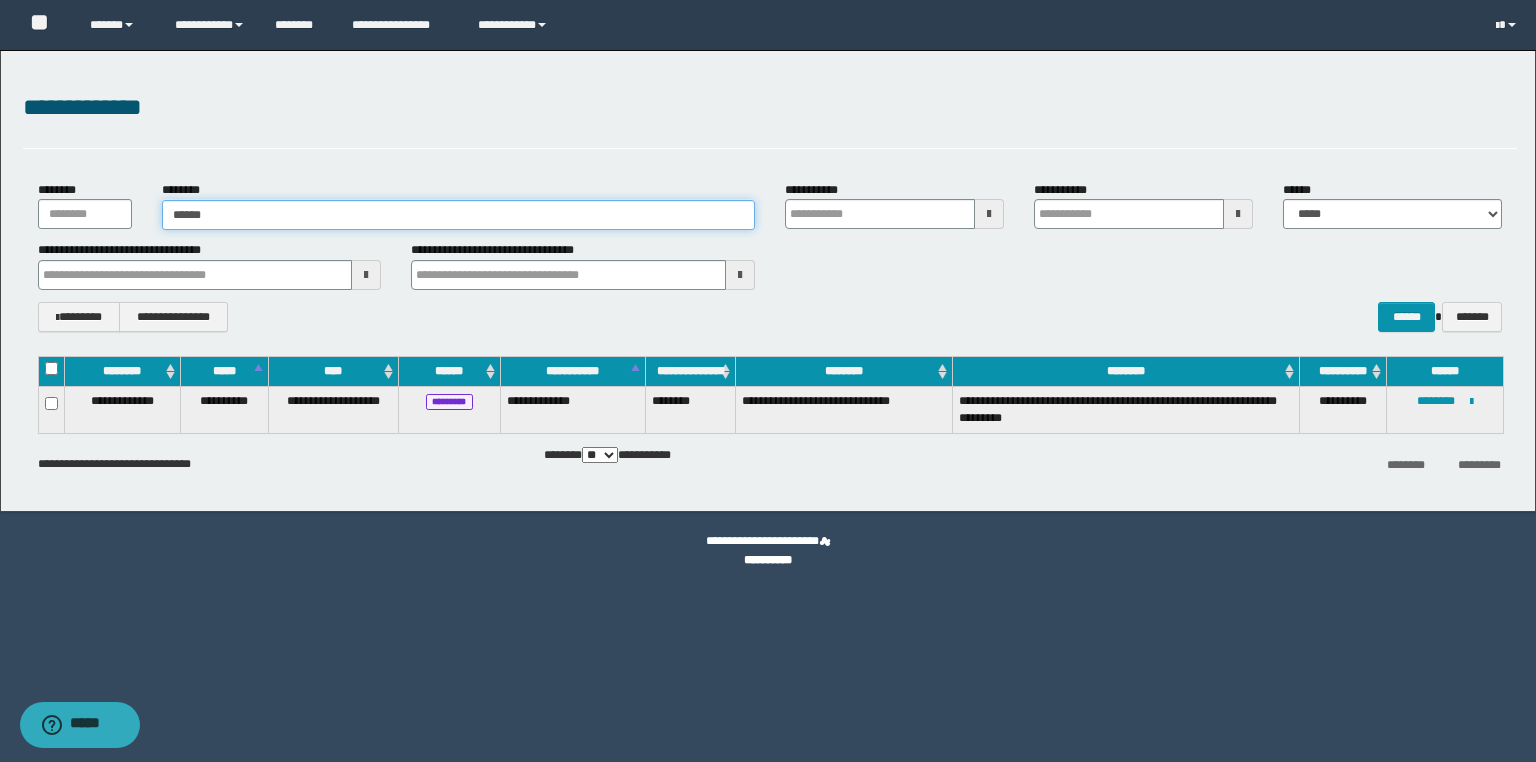 type on "*******" 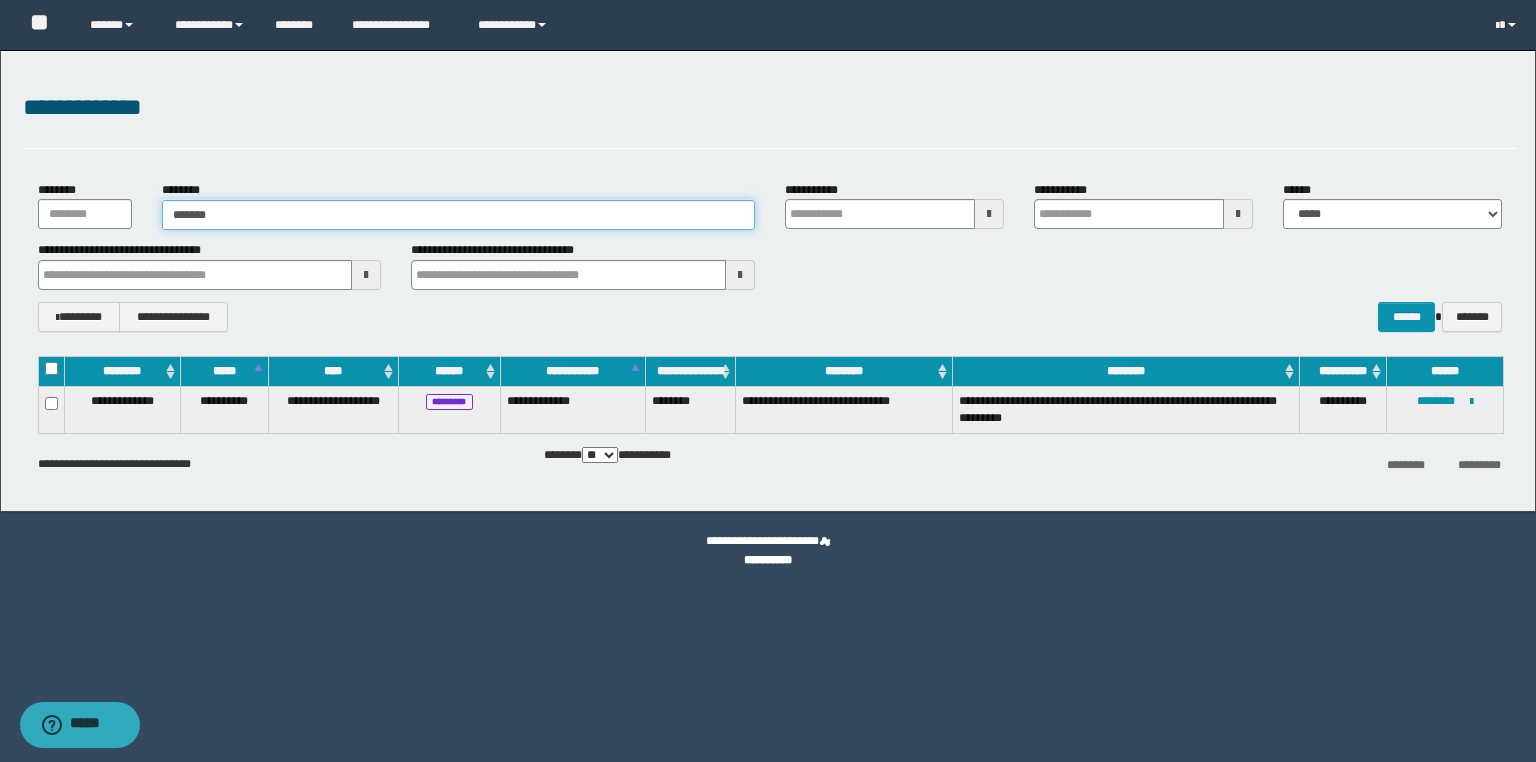 type on "*******" 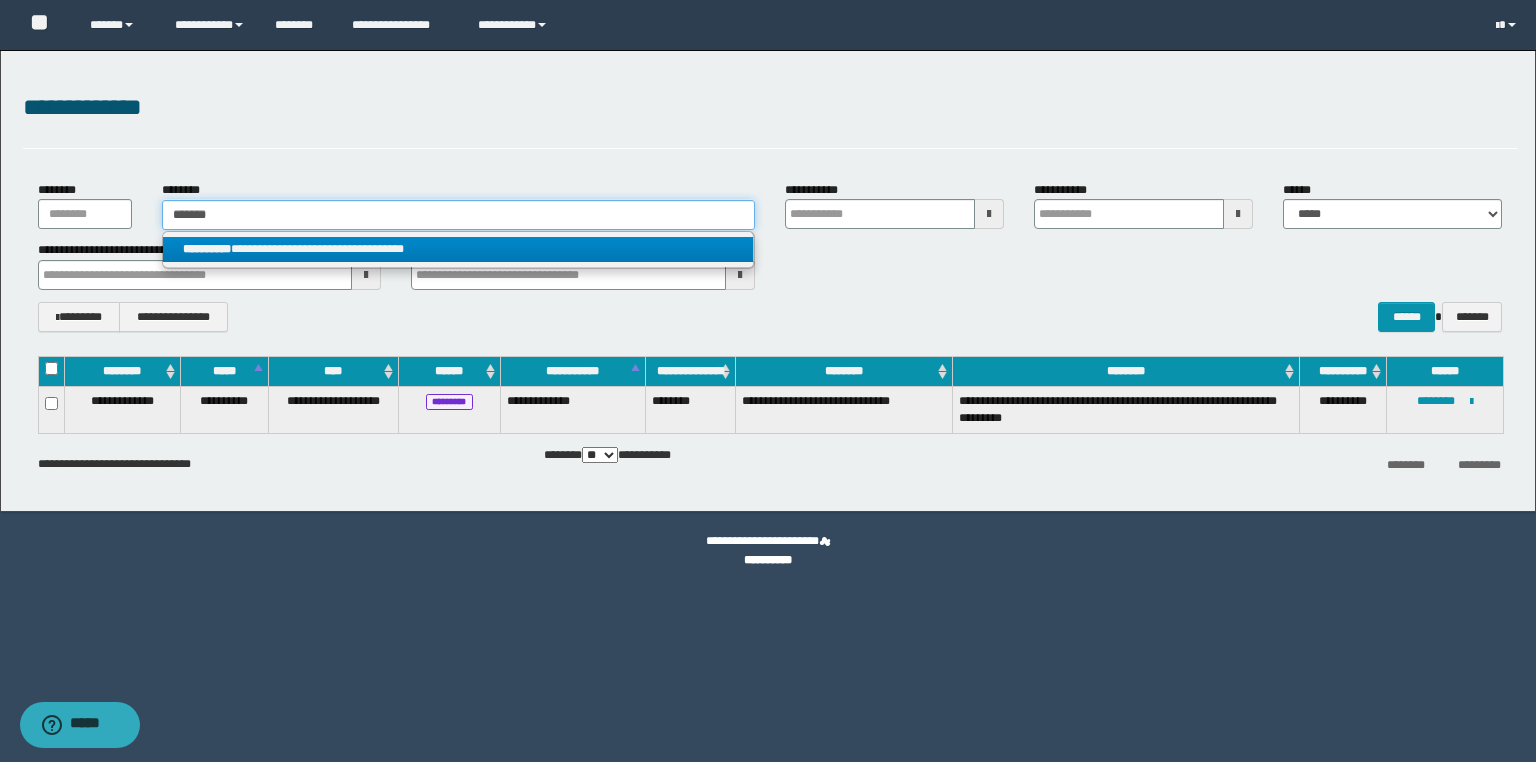 type on "*******" 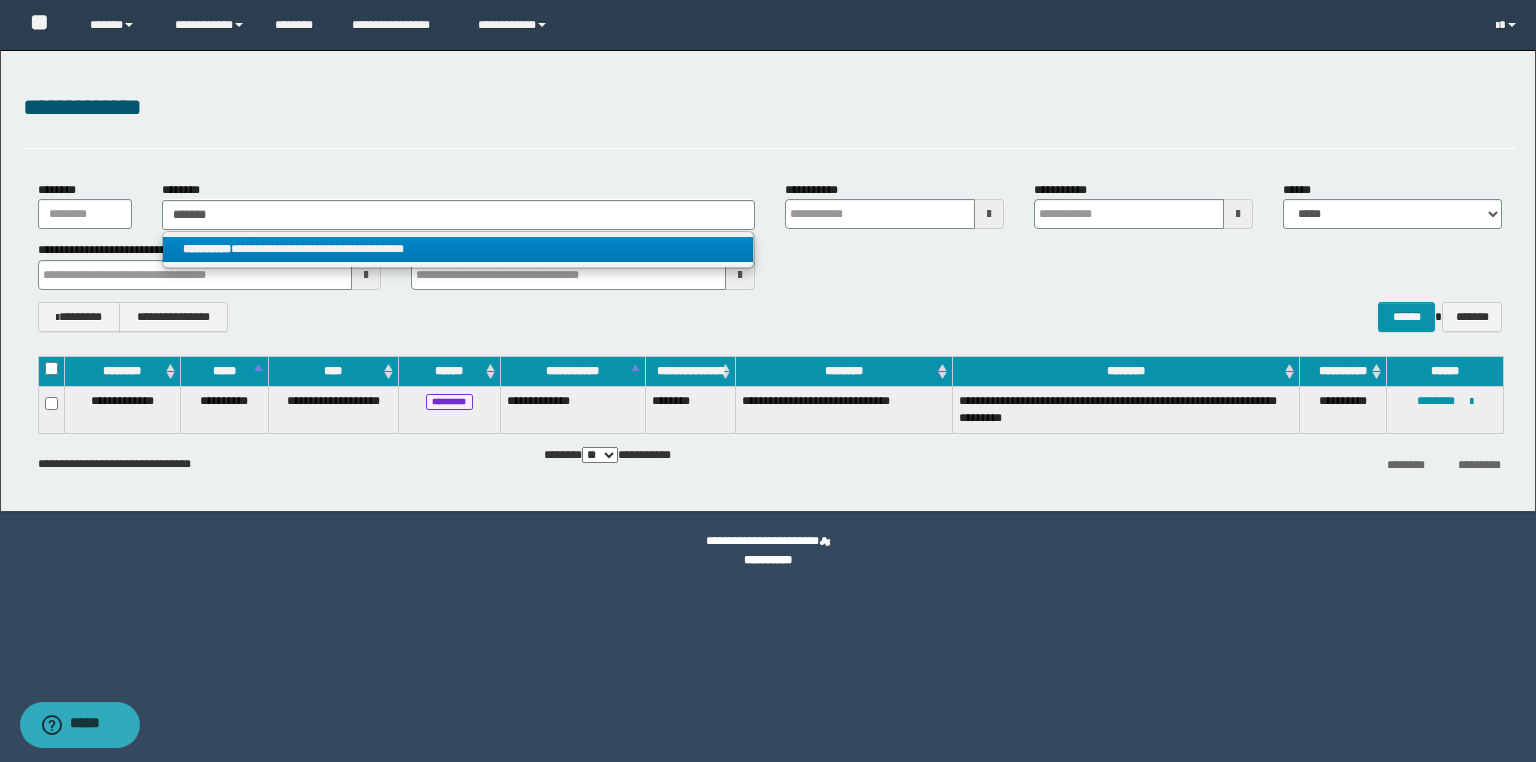 drag, startPoint x: 354, startPoint y: 252, endPoint x: 500, endPoint y: 300, distance: 153.68799 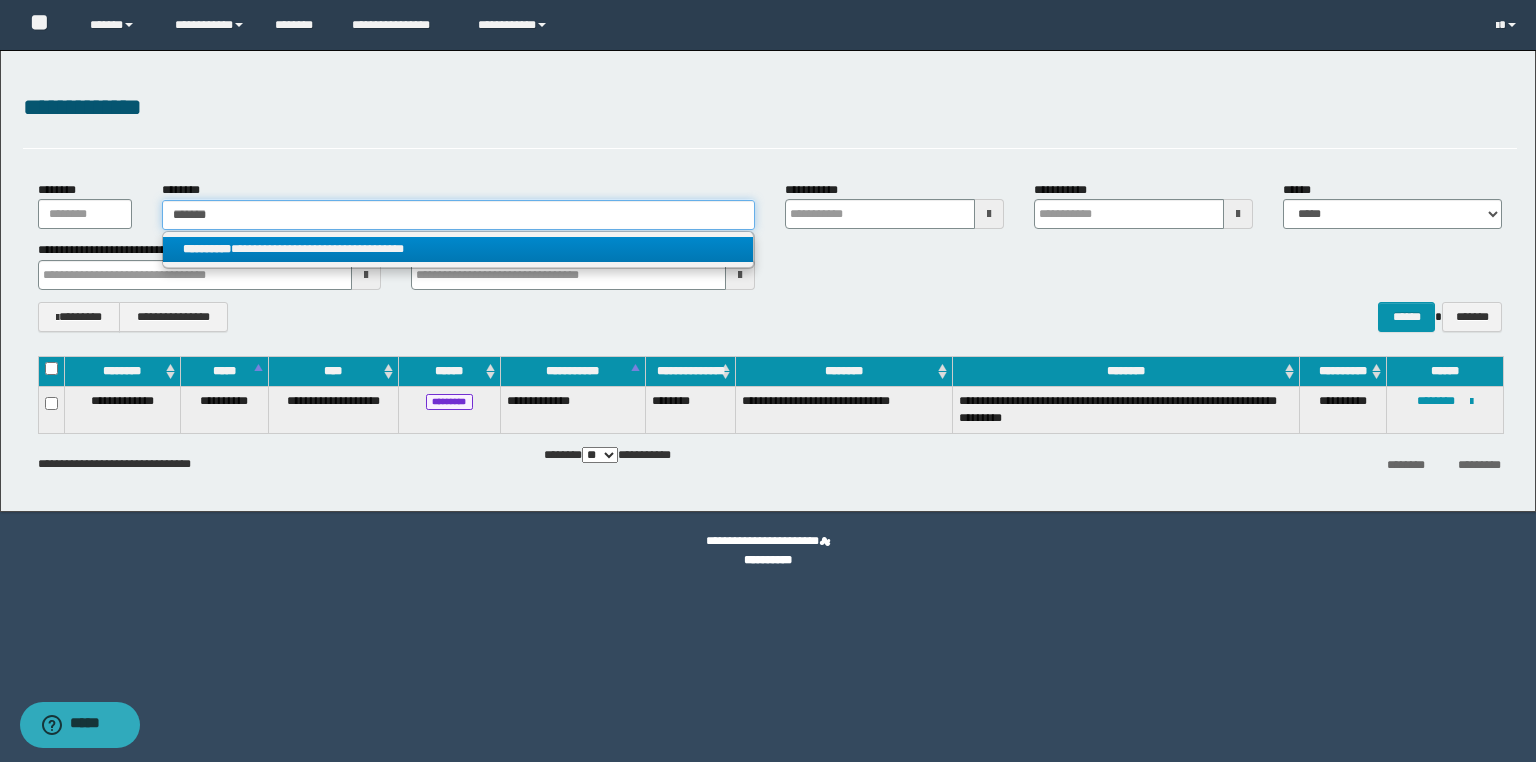 type 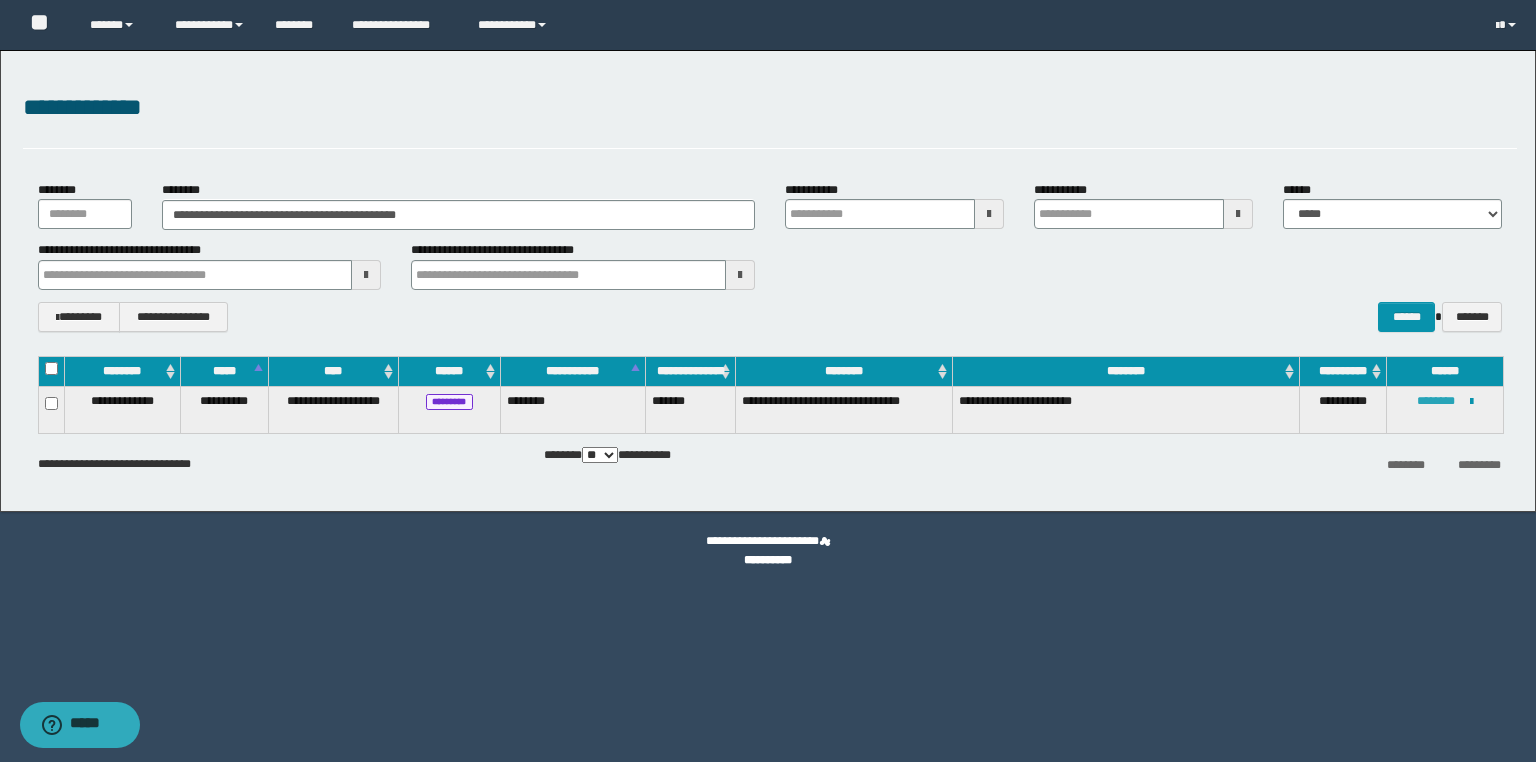 click on "********" at bounding box center [1436, 401] 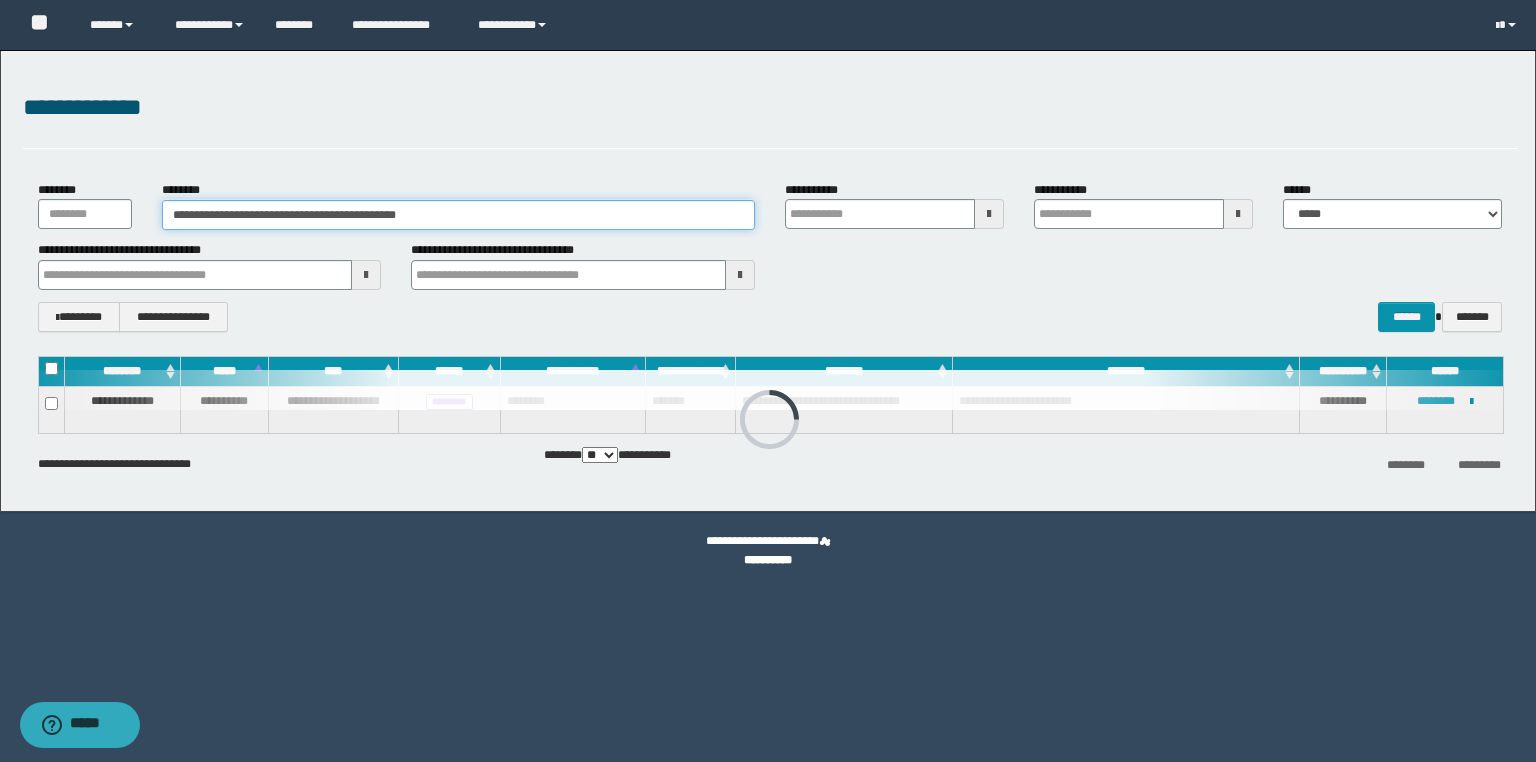 drag, startPoint x: 576, startPoint y: 204, endPoint x: 164, endPoint y: 209, distance: 412.03033 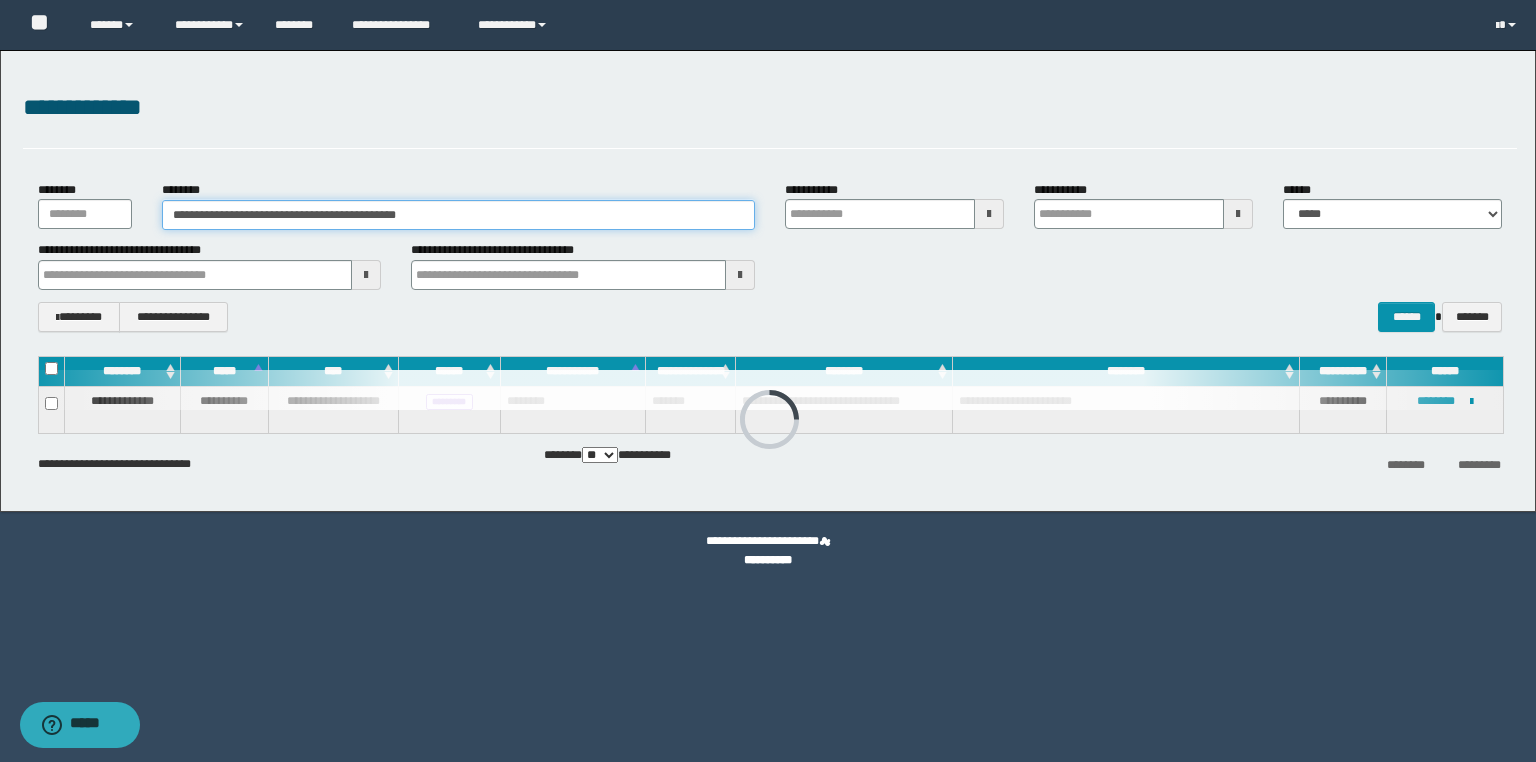 click on "**********" at bounding box center [458, 215] 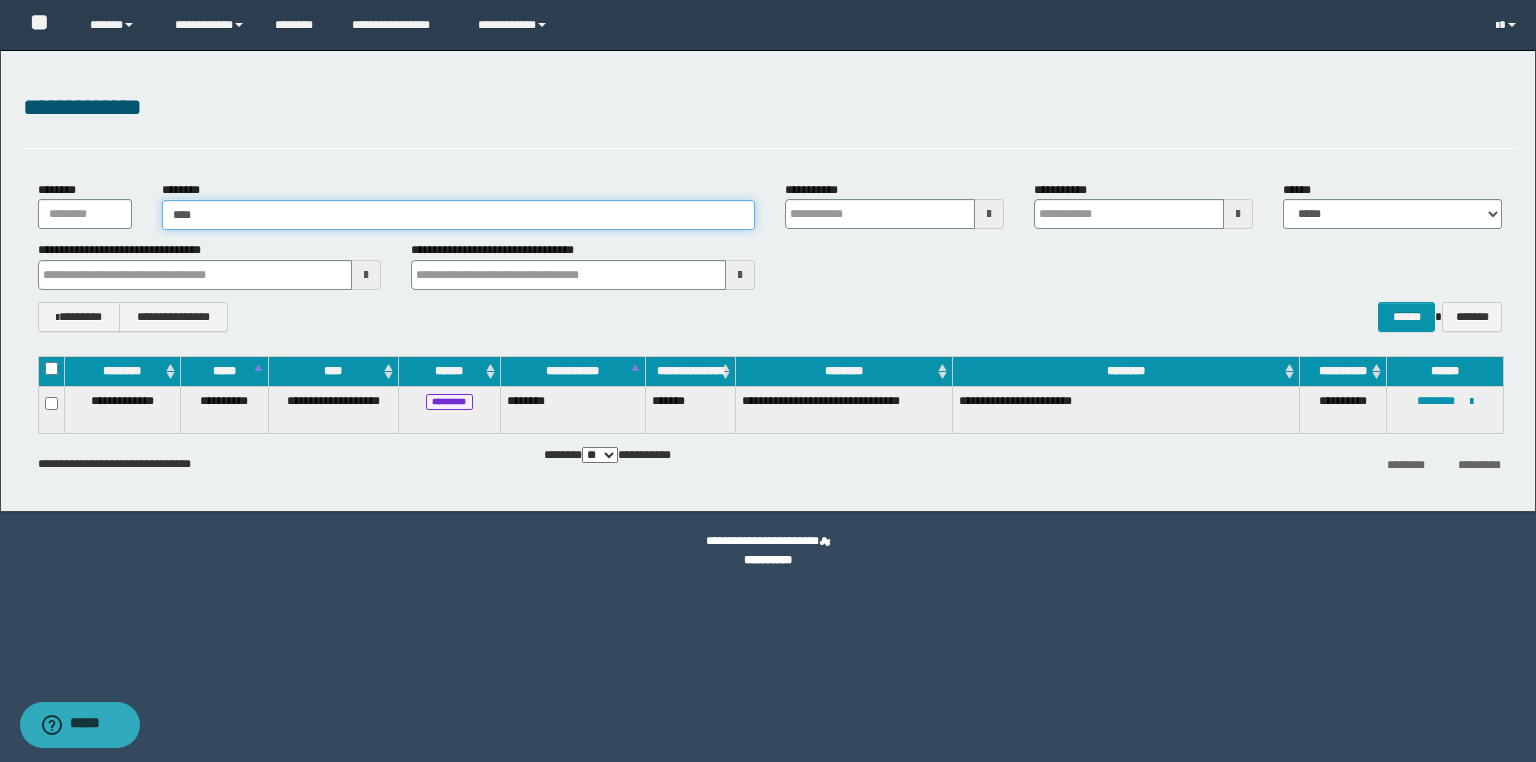 type on "*****" 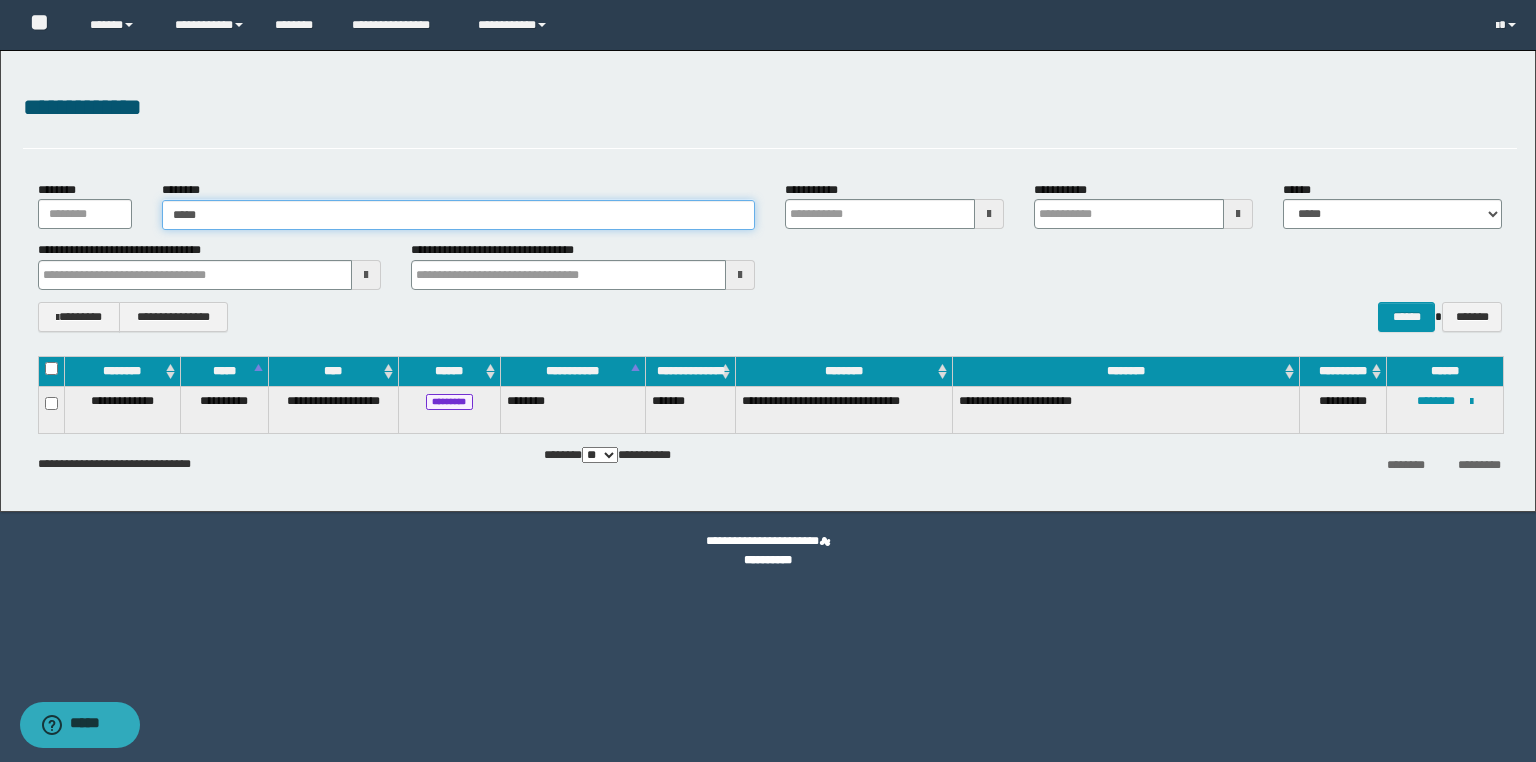type on "*****" 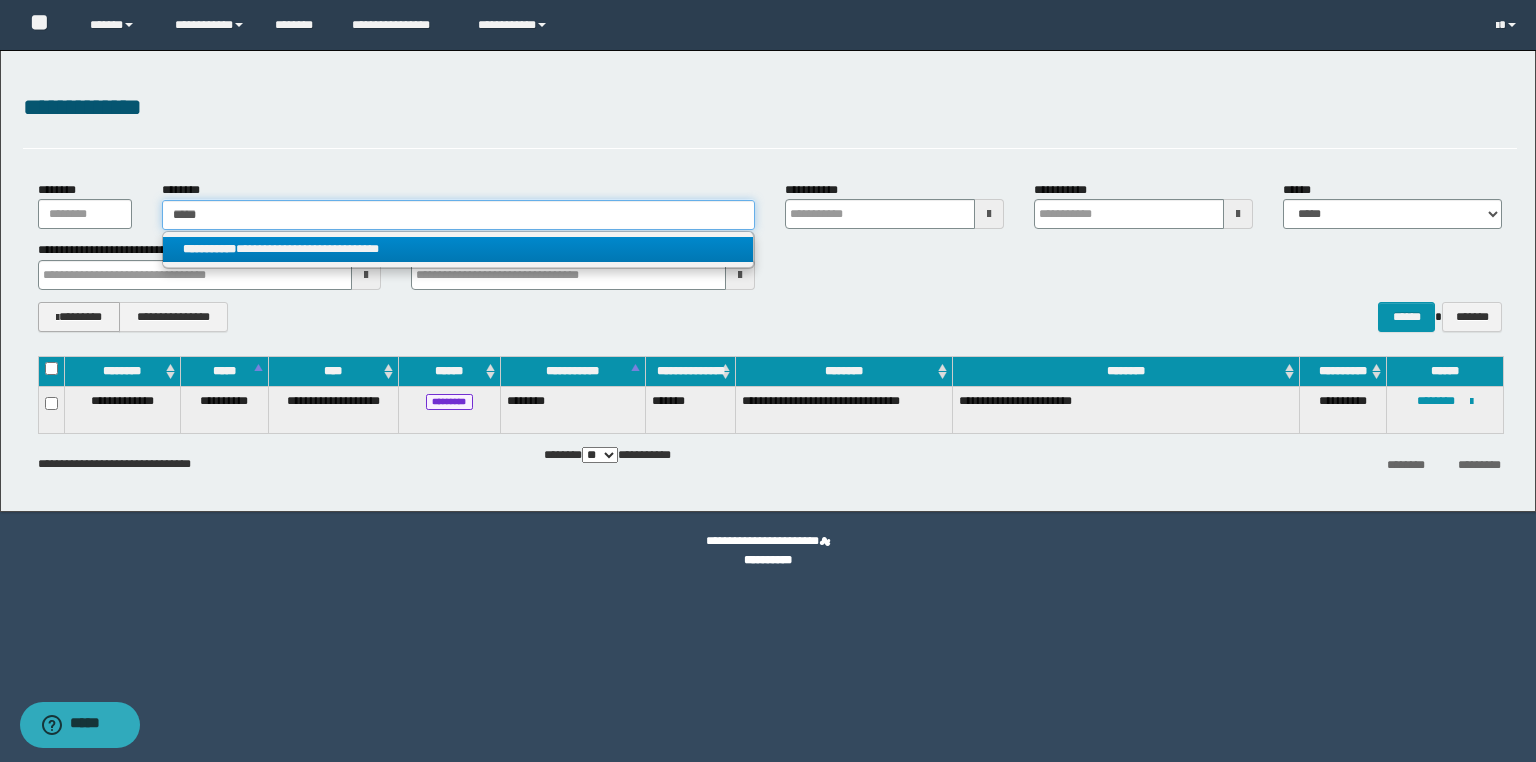 type on "*****" 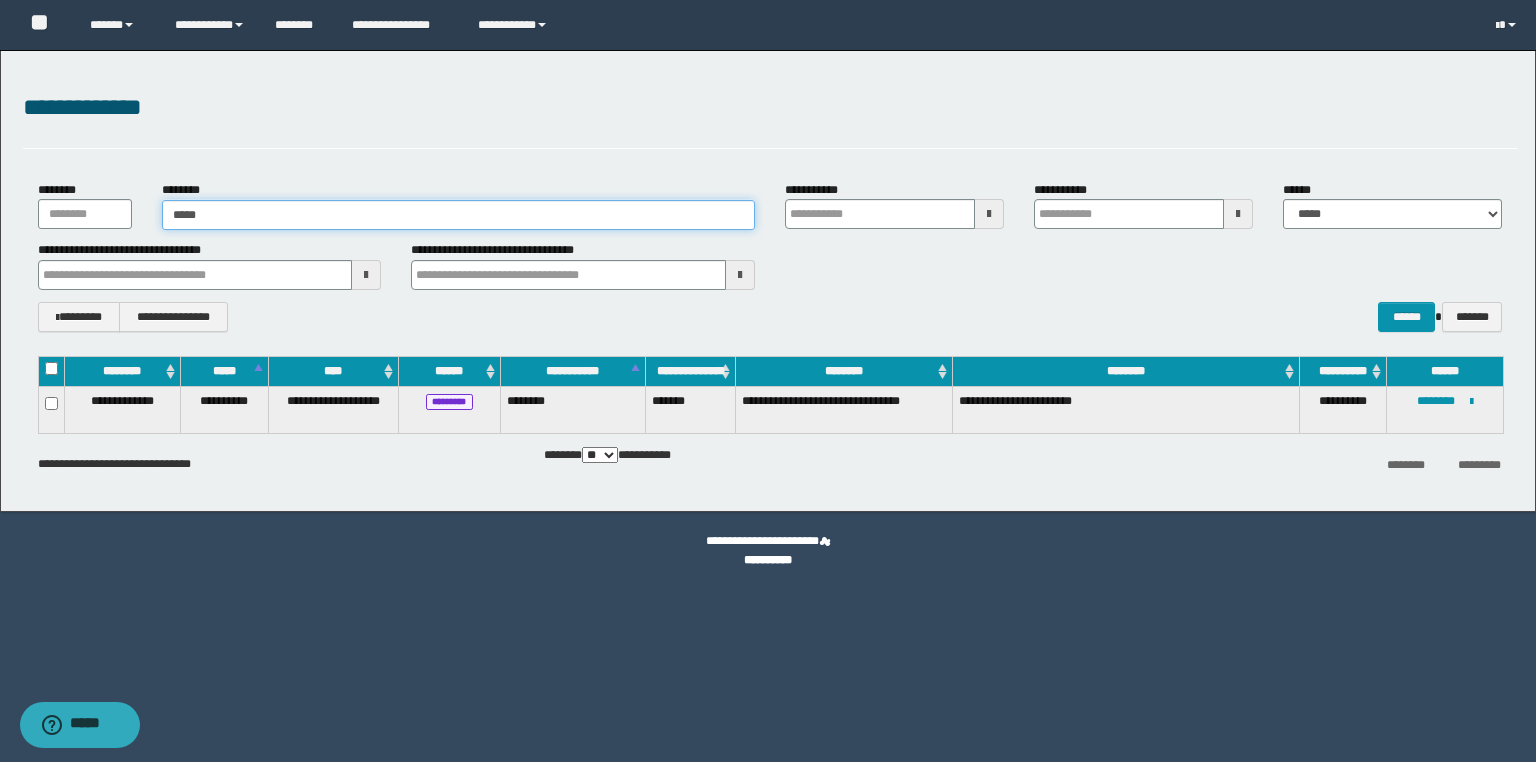 click on "*****" at bounding box center [458, 215] 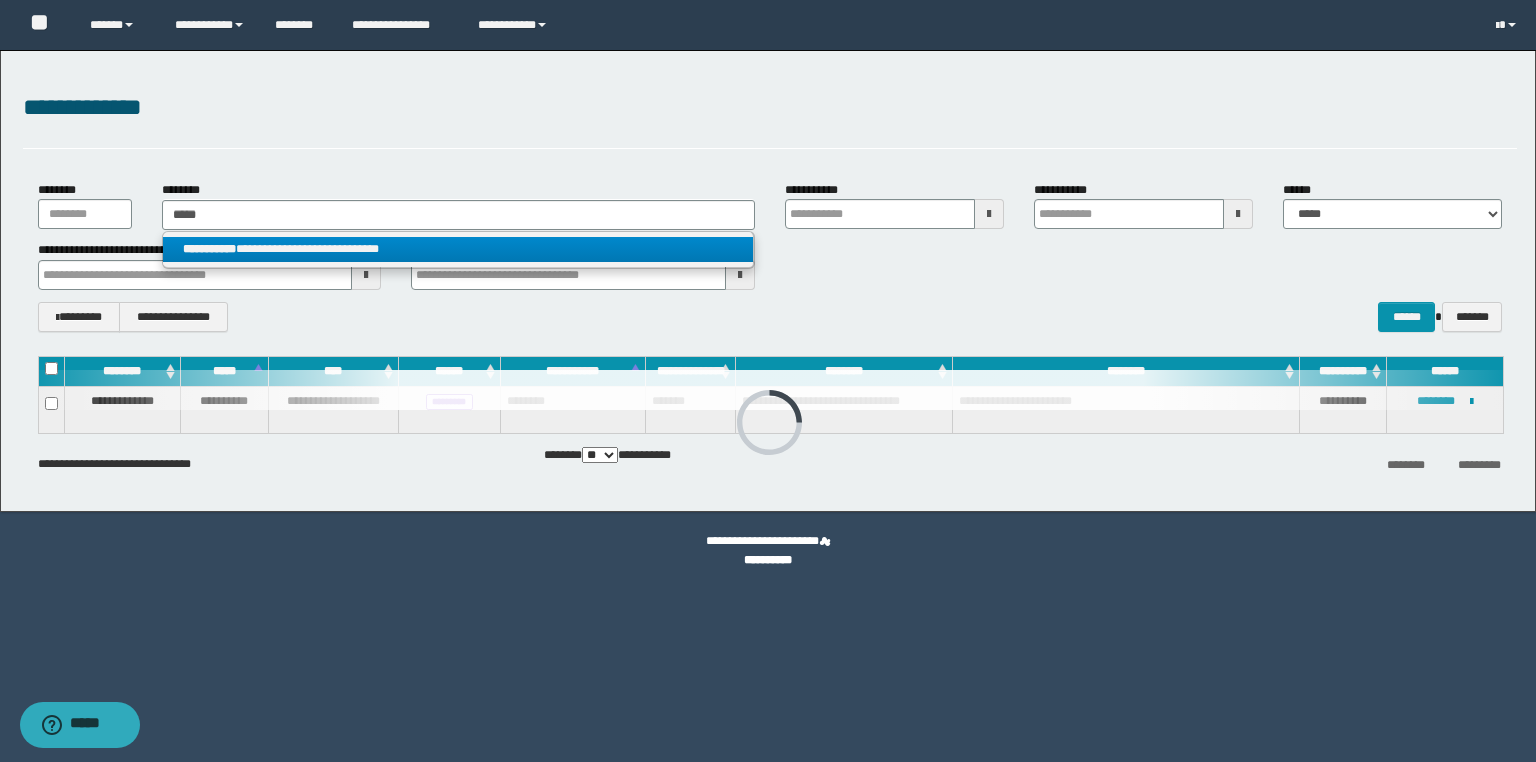 drag, startPoint x: 357, startPoint y: 241, endPoint x: 1016, endPoint y: 409, distance: 680.0772 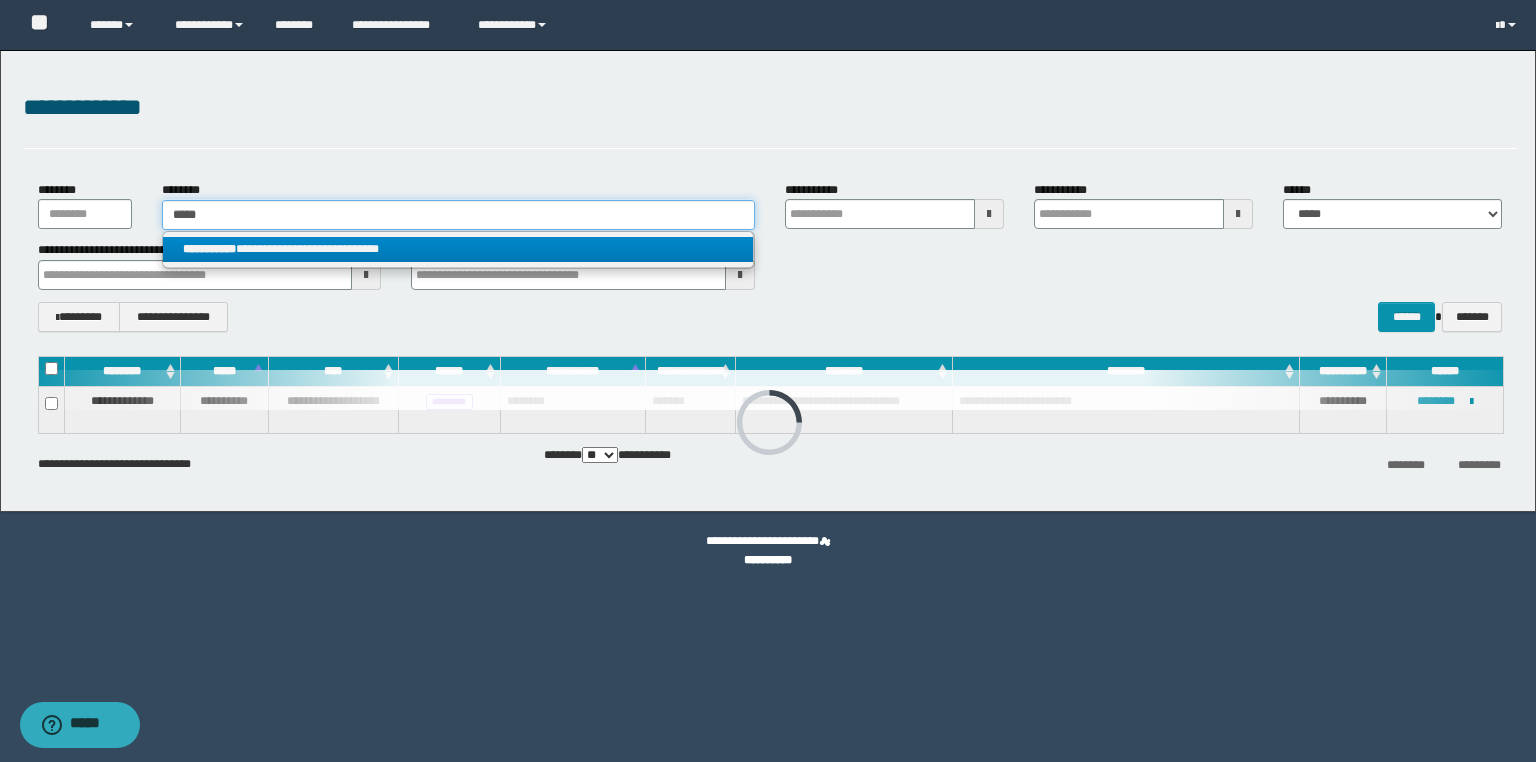 type 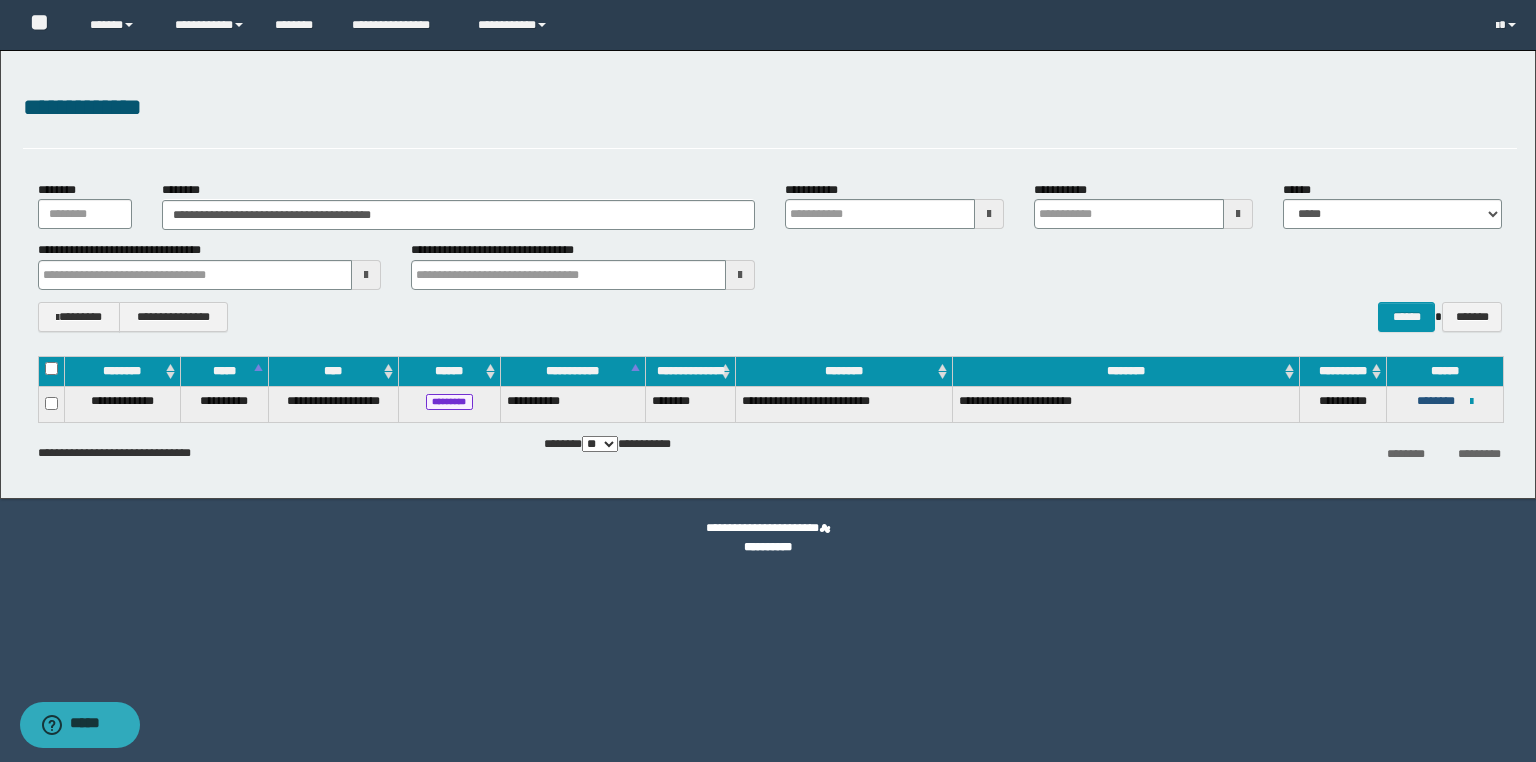 click on "********" at bounding box center [1436, 401] 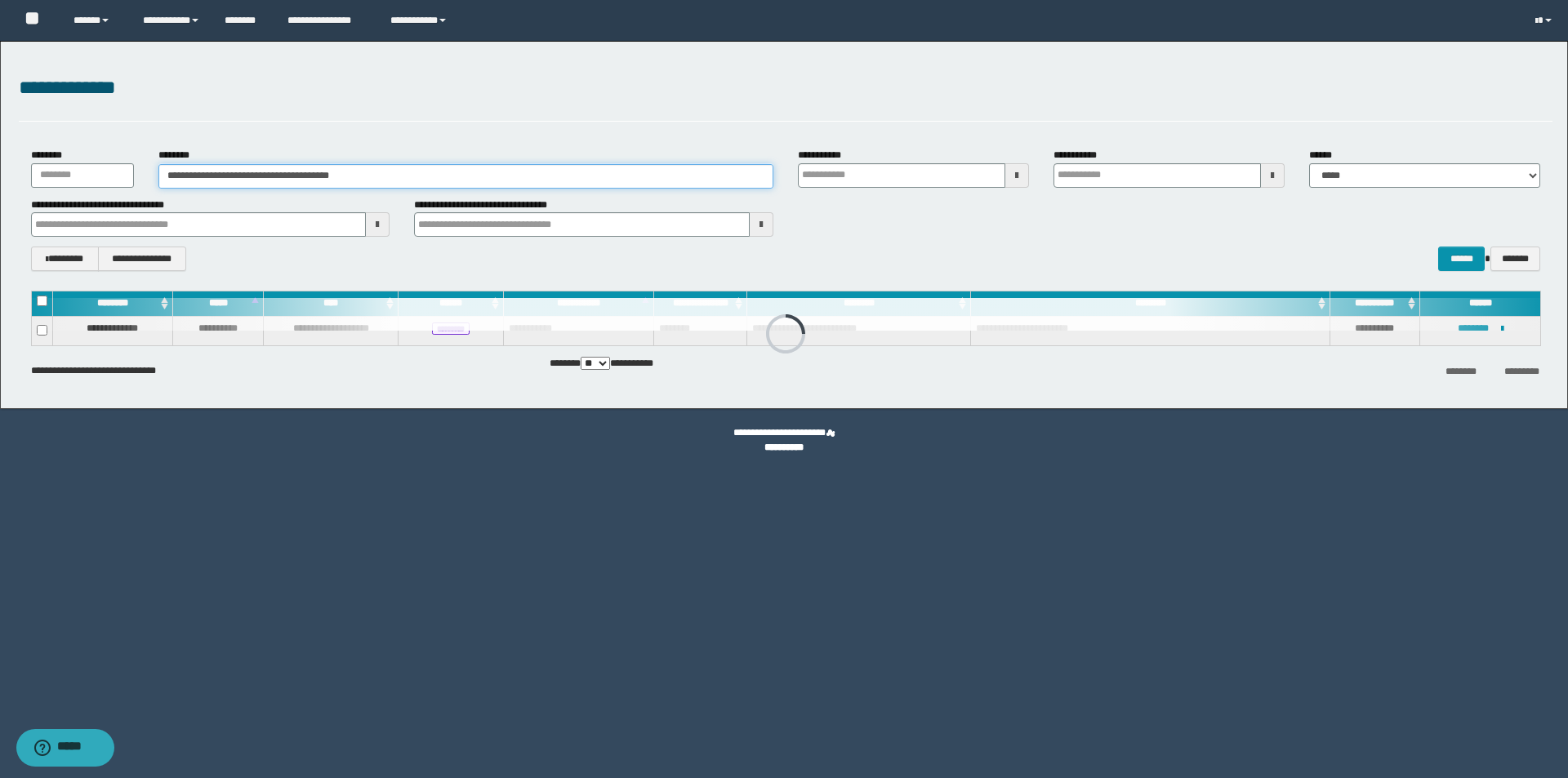 drag, startPoint x: 406, startPoint y: 175, endPoint x: 111, endPoint y: 176, distance: 295.00169 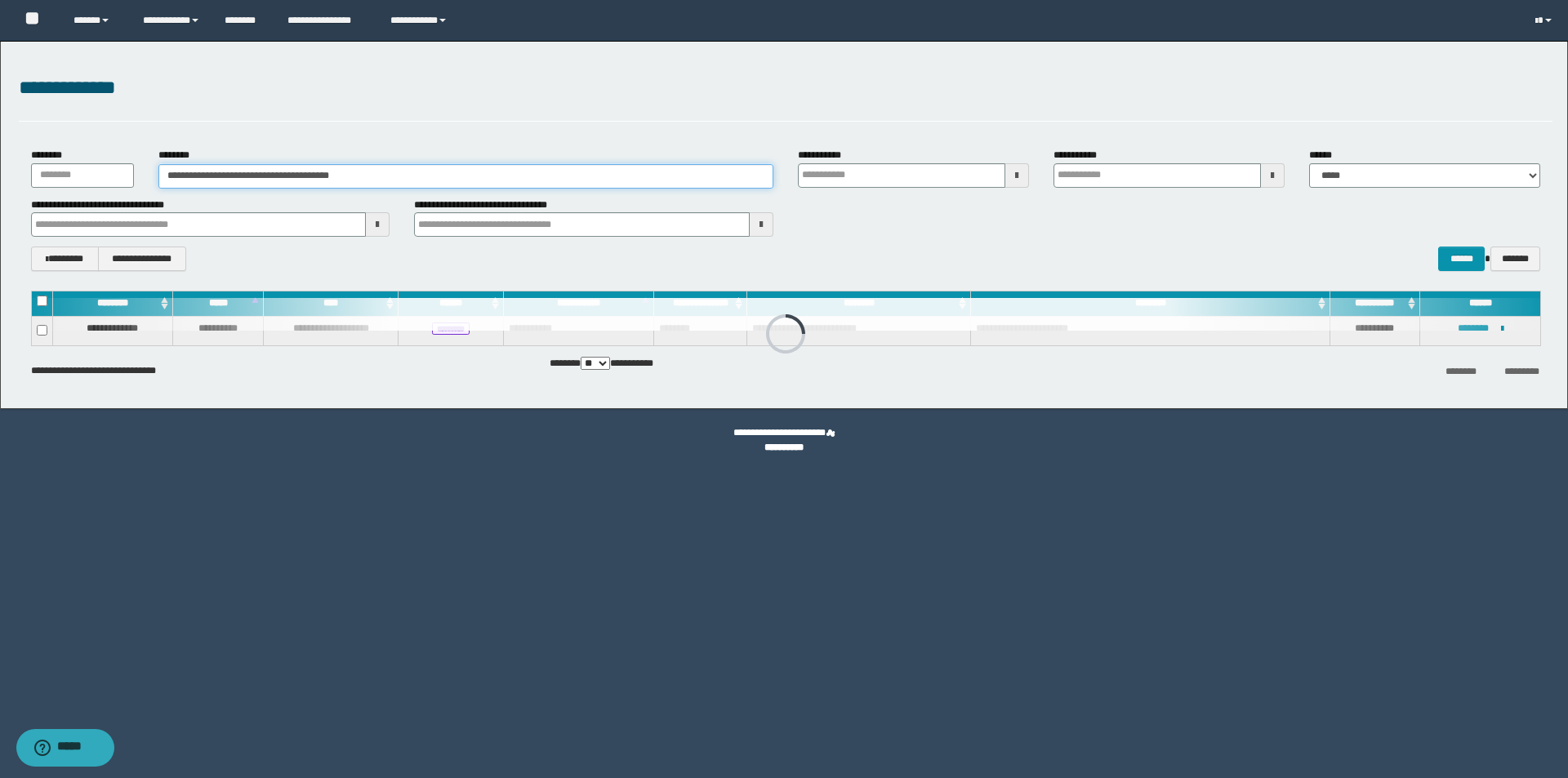 click on "**********" at bounding box center [786, 167] 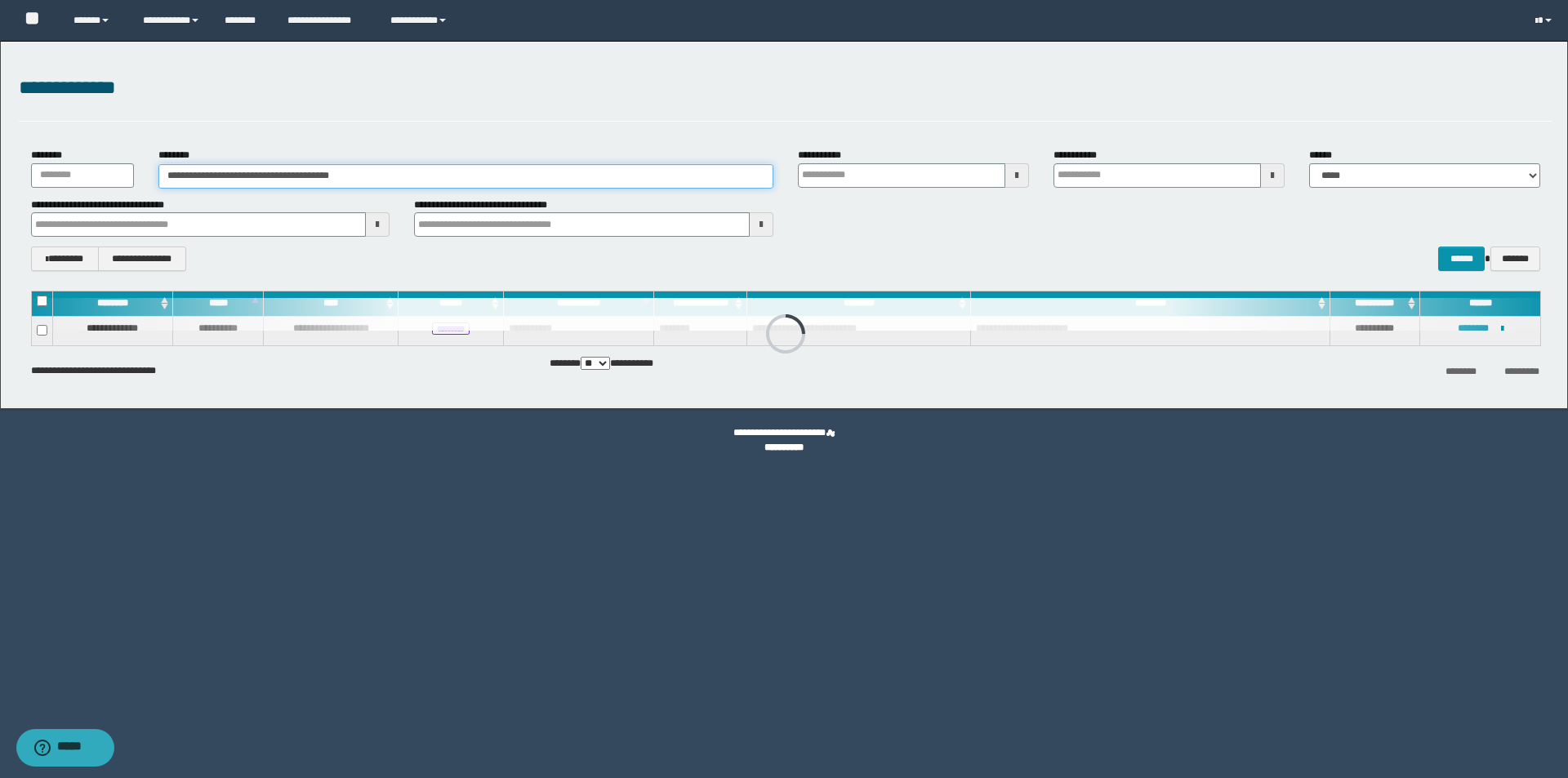 paste 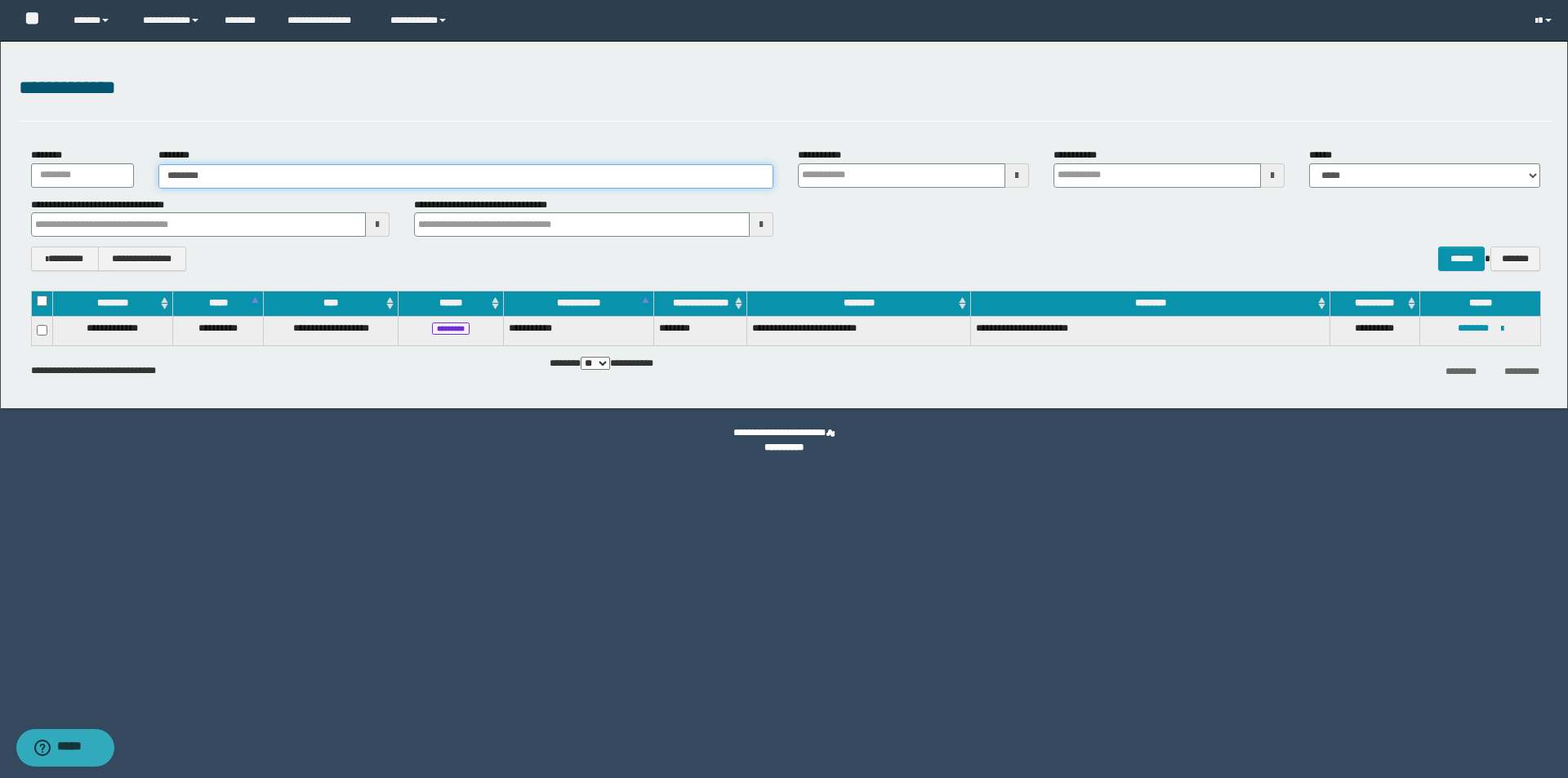 type on "********" 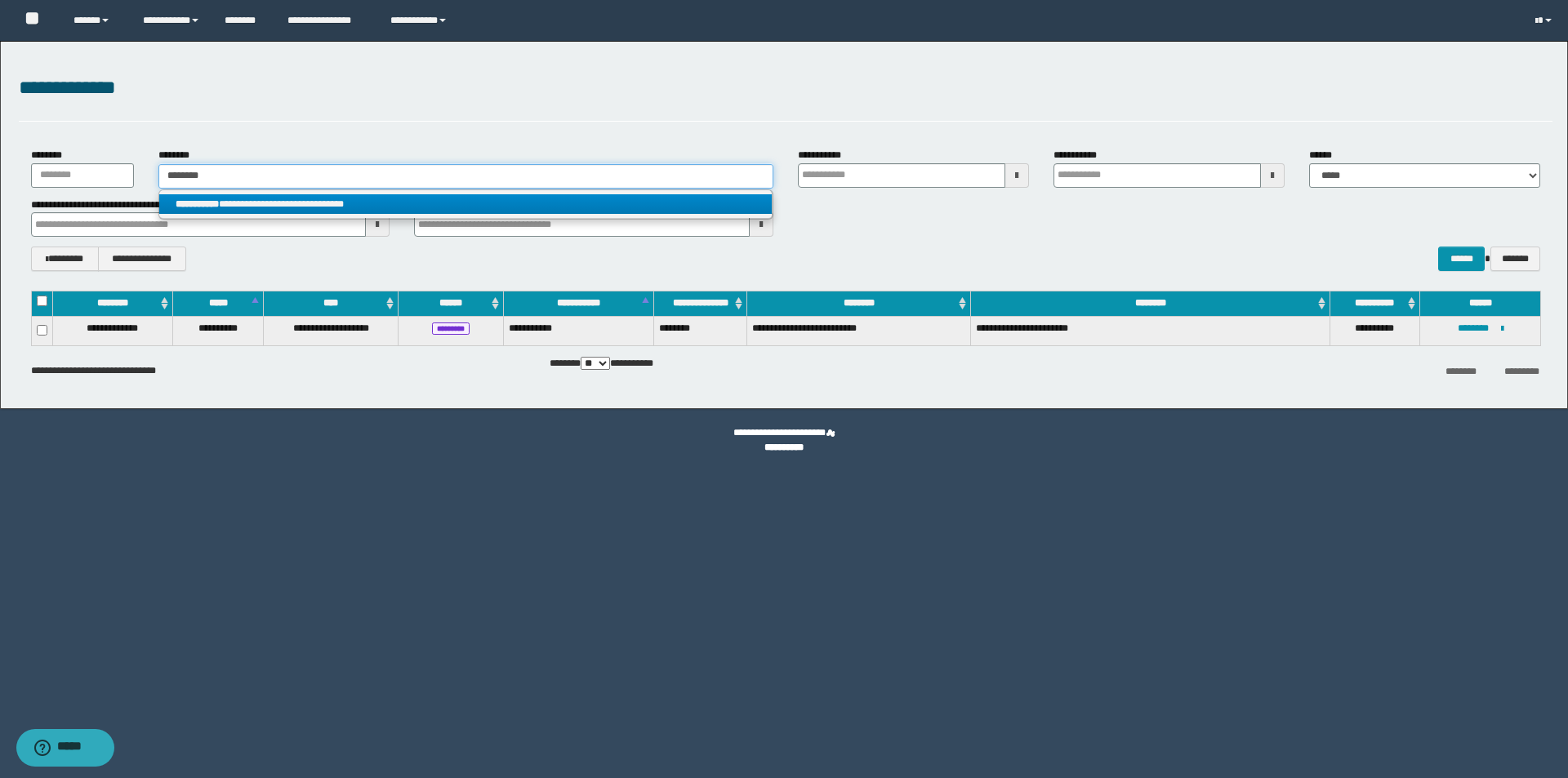 type on "********" 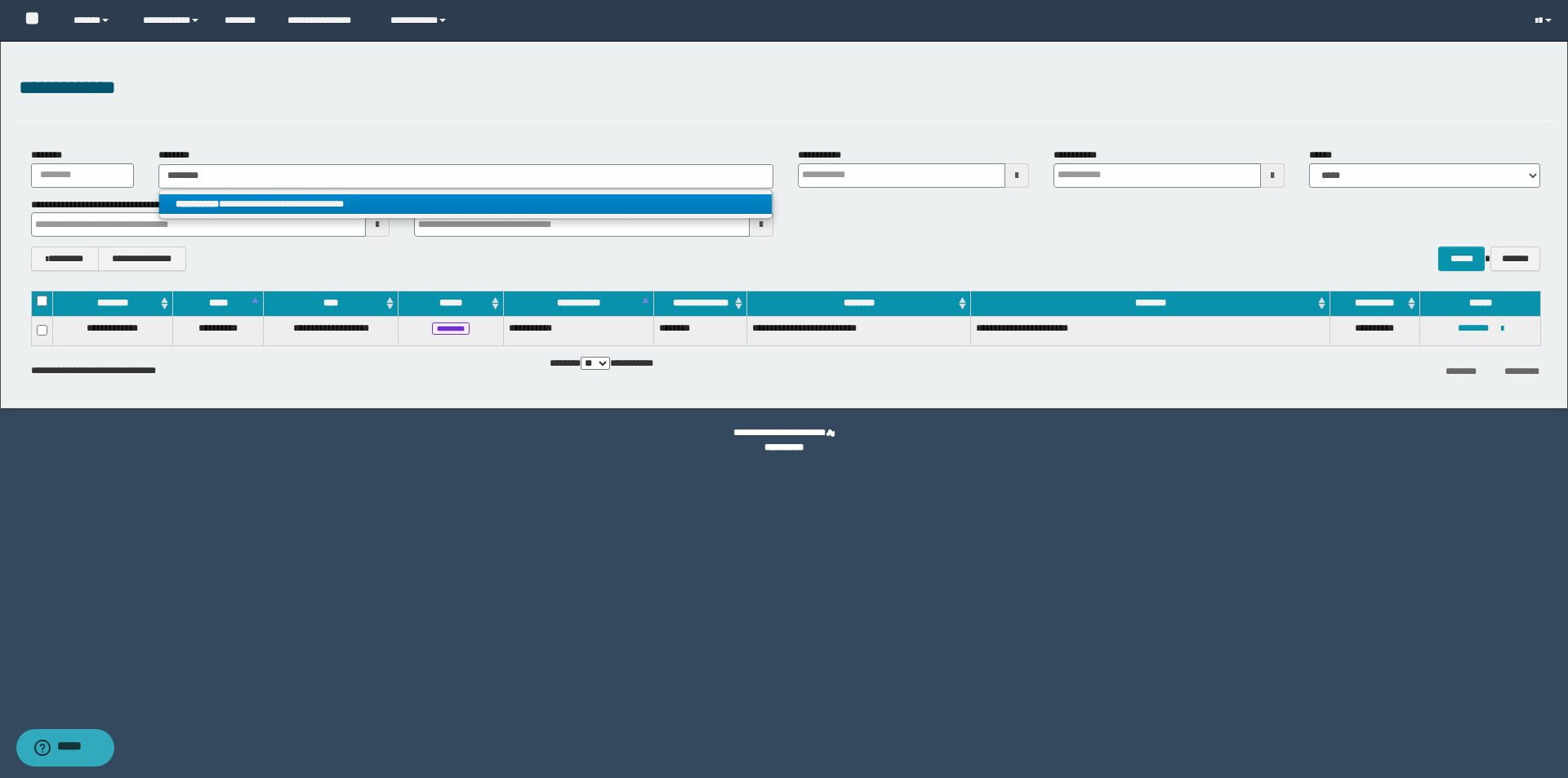 click on "**********" at bounding box center [466, 204] 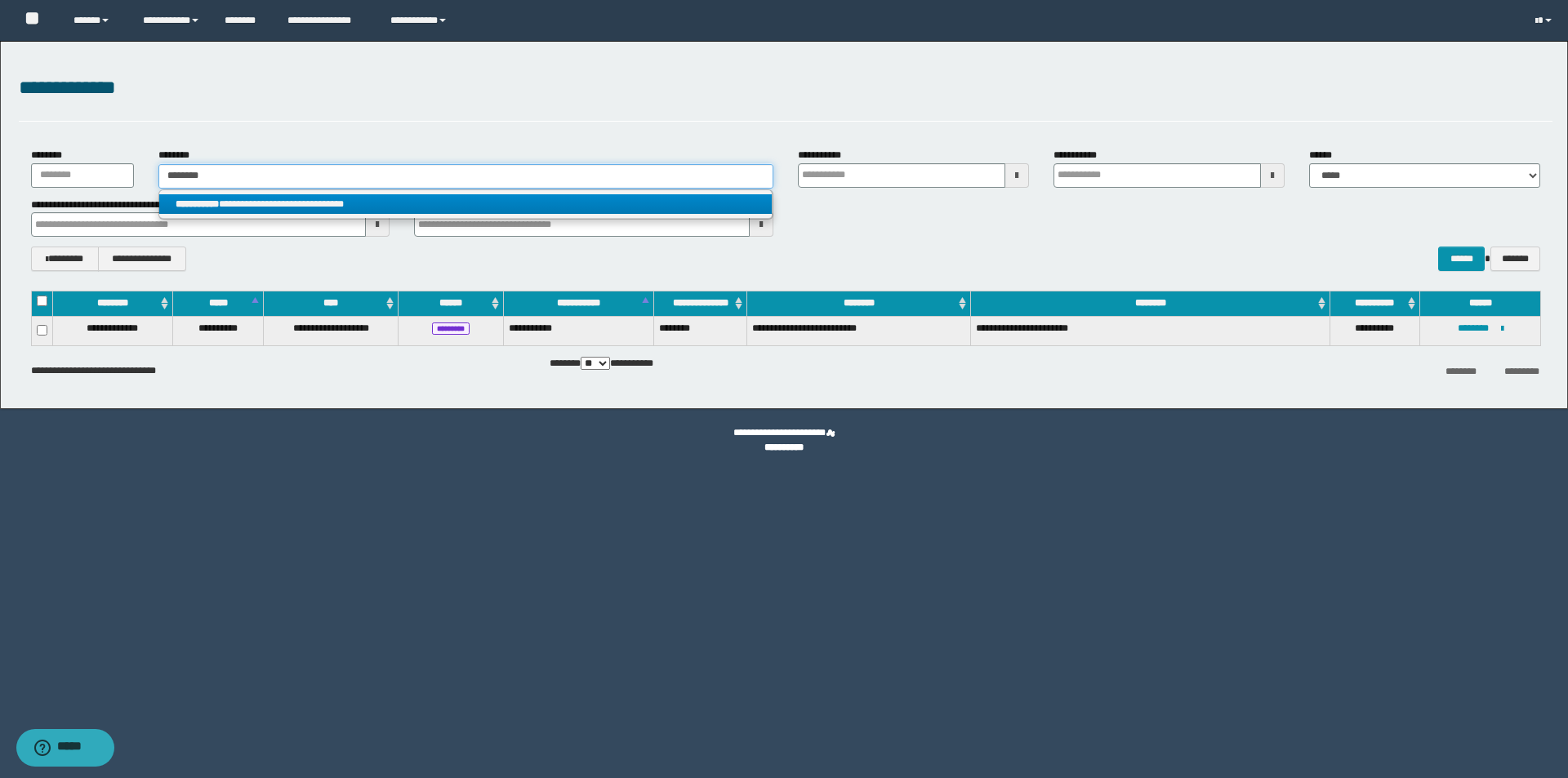 type 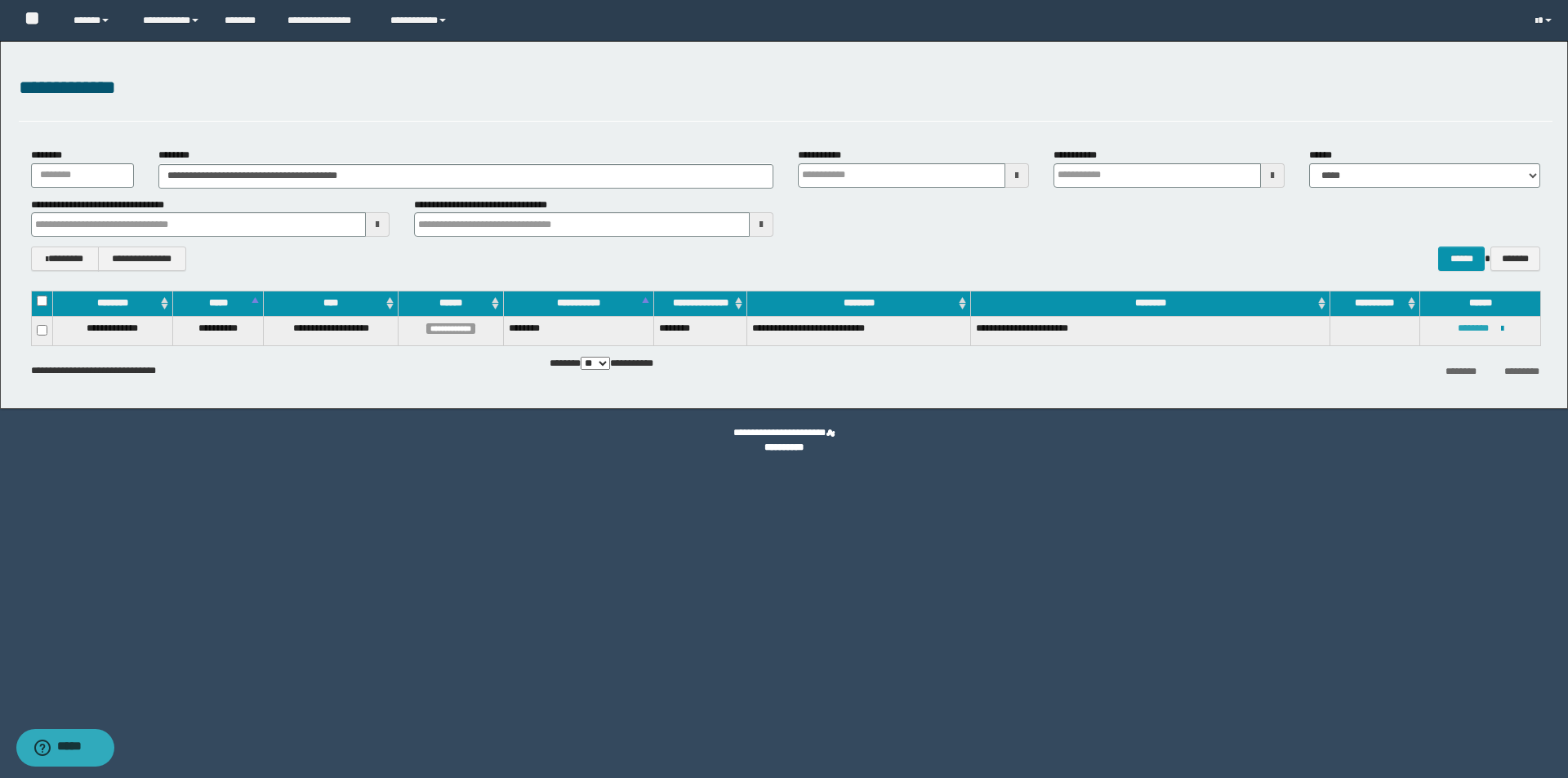 click on "********" at bounding box center (1473, 328) 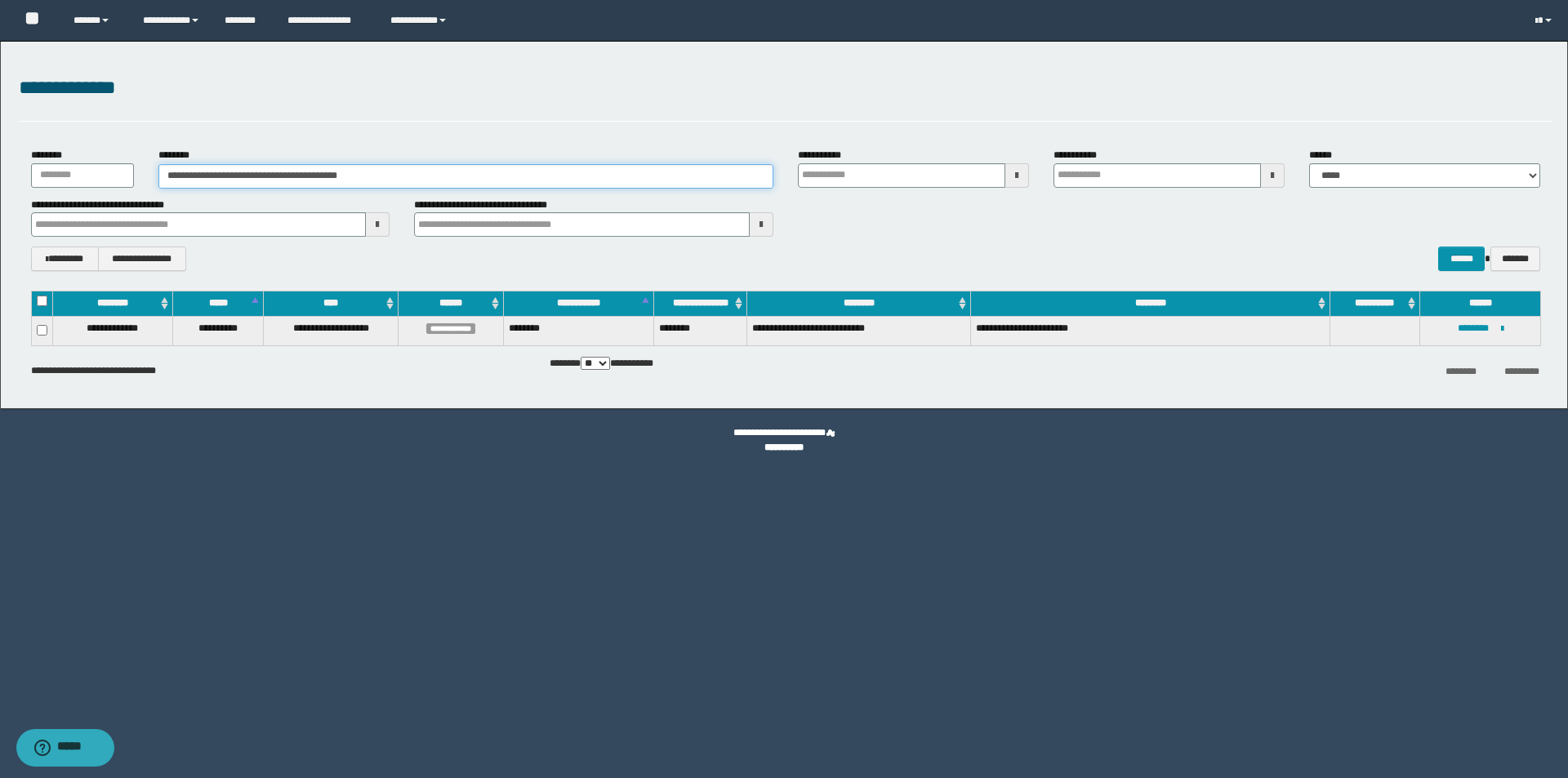 drag, startPoint x: 395, startPoint y: 180, endPoint x: -16, endPoint y: 162, distance: 411.39397 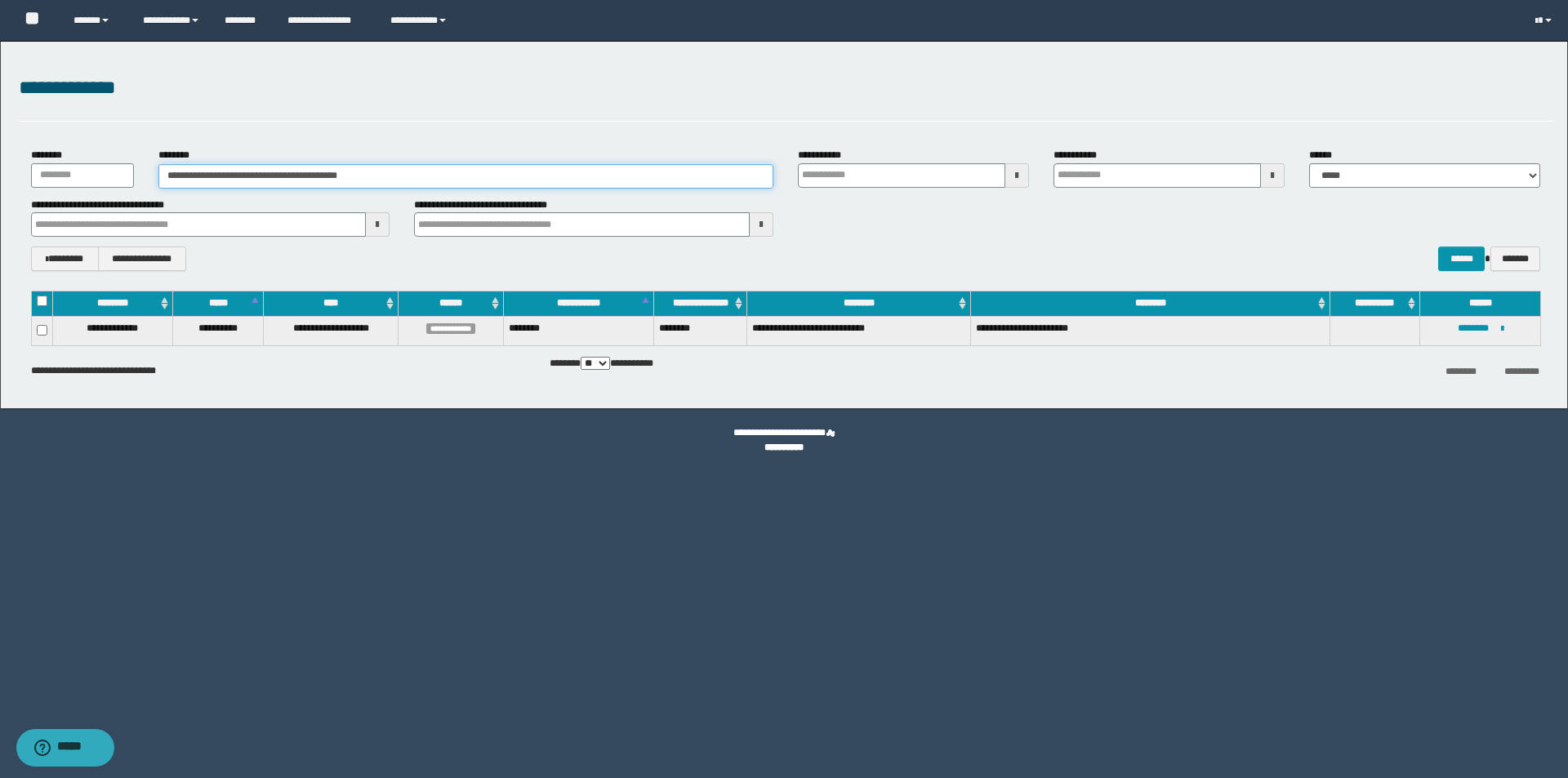 paste 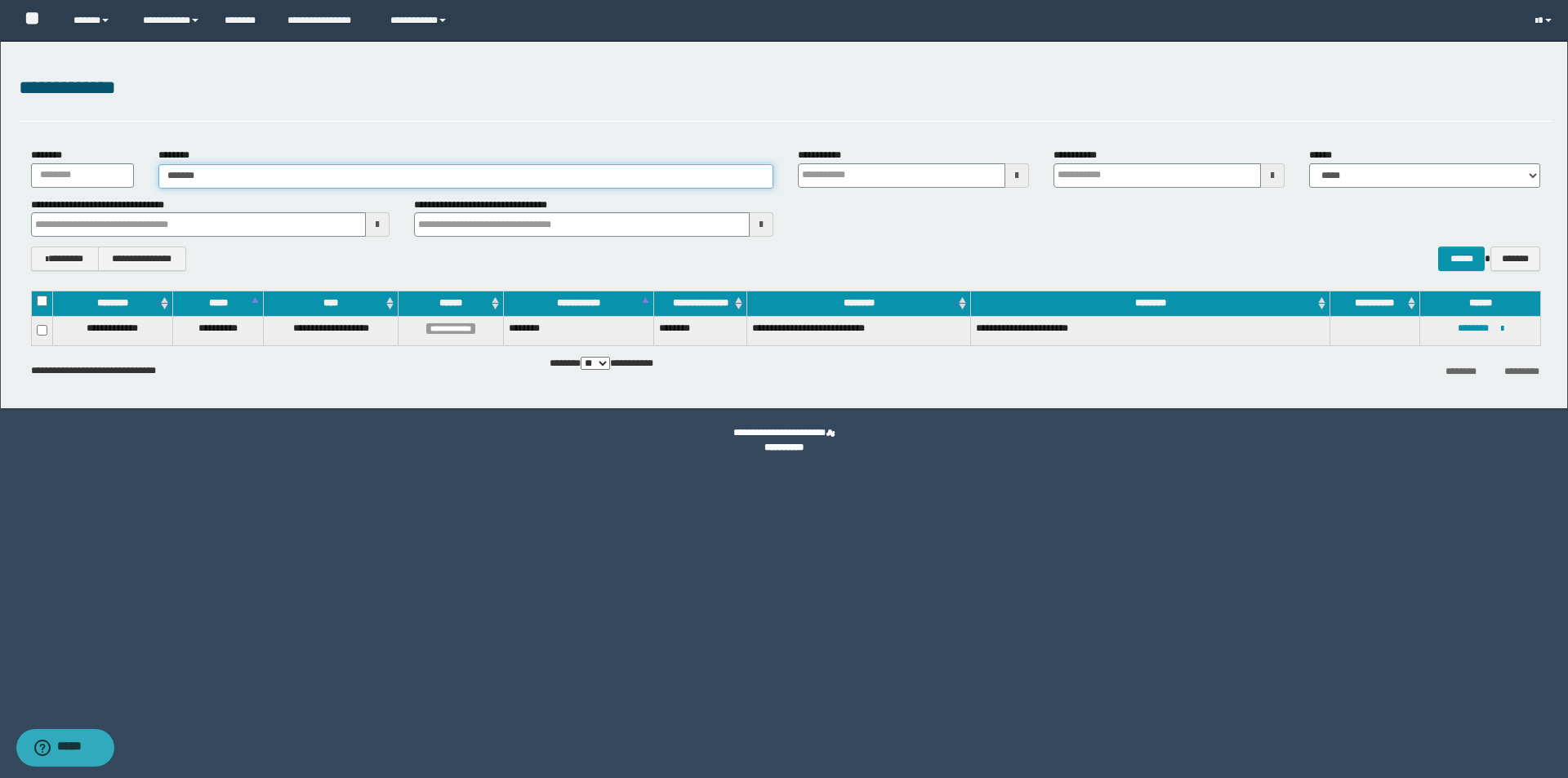 type on "*******" 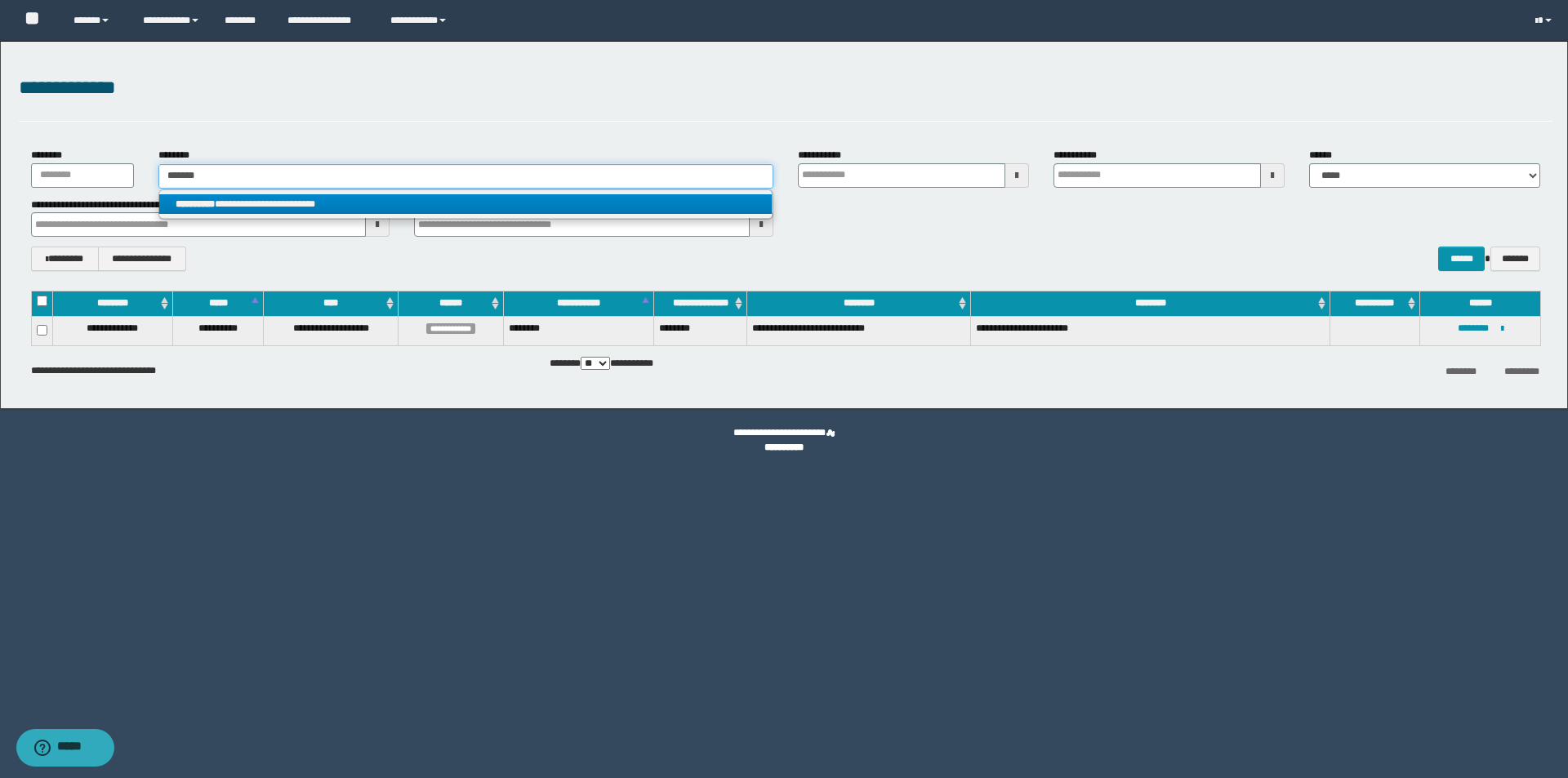 type on "*******" 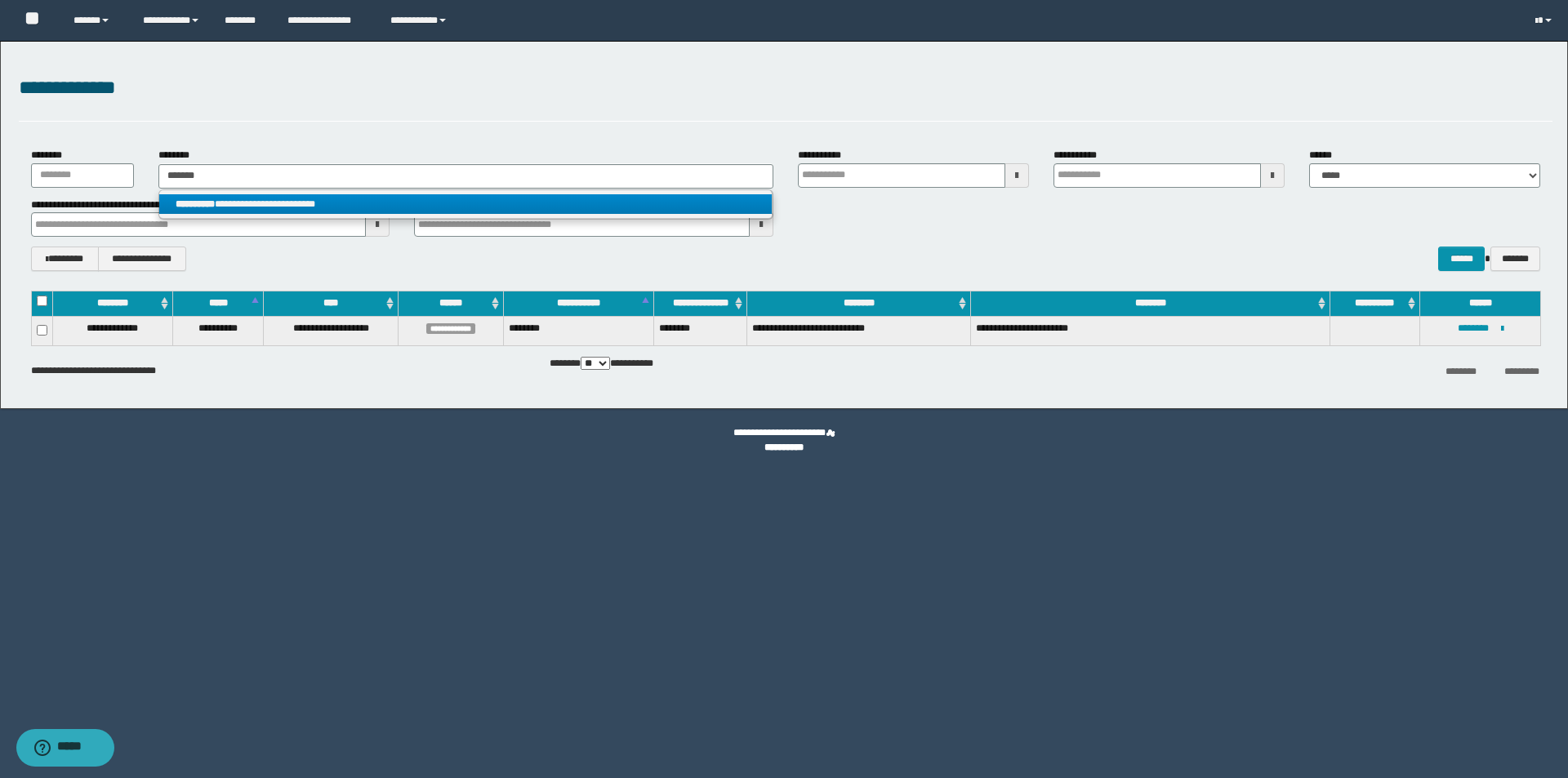 click on "**********" at bounding box center [466, 204] 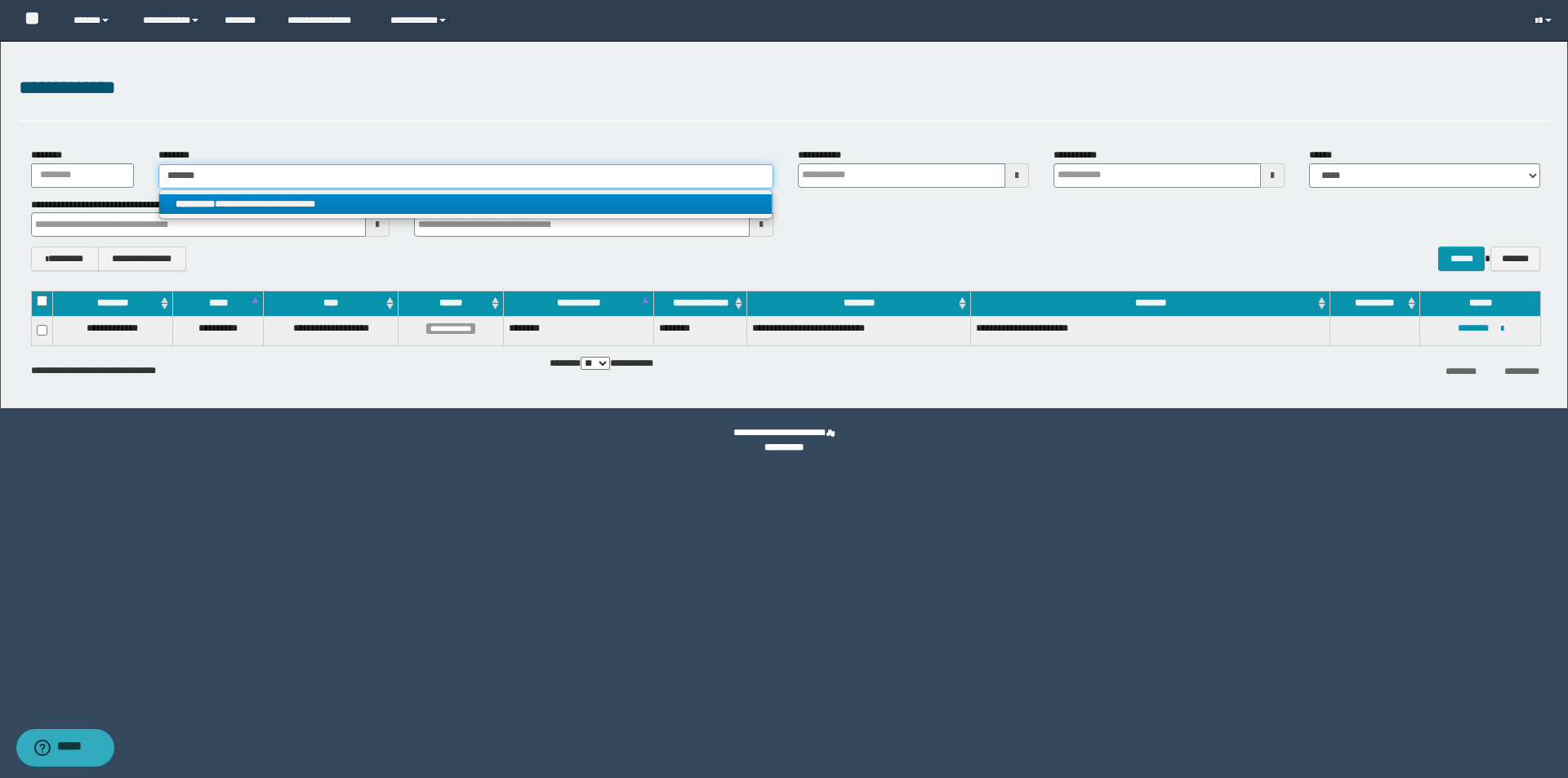 type 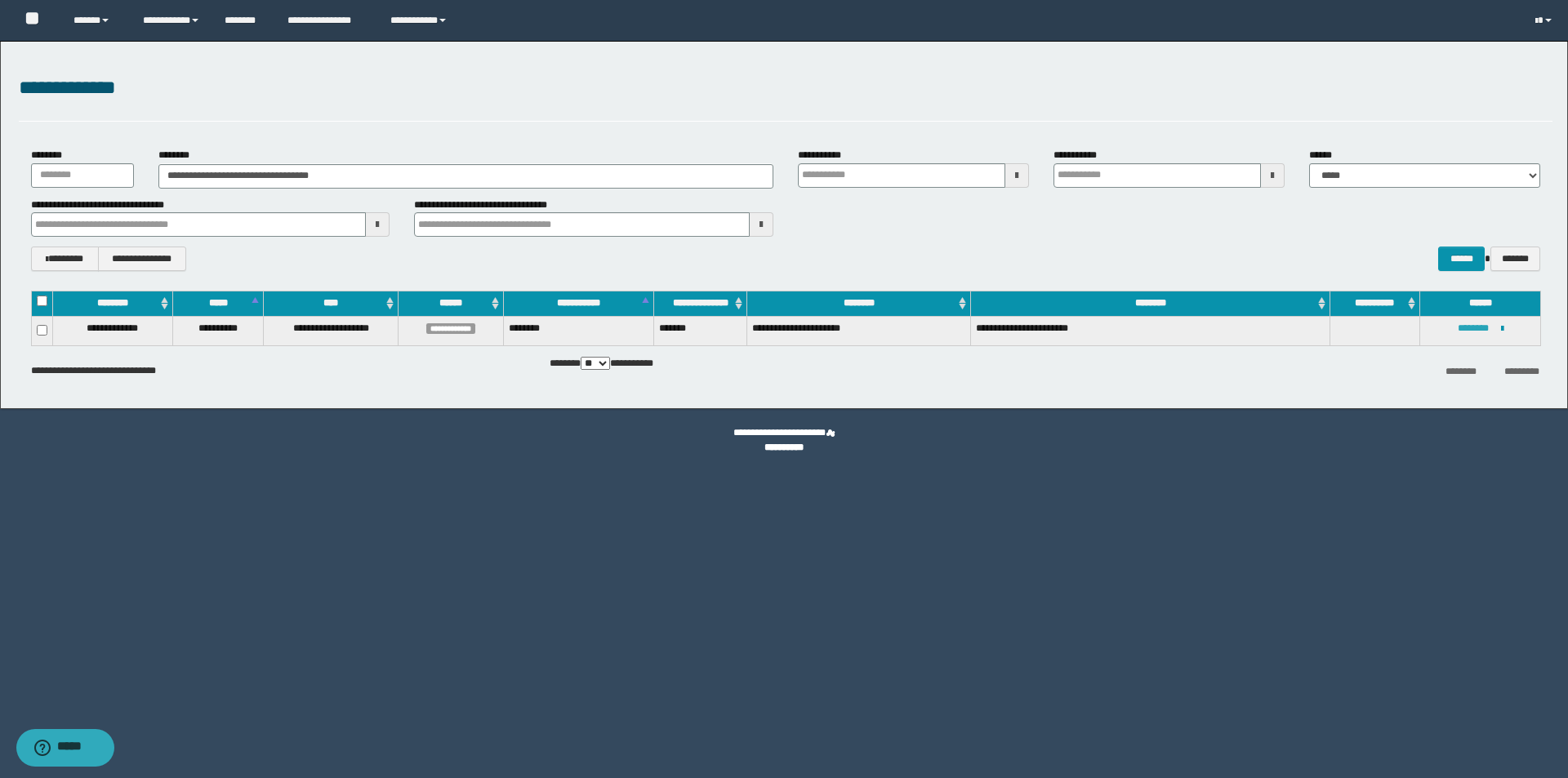 click on "********" at bounding box center [1473, 328] 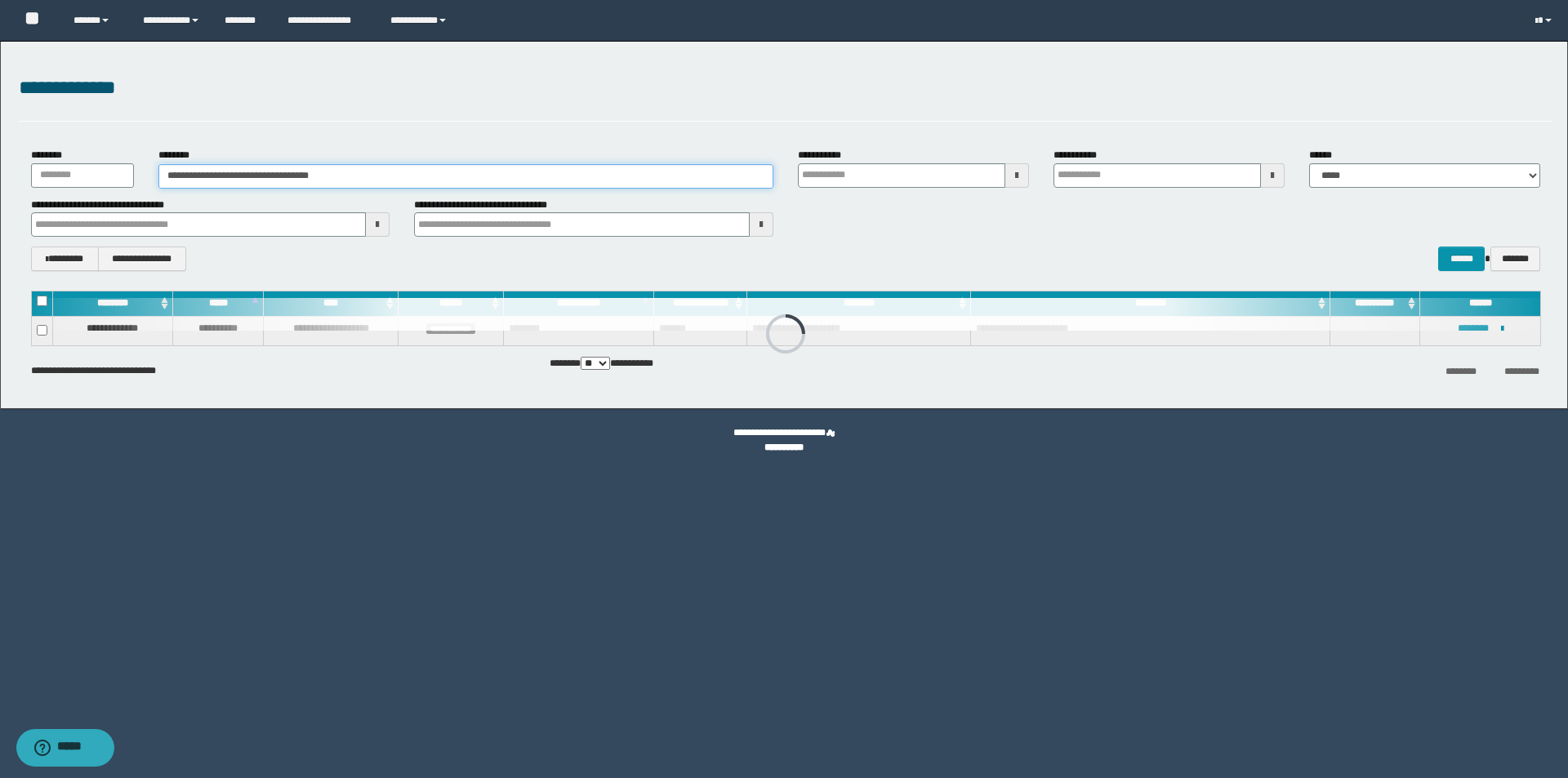 drag, startPoint x: 380, startPoint y: 170, endPoint x: -7, endPoint y: 171, distance: 387.00129 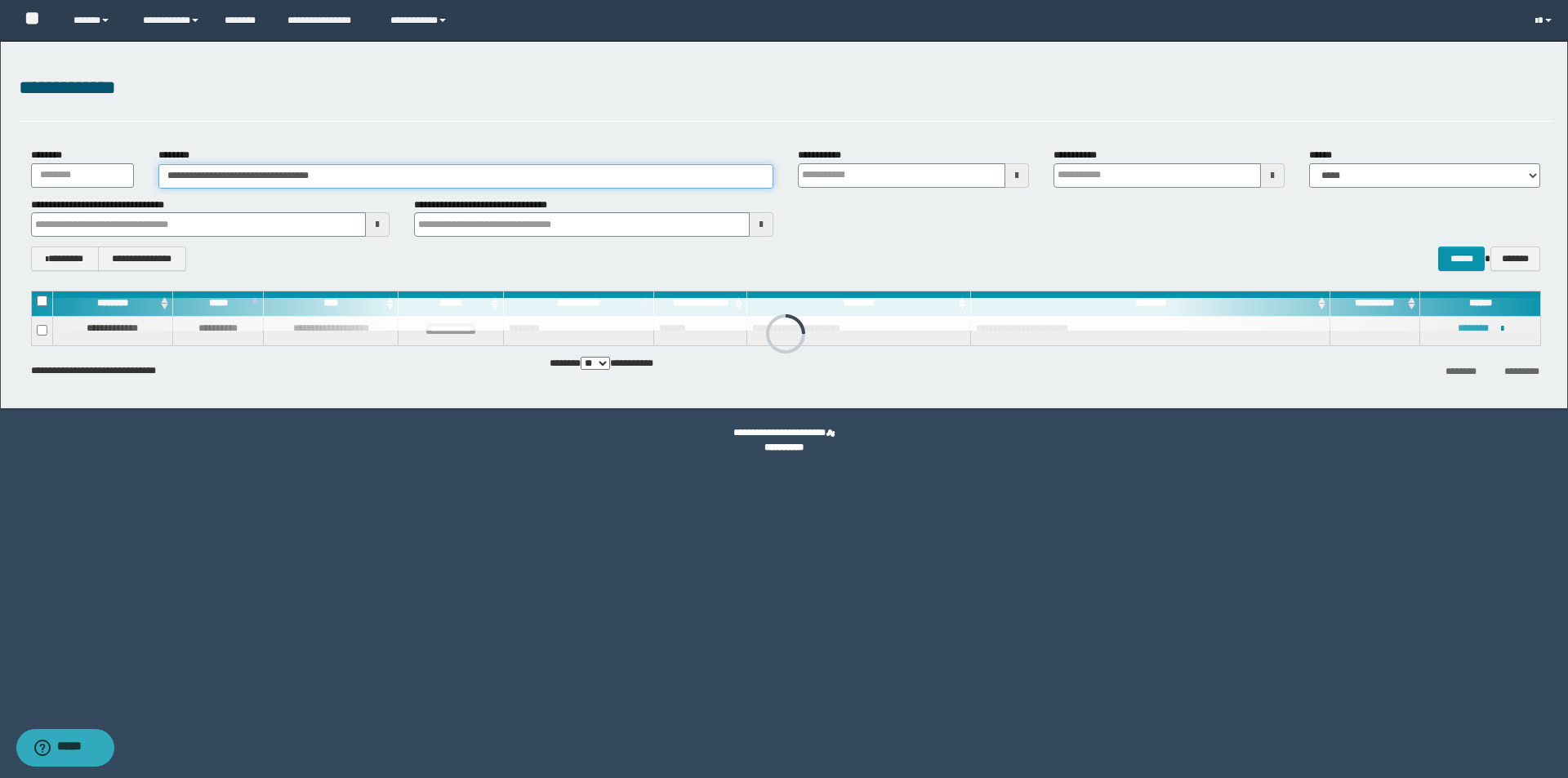 click on "**********" at bounding box center (784, 389) 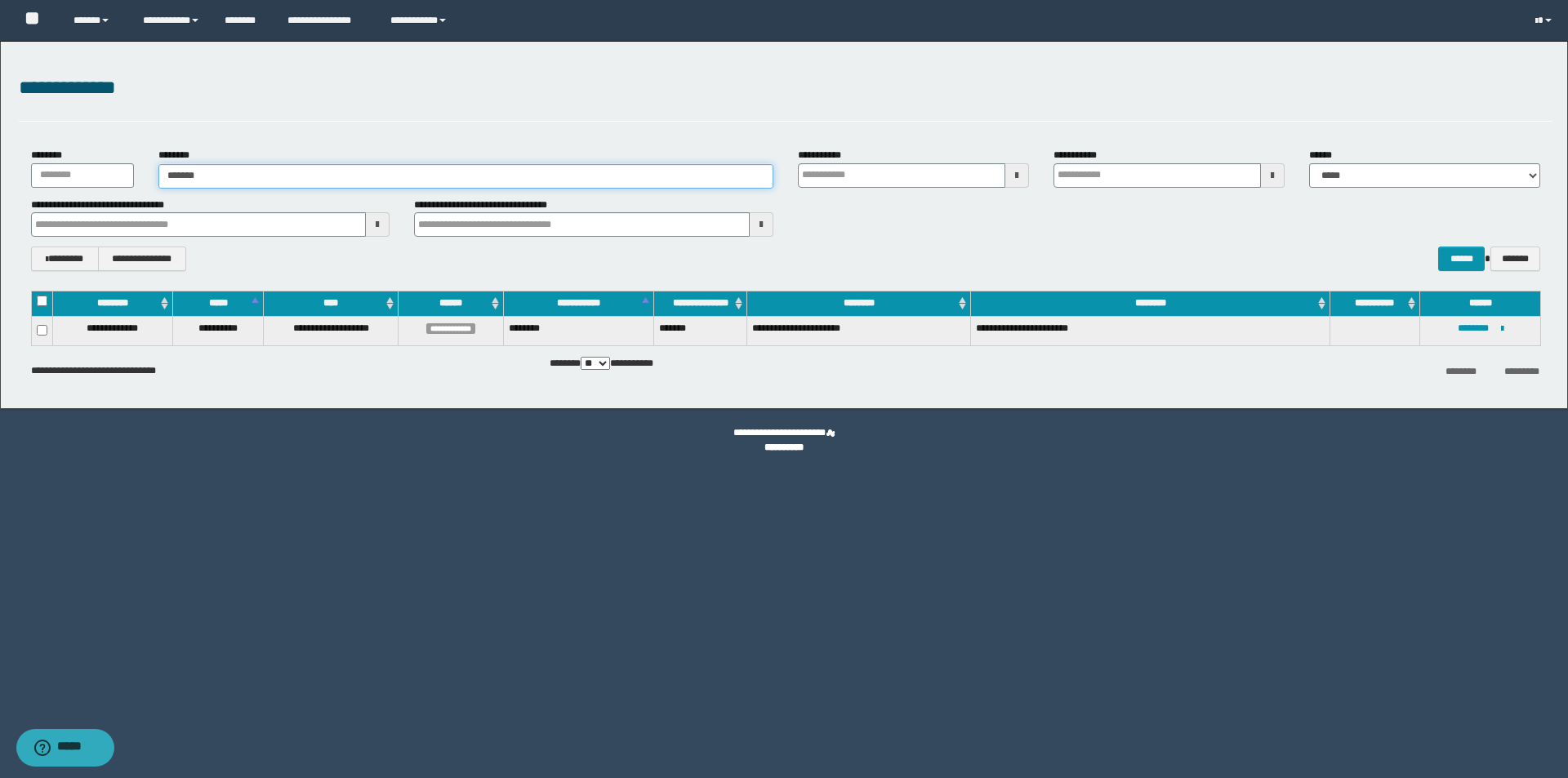 type on "*******" 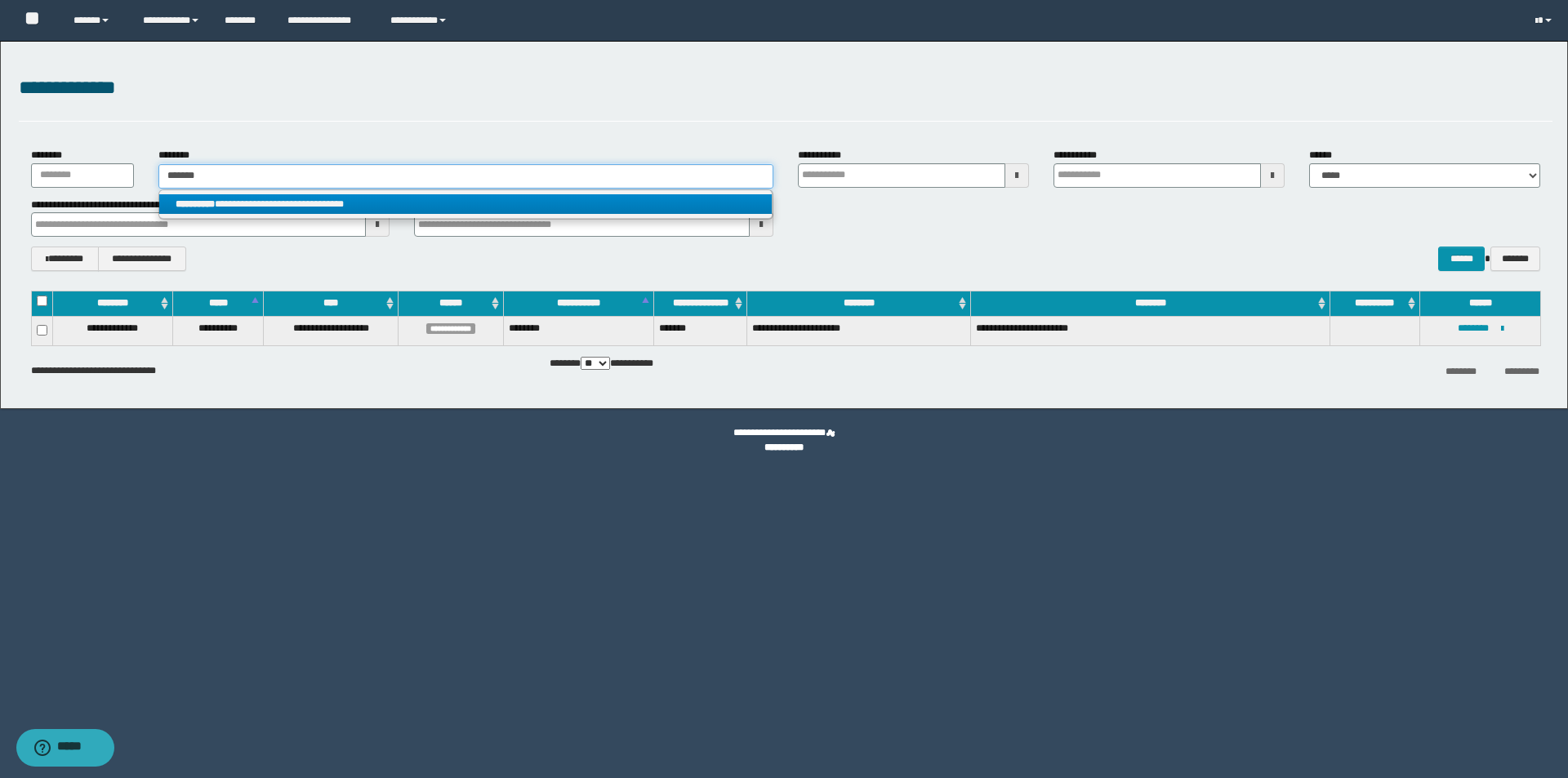 type on "*******" 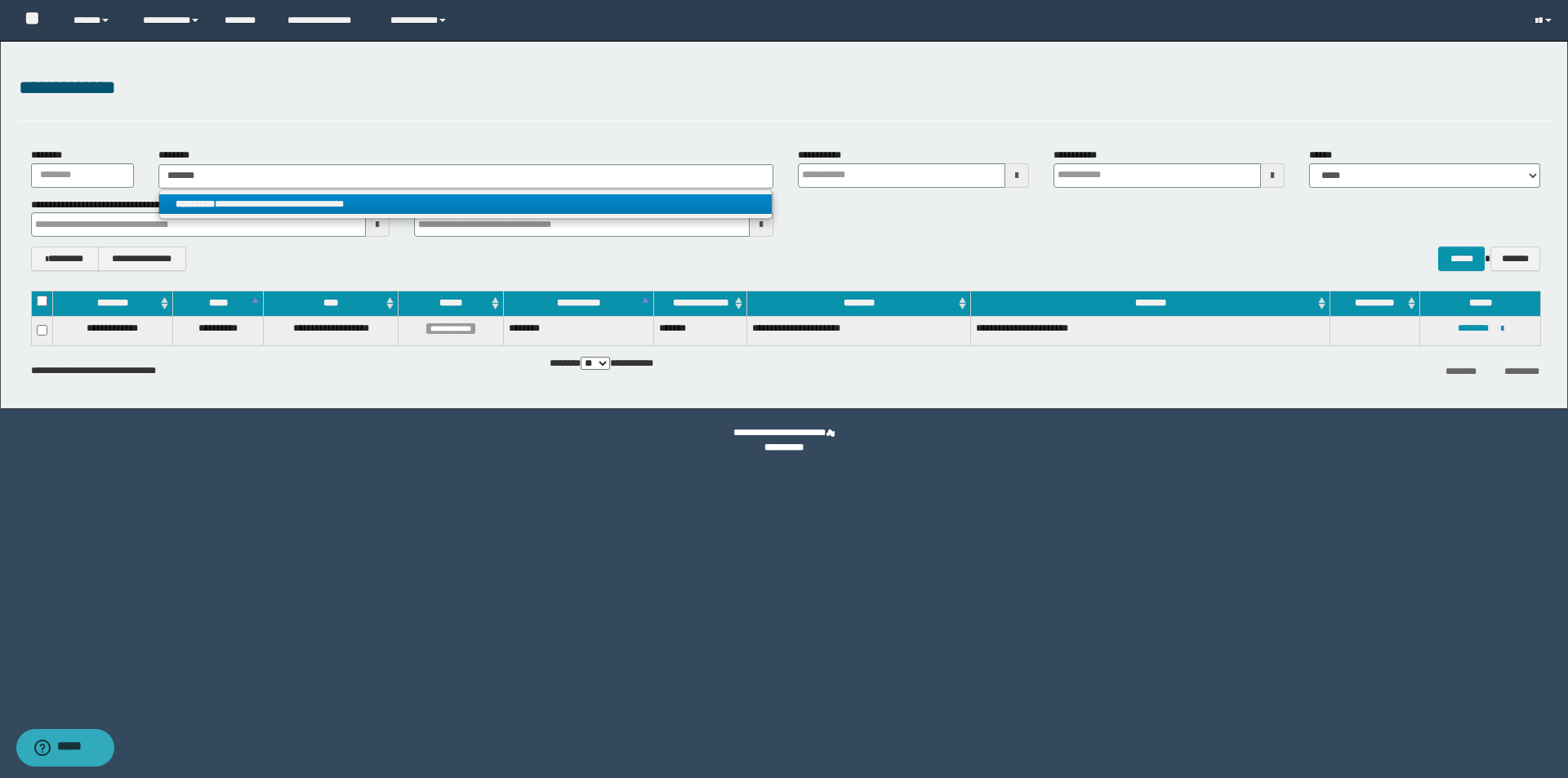click on "**********" at bounding box center (466, 204) 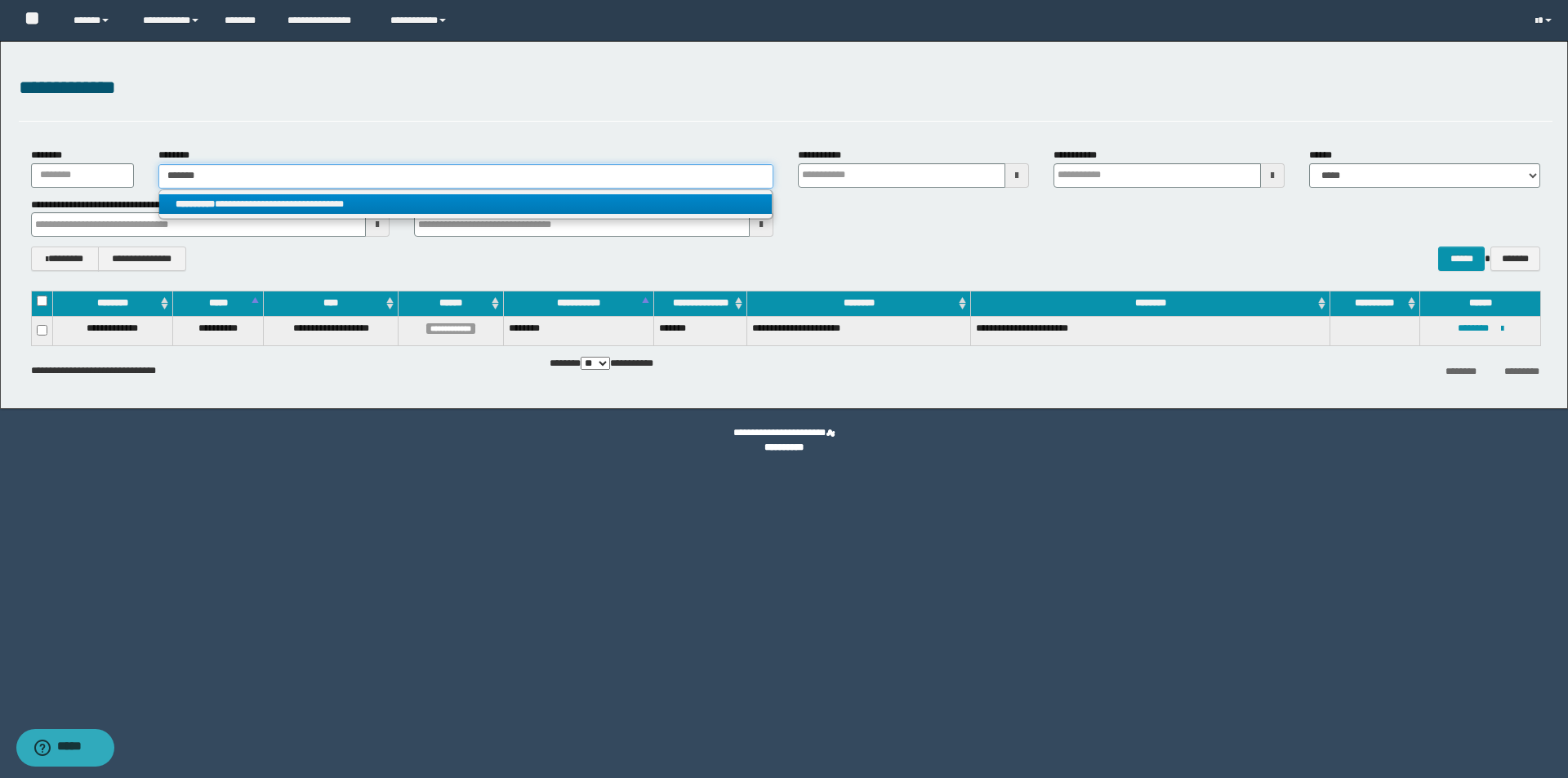 type 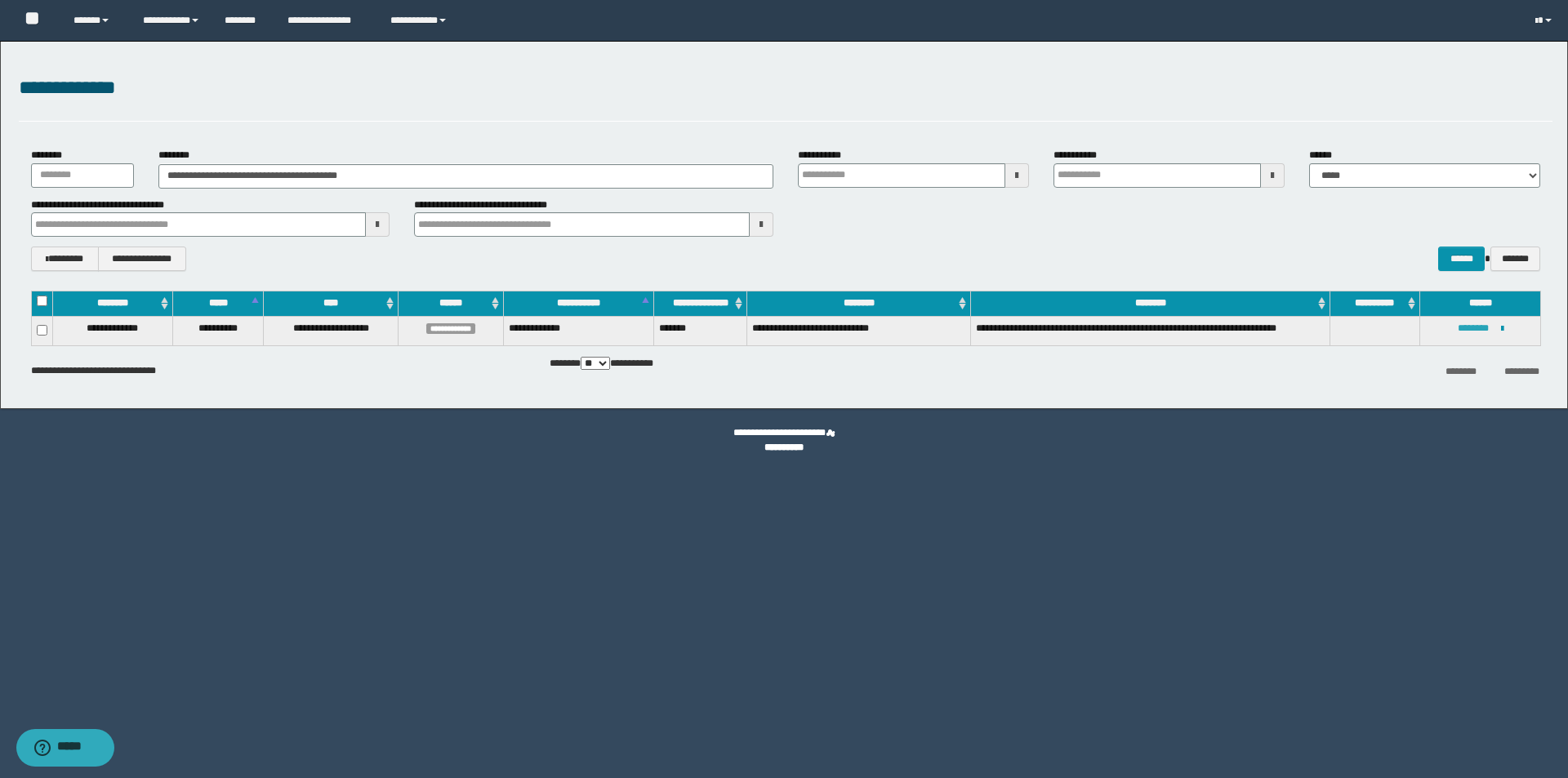 click on "********" at bounding box center [1473, 328] 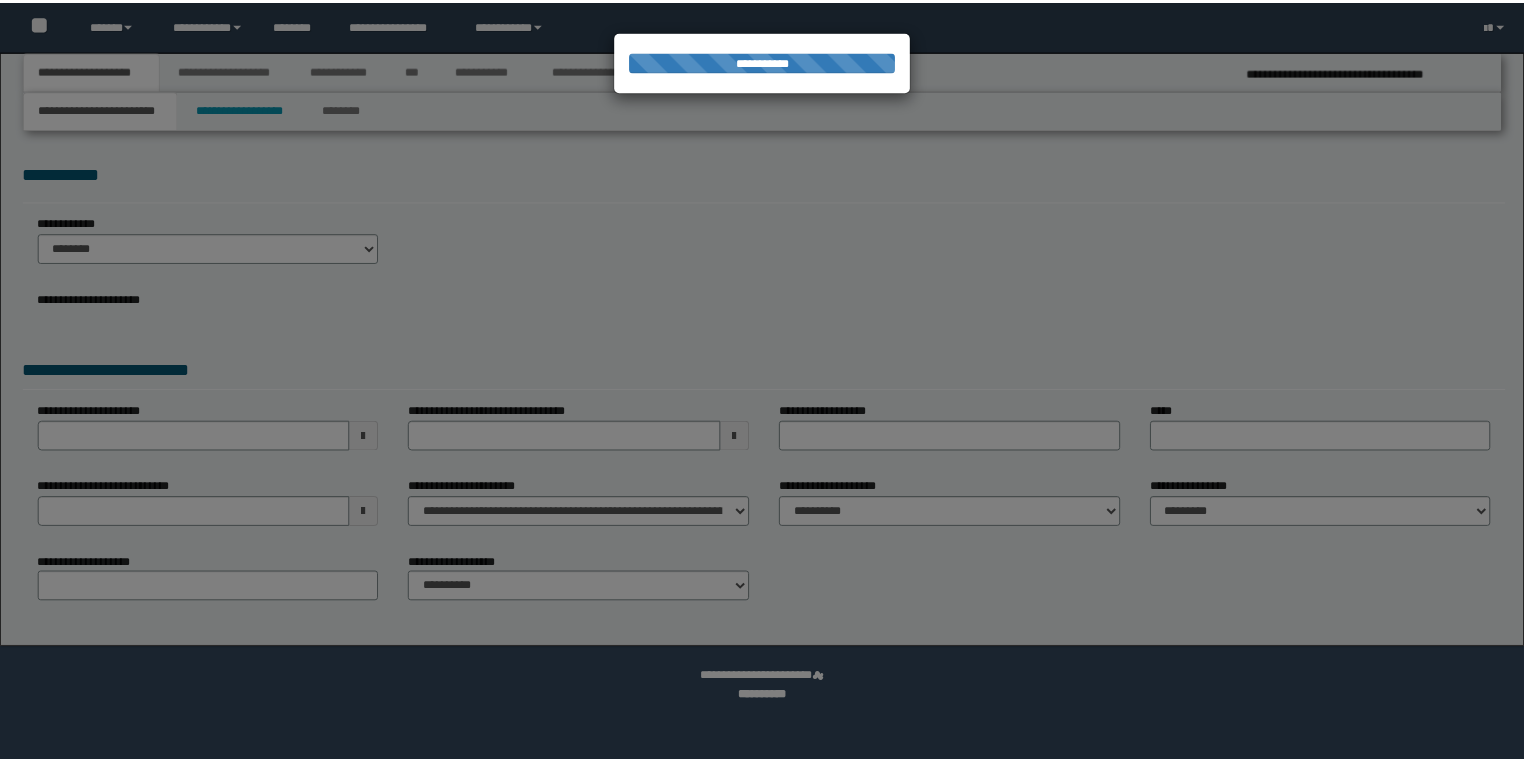 scroll, scrollTop: 0, scrollLeft: 0, axis: both 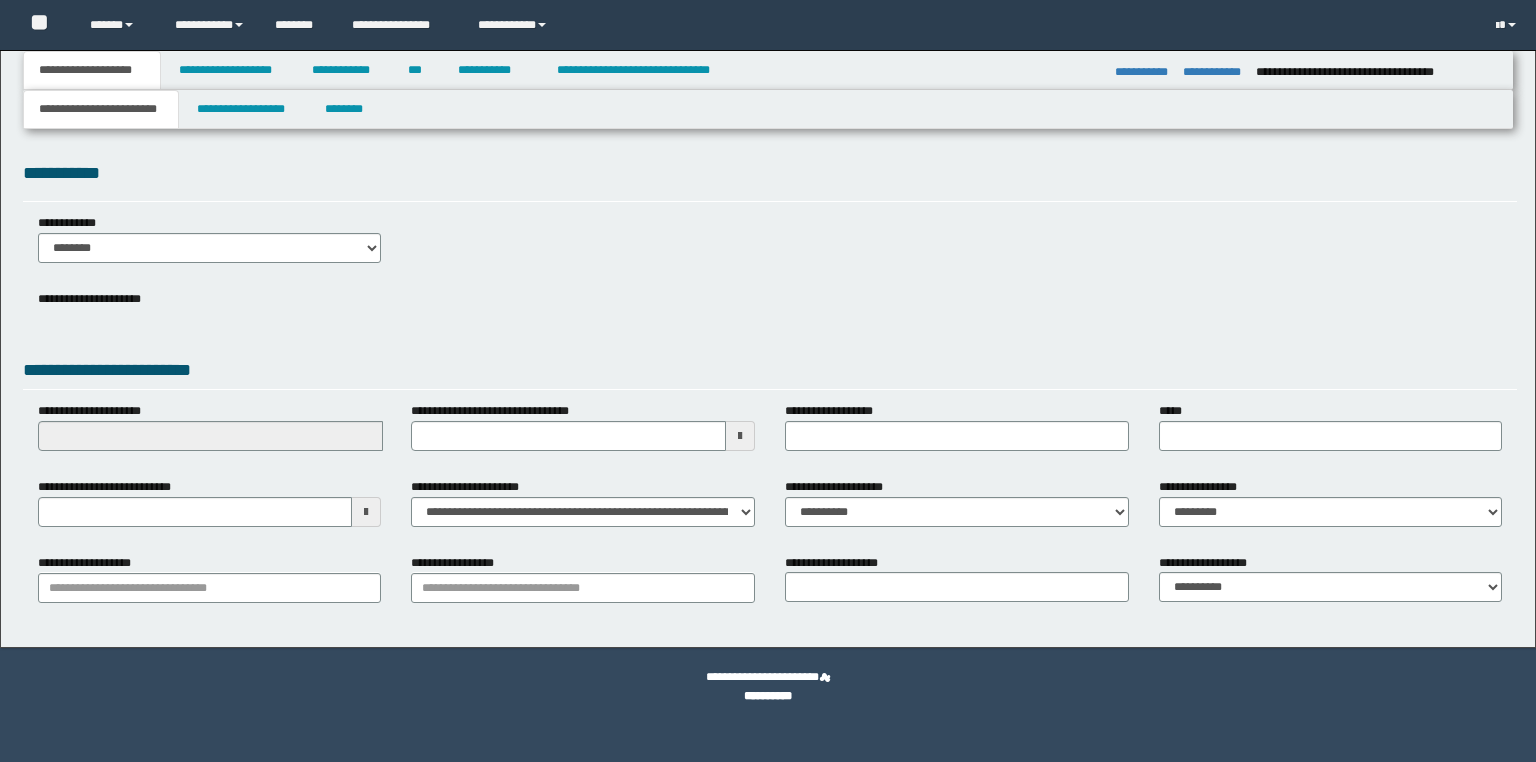 select on "*" 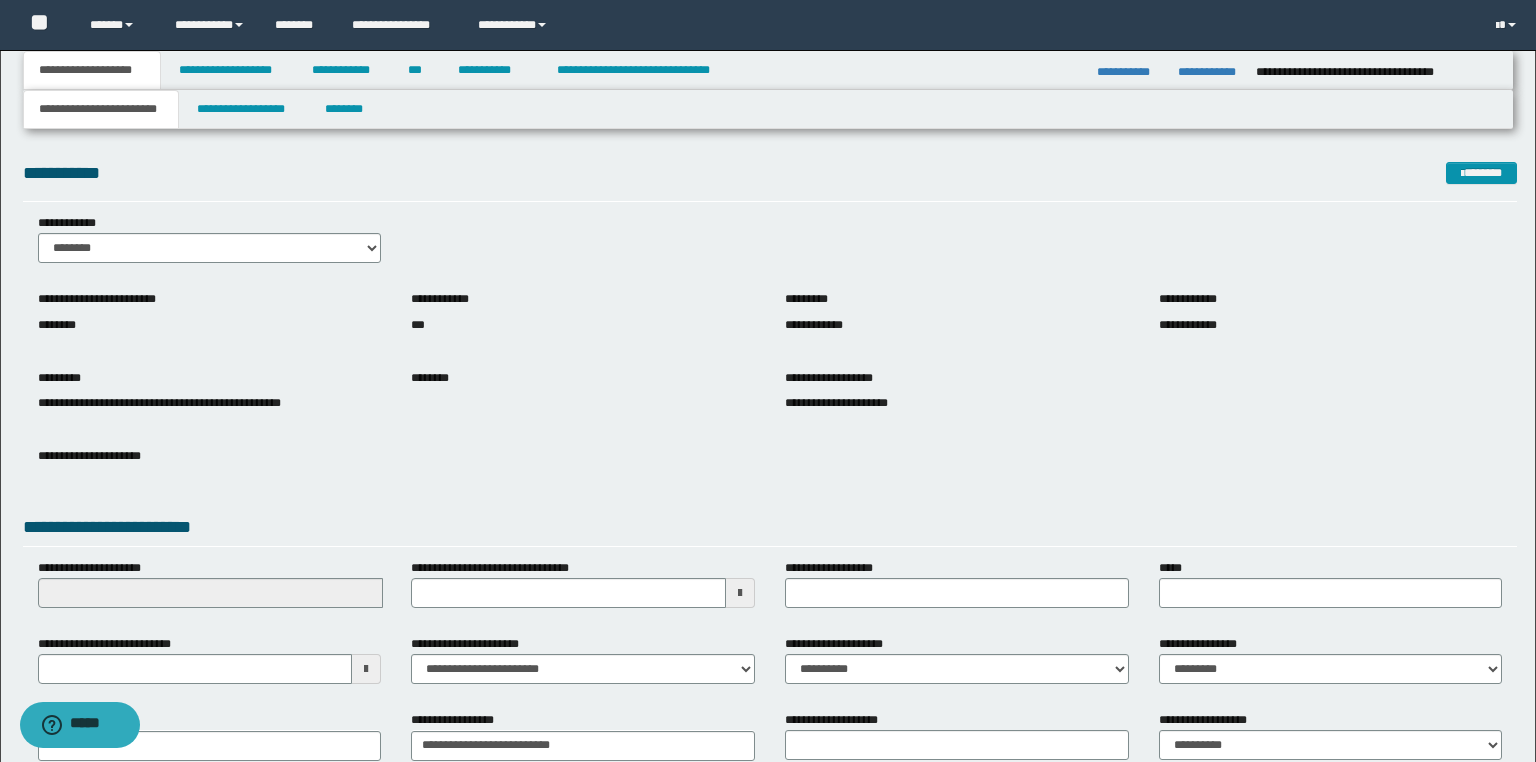 scroll, scrollTop: 0, scrollLeft: 0, axis: both 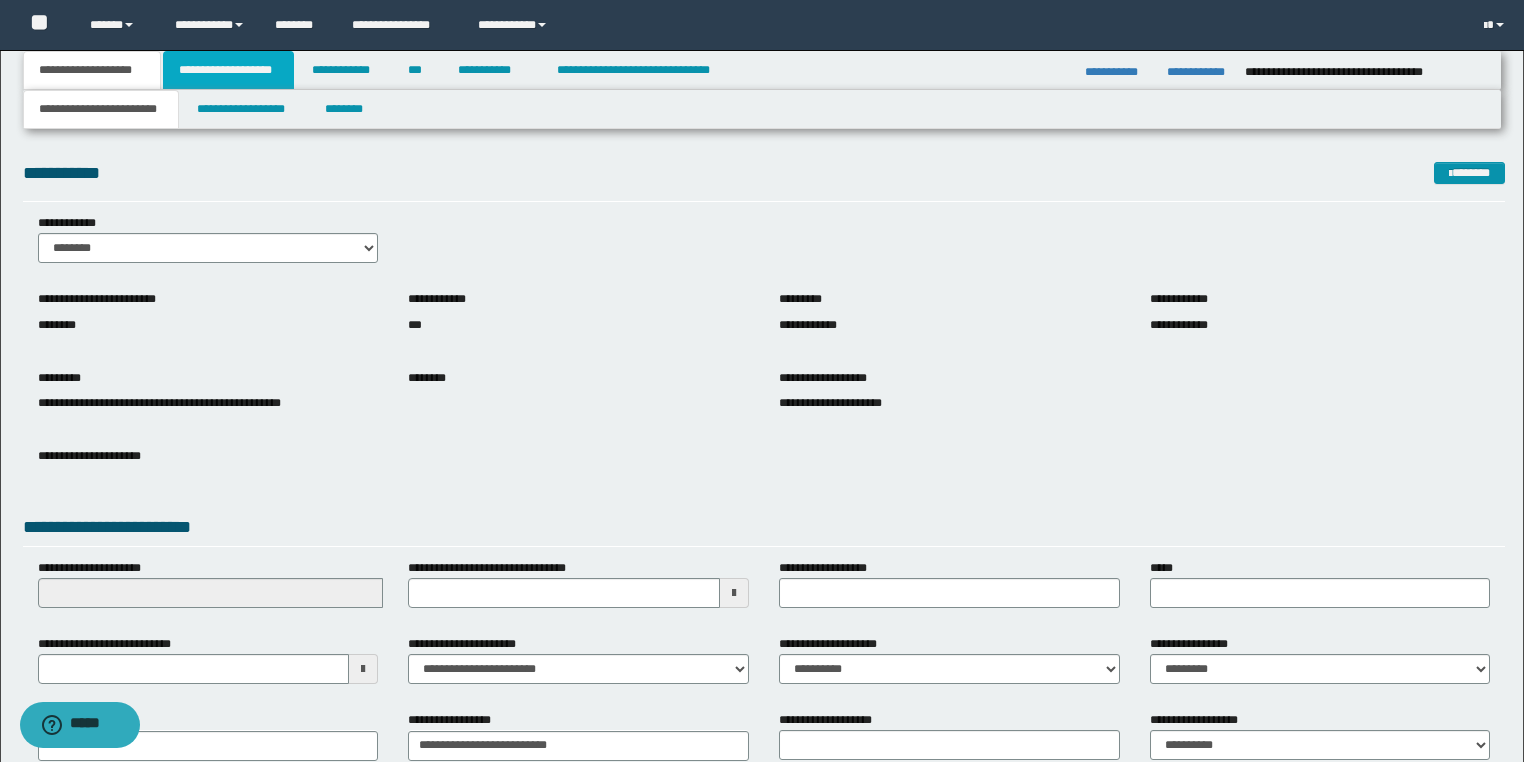 click on "**********" at bounding box center [228, 70] 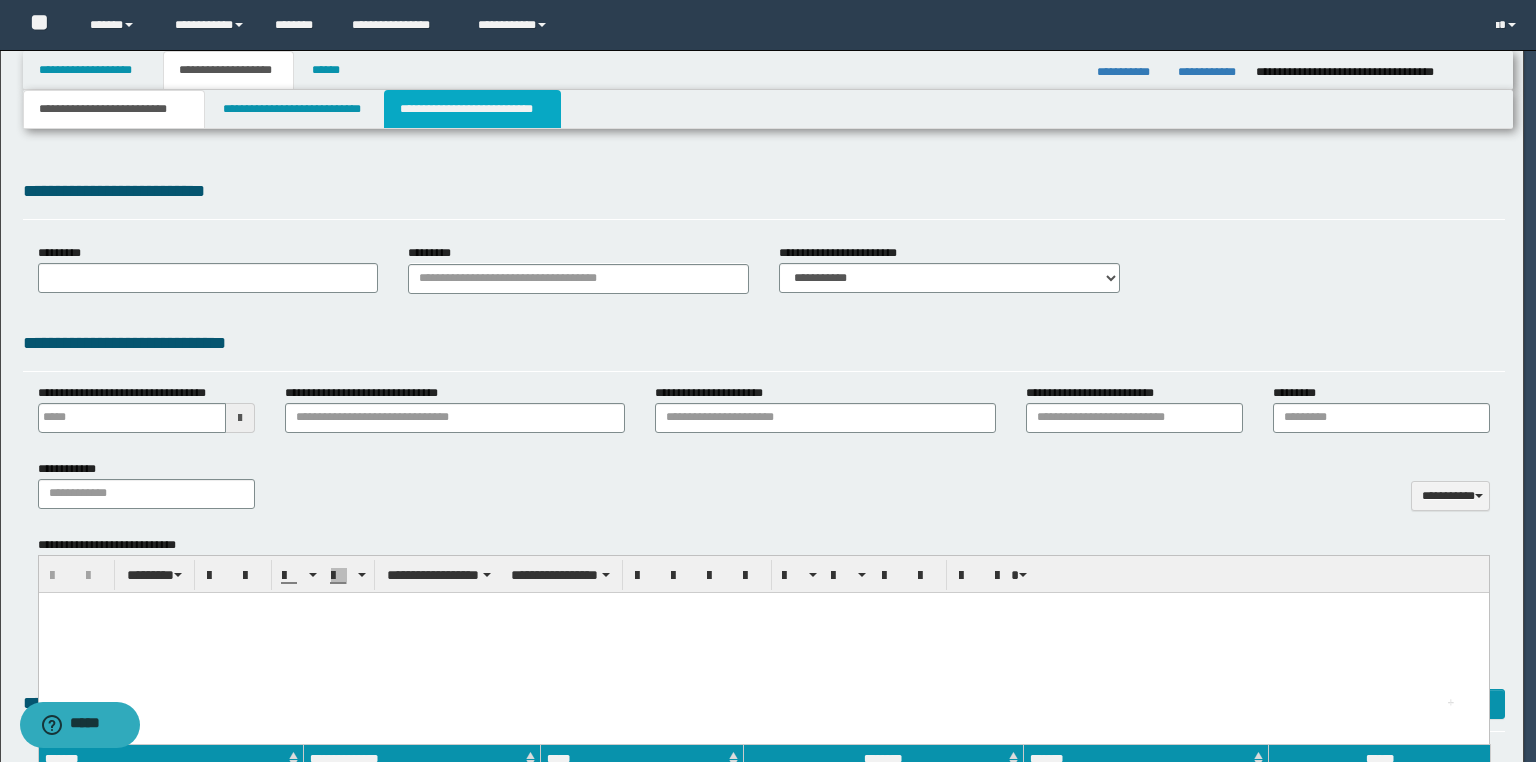 click on "**********" at bounding box center (472, 109) 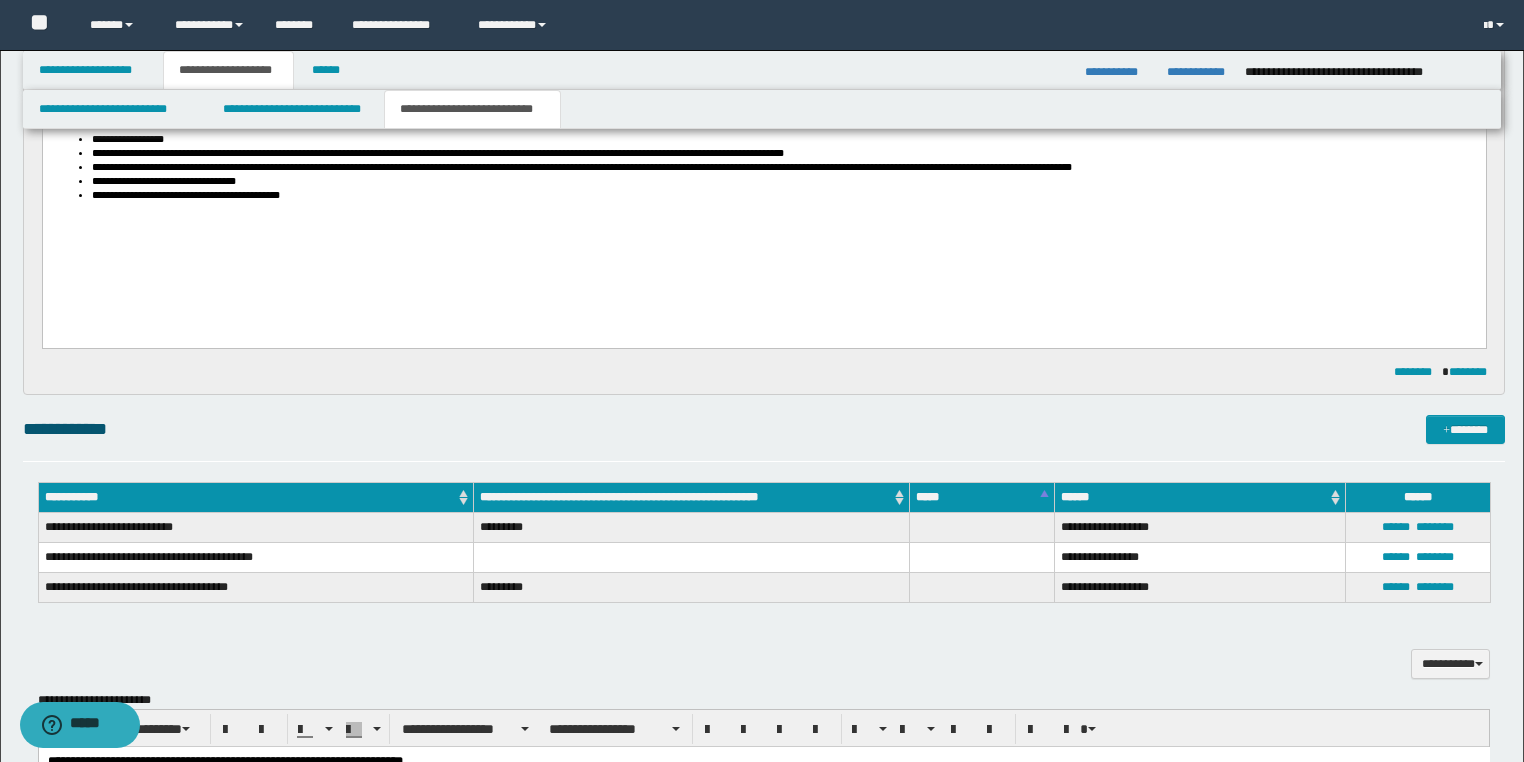 scroll, scrollTop: 1360, scrollLeft: 0, axis: vertical 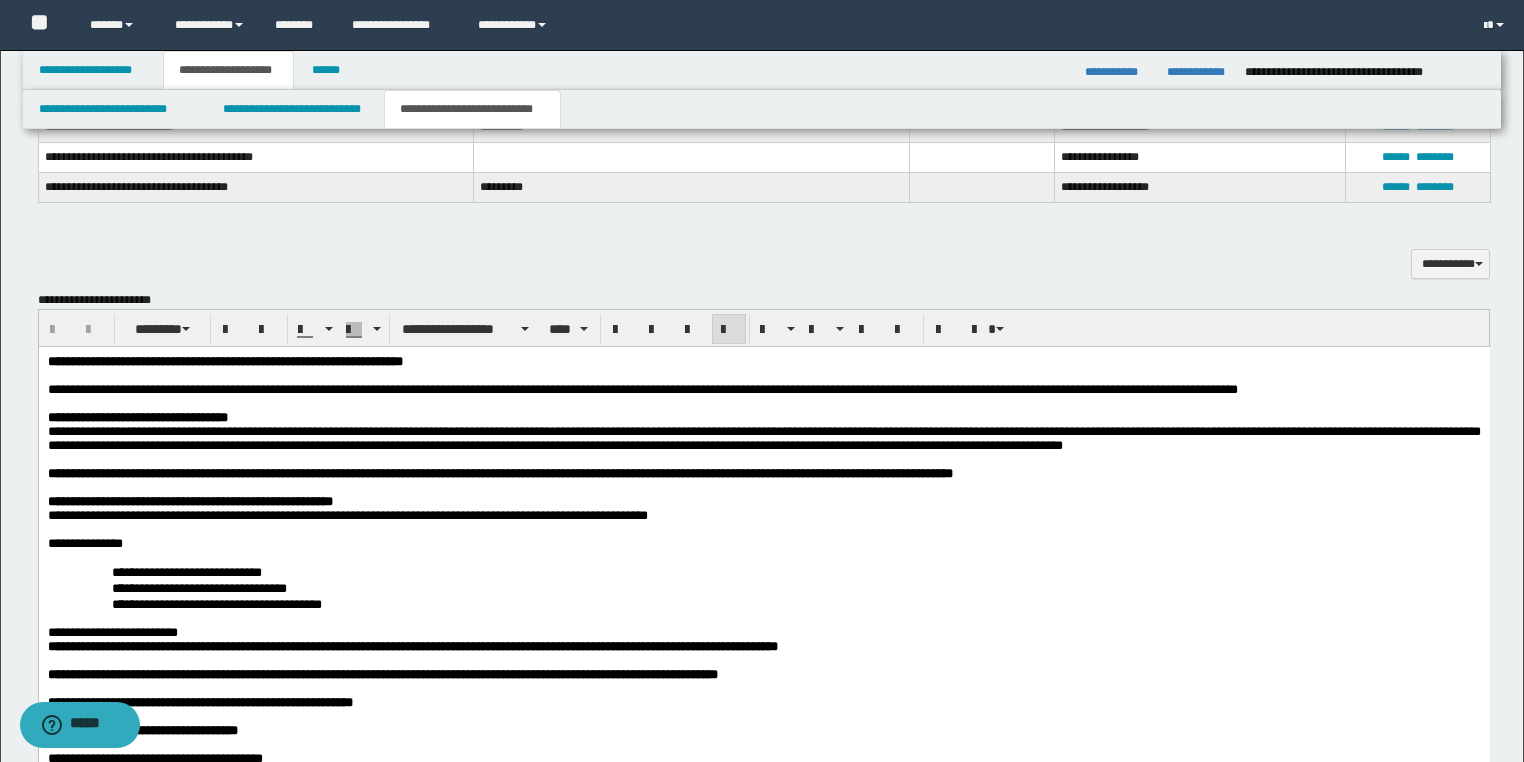 click at bounding box center [763, 460] 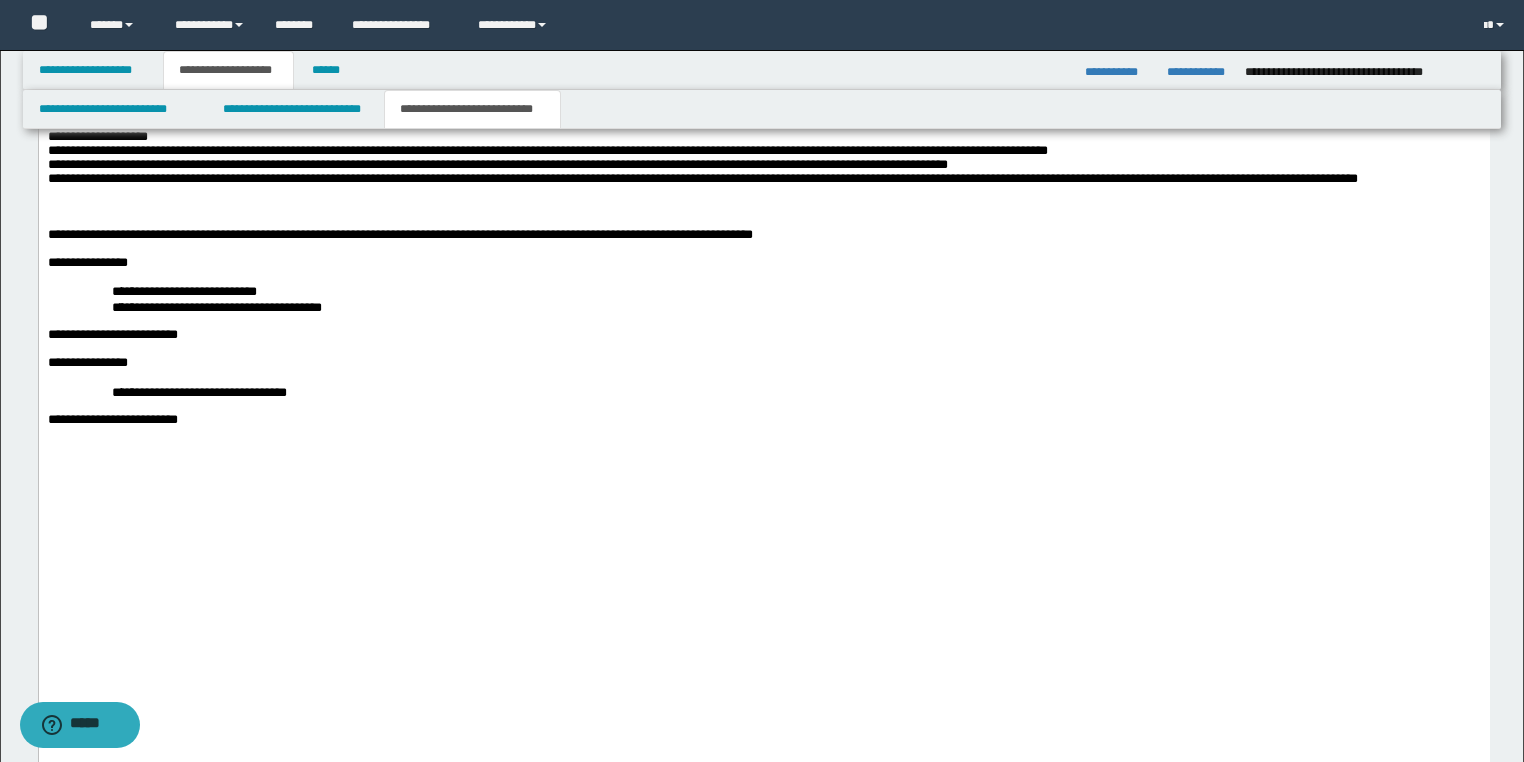 scroll, scrollTop: 3110, scrollLeft: 0, axis: vertical 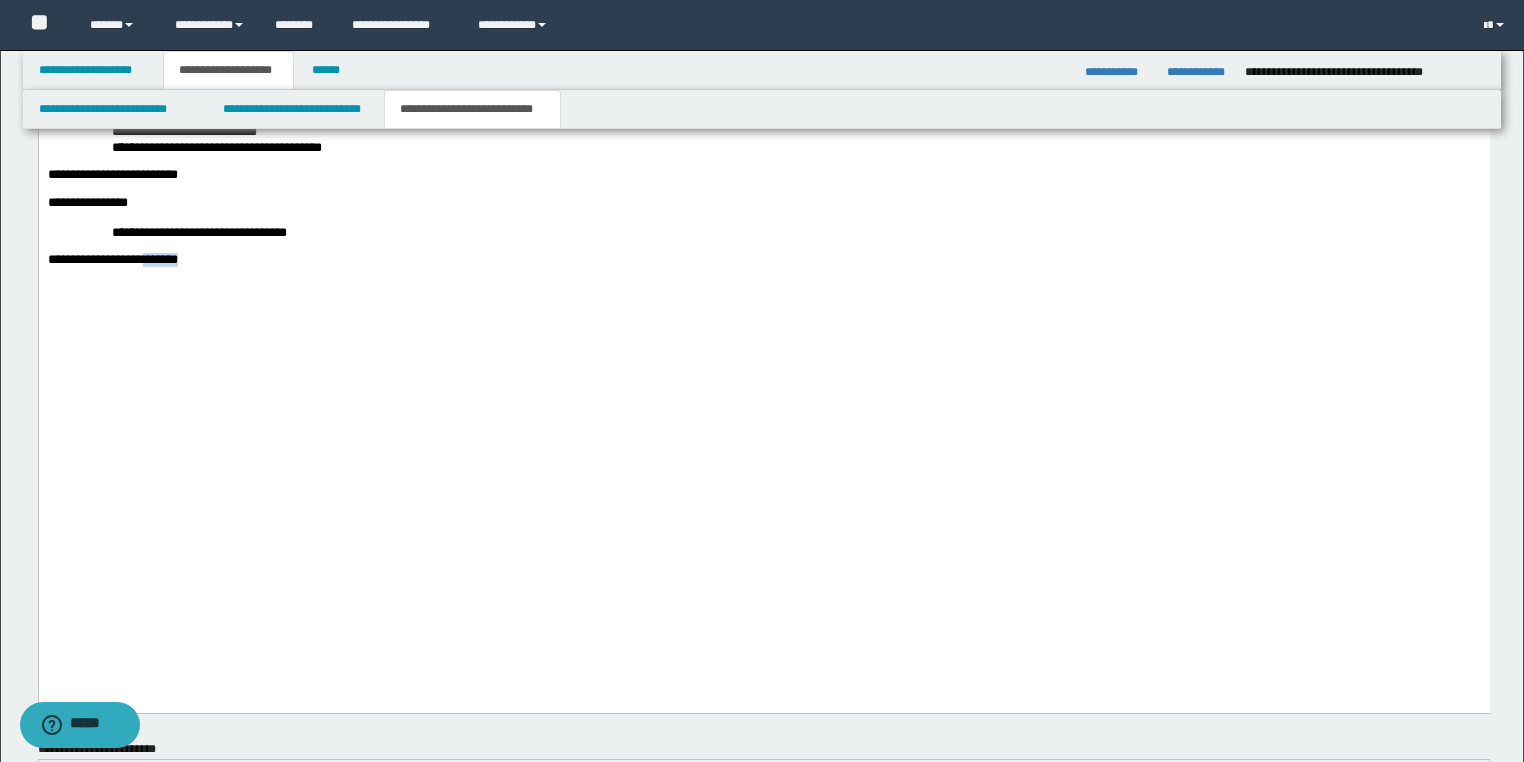 drag, startPoint x: 196, startPoint y: 598, endPoint x: 160, endPoint y: 595, distance: 36.124783 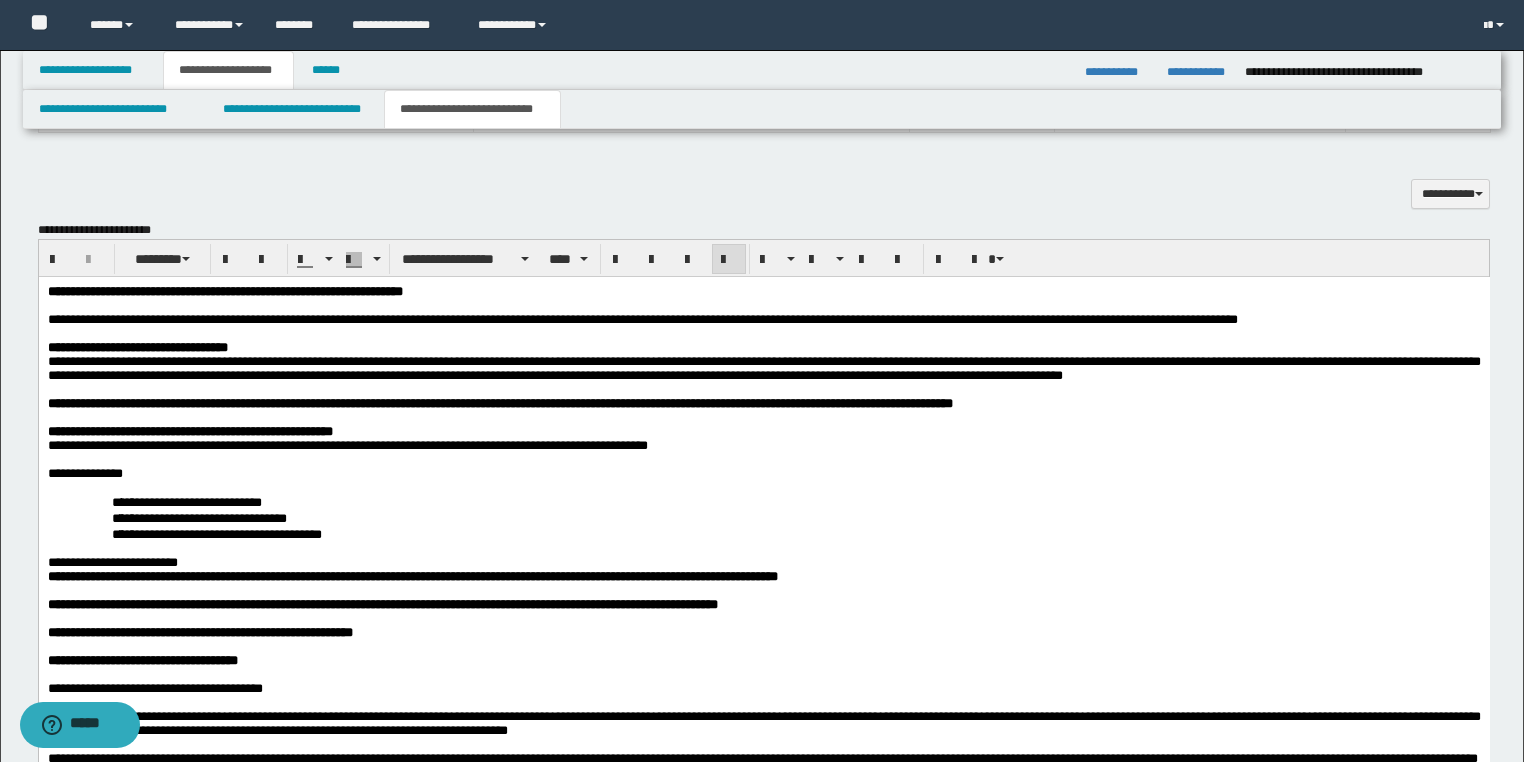 scroll, scrollTop: 1190, scrollLeft: 0, axis: vertical 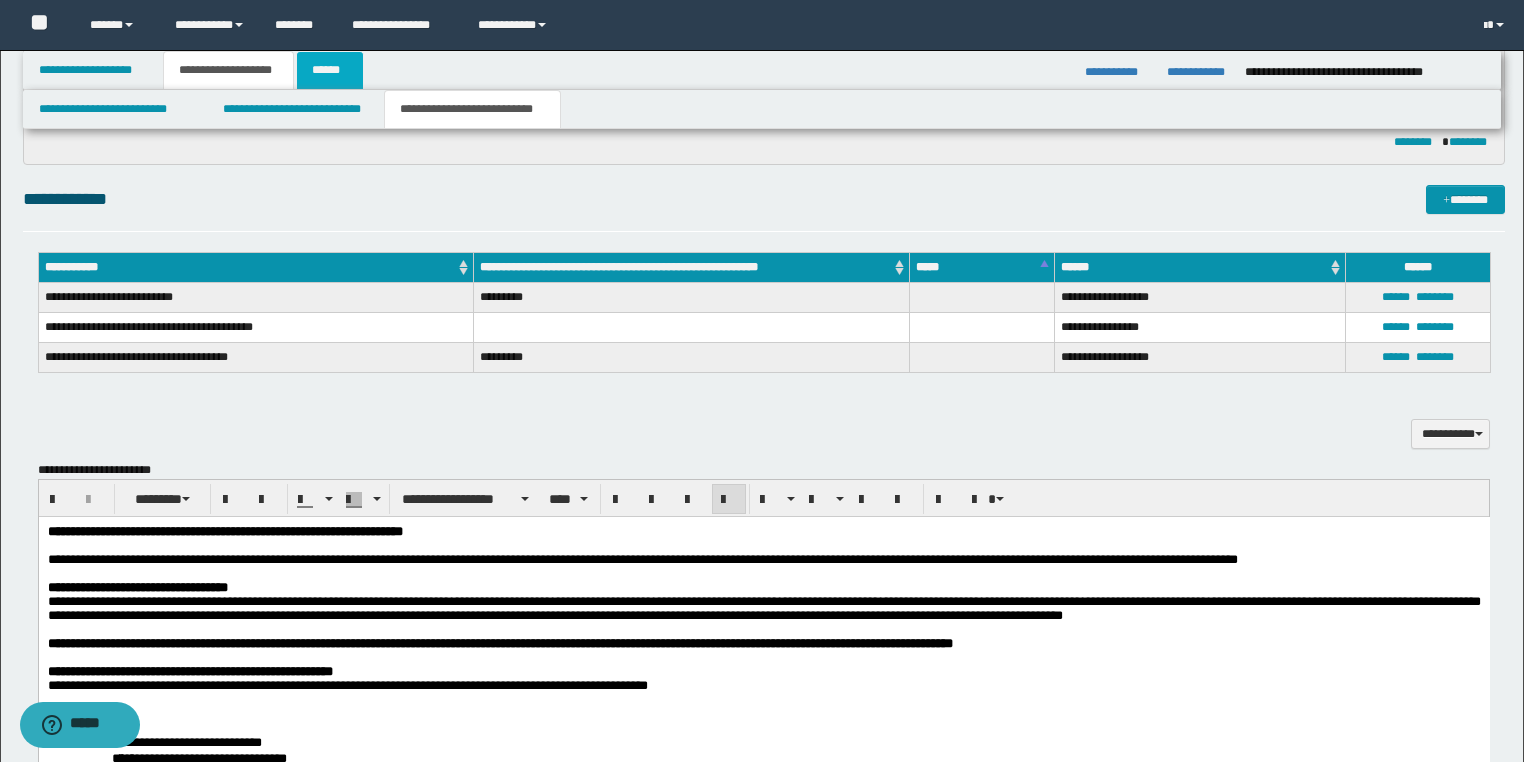 click on "******" at bounding box center (330, 70) 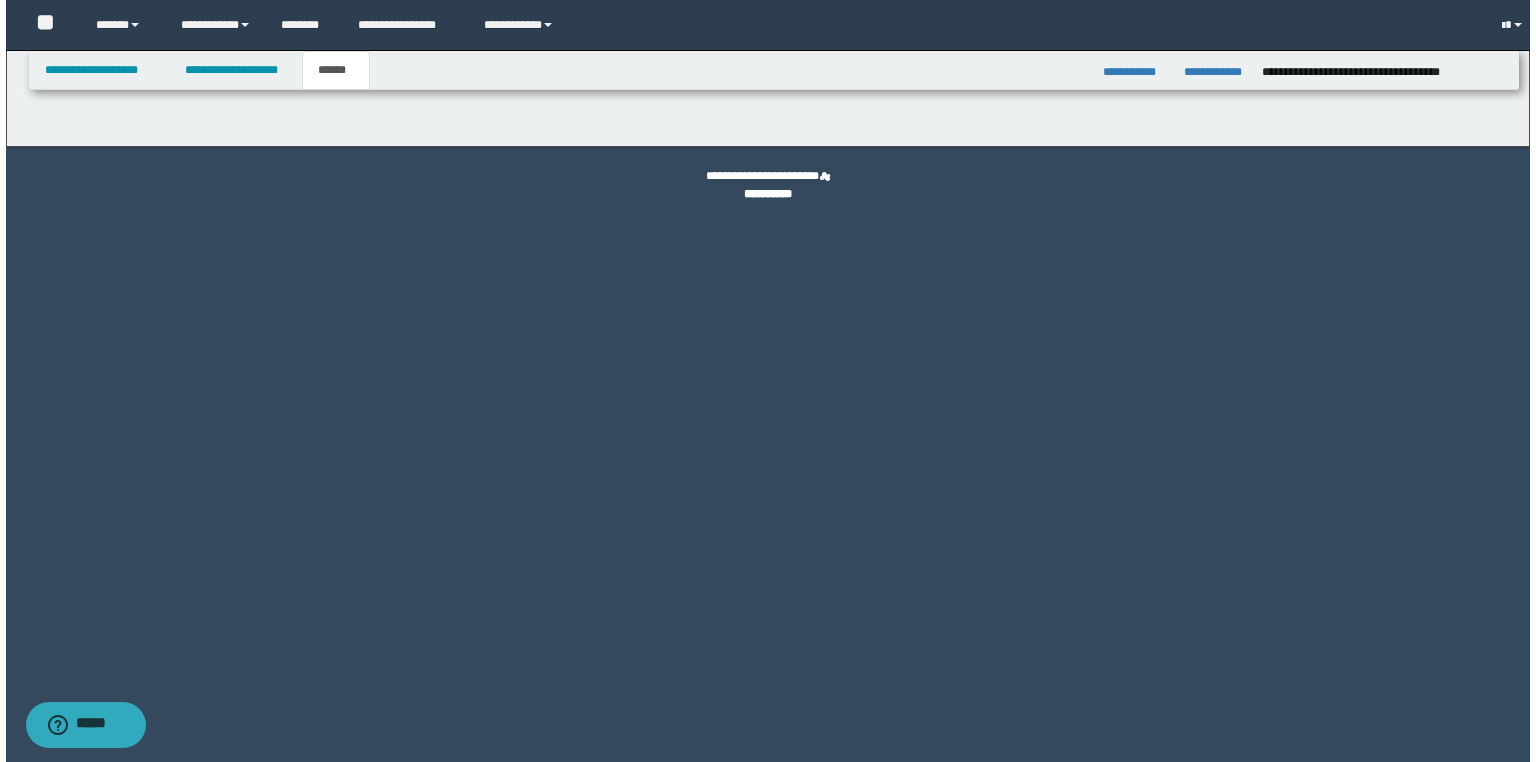 scroll, scrollTop: 0, scrollLeft: 0, axis: both 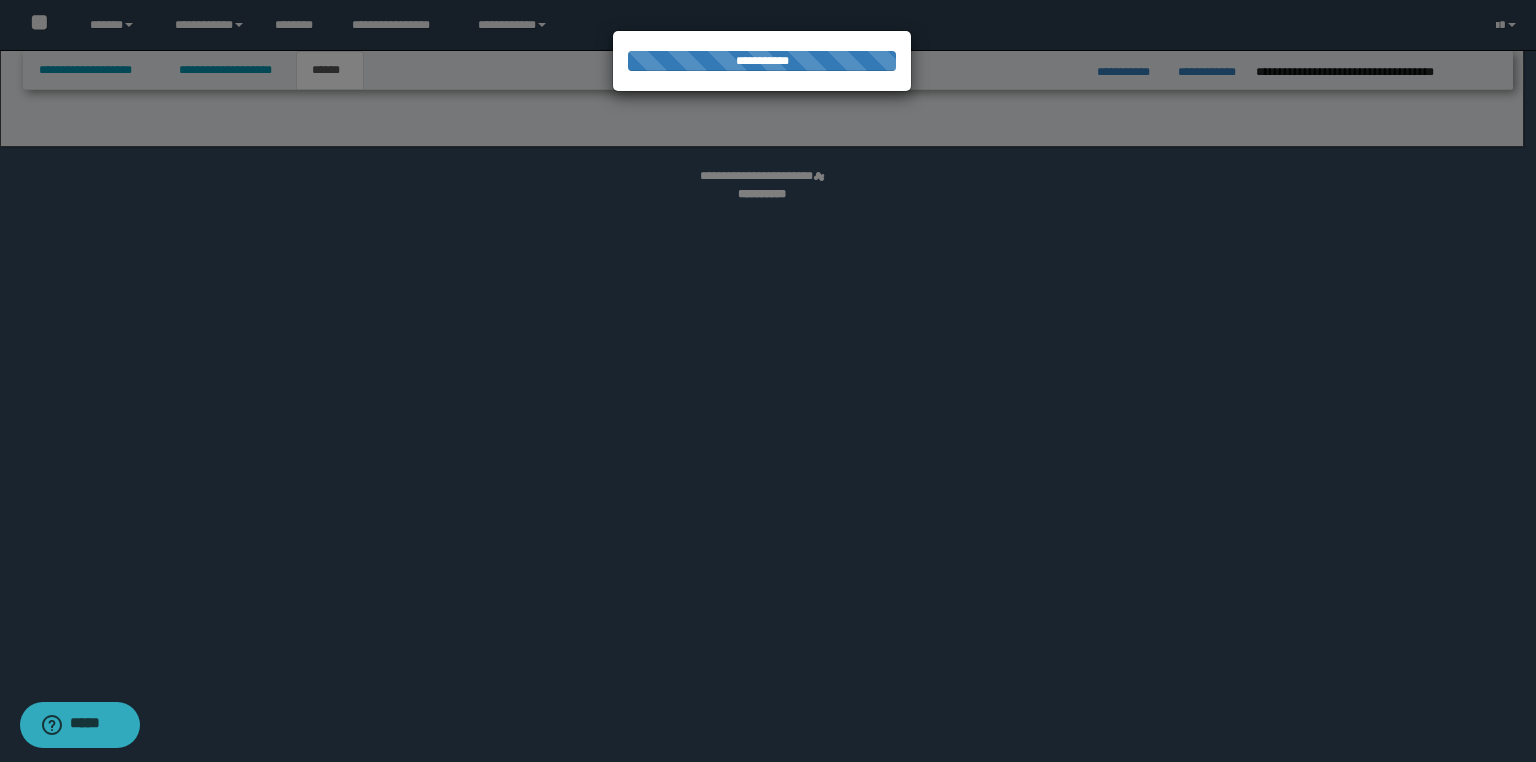 select on "*" 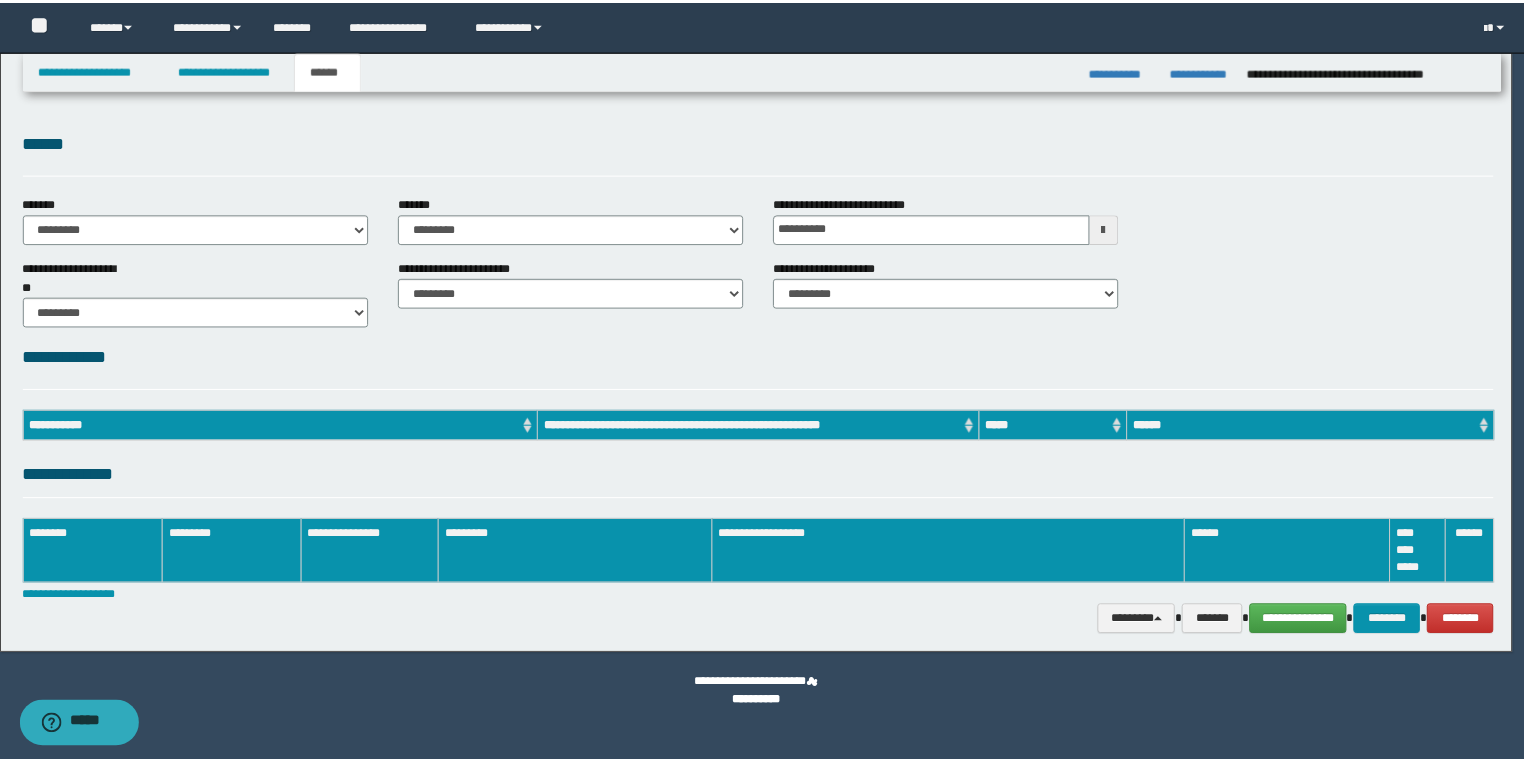 scroll, scrollTop: 0, scrollLeft: 0, axis: both 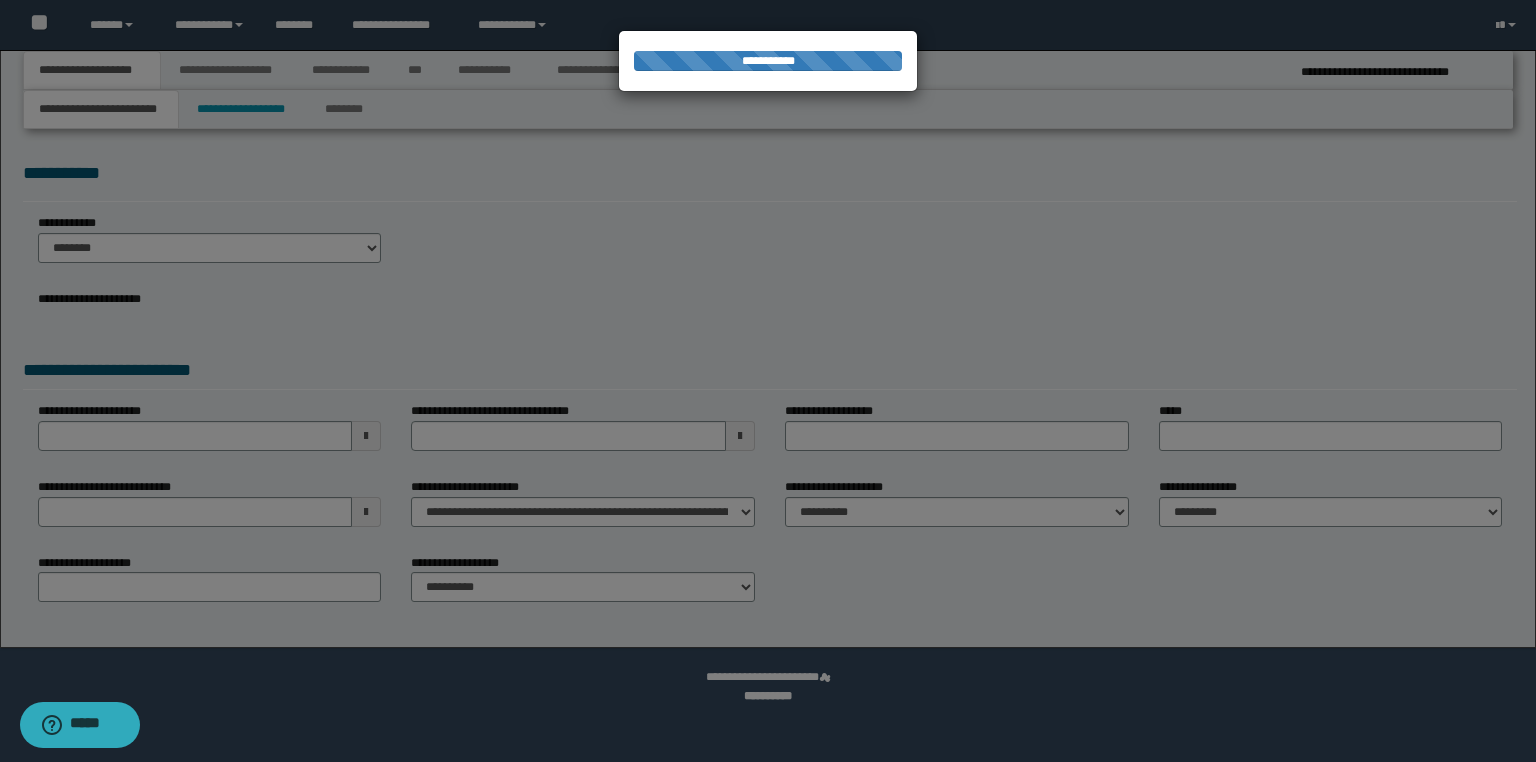 select on "*" 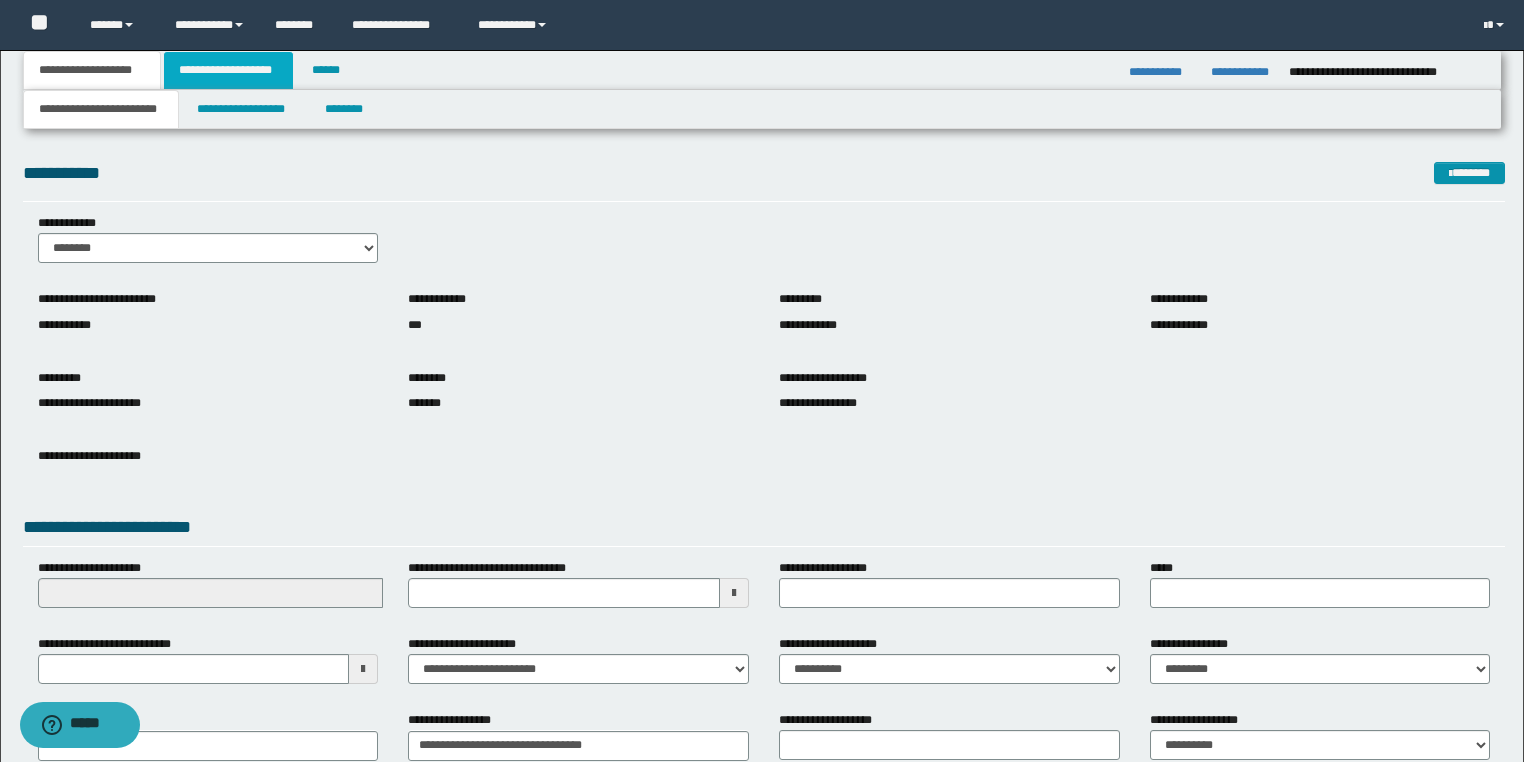 drag, startPoint x: 240, startPoint y: 77, endPoint x: 257, endPoint y: 80, distance: 17.262676 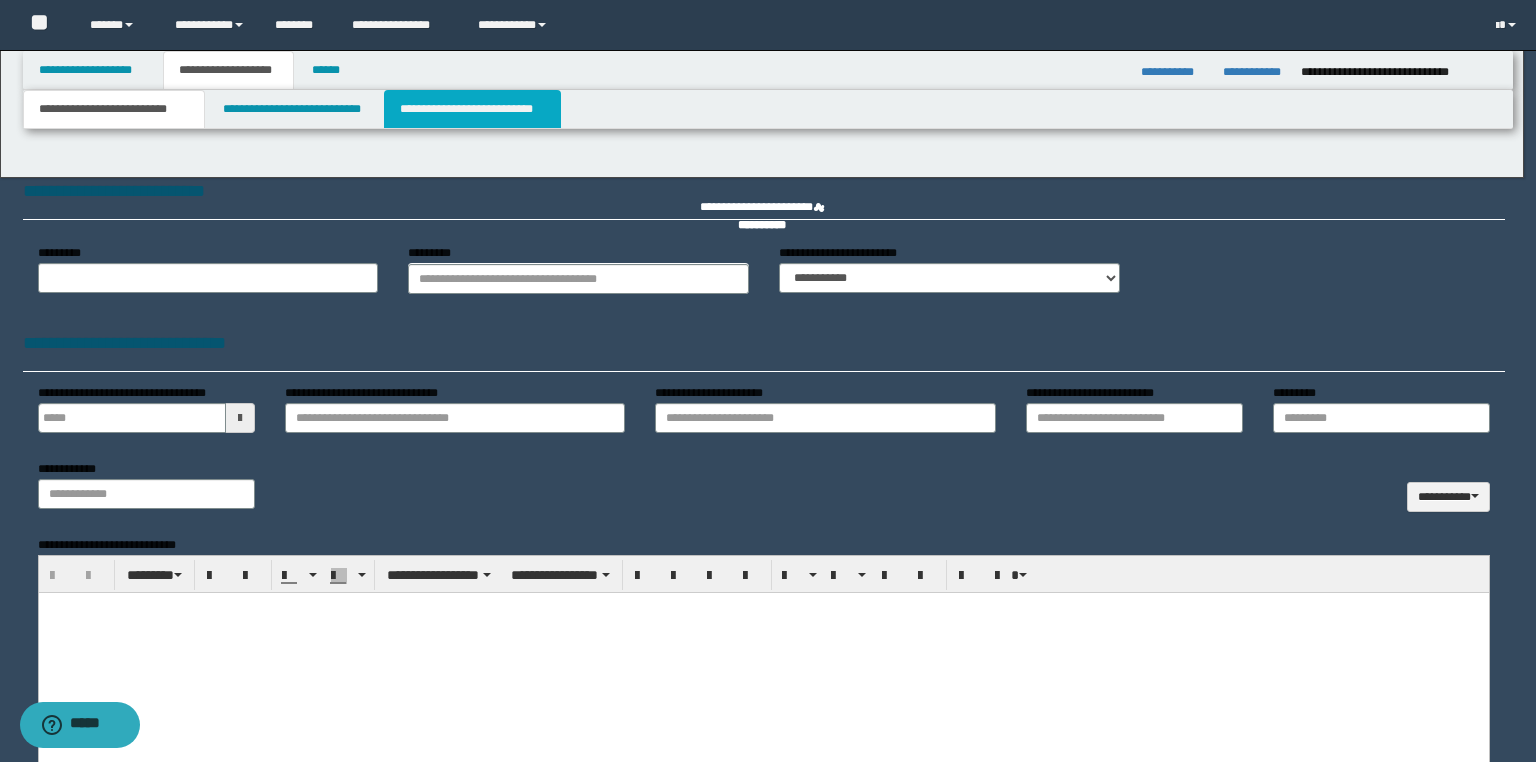 drag, startPoint x: 456, startPoint y: 113, endPoint x: 30, endPoint y: 158, distance: 428.37018 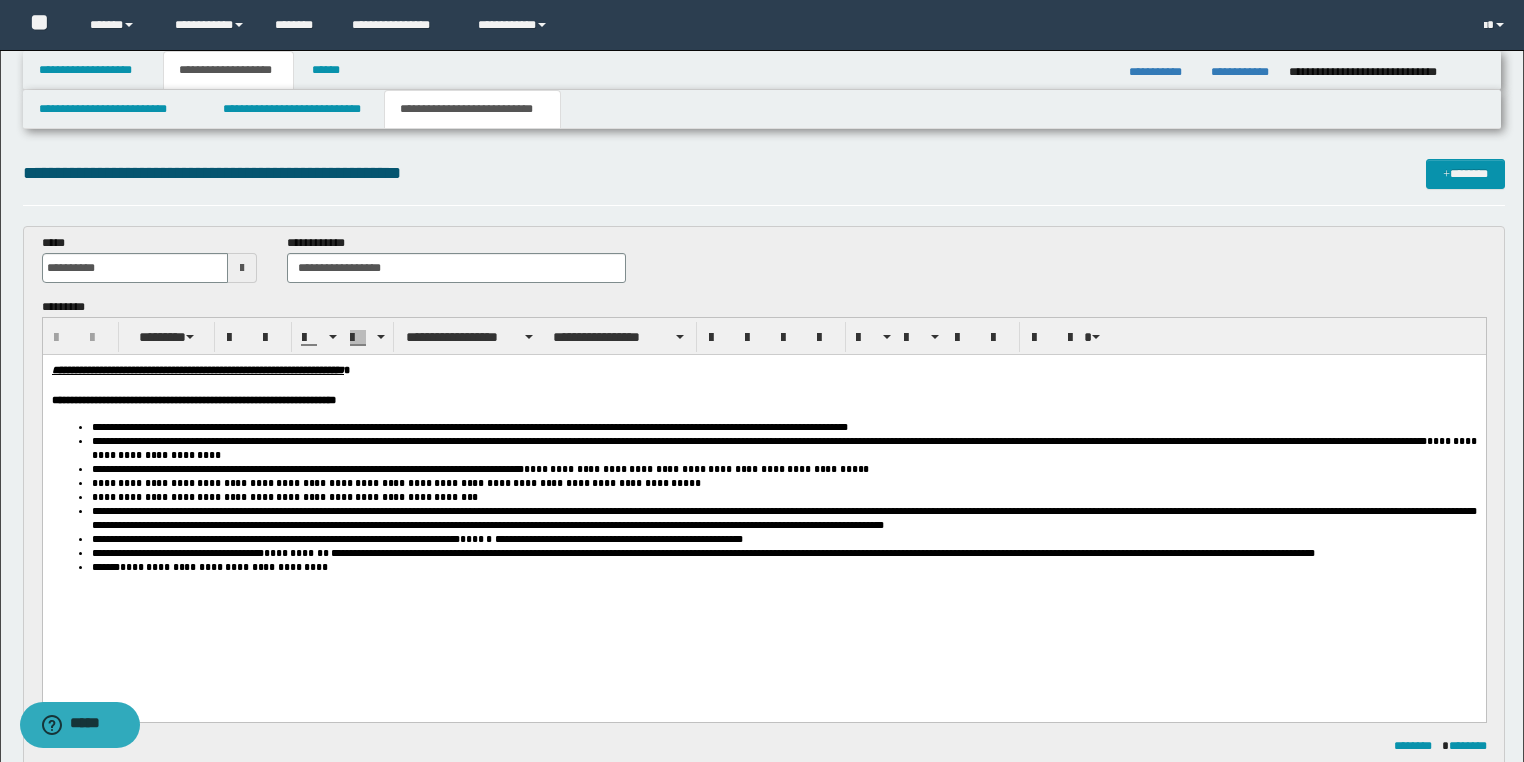 scroll, scrollTop: 0, scrollLeft: 0, axis: both 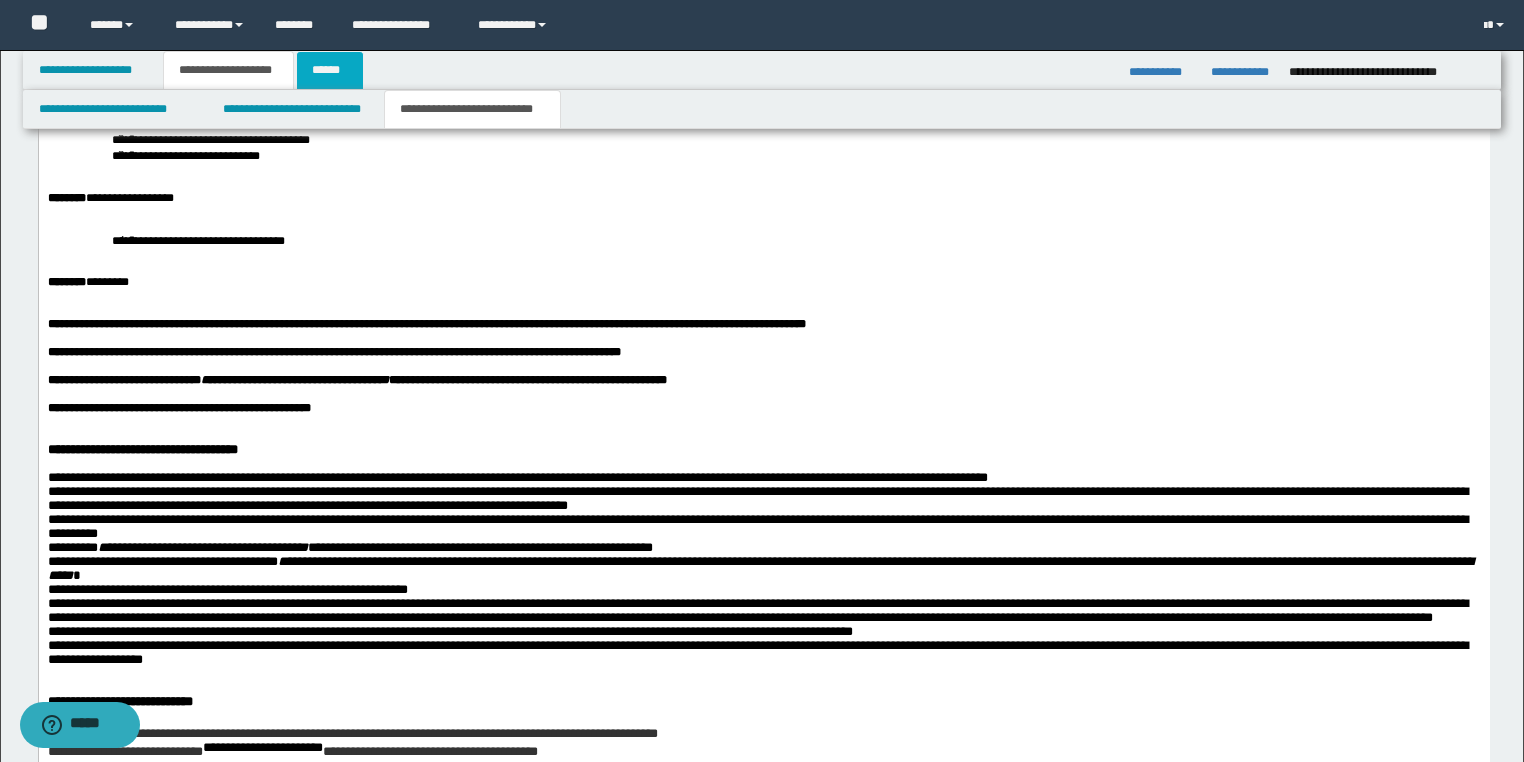 click on "******" at bounding box center [330, 70] 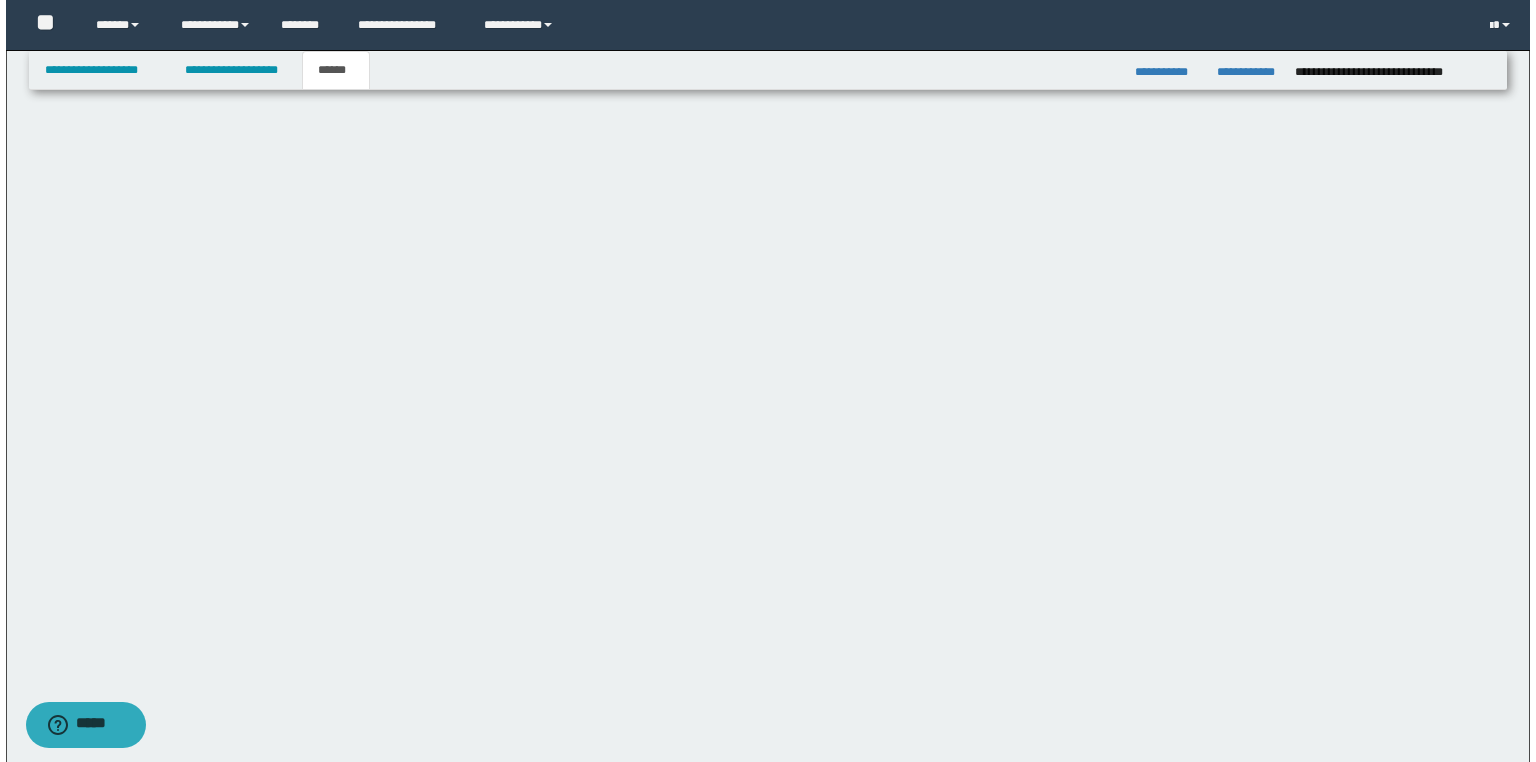 scroll, scrollTop: 0, scrollLeft: 0, axis: both 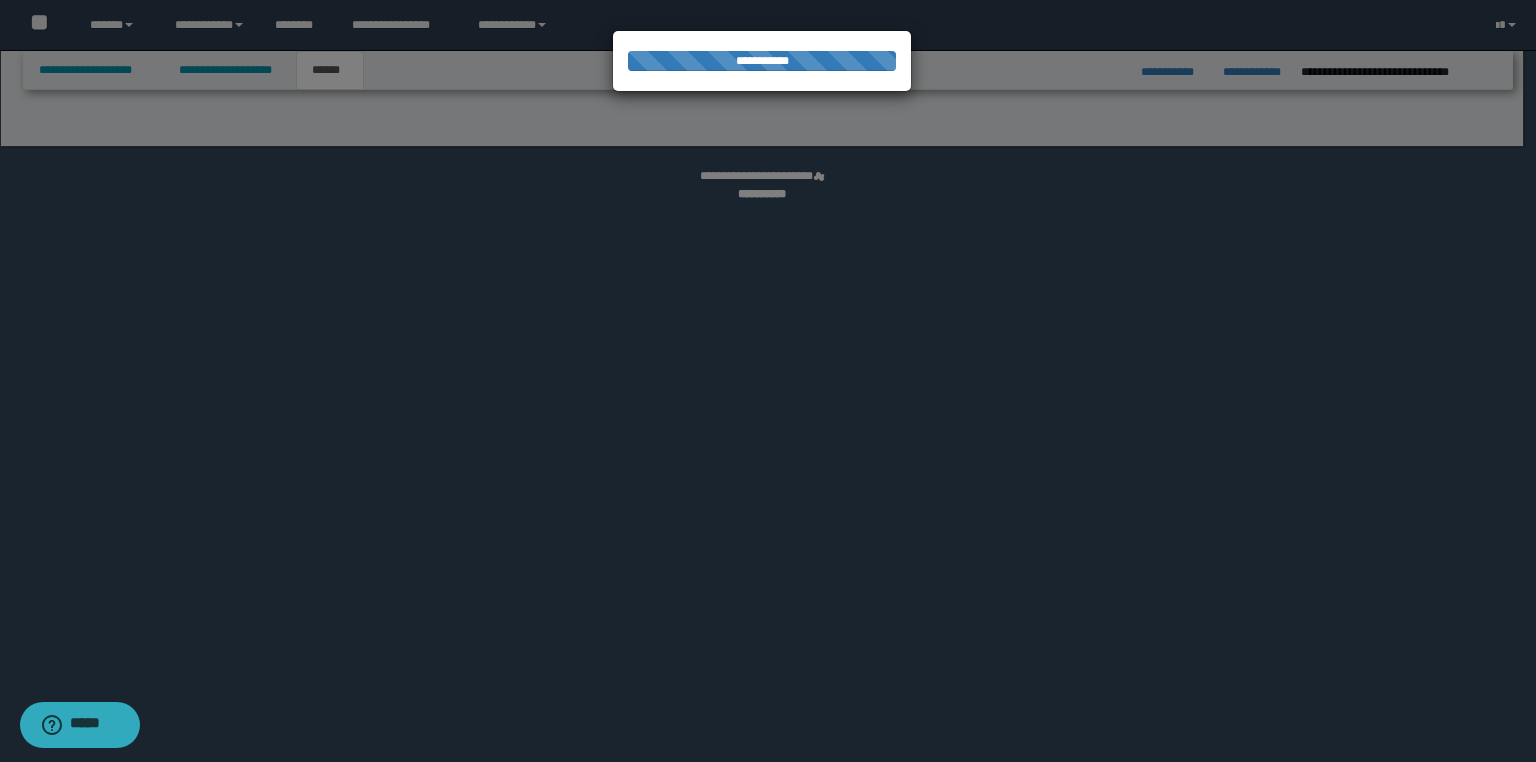 select on "*" 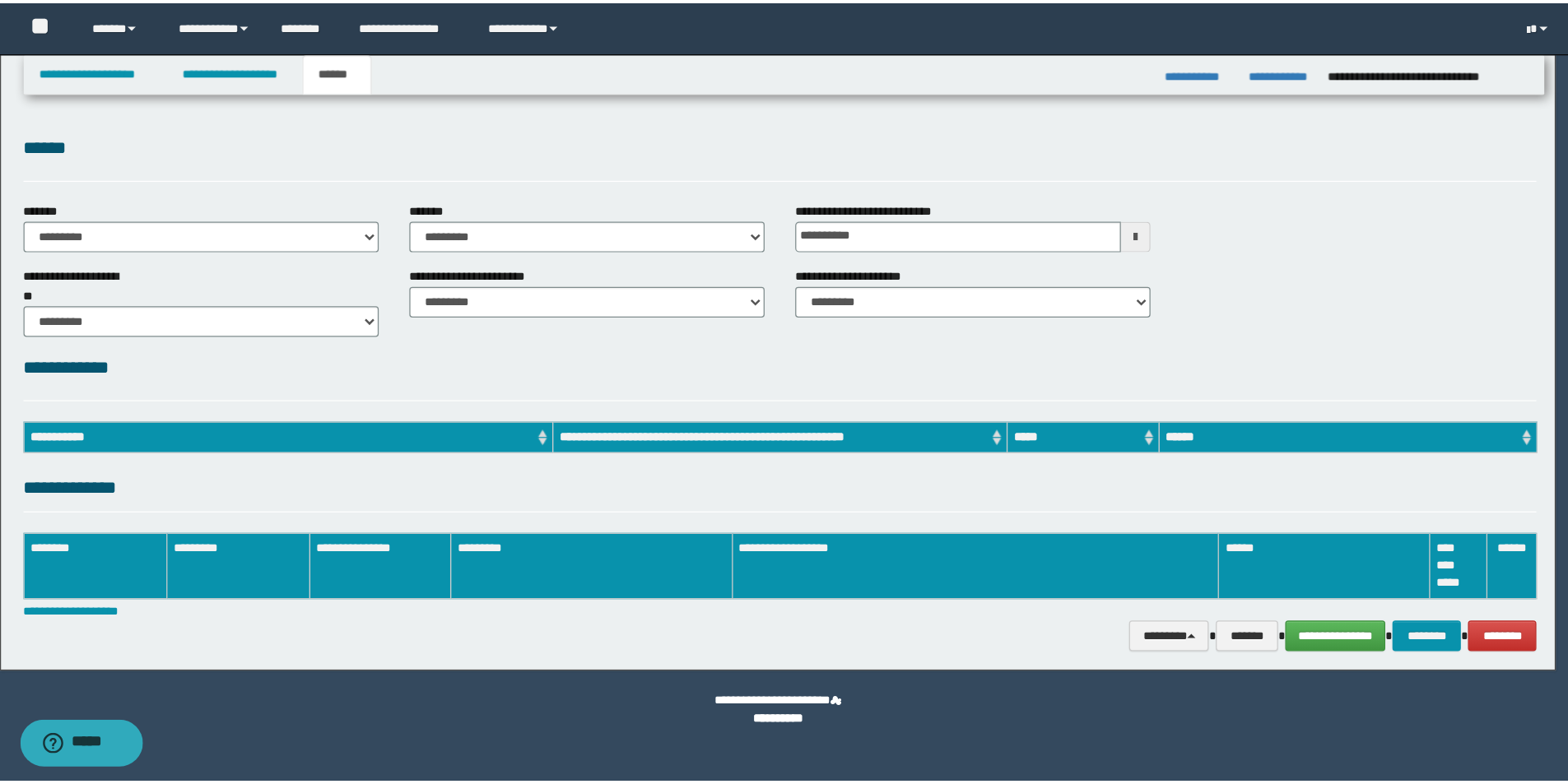 scroll, scrollTop: 0, scrollLeft: 0, axis: both 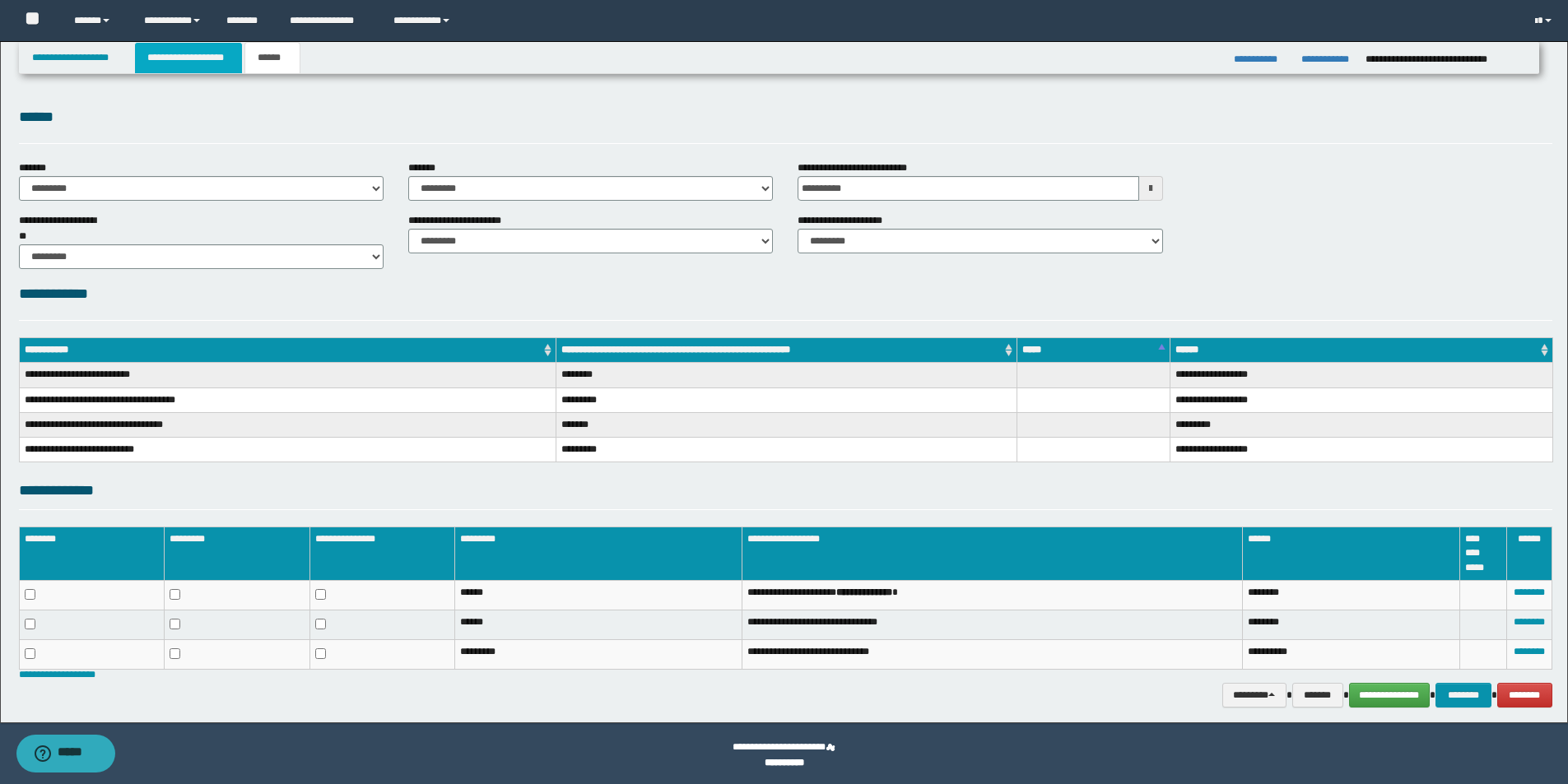 click on "**********" at bounding box center [188, 58] 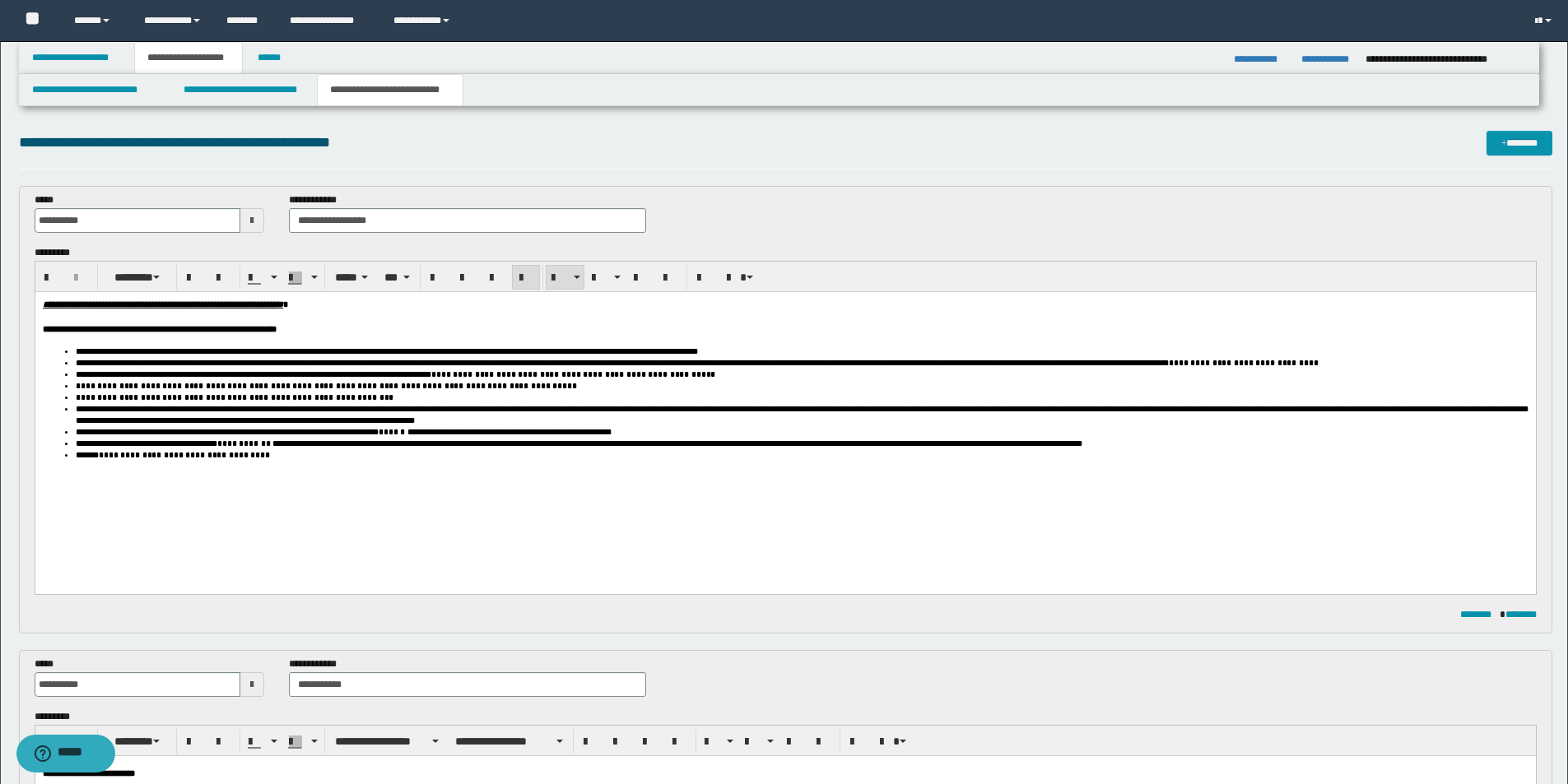click on "**********" at bounding box center [784, 406] 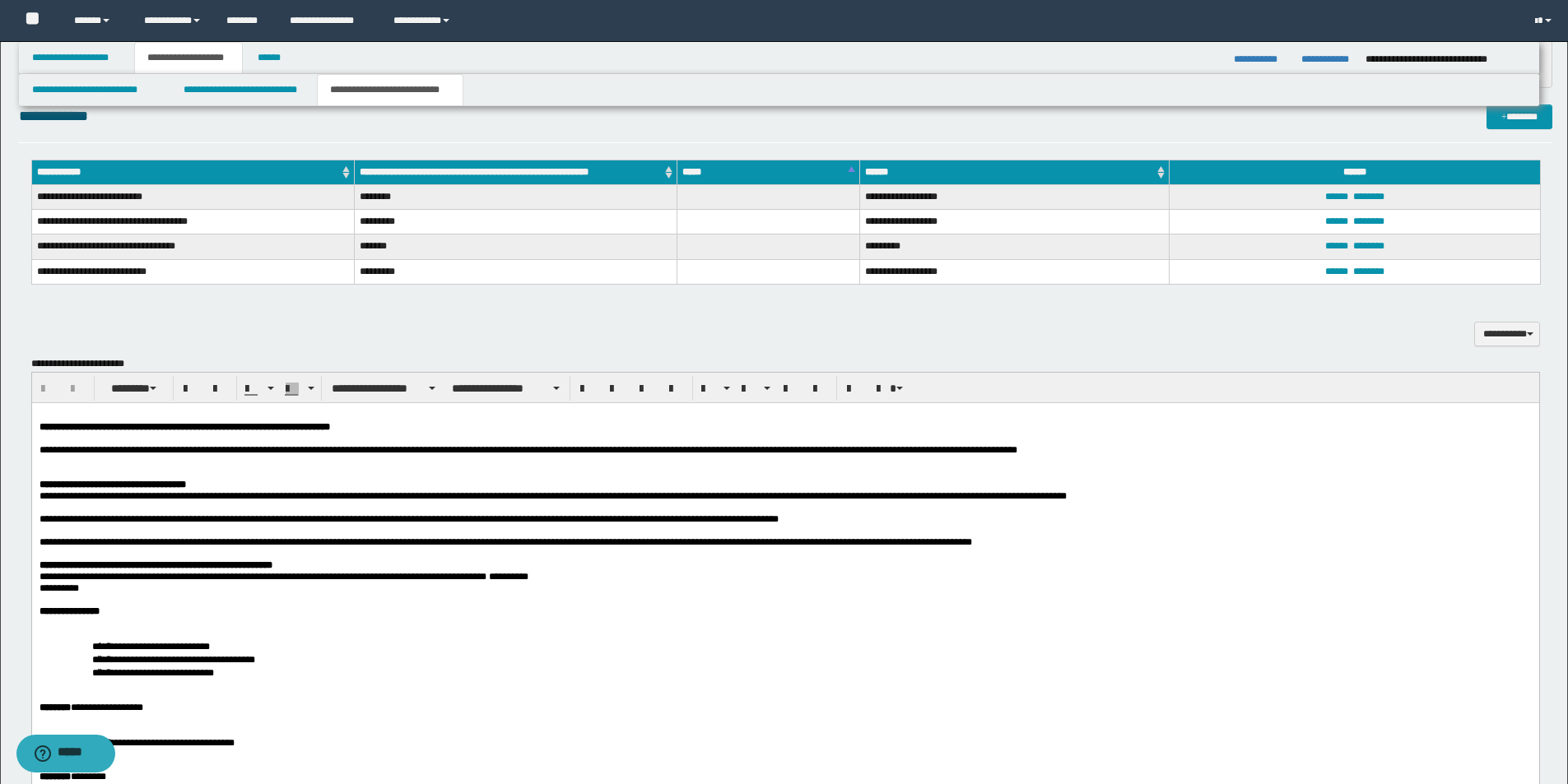 scroll, scrollTop: 1051, scrollLeft: 0, axis: vertical 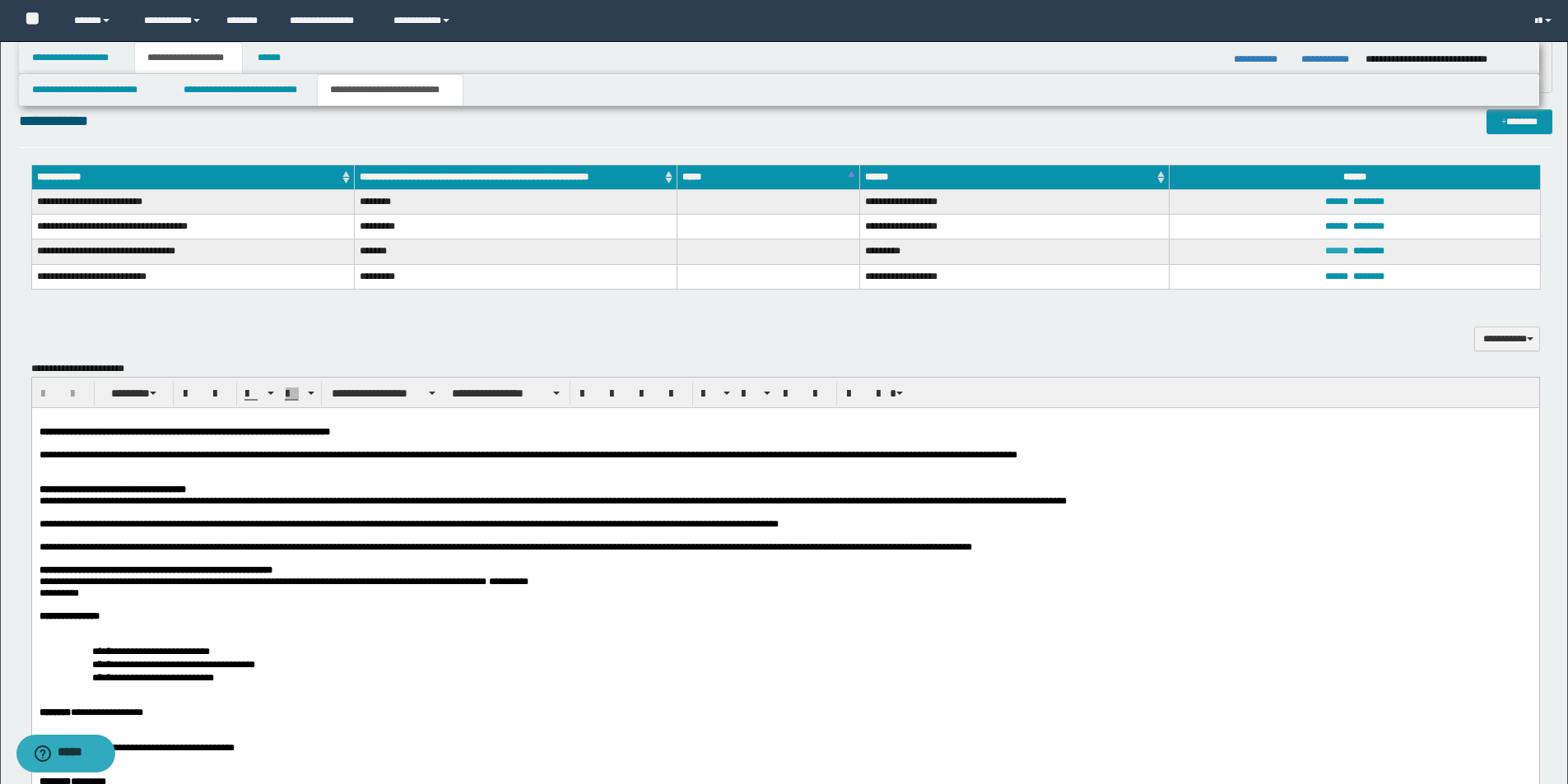 click on "******" at bounding box center (1337, 251) 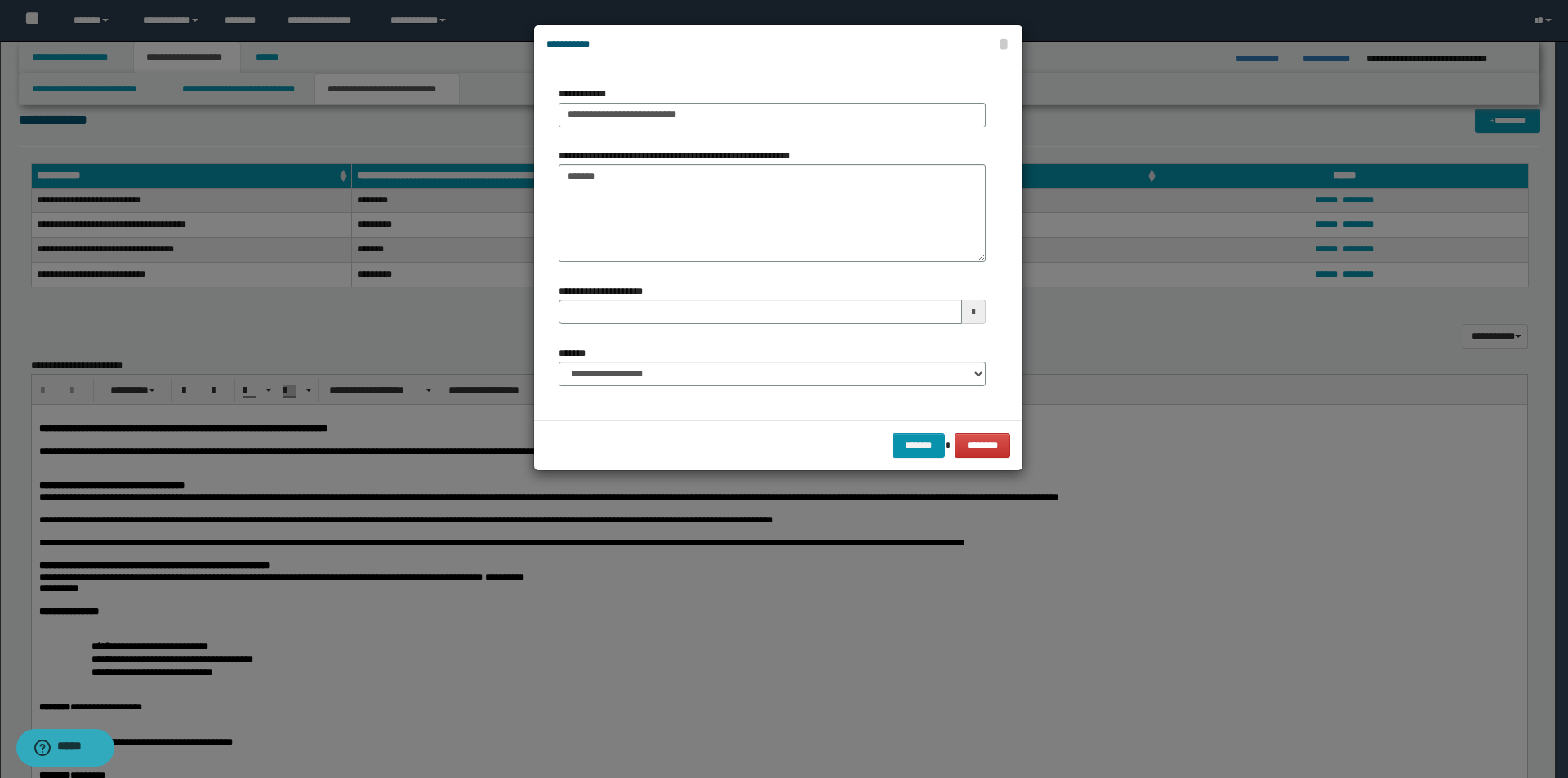 type 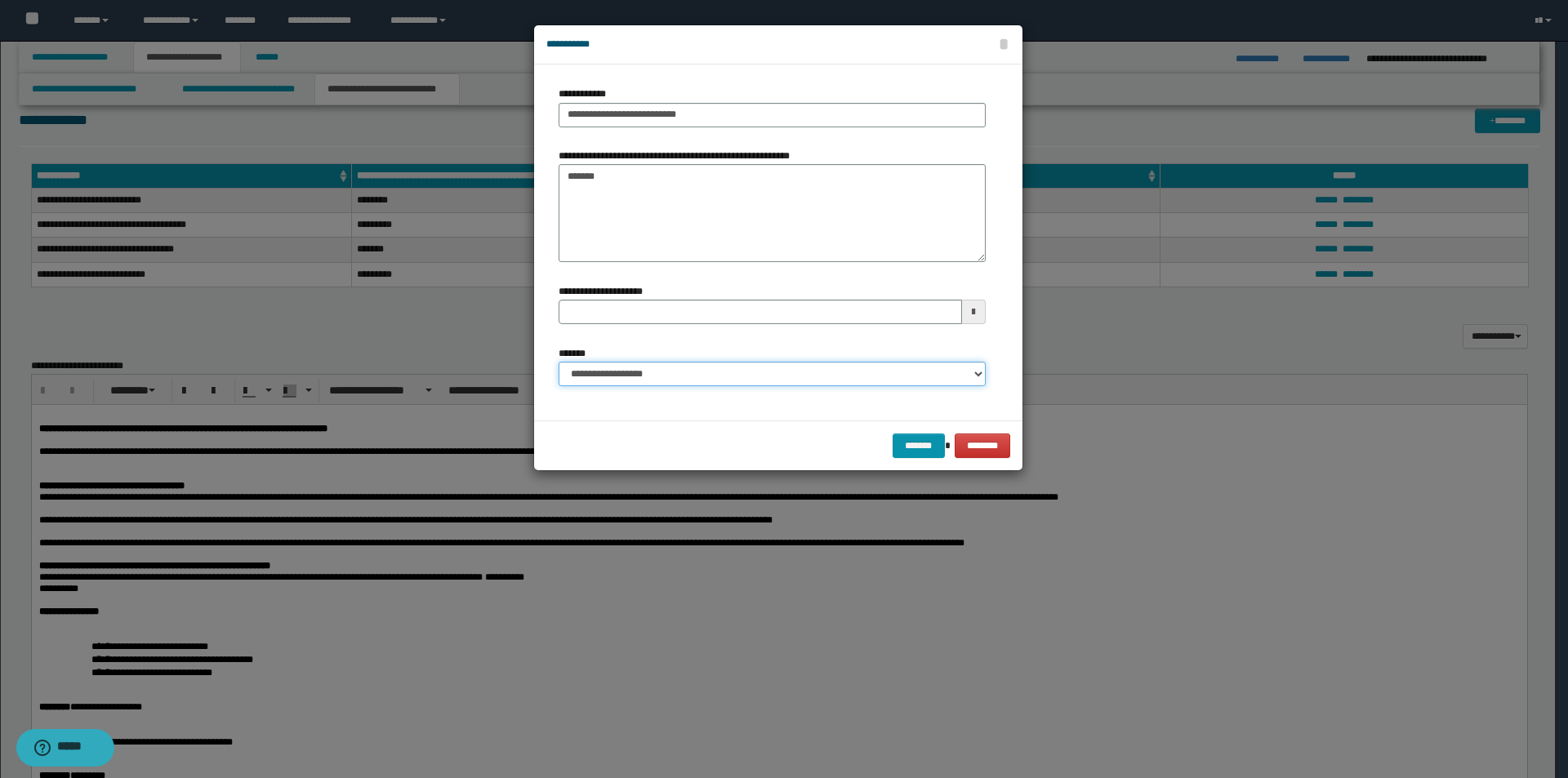 click on "**********" at bounding box center [772, 374] 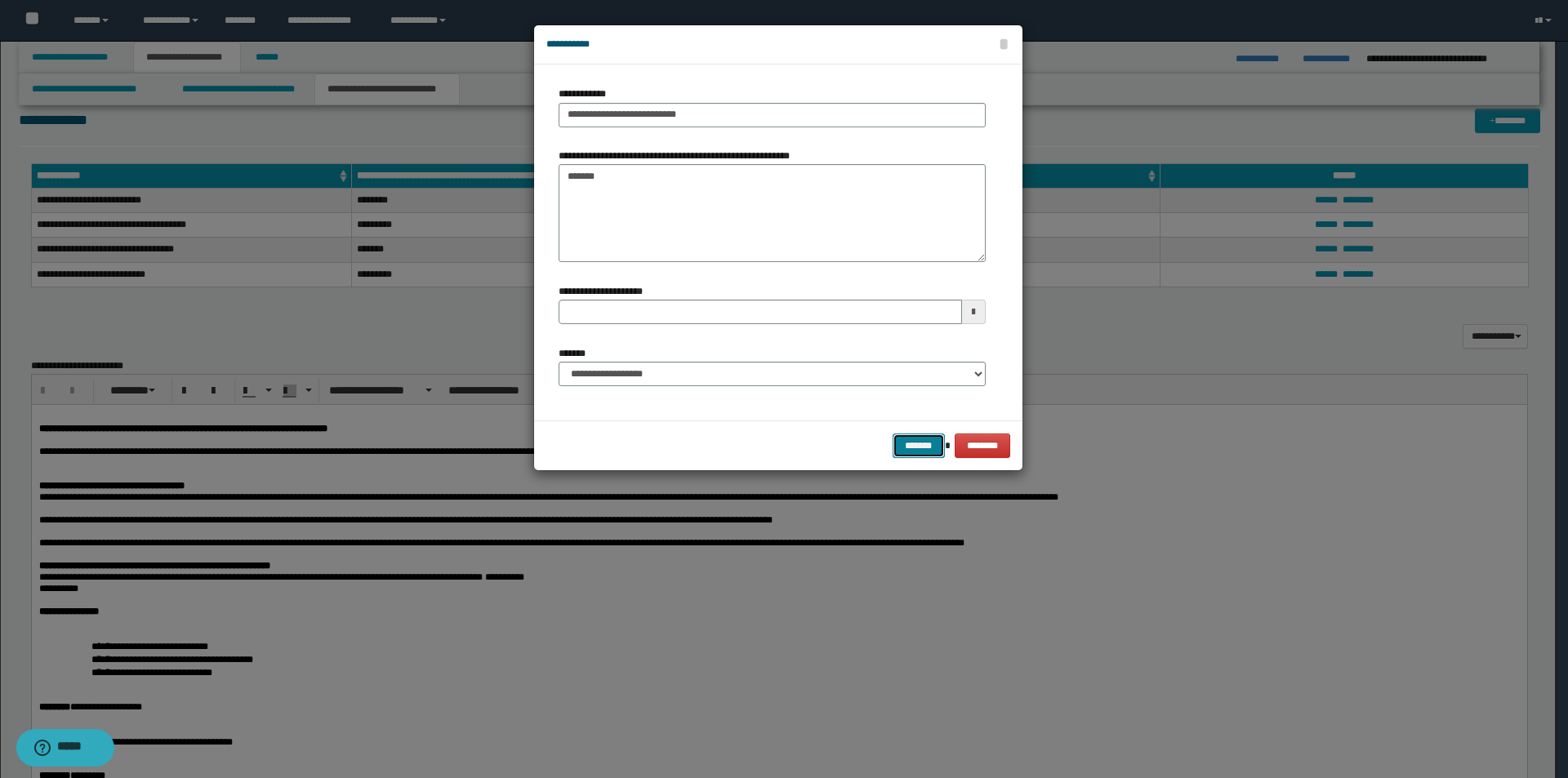 click on "*******" at bounding box center [919, 446] 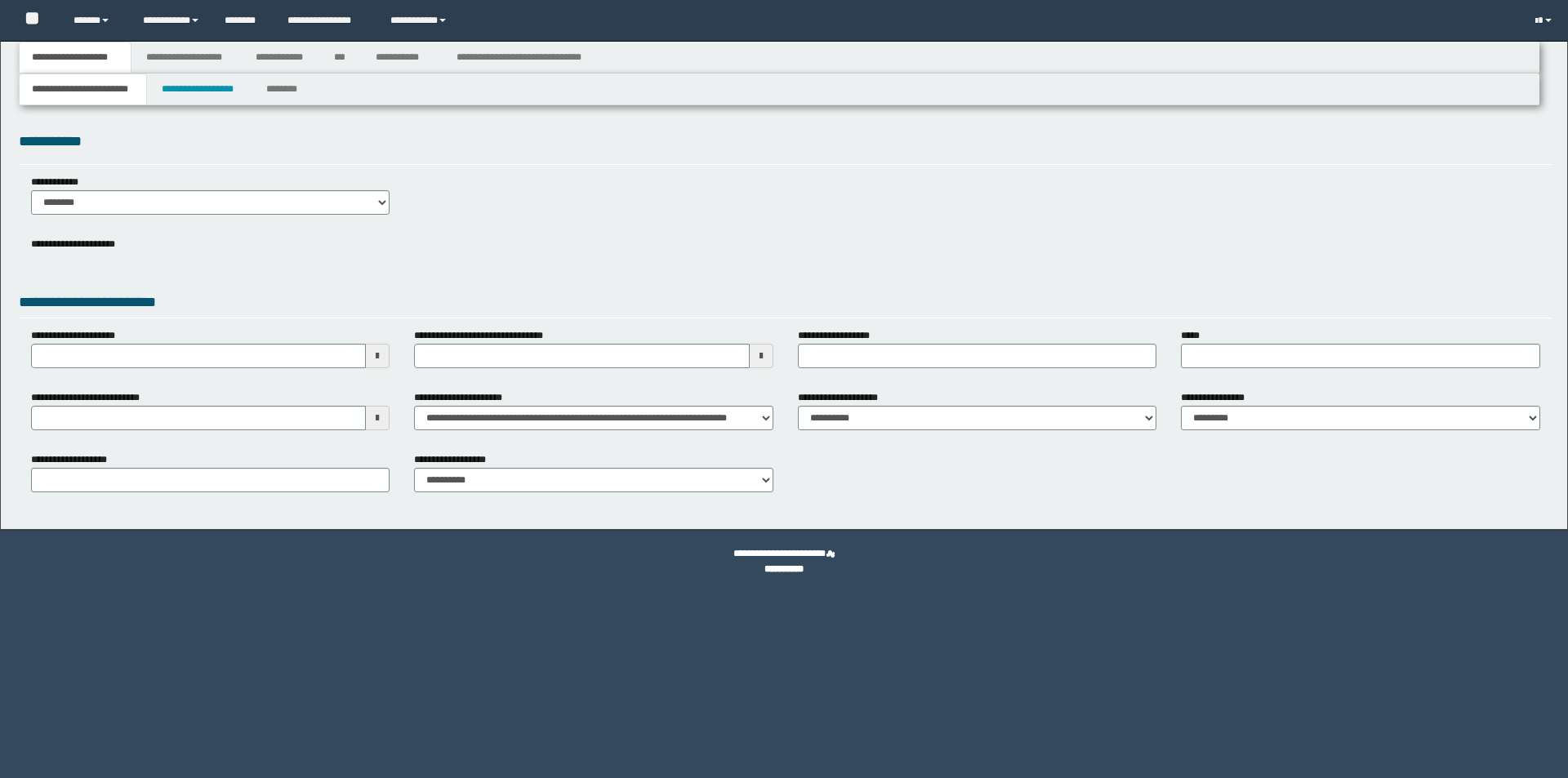 scroll, scrollTop: 0, scrollLeft: 0, axis: both 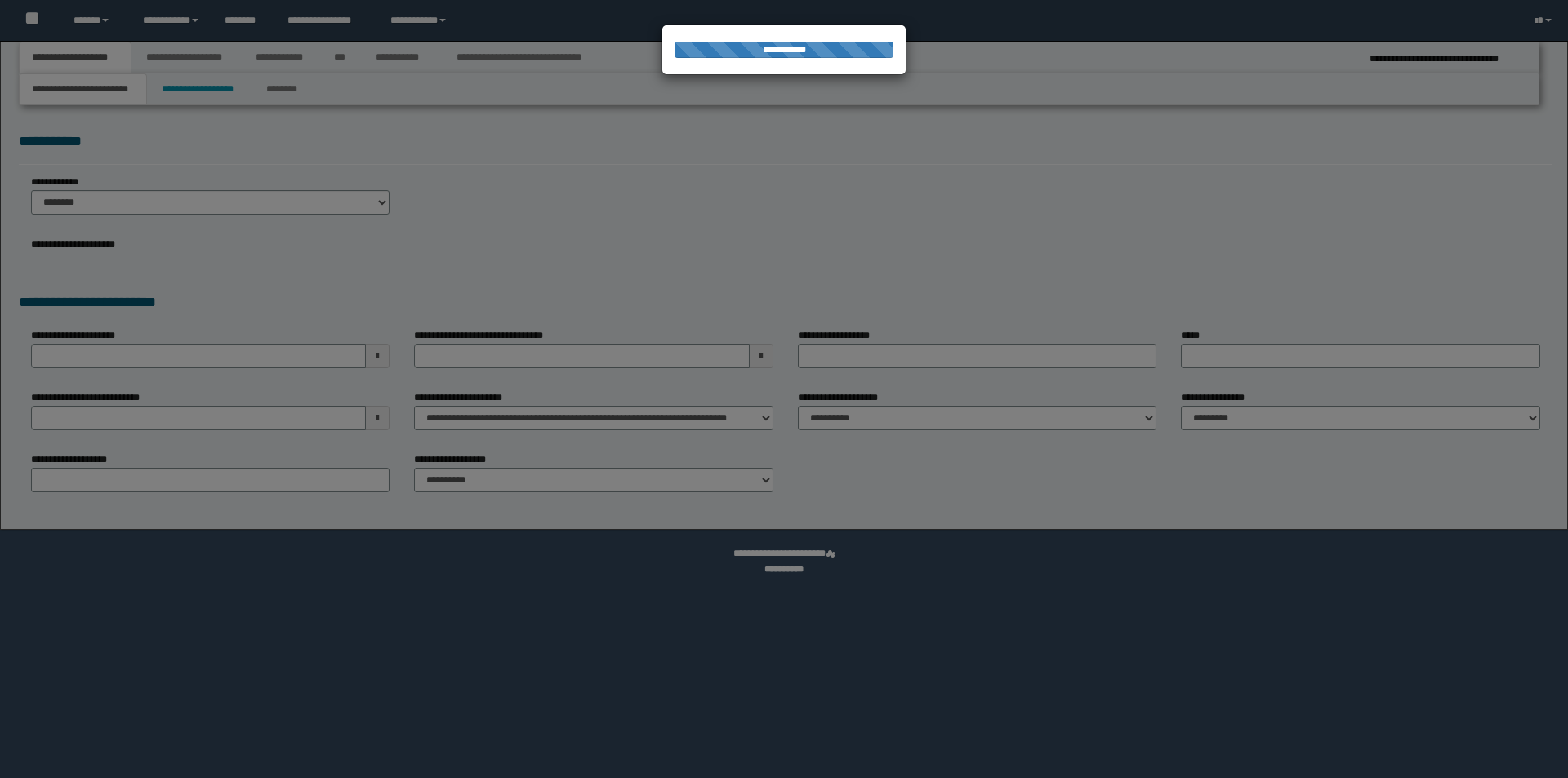 click at bounding box center [784, 389] 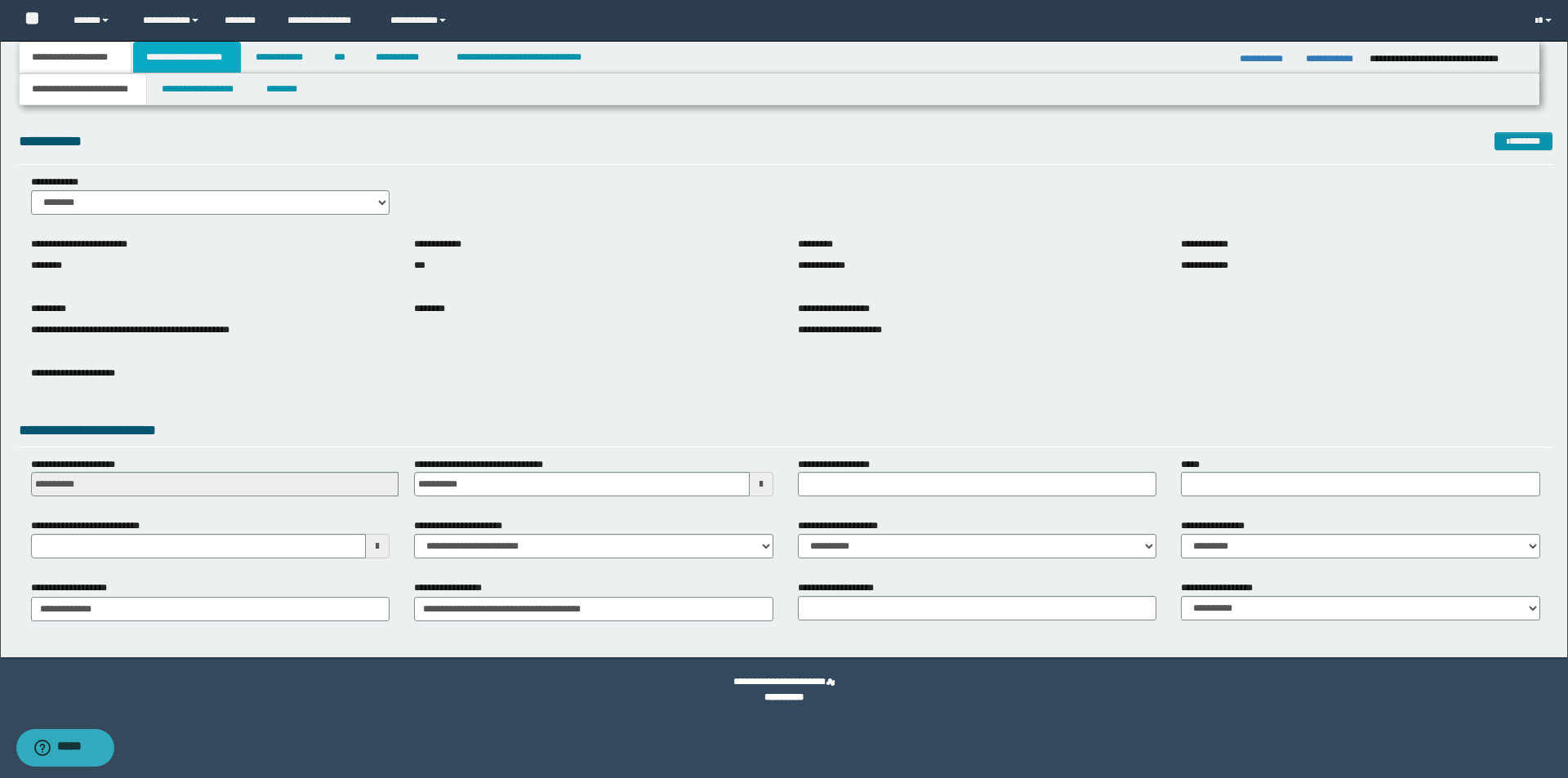 click on "**********" at bounding box center (187, 57) 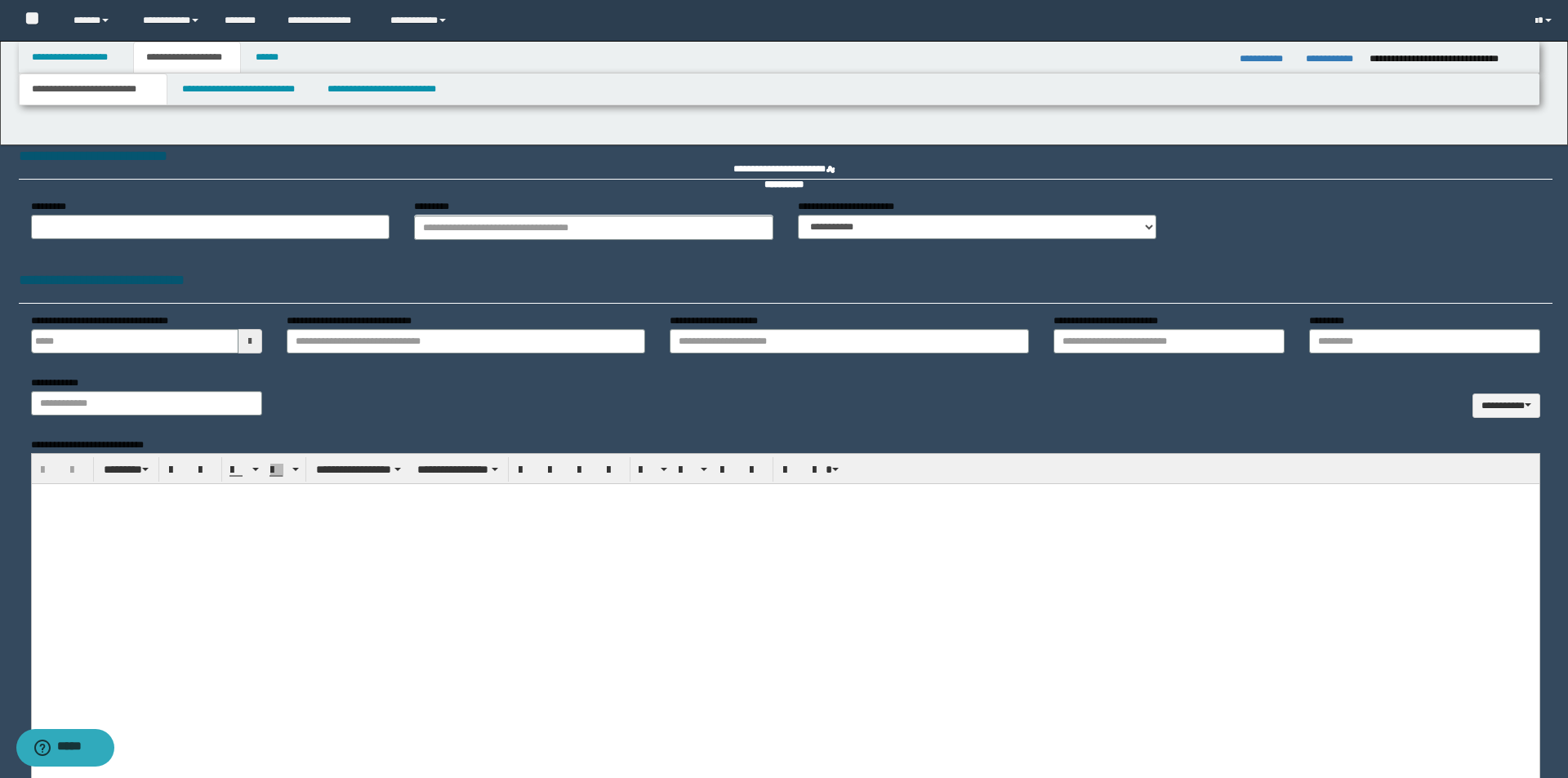 type on "**********" 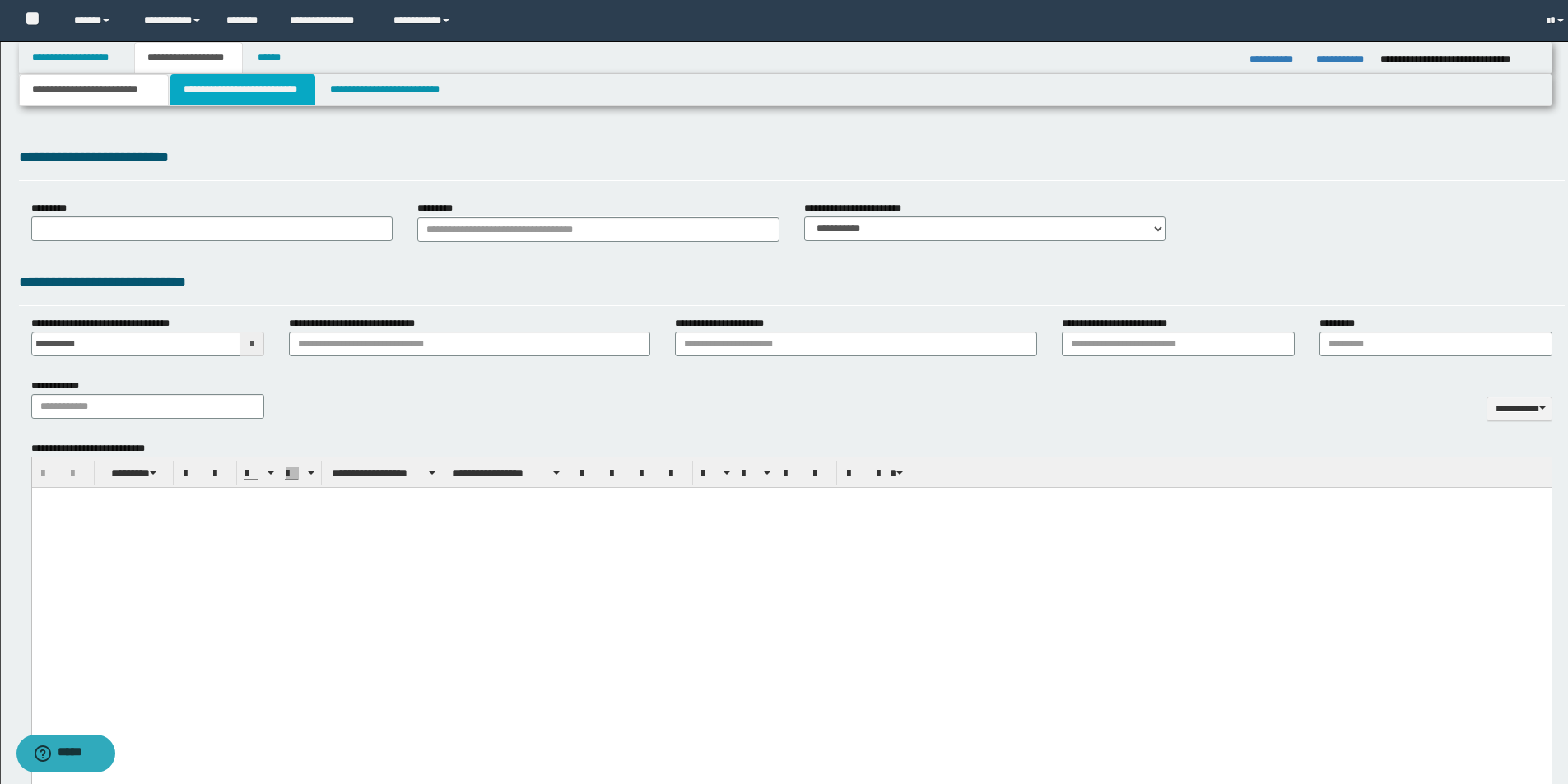 type on "**********" 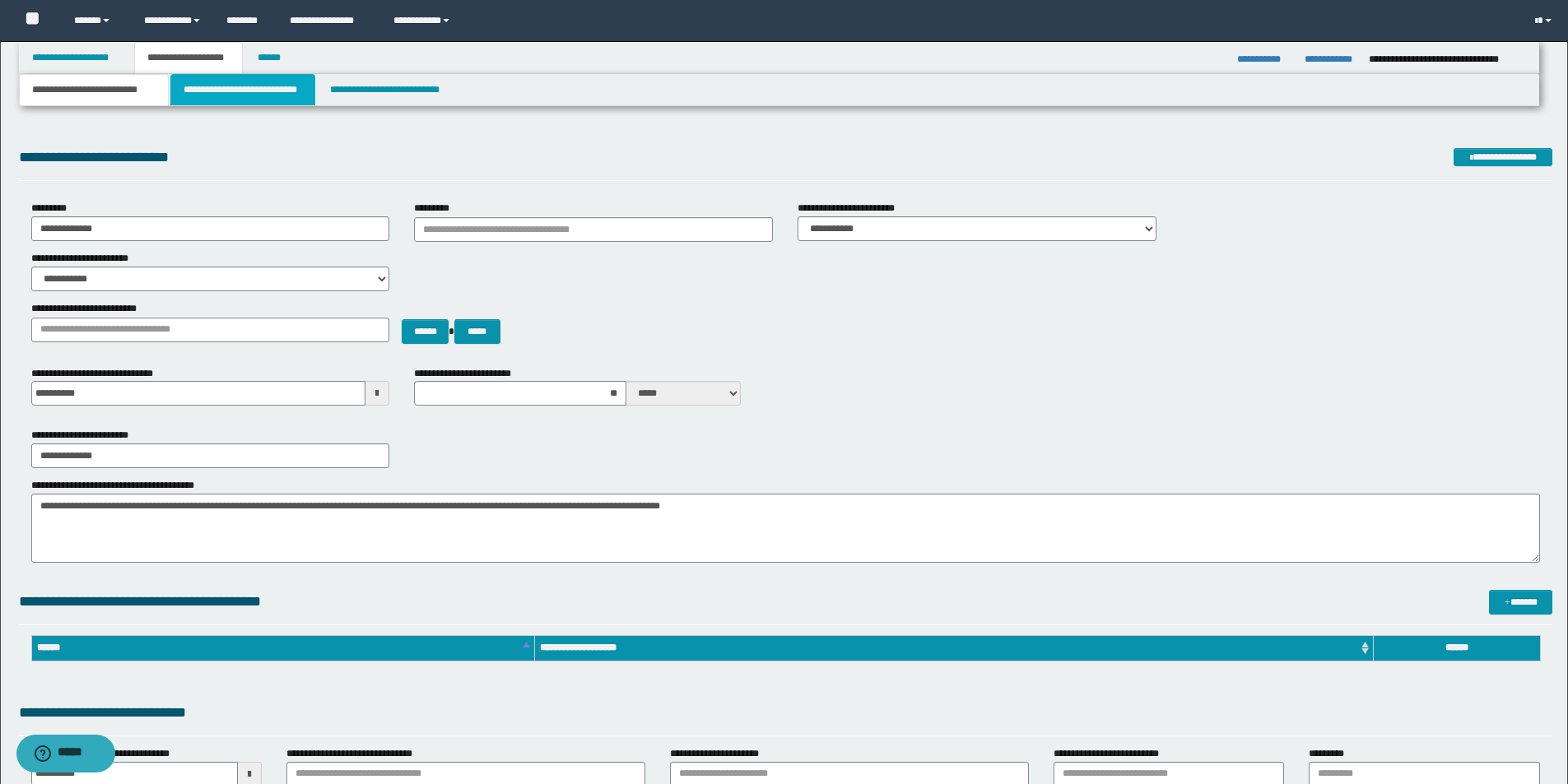 drag, startPoint x: 261, startPoint y: 96, endPoint x: 622, endPoint y: 326, distance: 428.04322 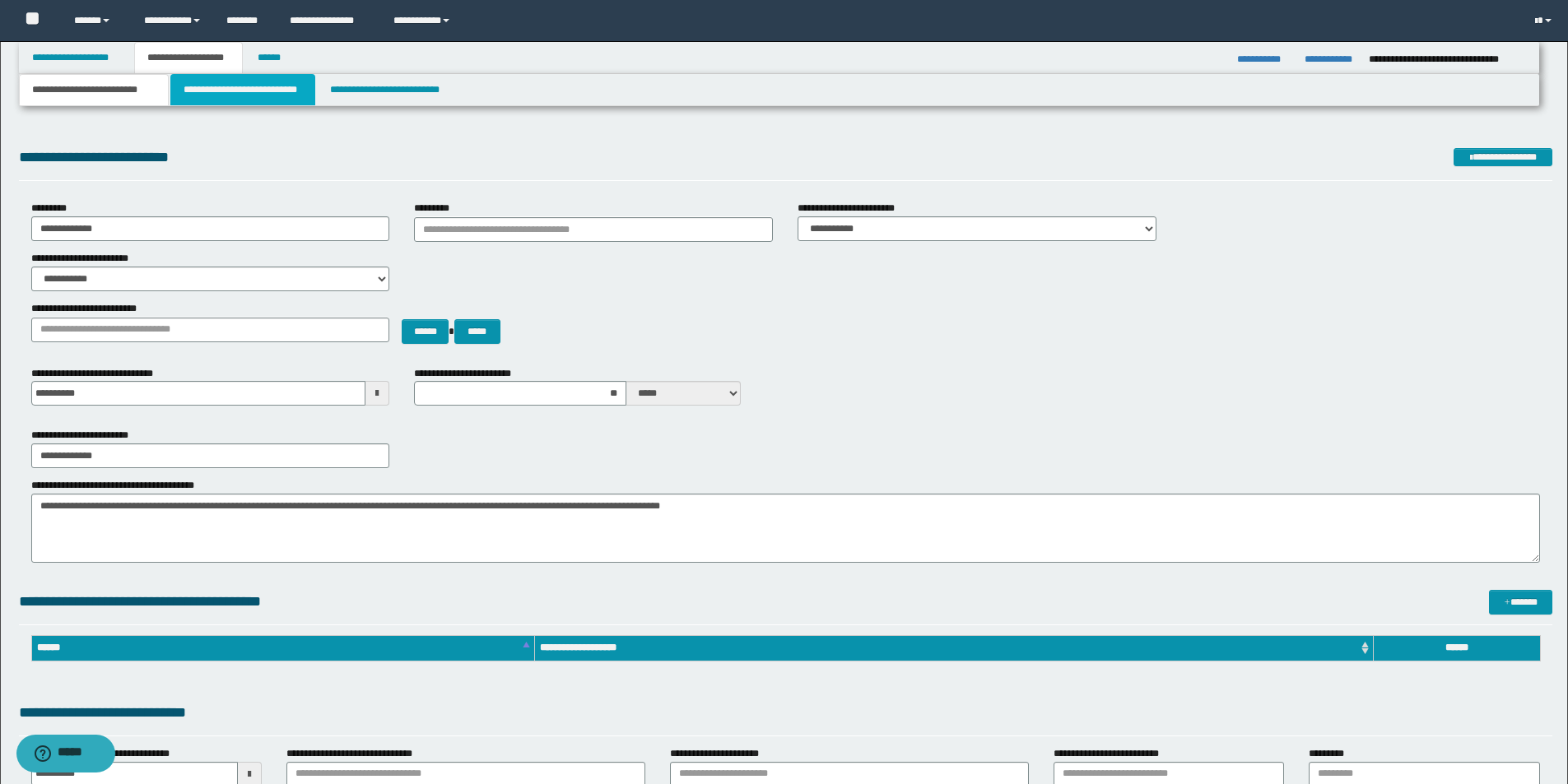 click on "**********" at bounding box center (243, 90) 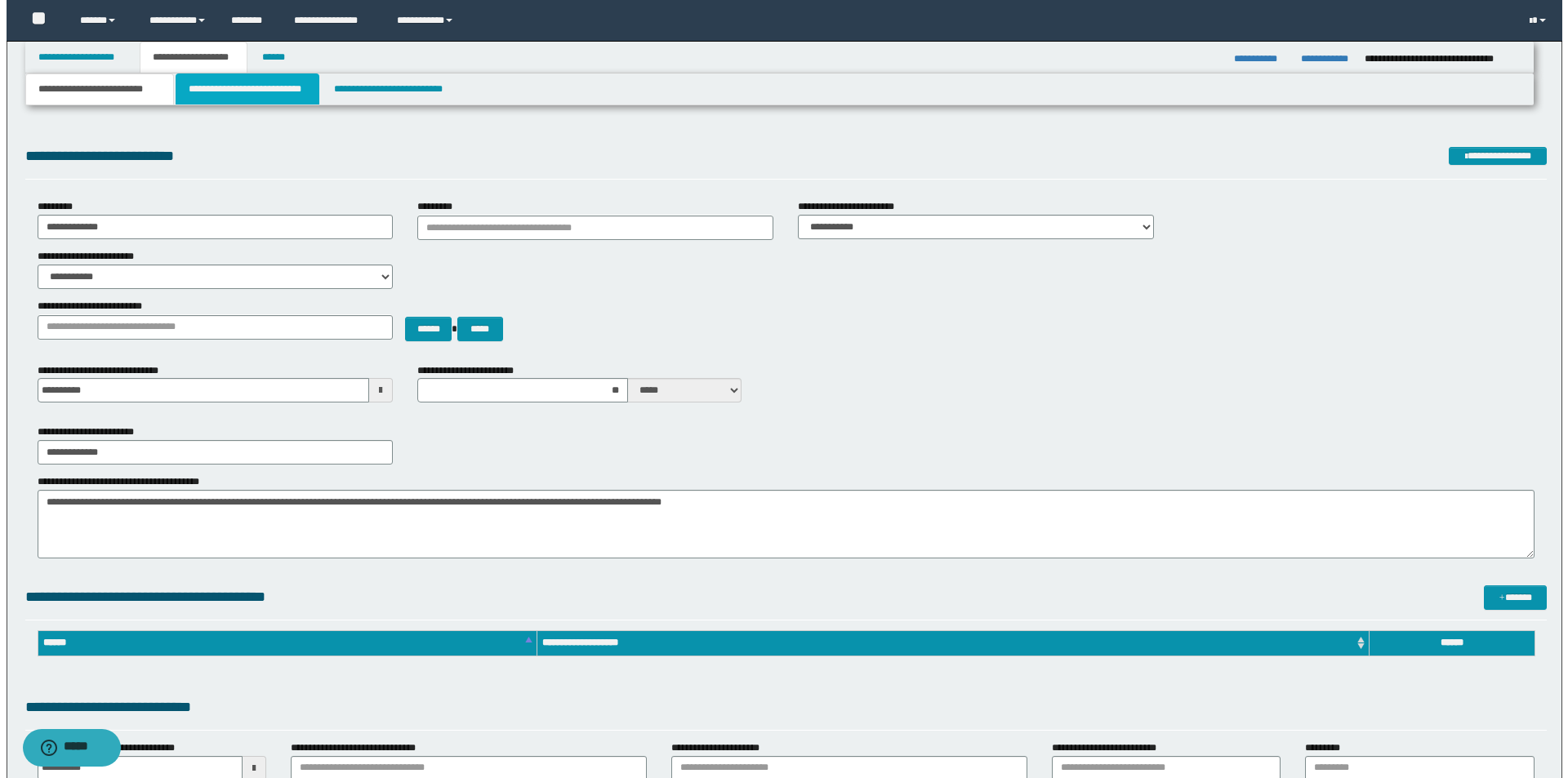 scroll, scrollTop: 0, scrollLeft: 0, axis: both 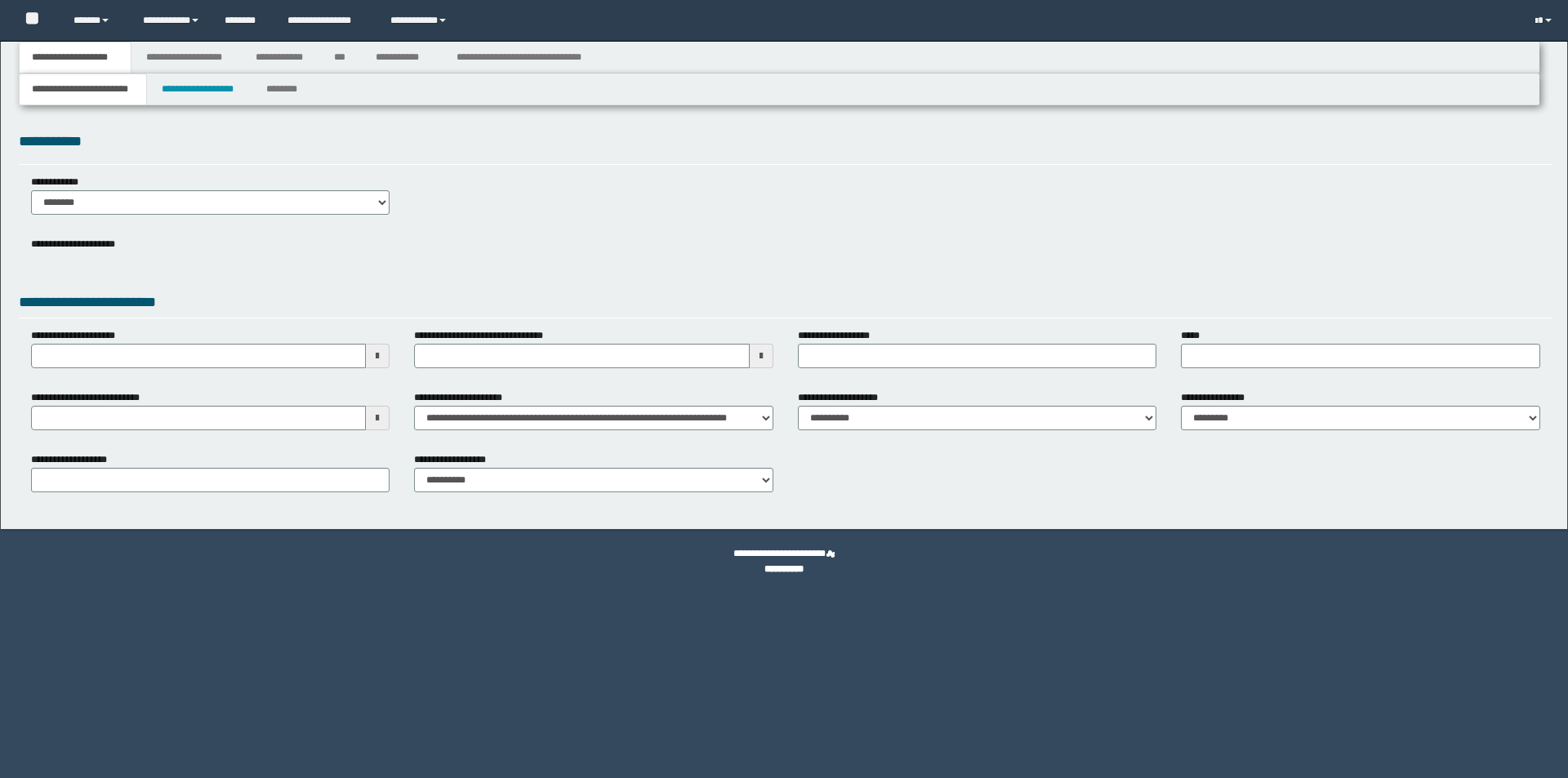 type 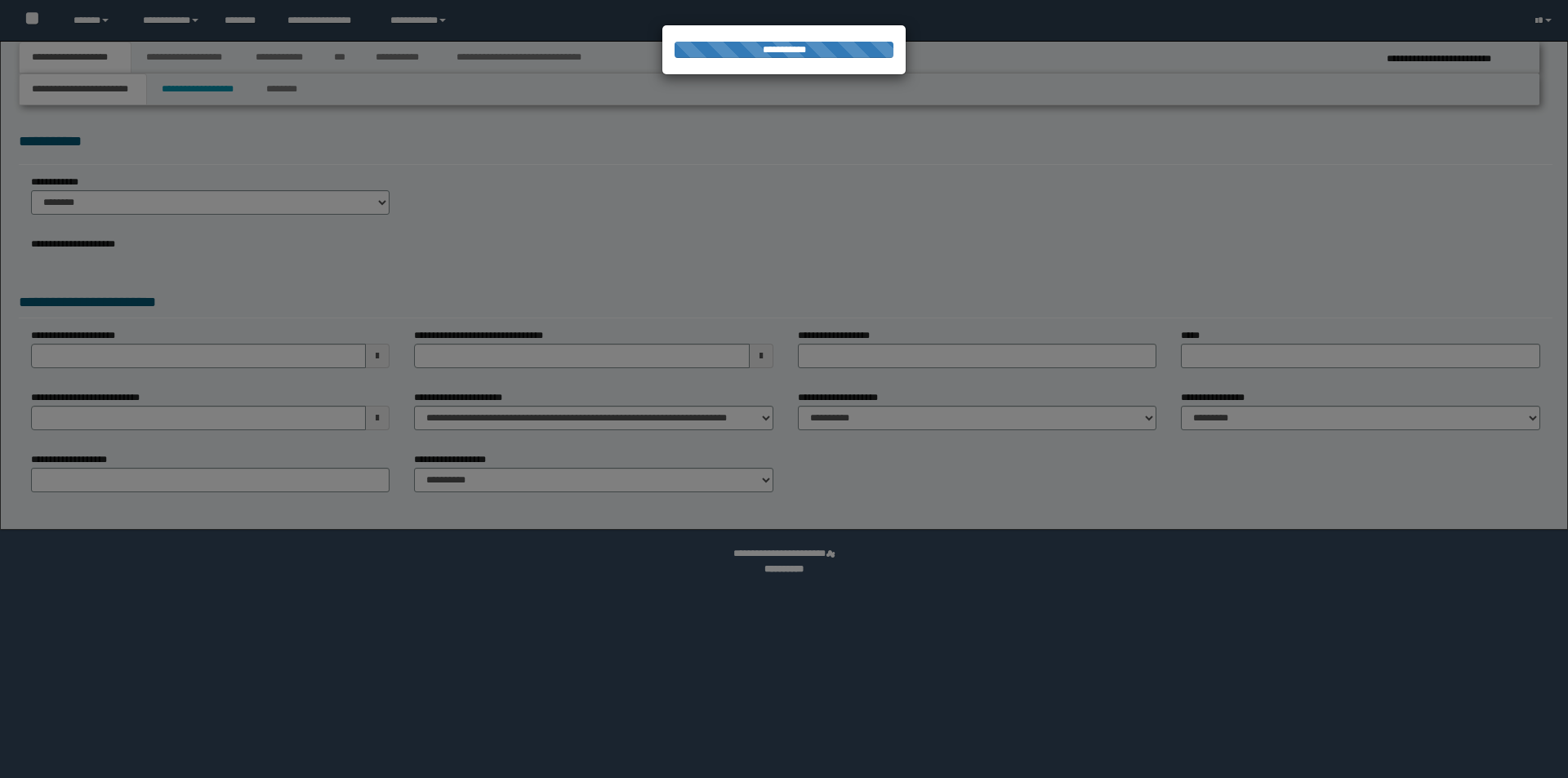 type on "**********" 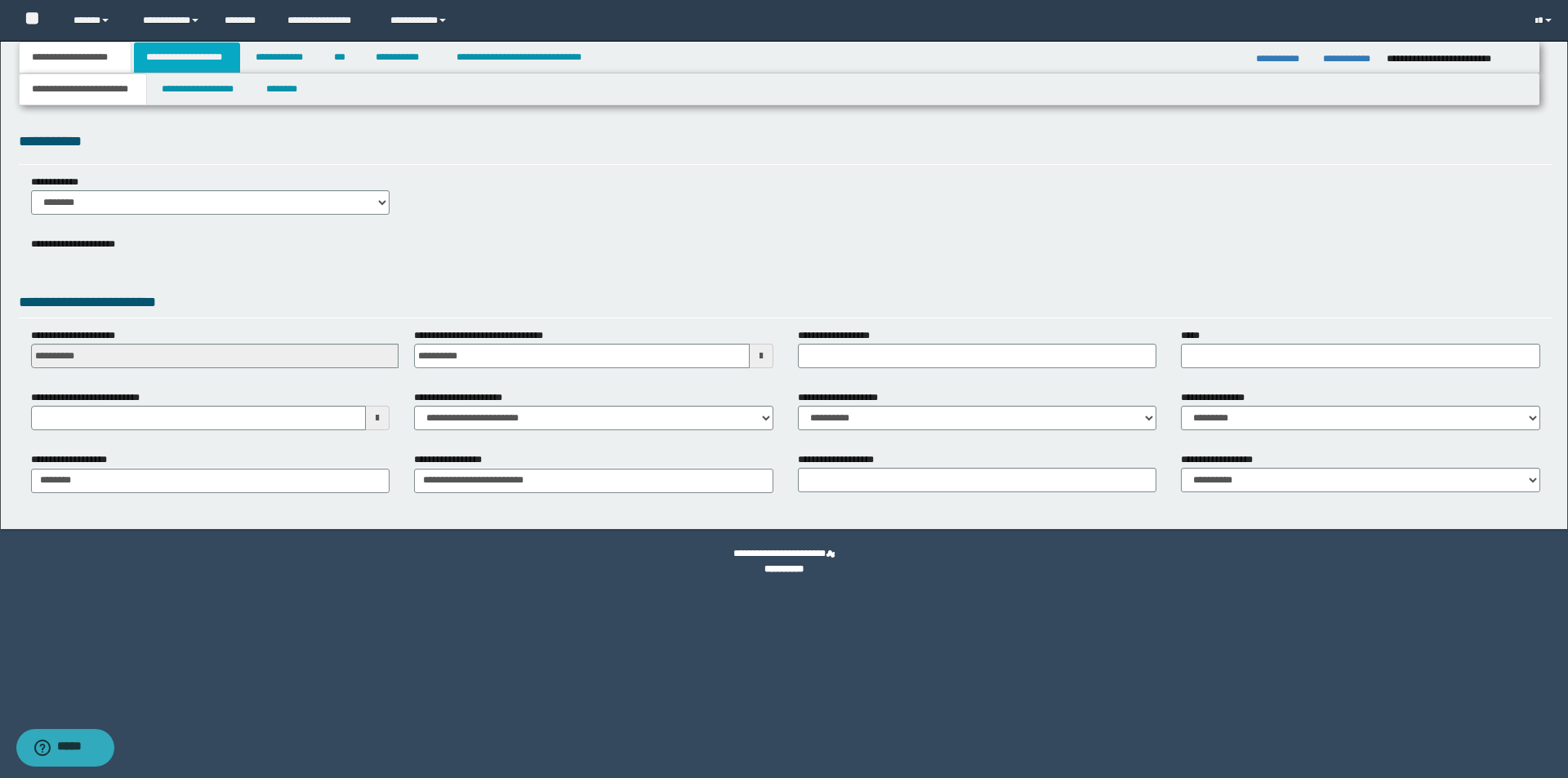 scroll, scrollTop: 0, scrollLeft: 0, axis: both 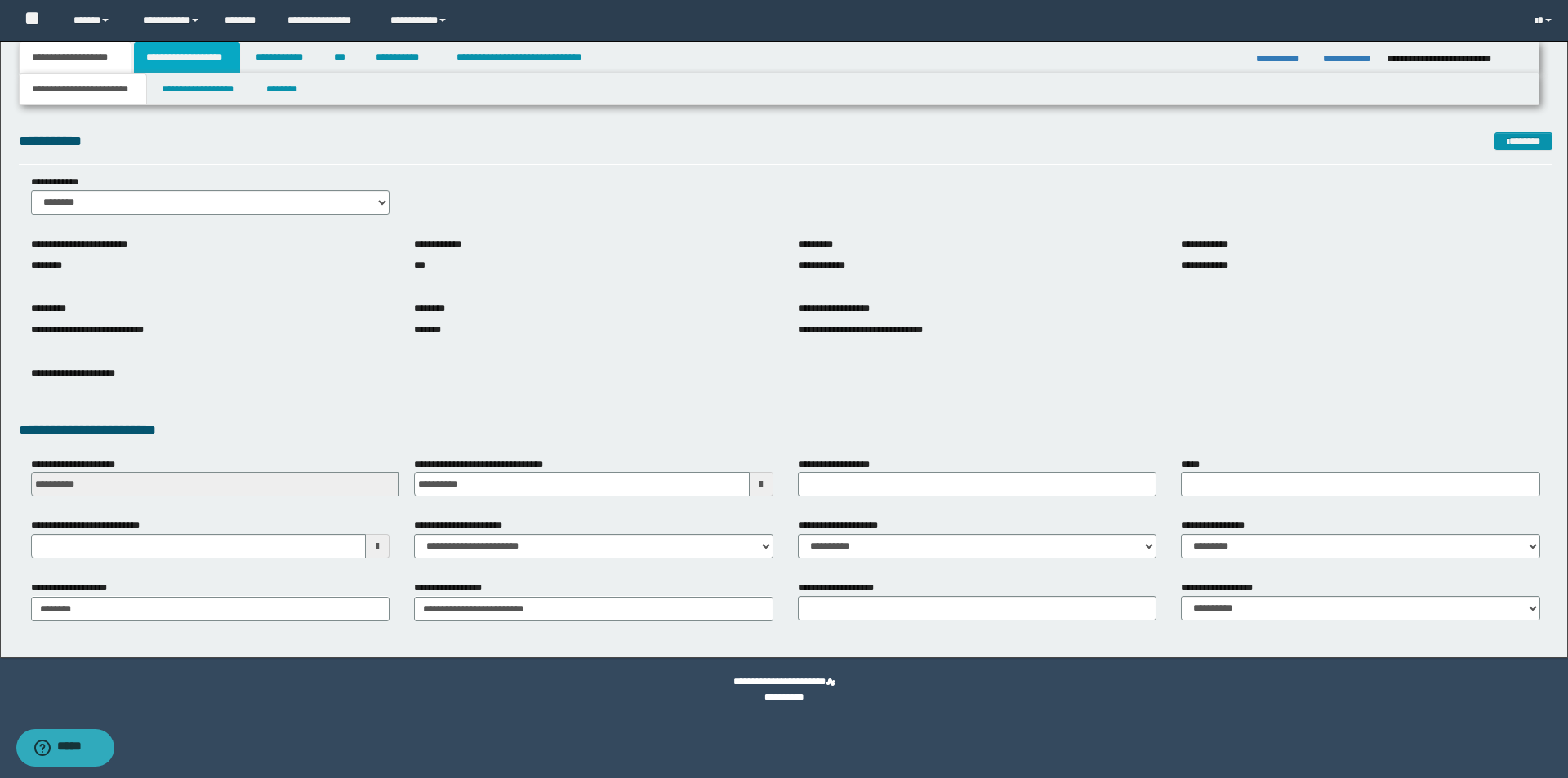 click on "**********" at bounding box center (187, 57) 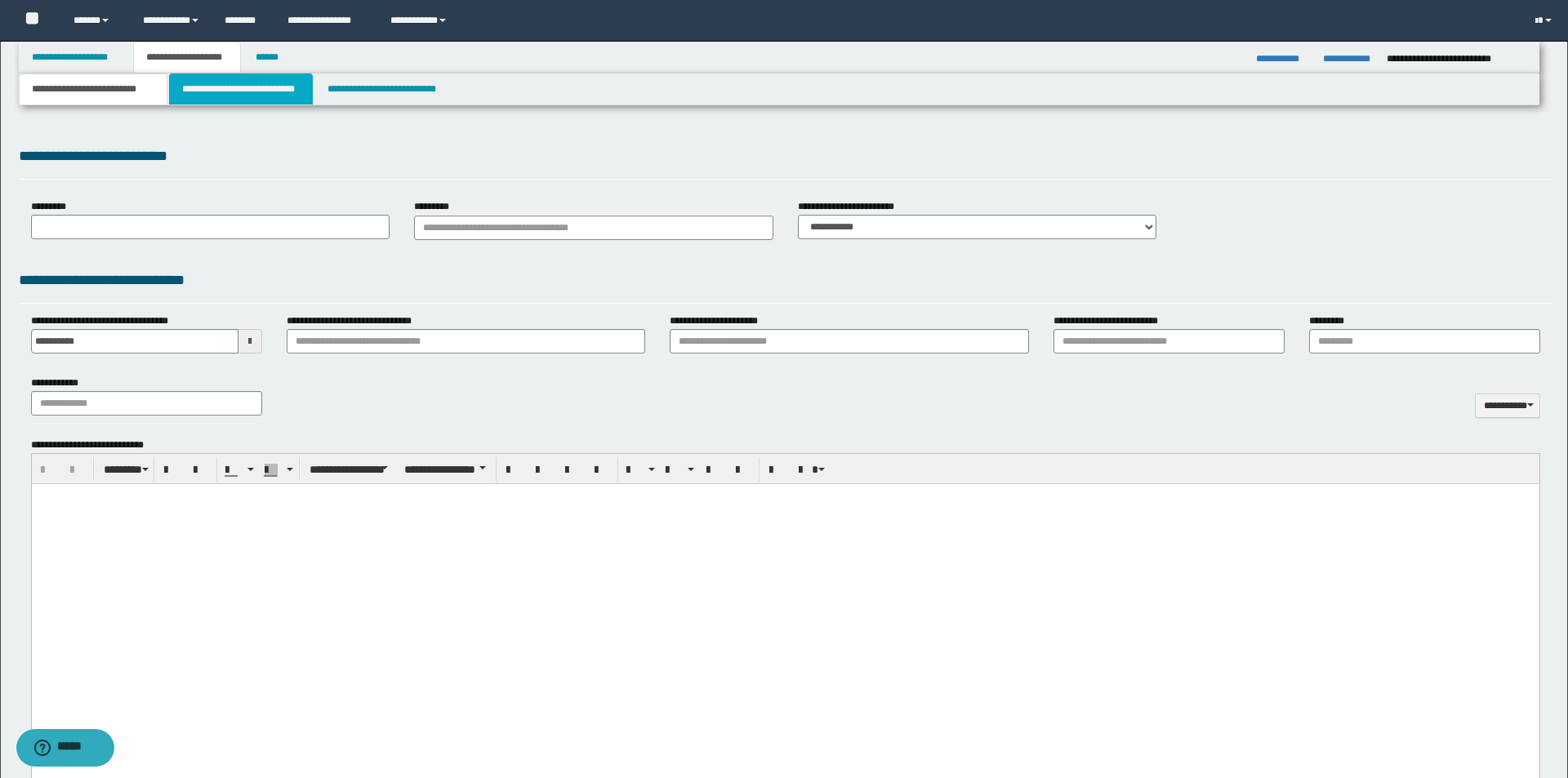 click on "**********" at bounding box center (241, 89) 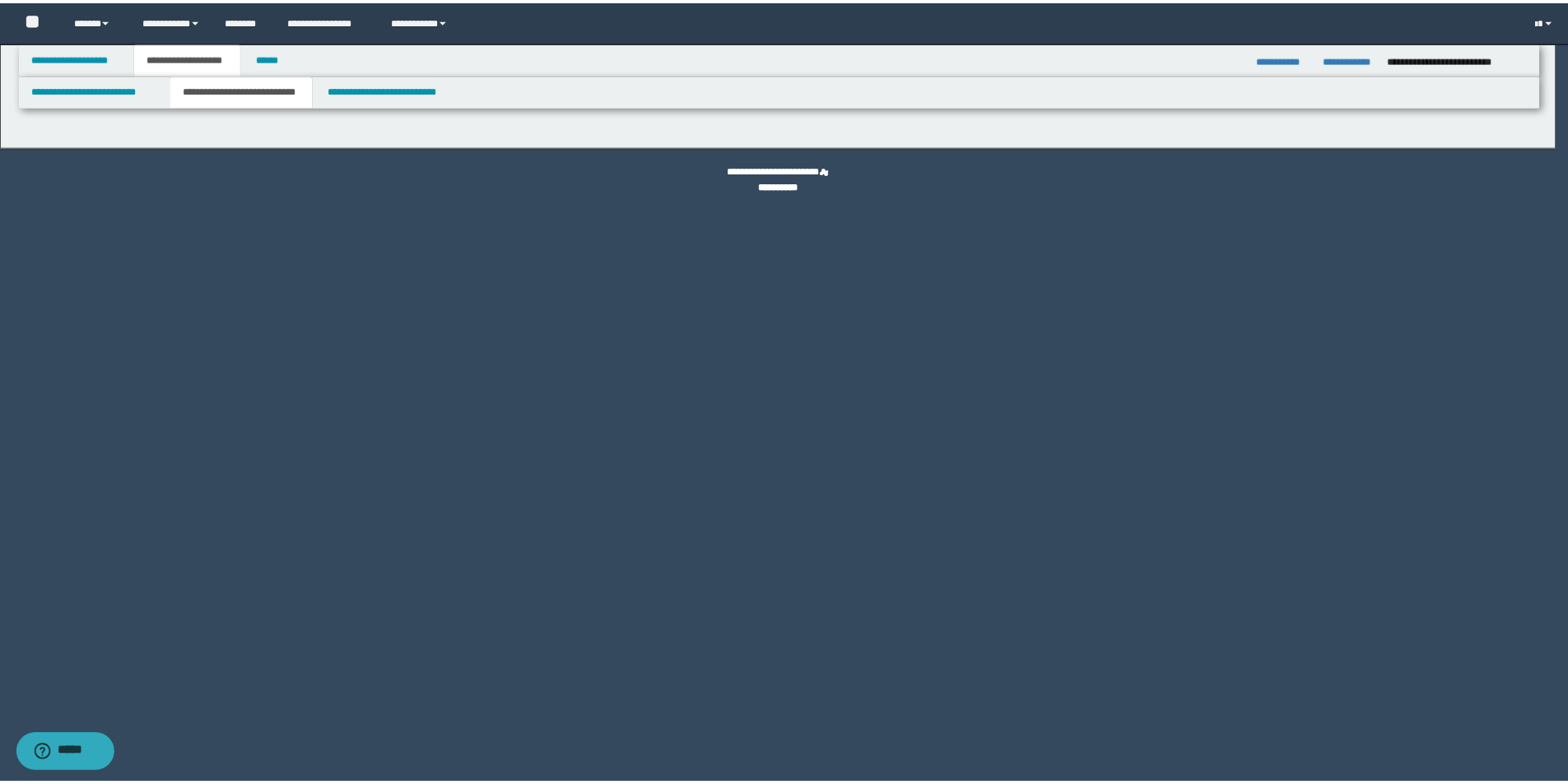 scroll, scrollTop: 0, scrollLeft: 0, axis: both 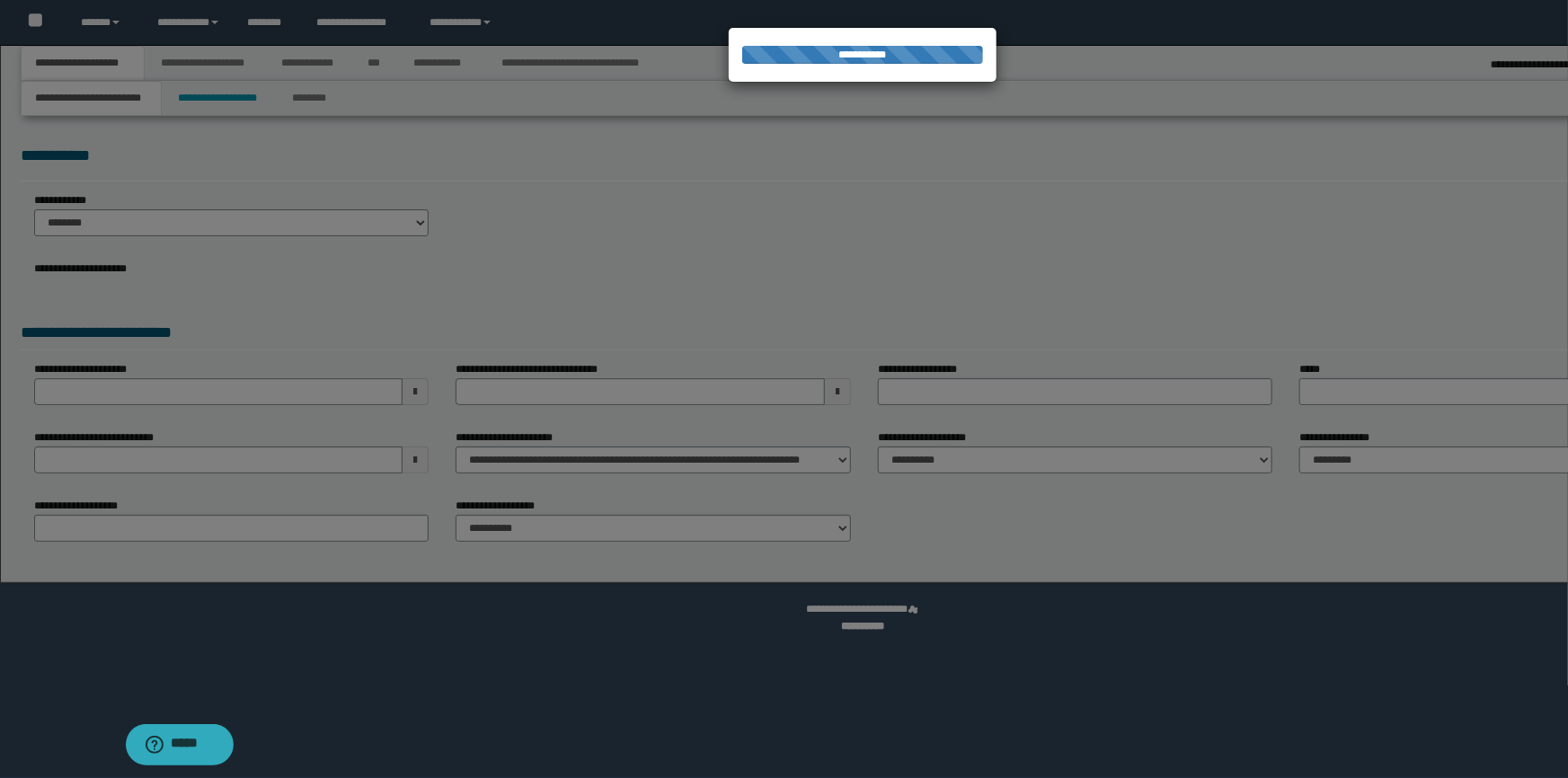 select on "*" 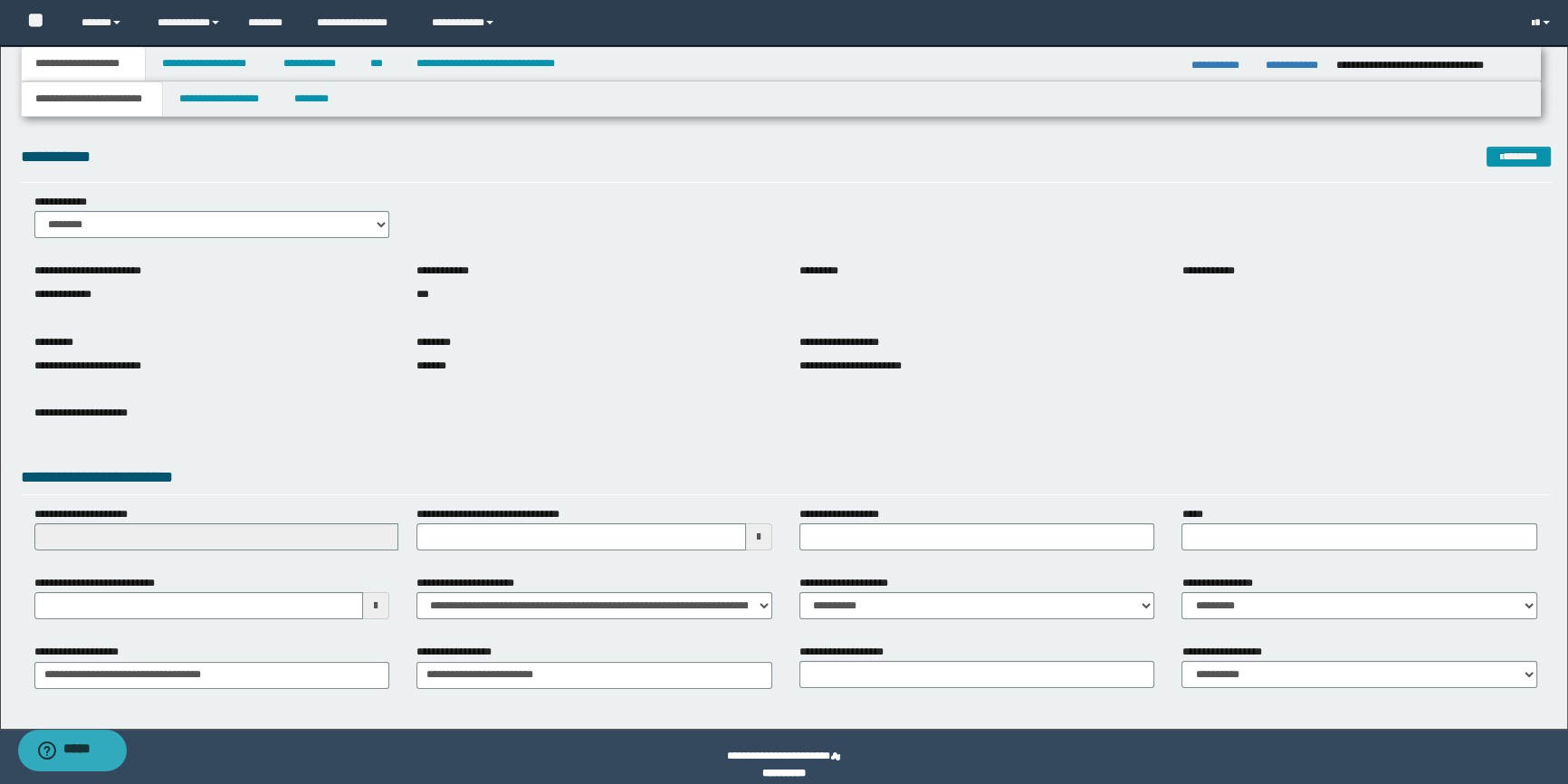 click at bounding box center [376, 606] 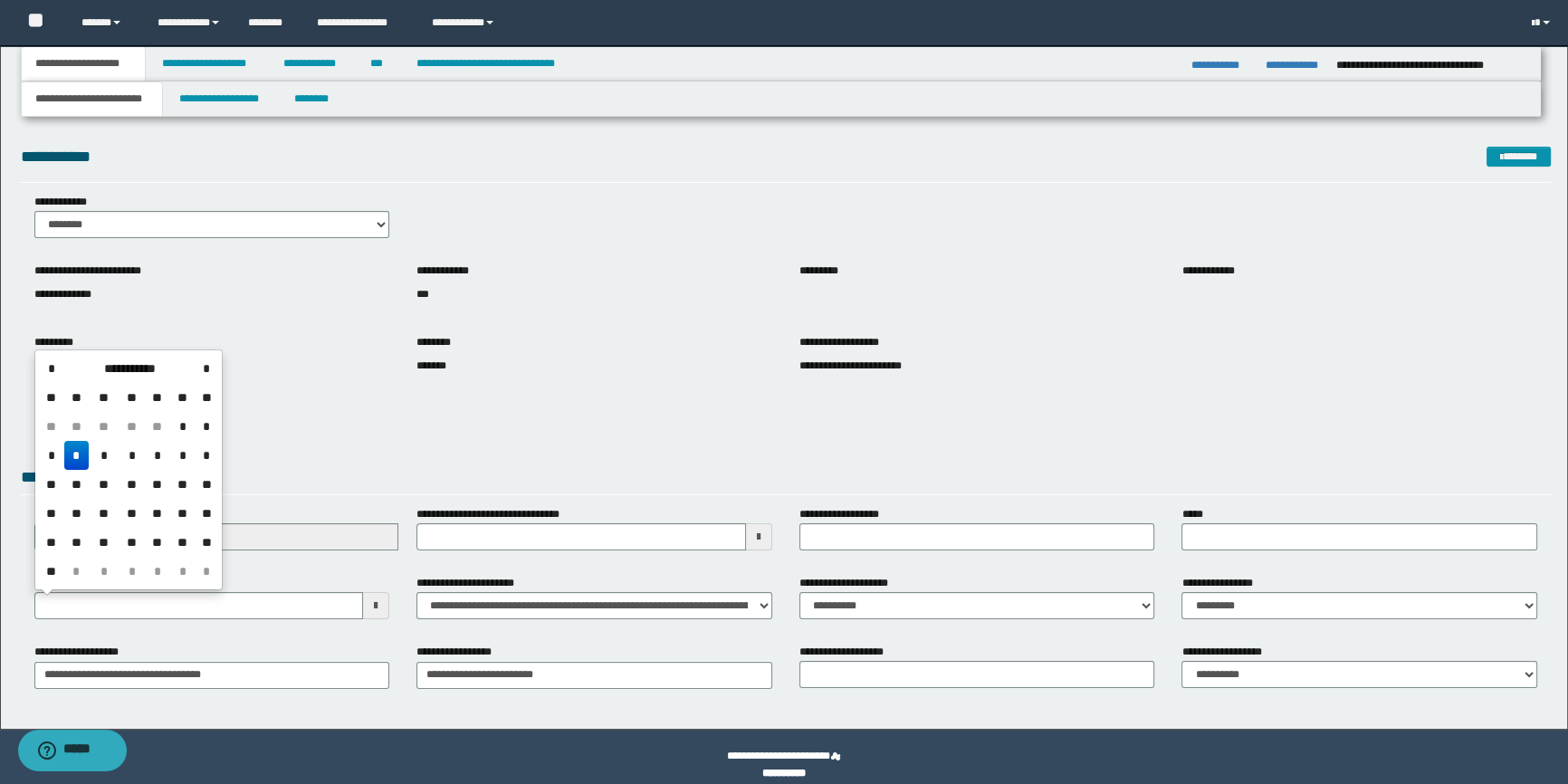 click on "*" at bounding box center [77, 455] 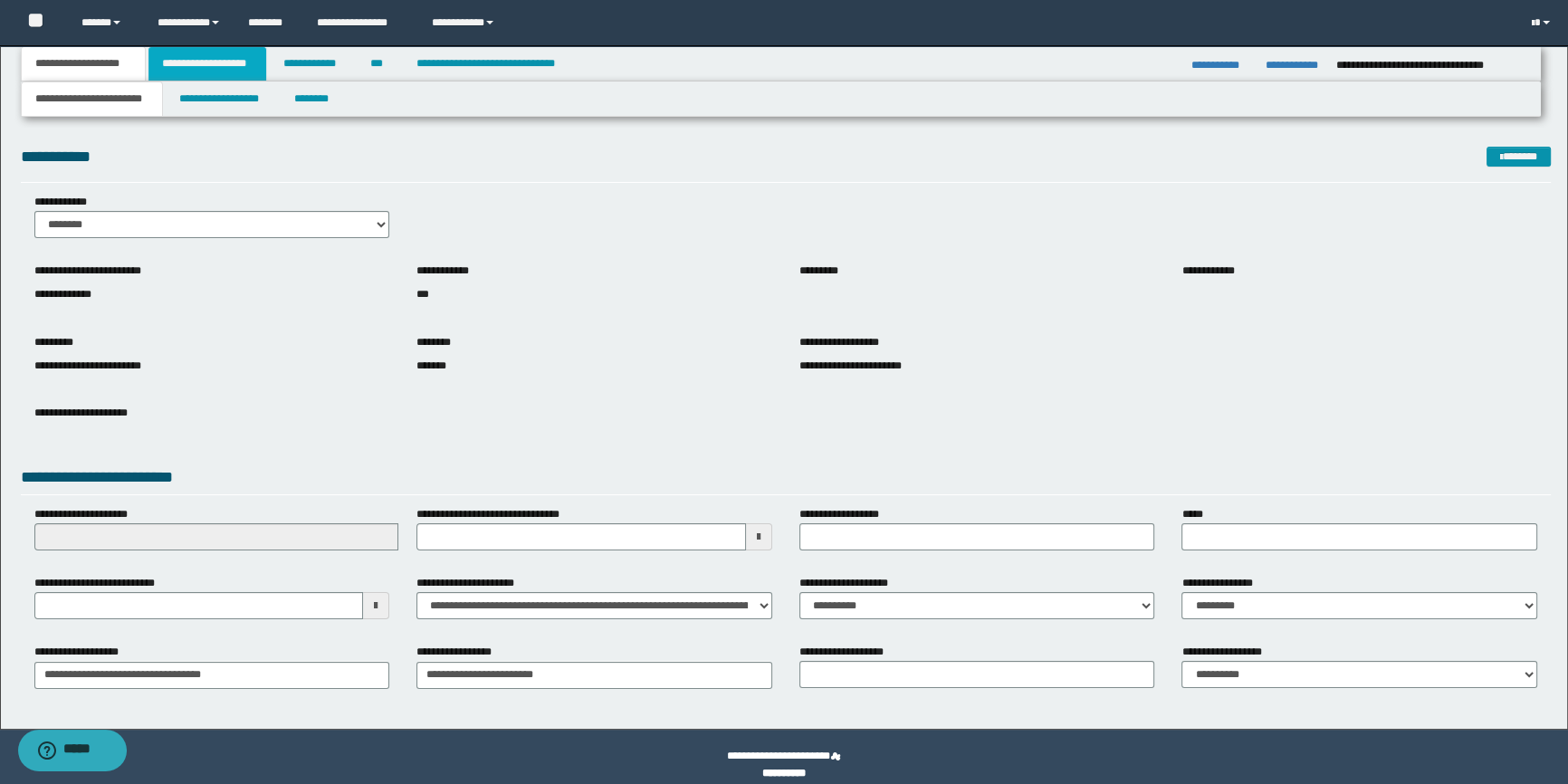 click on "**********" at bounding box center (206, 63) 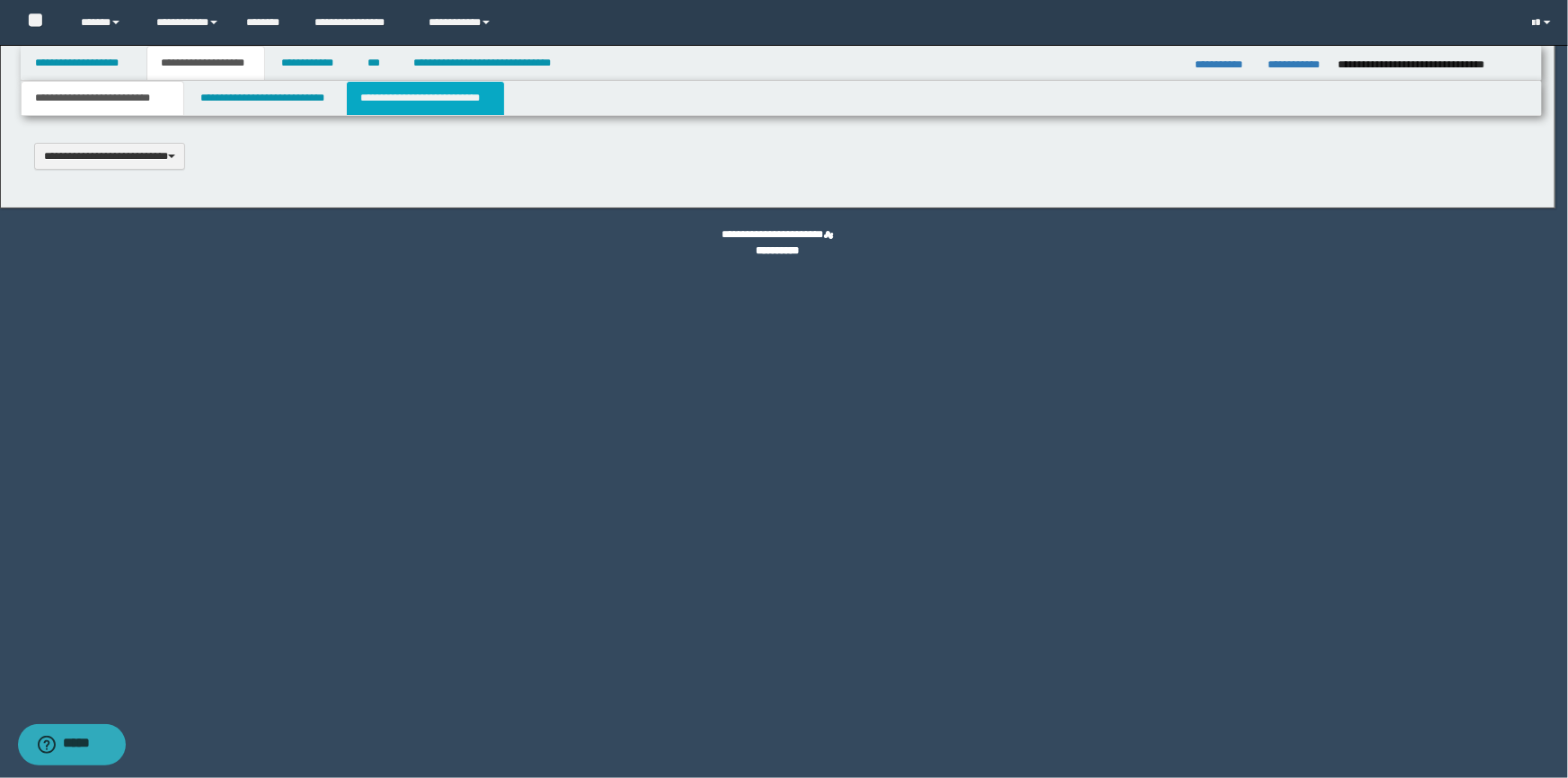type 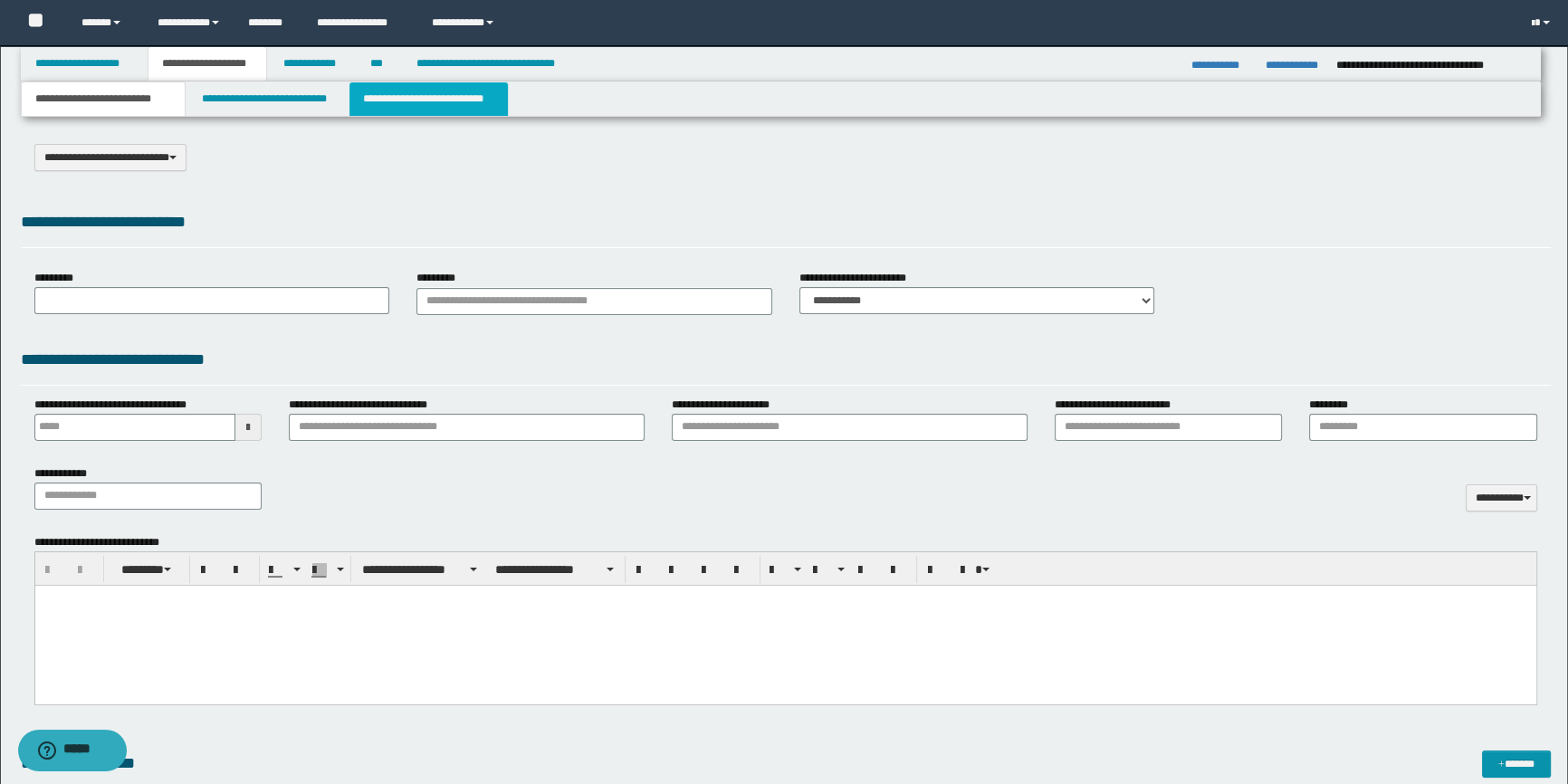 scroll, scrollTop: 0, scrollLeft: 0, axis: both 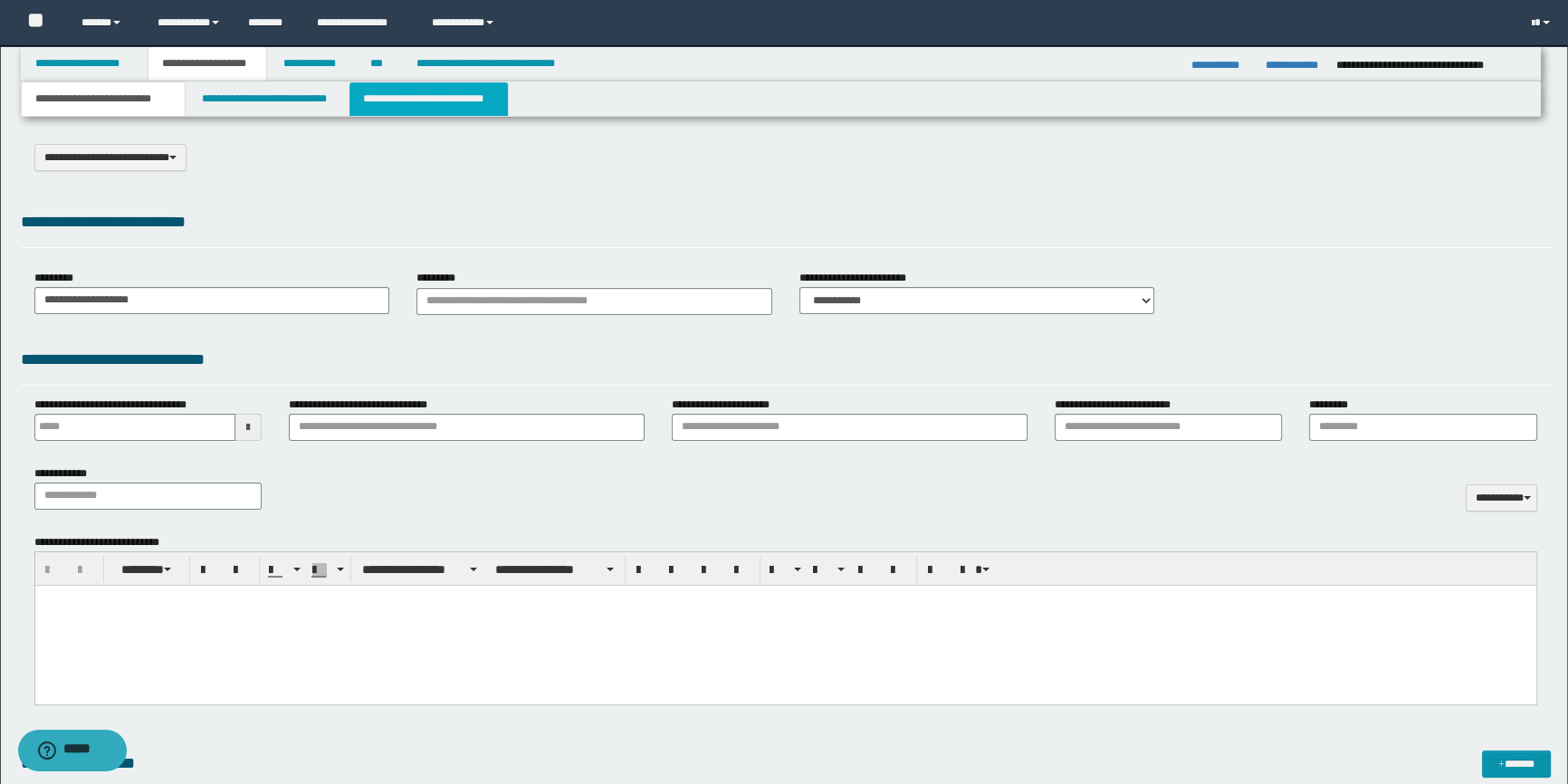 select on "*" 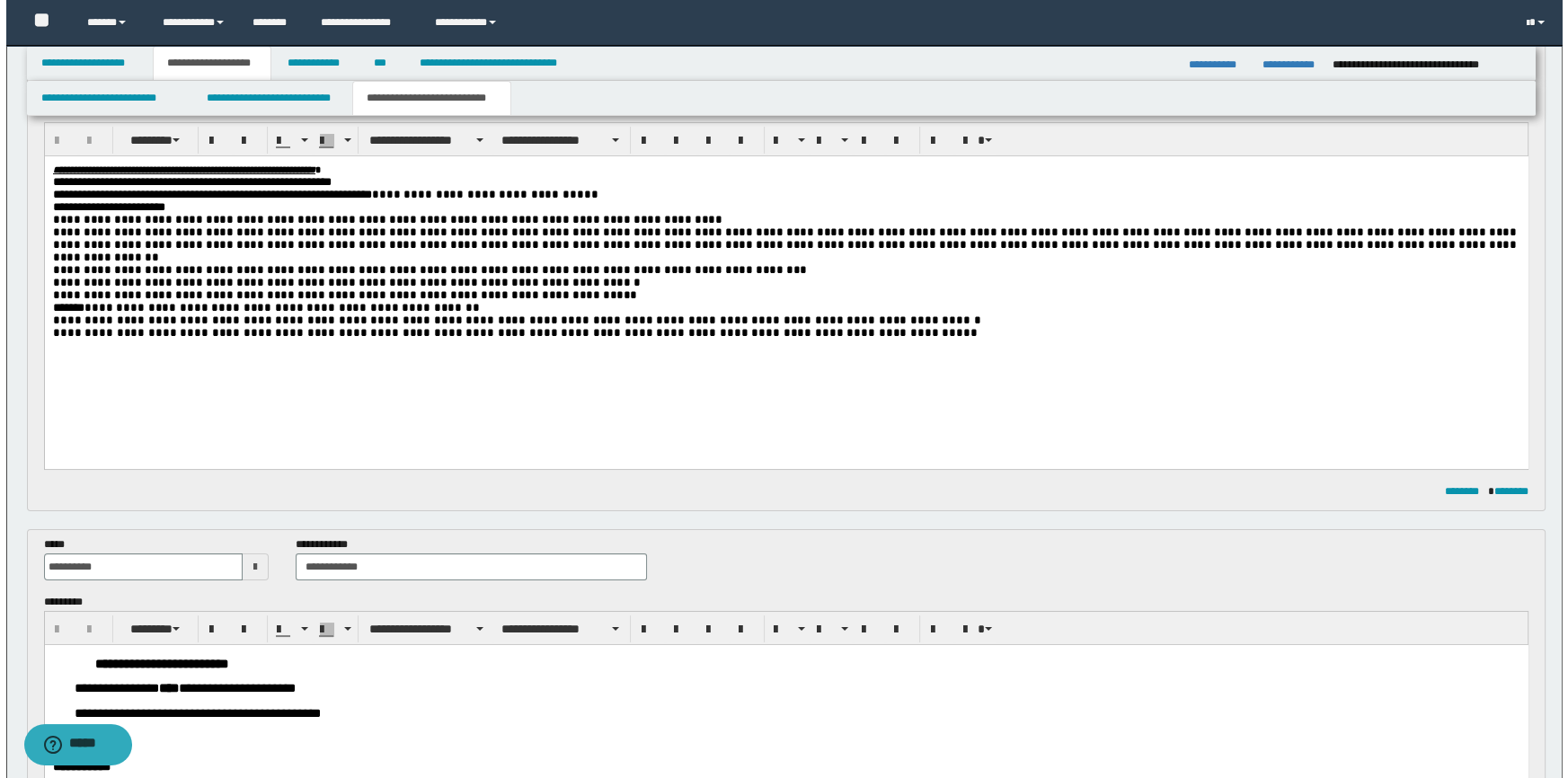 scroll, scrollTop: 0, scrollLeft: 0, axis: both 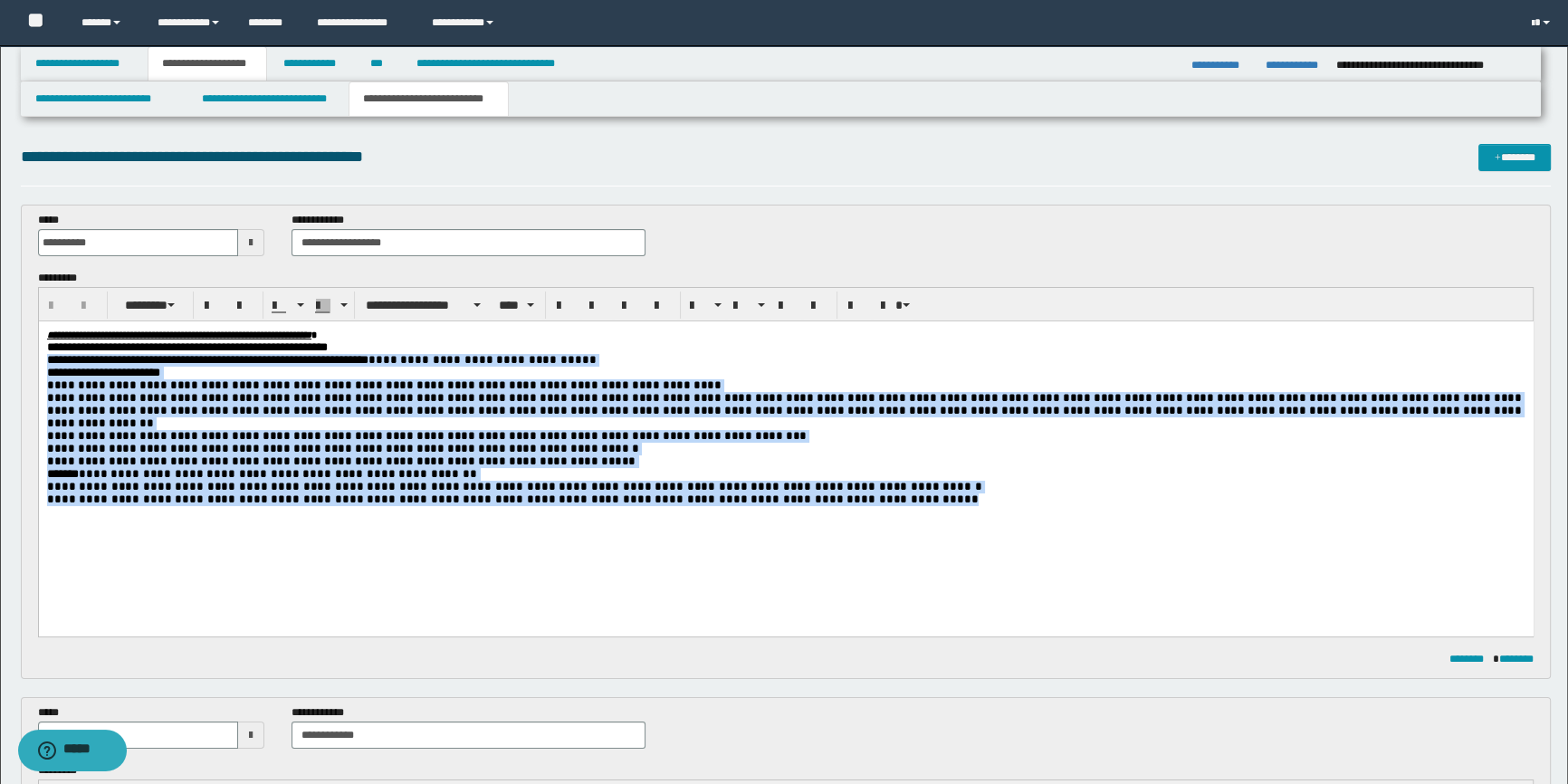 drag, startPoint x: 848, startPoint y: 505, endPoint x: 157, endPoint y: 415, distance: 696.8364 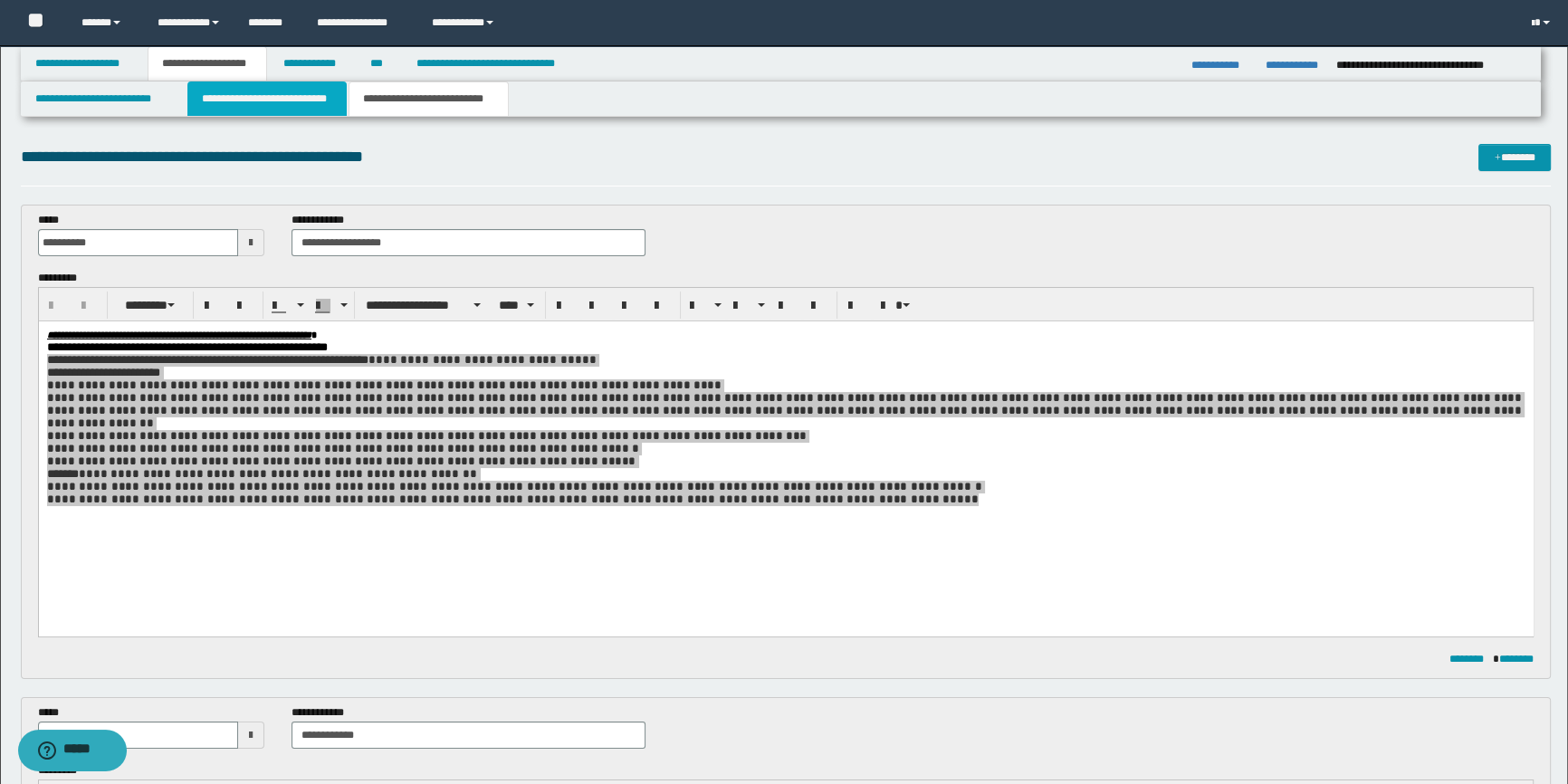 click on "**********" at bounding box center [266, 99] 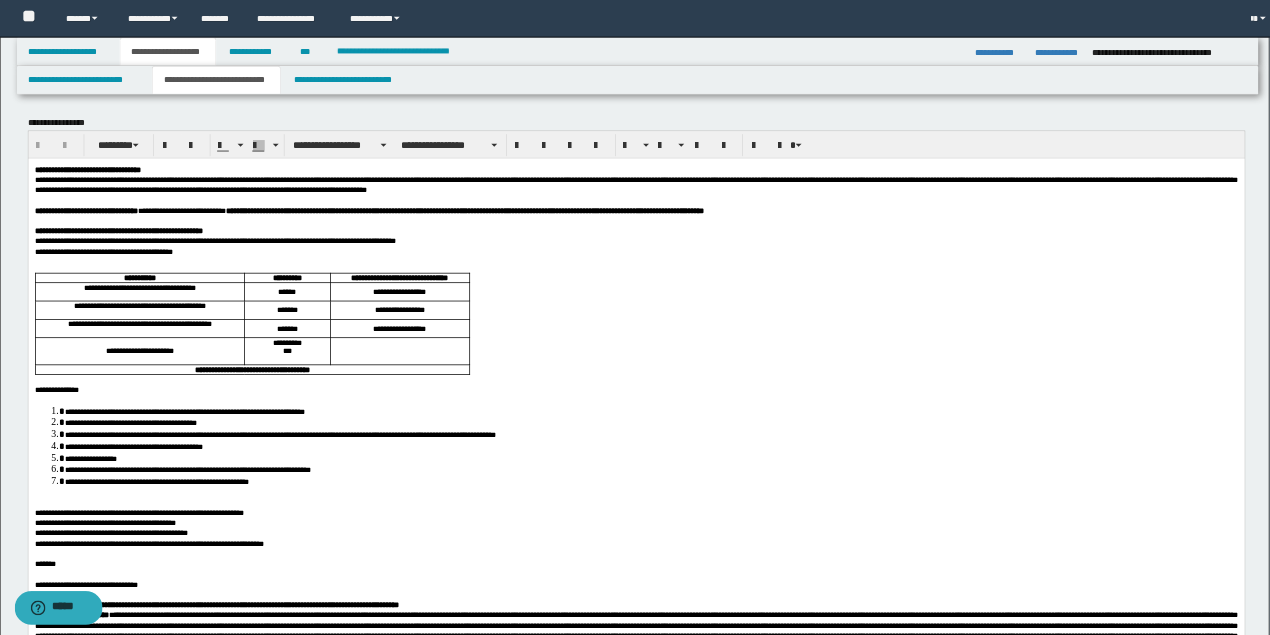 scroll, scrollTop: 0, scrollLeft: 0, axis: both 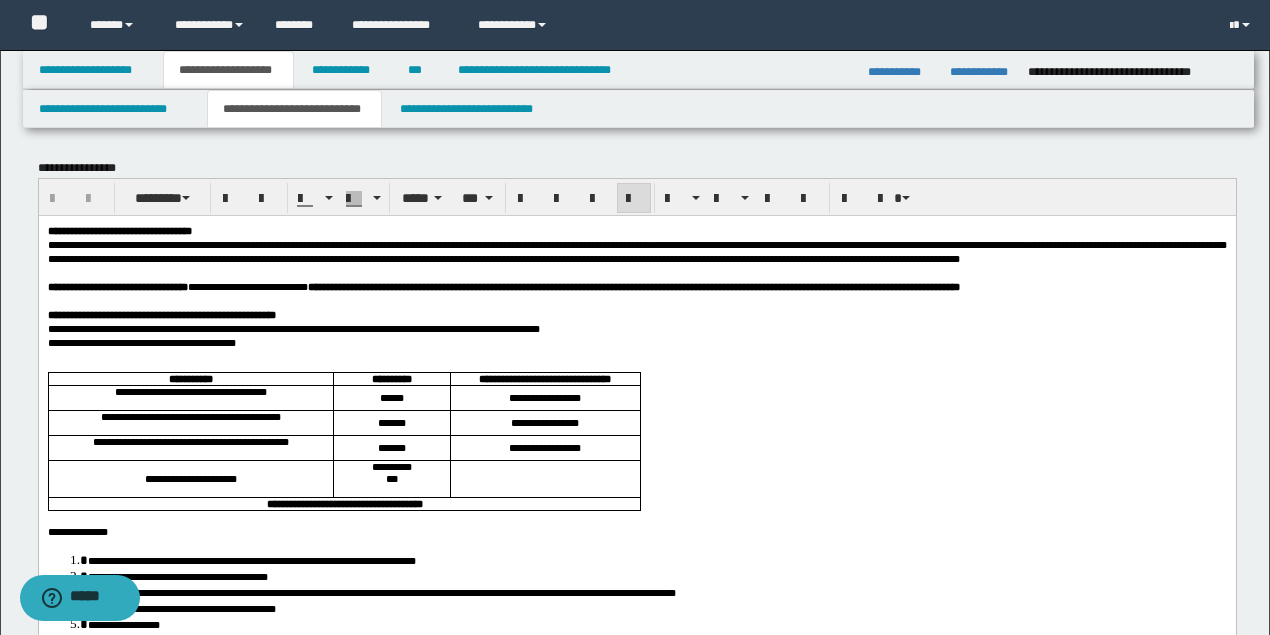 click at bounding box center (636, 272) 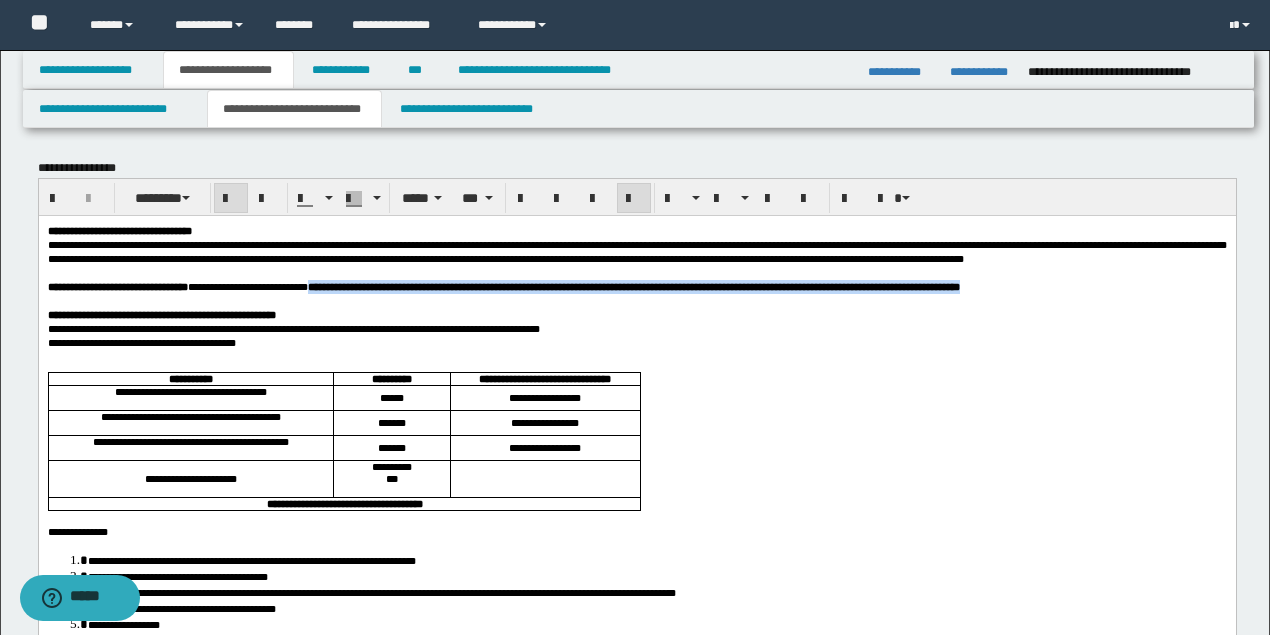 drag, startPoint x: 399, startPoint y: 312, endPoint x: 571, endPoint y: 224, distance: 193.20456 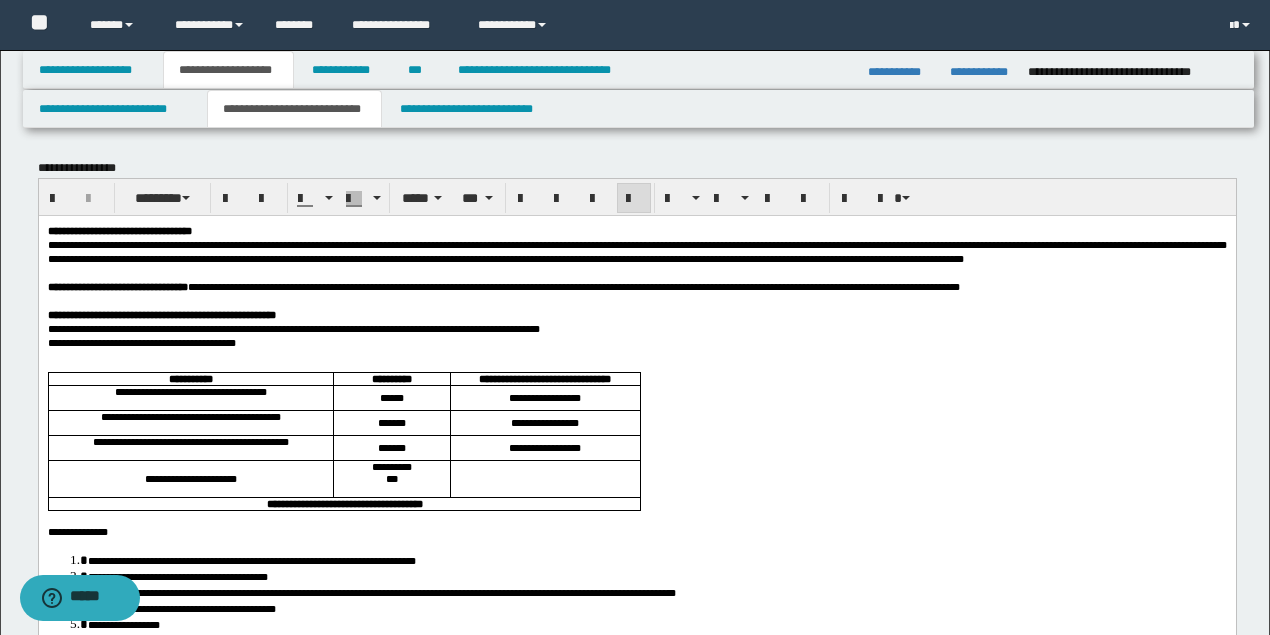 click on "**********" at bounding box center [293, 328] 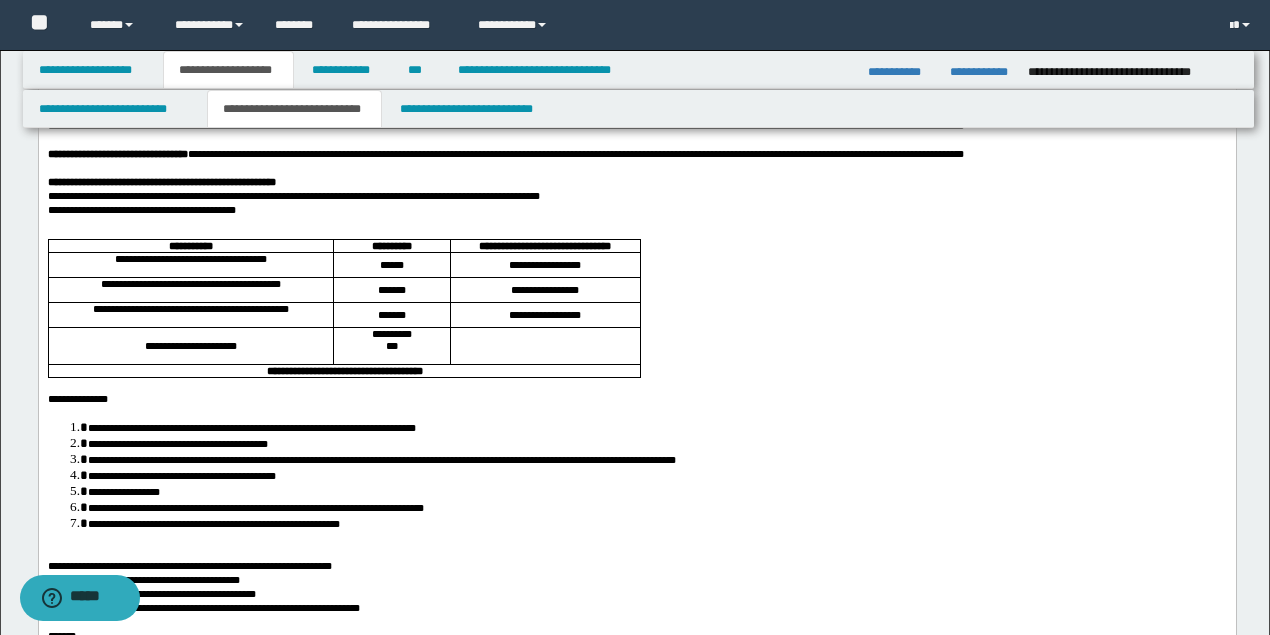 scroll, scrollTop: 400, scrollLeft: 0, axis: vertical 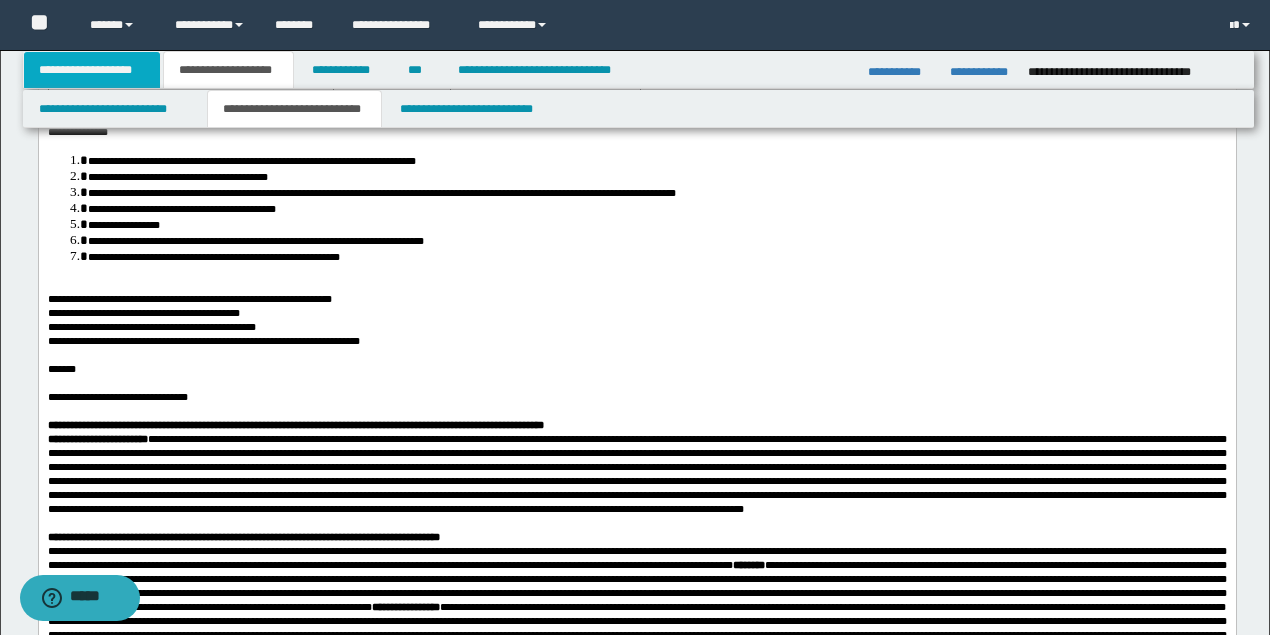click on "**********" at bounding box center (92, 70) 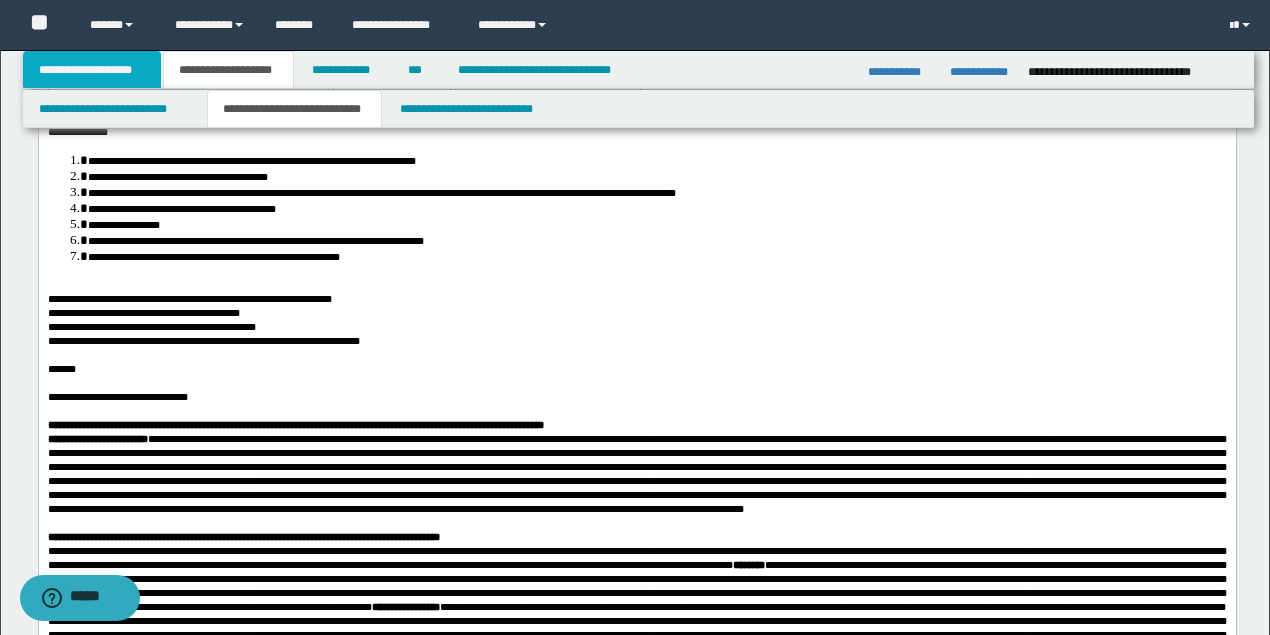 scroll, scrollTop: 247, scrollLeft: 0, axis: vertical 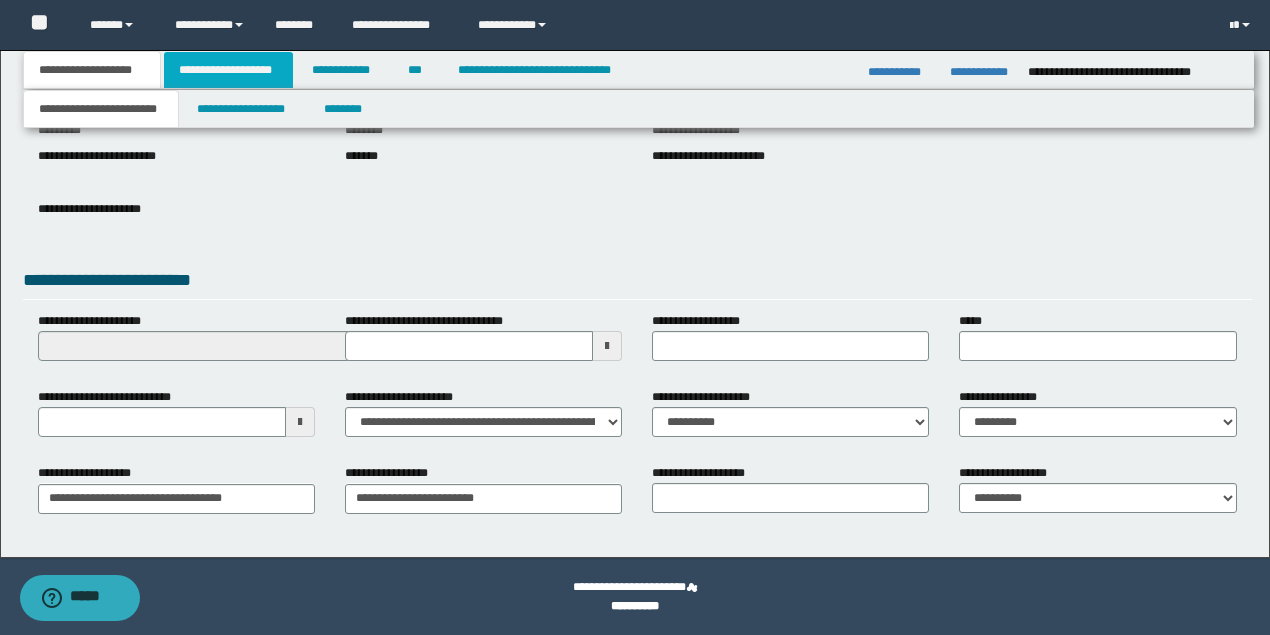 click on "**********" at bounding box center [228, 70] 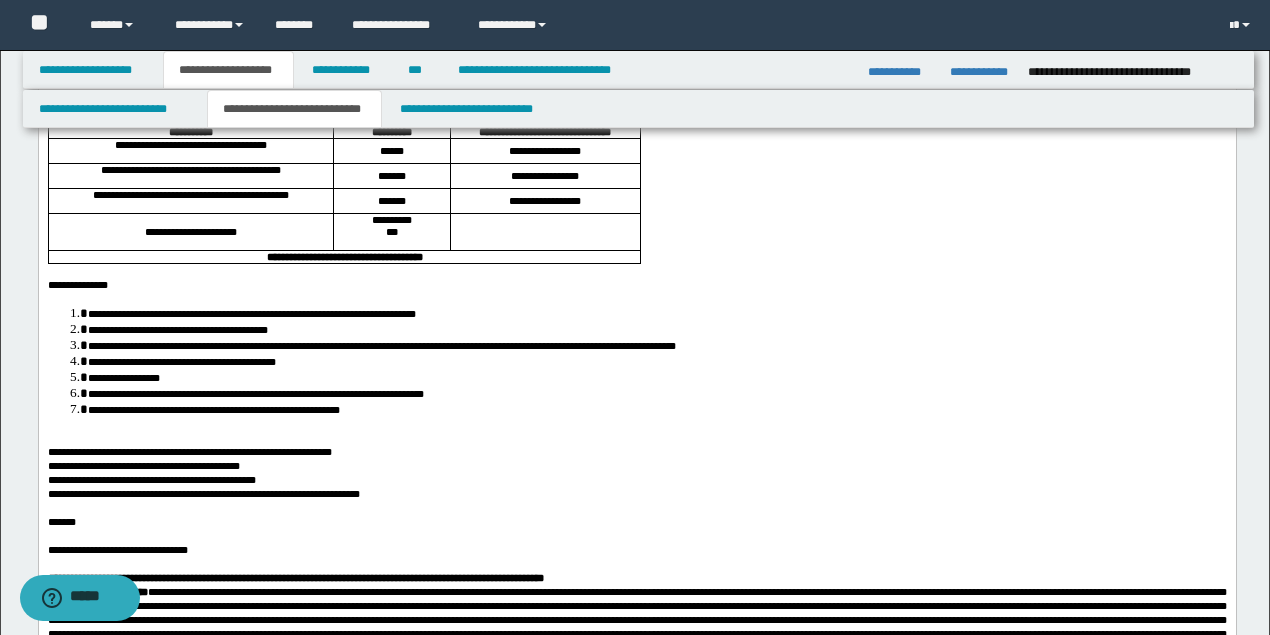 click on "**********" at bounding box center (294, 109) 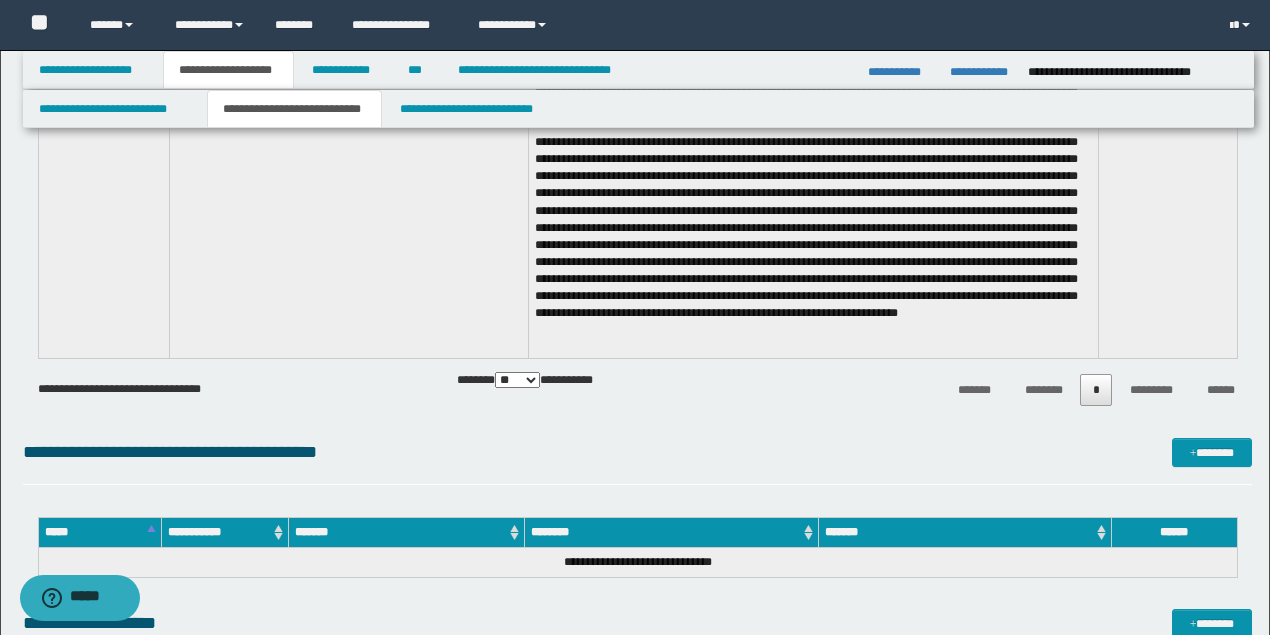 scroll, scrollTop: 9047, scrollLeft: 0, axis: vertical 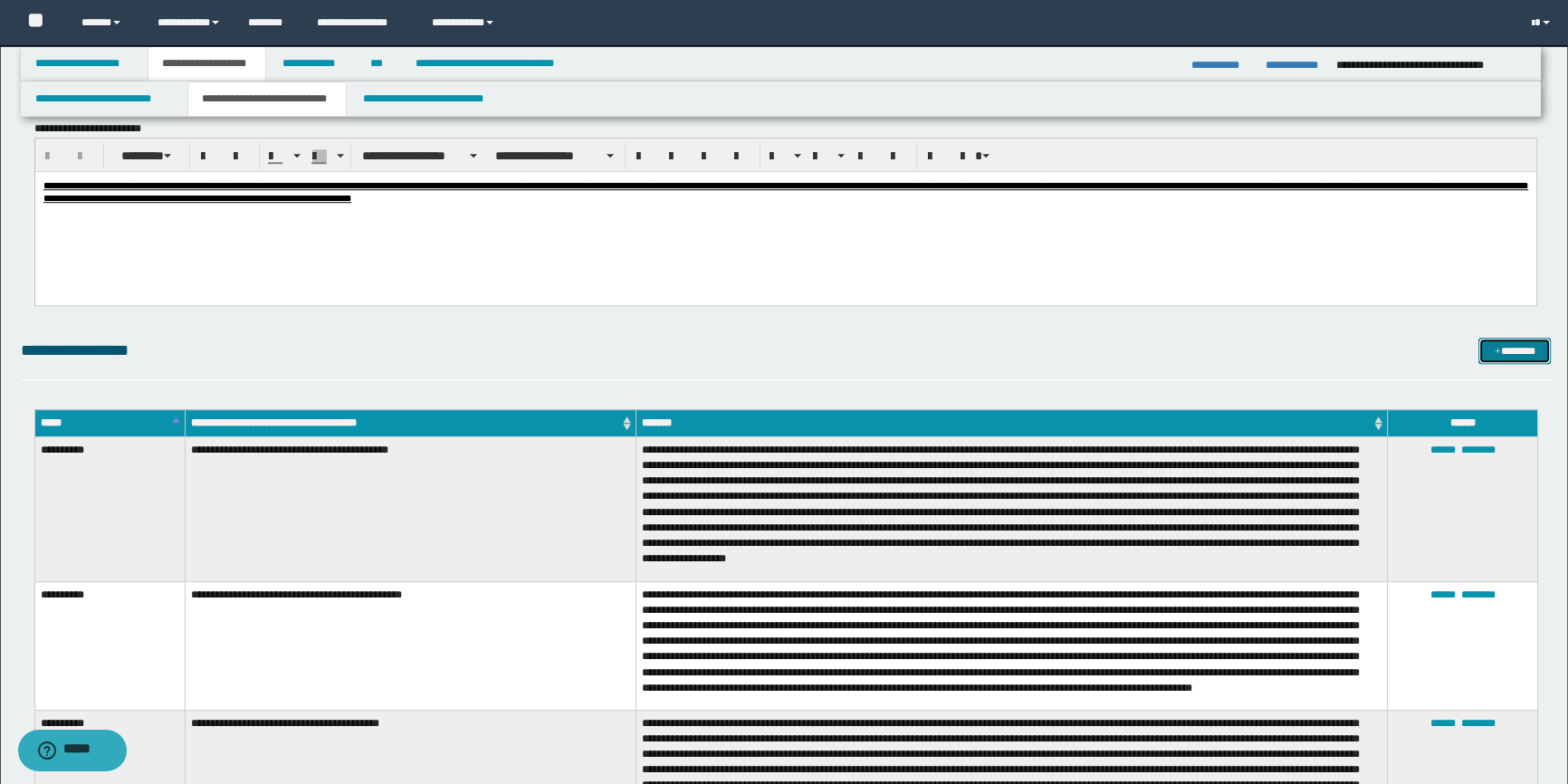 click on "*******" at bounding box center [1515, 351] 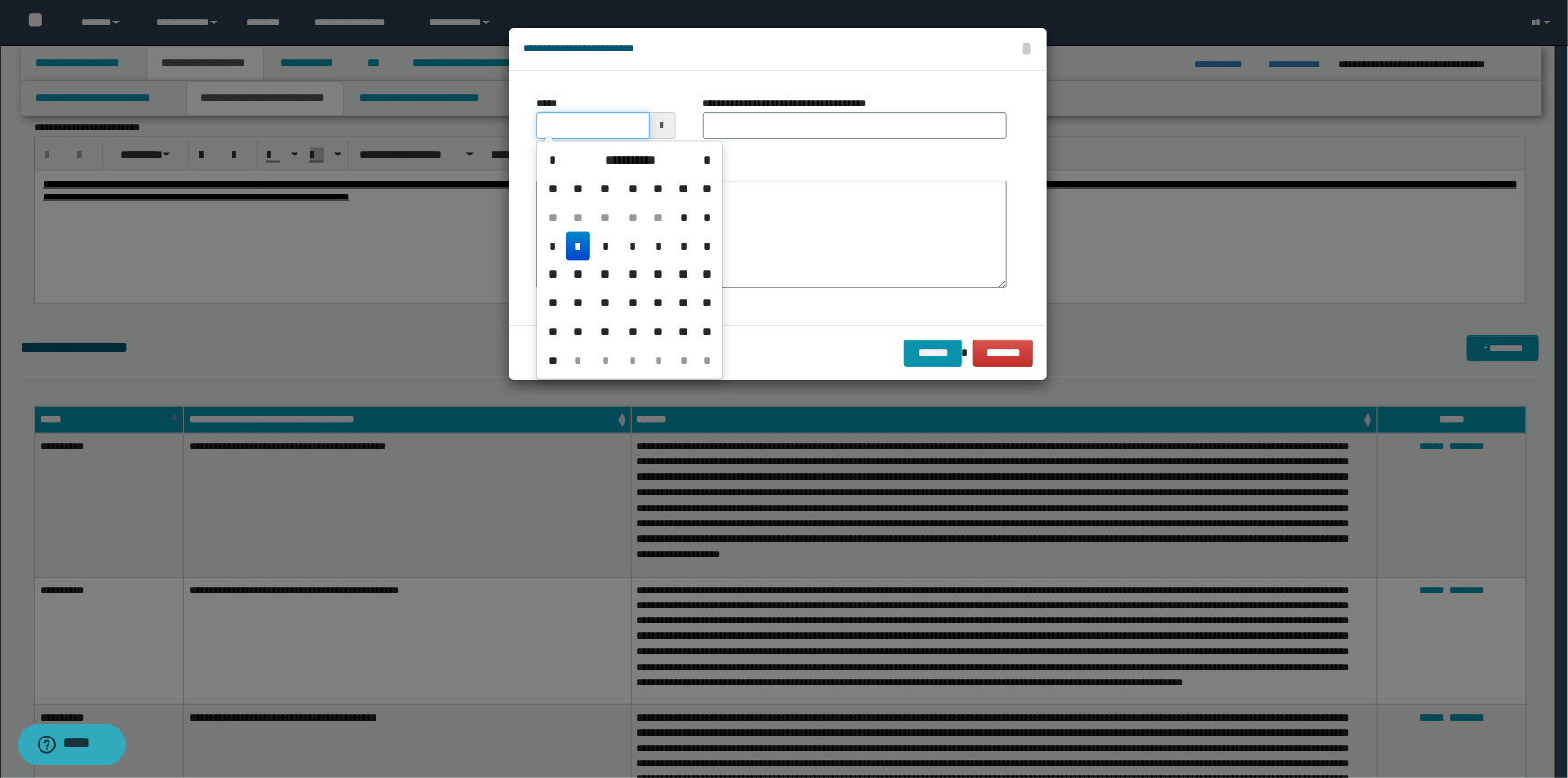 click on "*****" at bounding box center [593, 126] 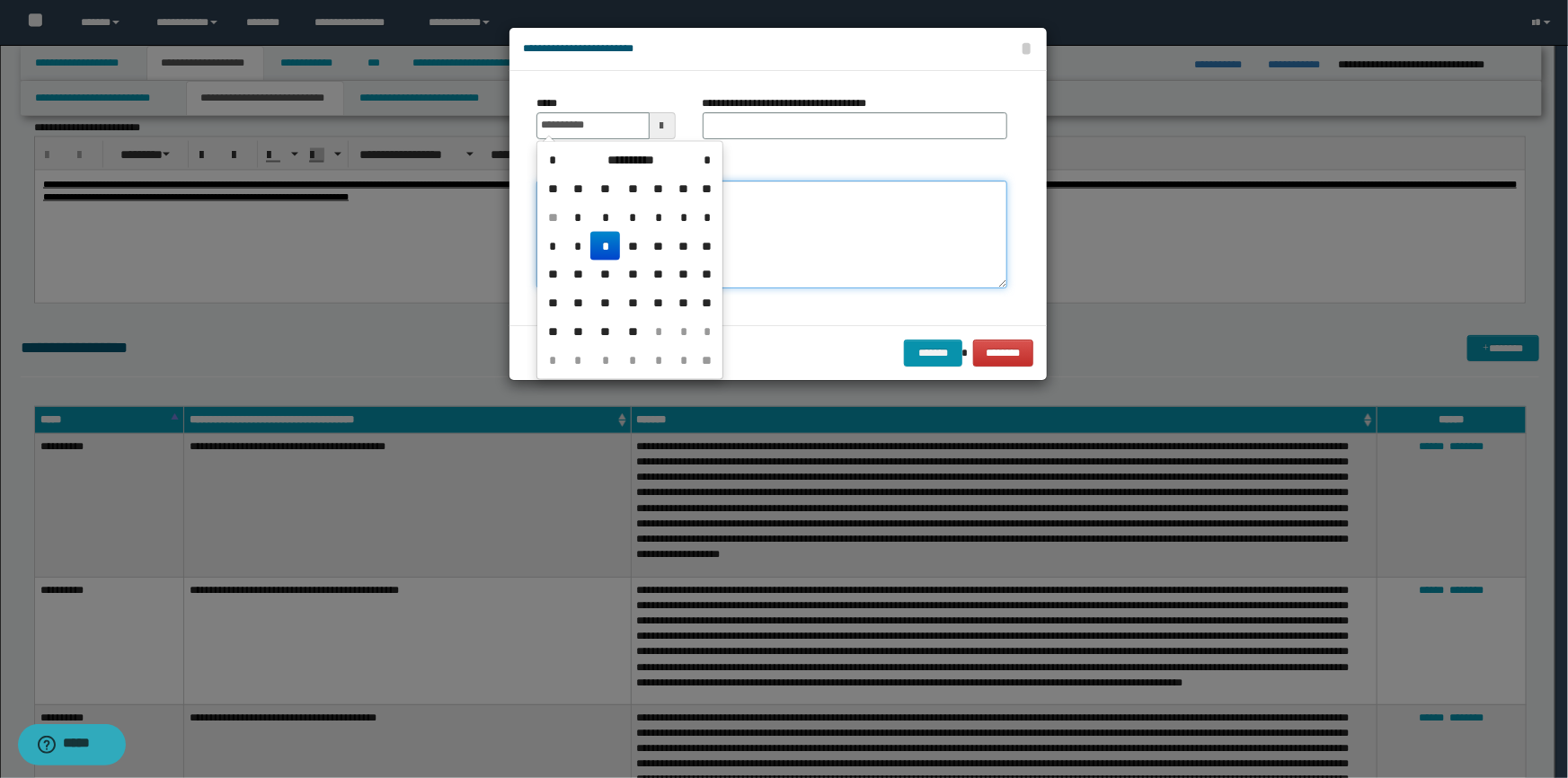 type on "**********" 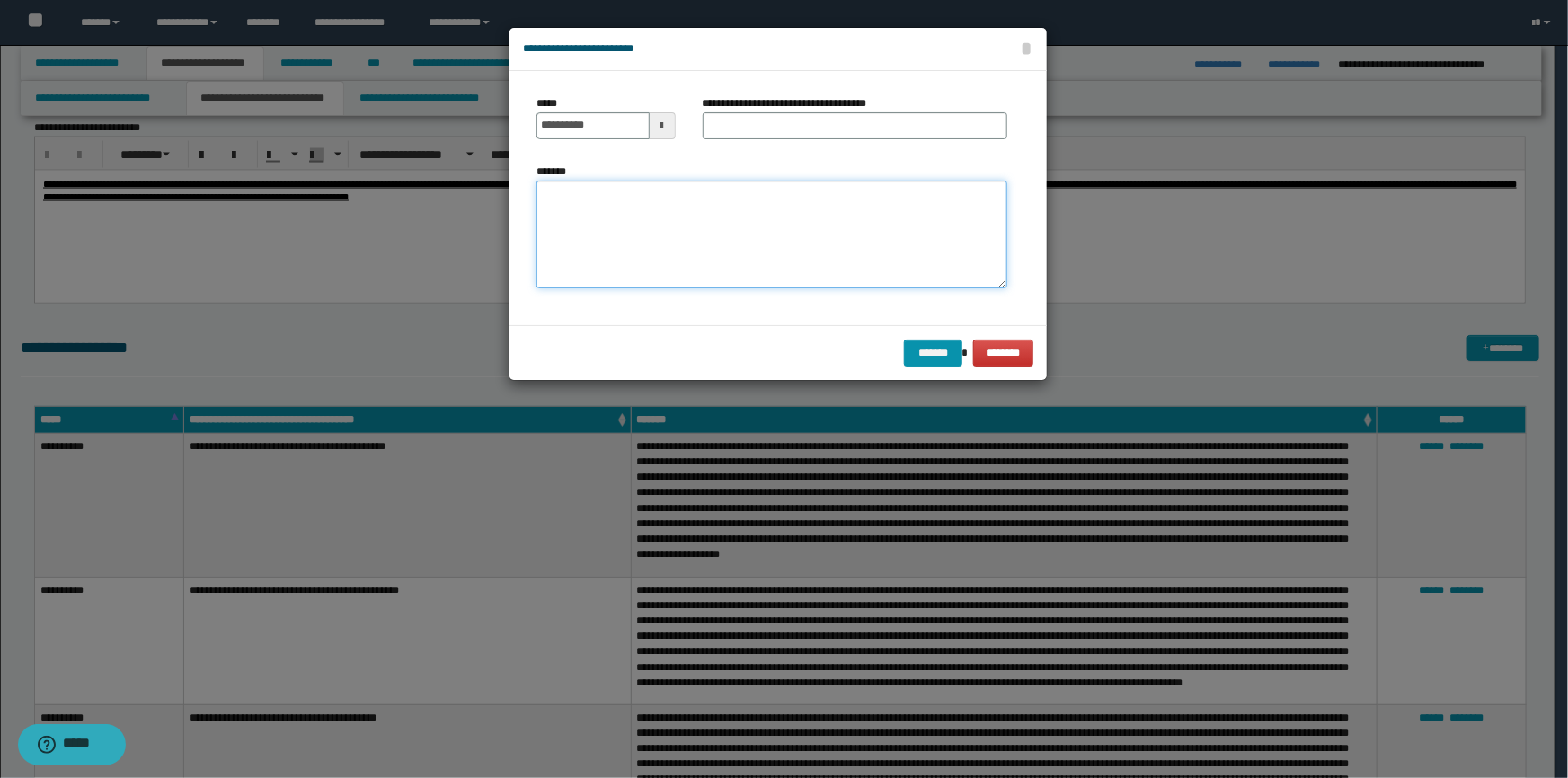 paste on "**********" 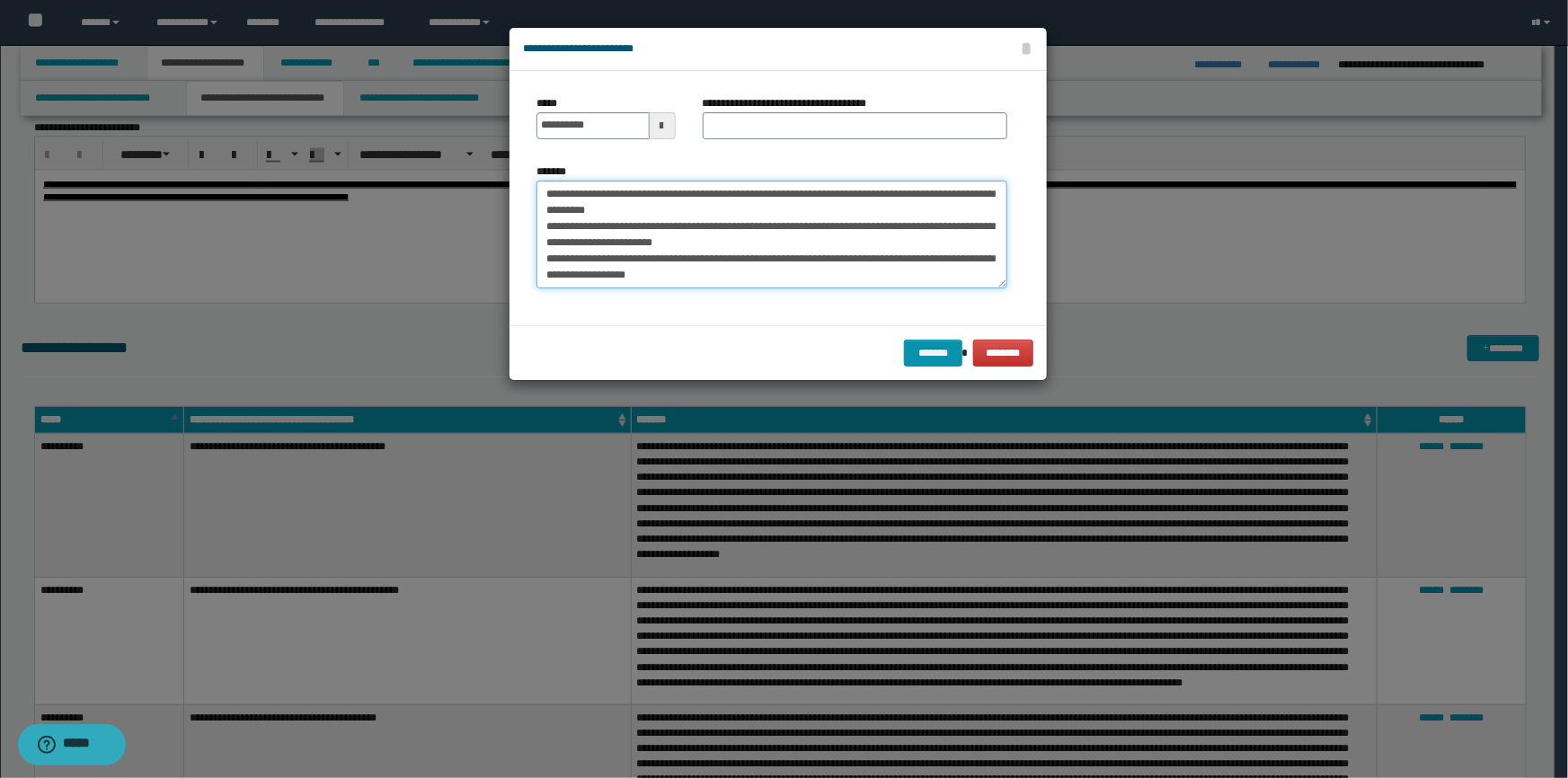 scroll, scrollTop: 27, scrollLeft: 0, axis: vertical 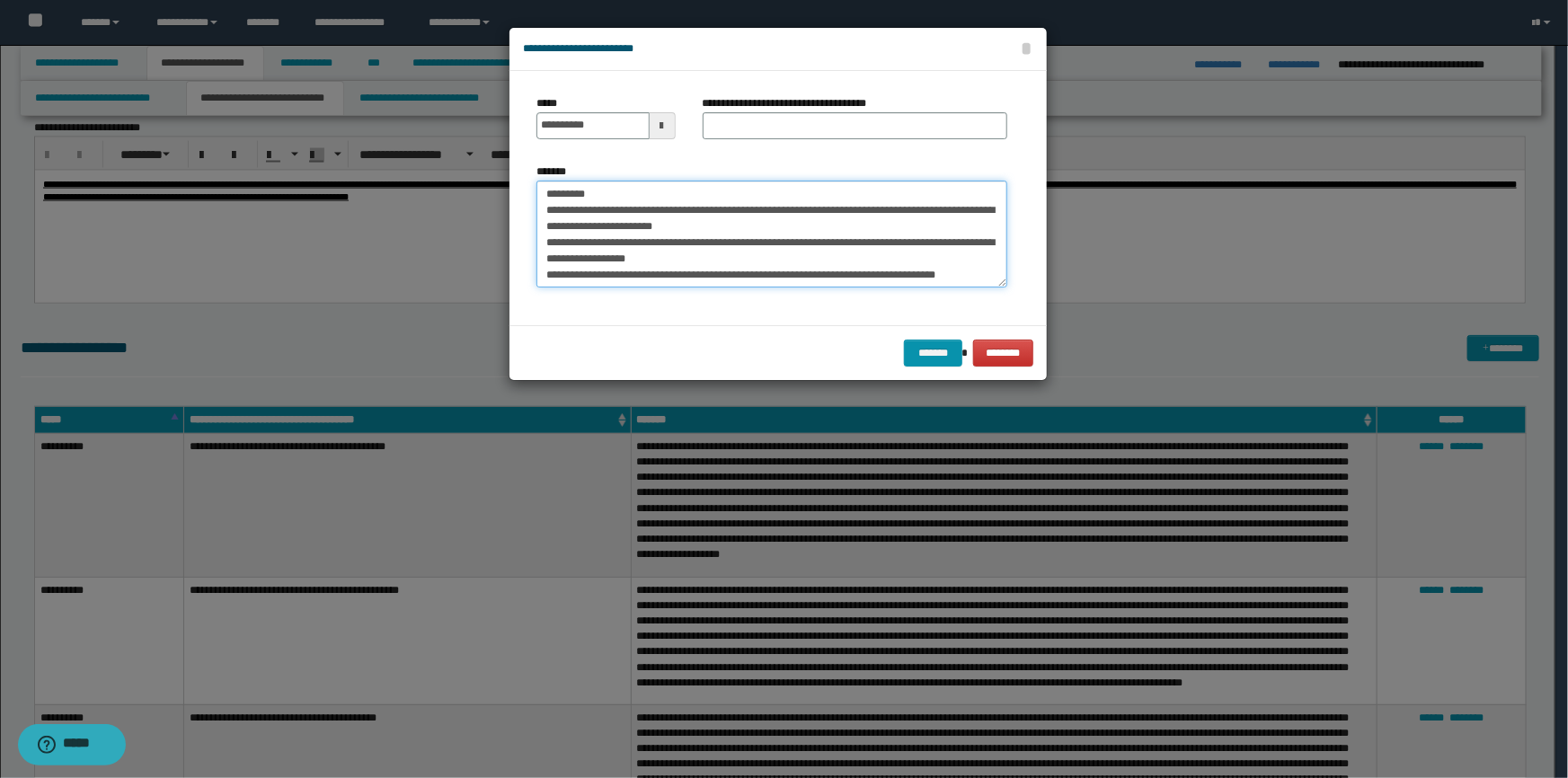 type on "**********" 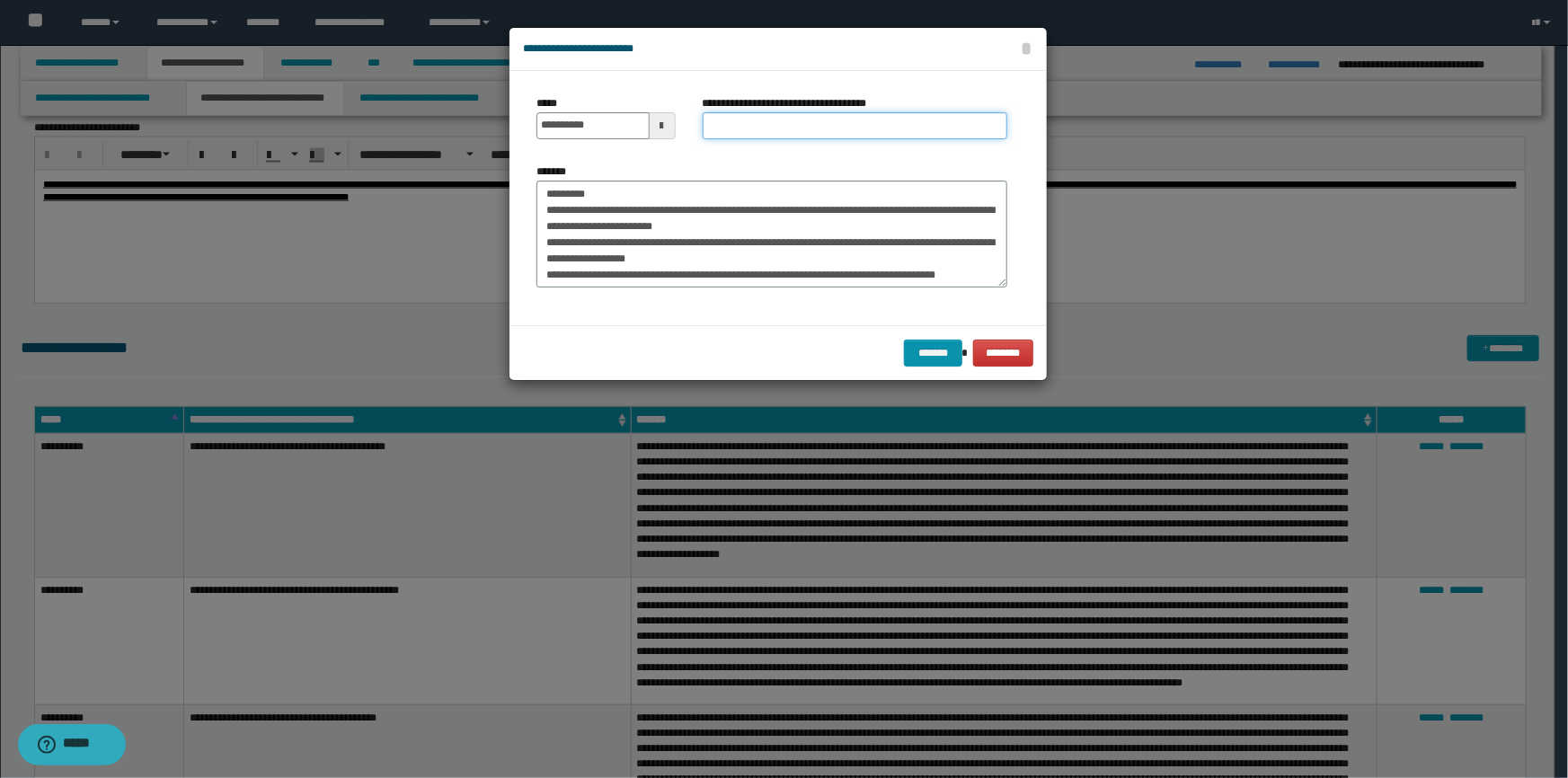 click on "**********" at bounding box center (855, 126) 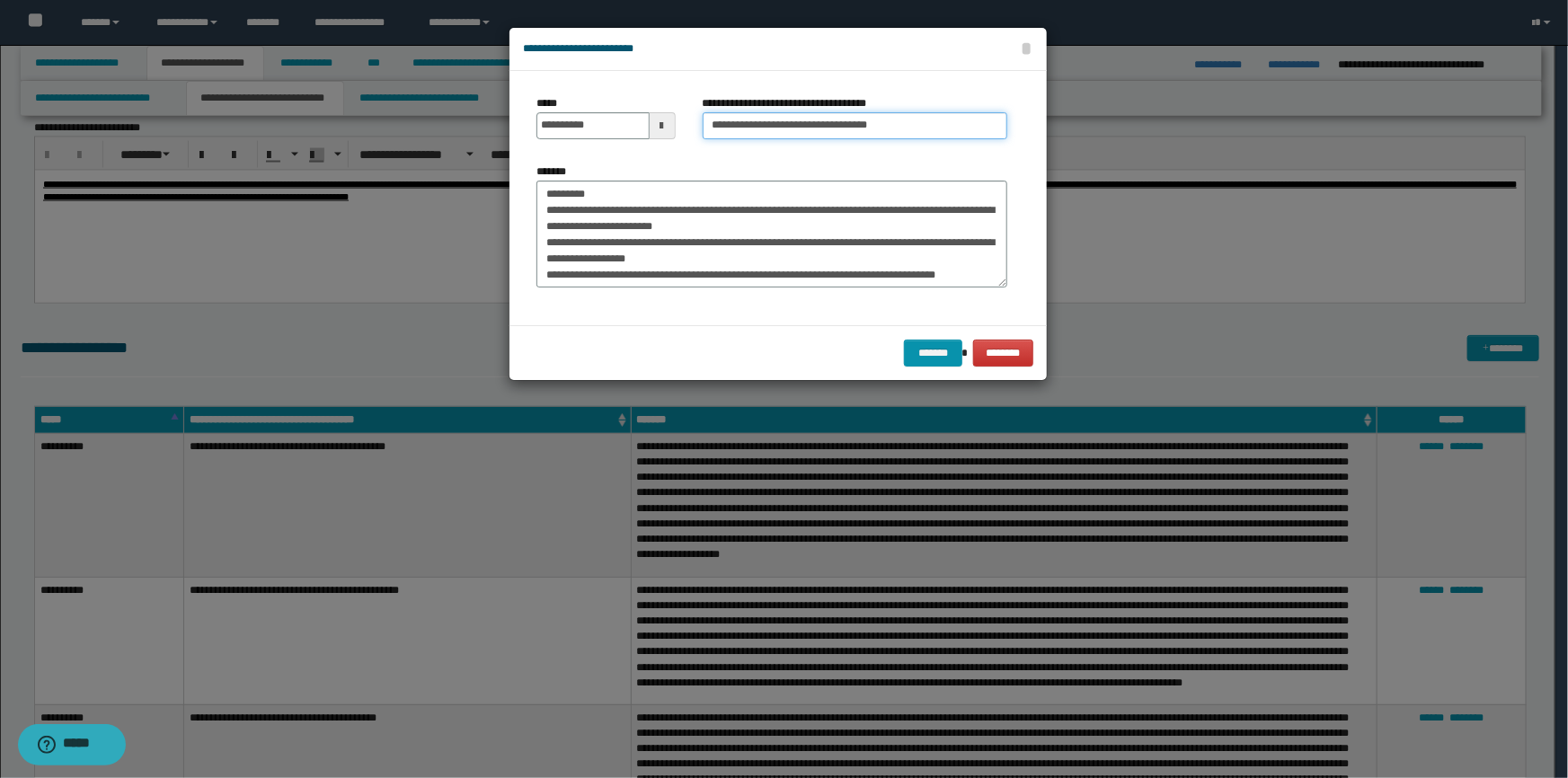 scroll, scrollTop: 0, scrollLeft: 0, axis: both 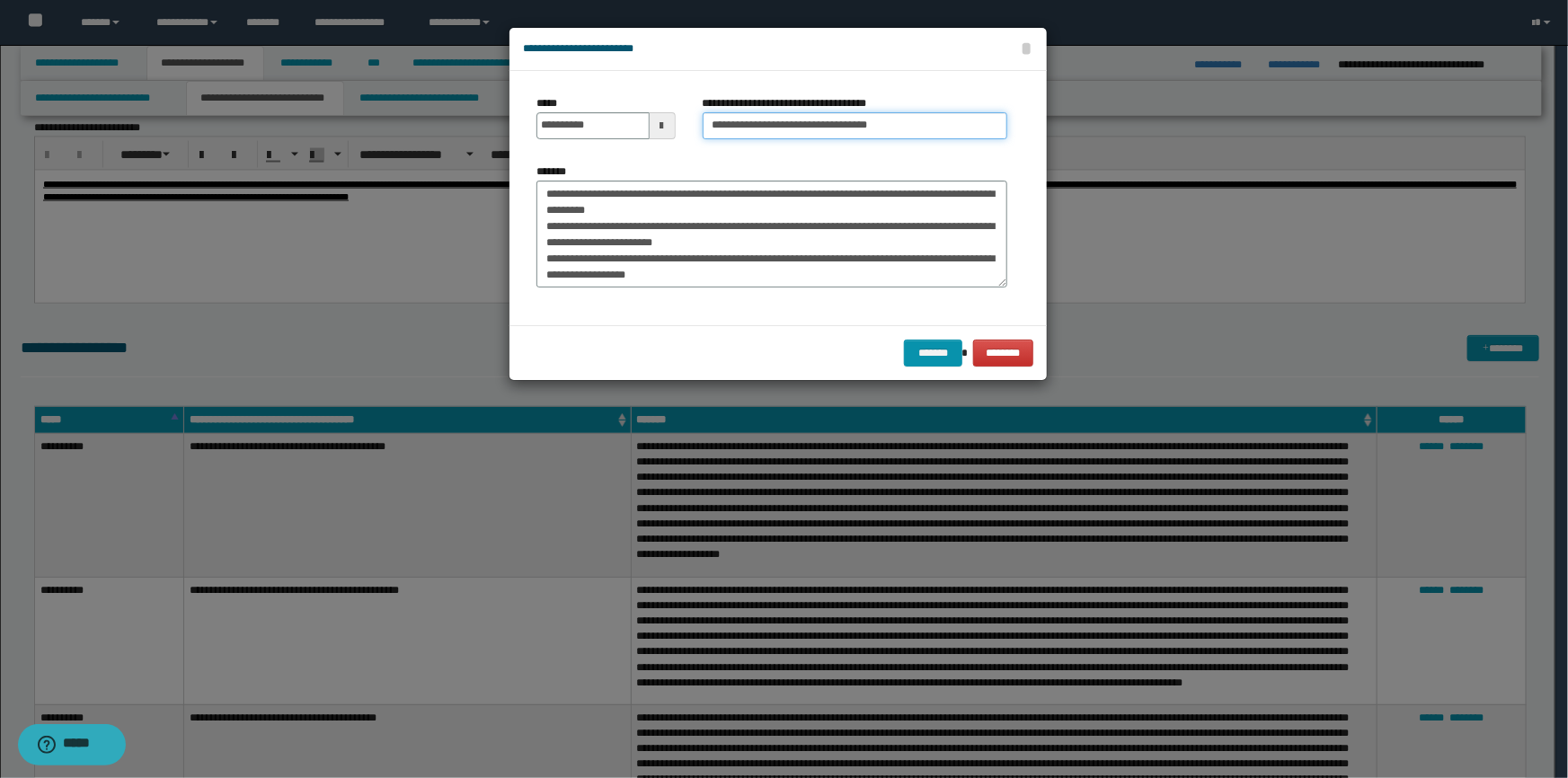 type on "**********" 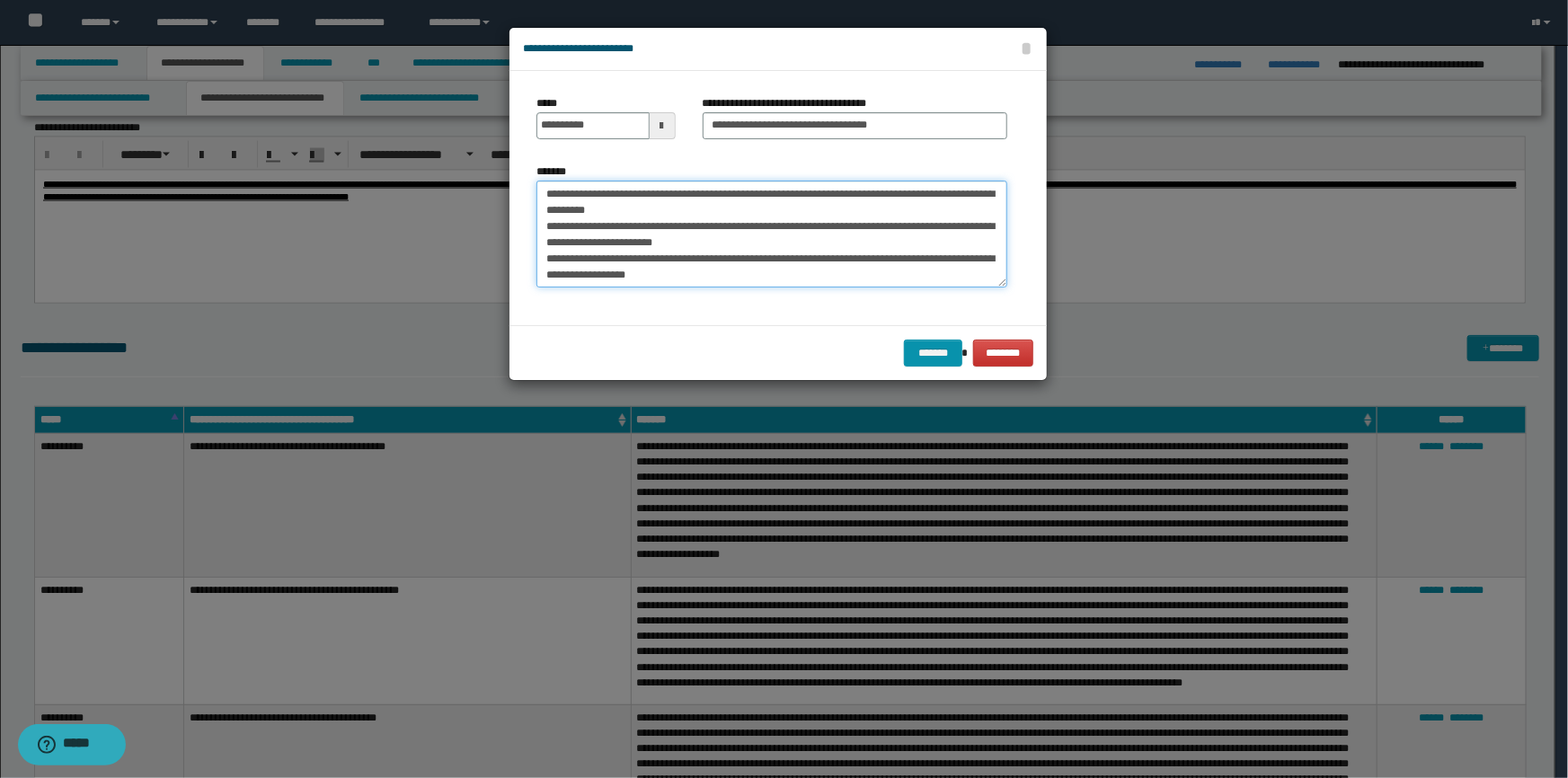 scroll, scrollTop: 31, scrollLeft: 0, axis: vertical 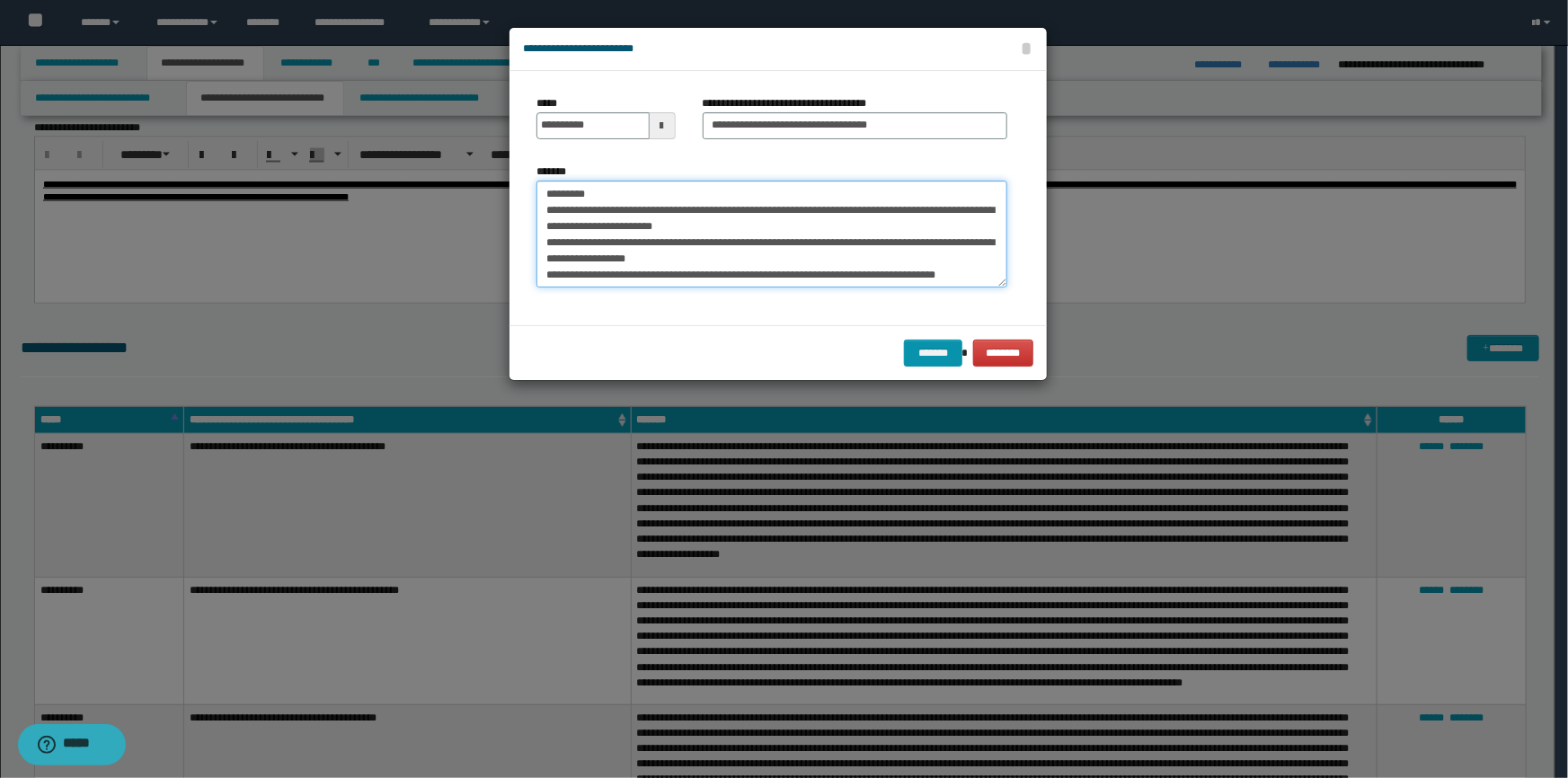 drag, startPoint x: 542, startPoint y: 190, endPoint x: 696, endPoint y: 318, distance: 200.24984 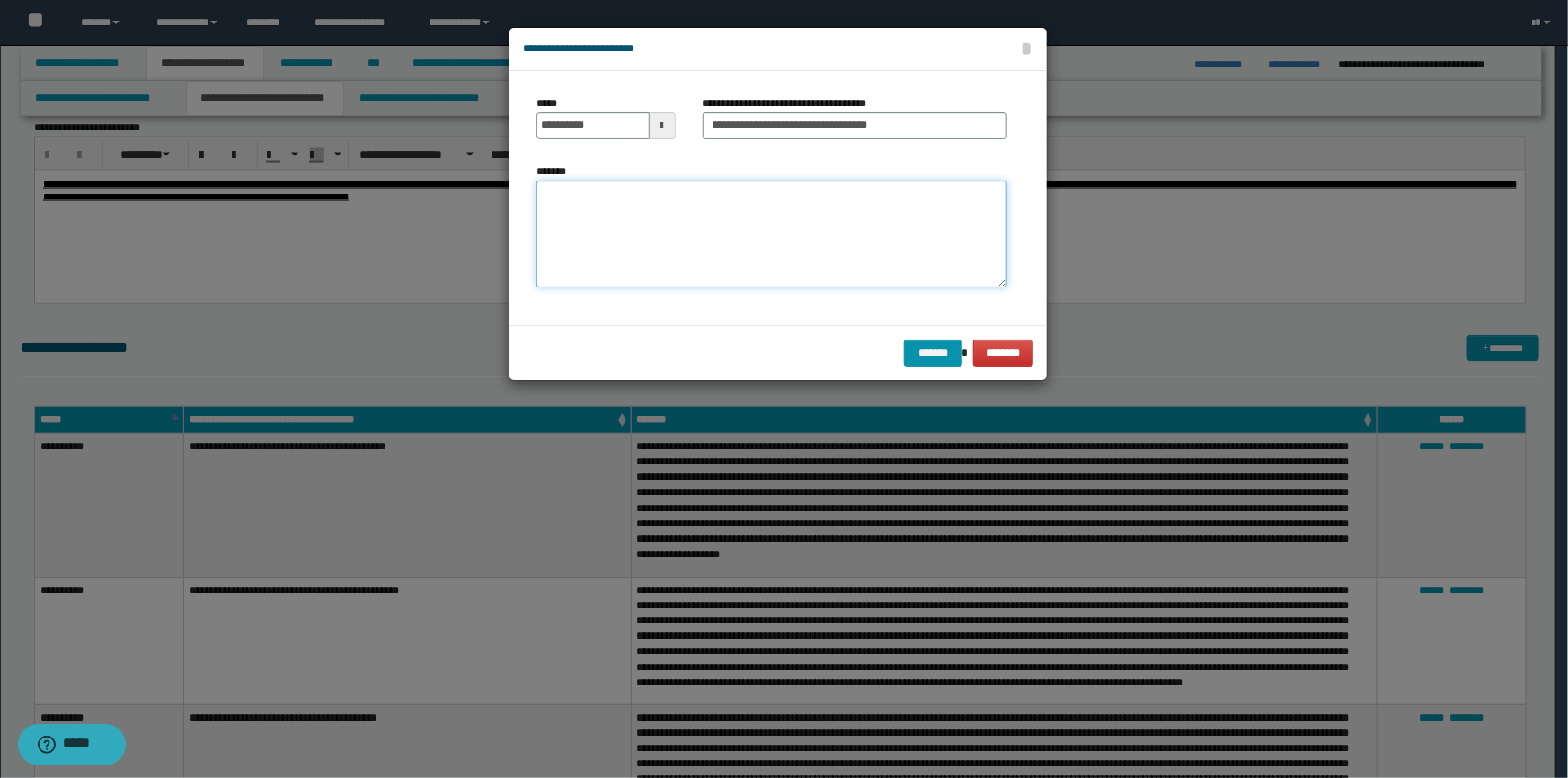 scroll, scrollTop: 0, scrollLeft: 0, axis: both 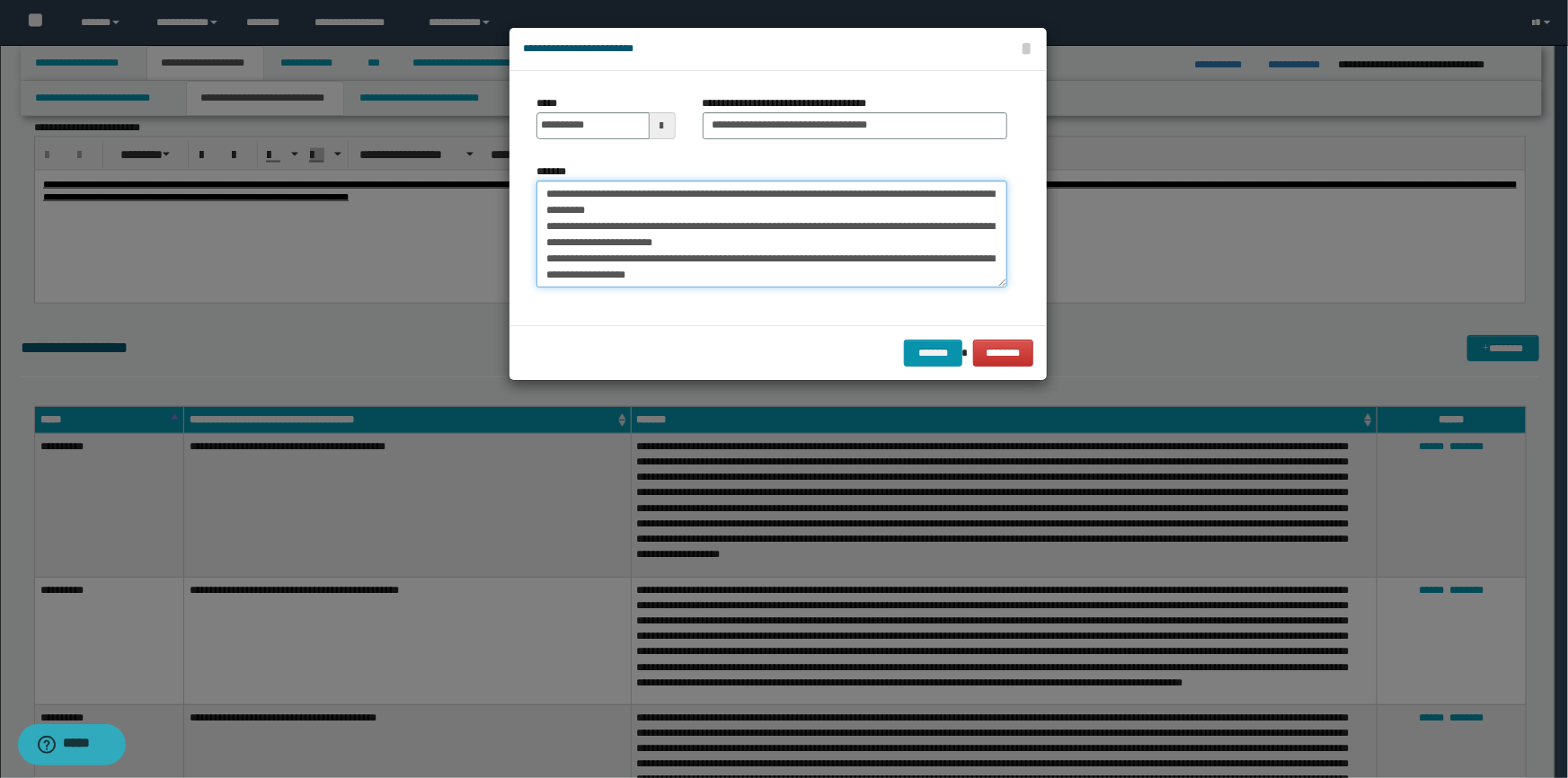 click on "**********" at bounding box center (772, 234) 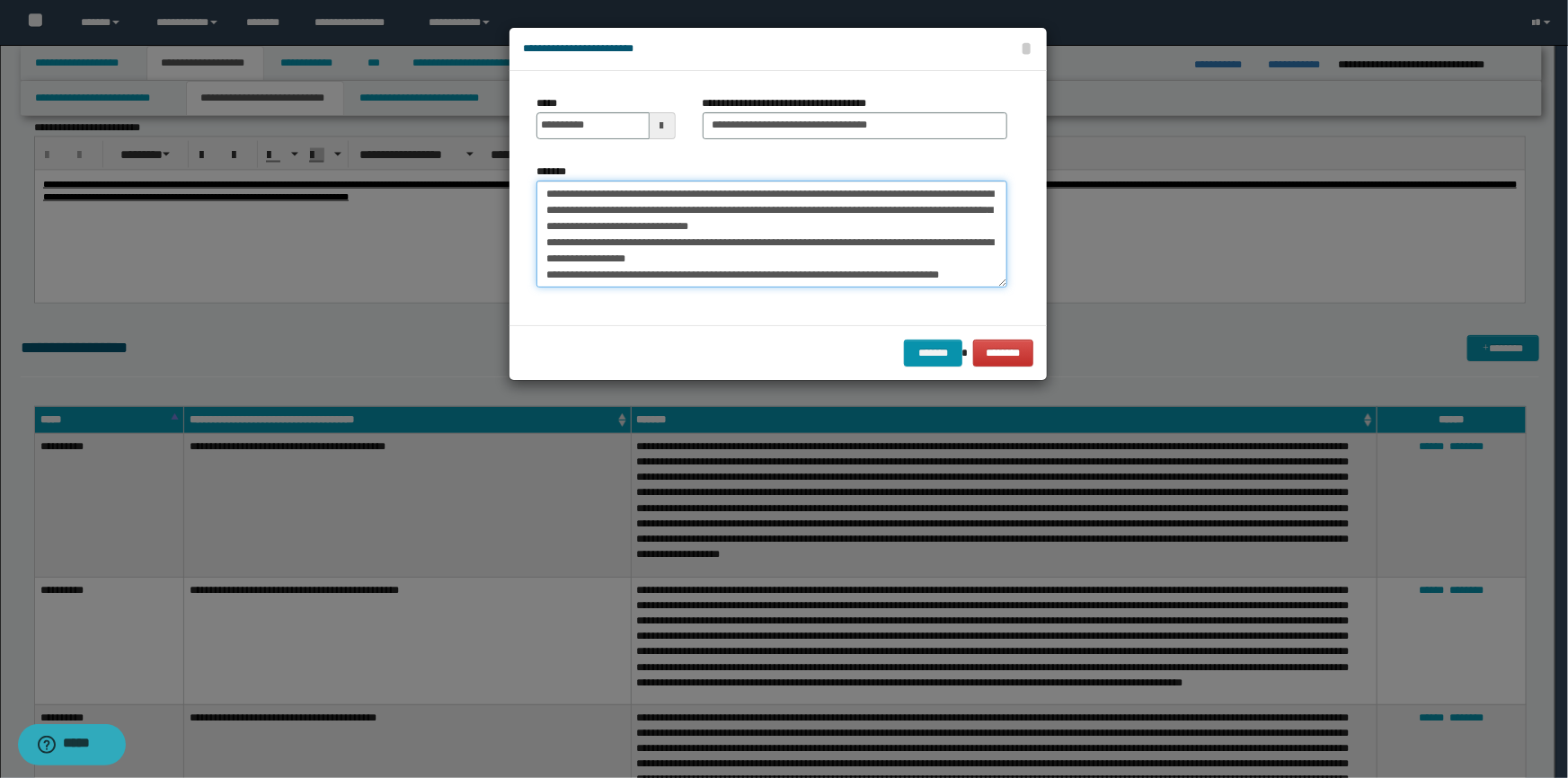 click on "**********" at bounding box center [772, 234] 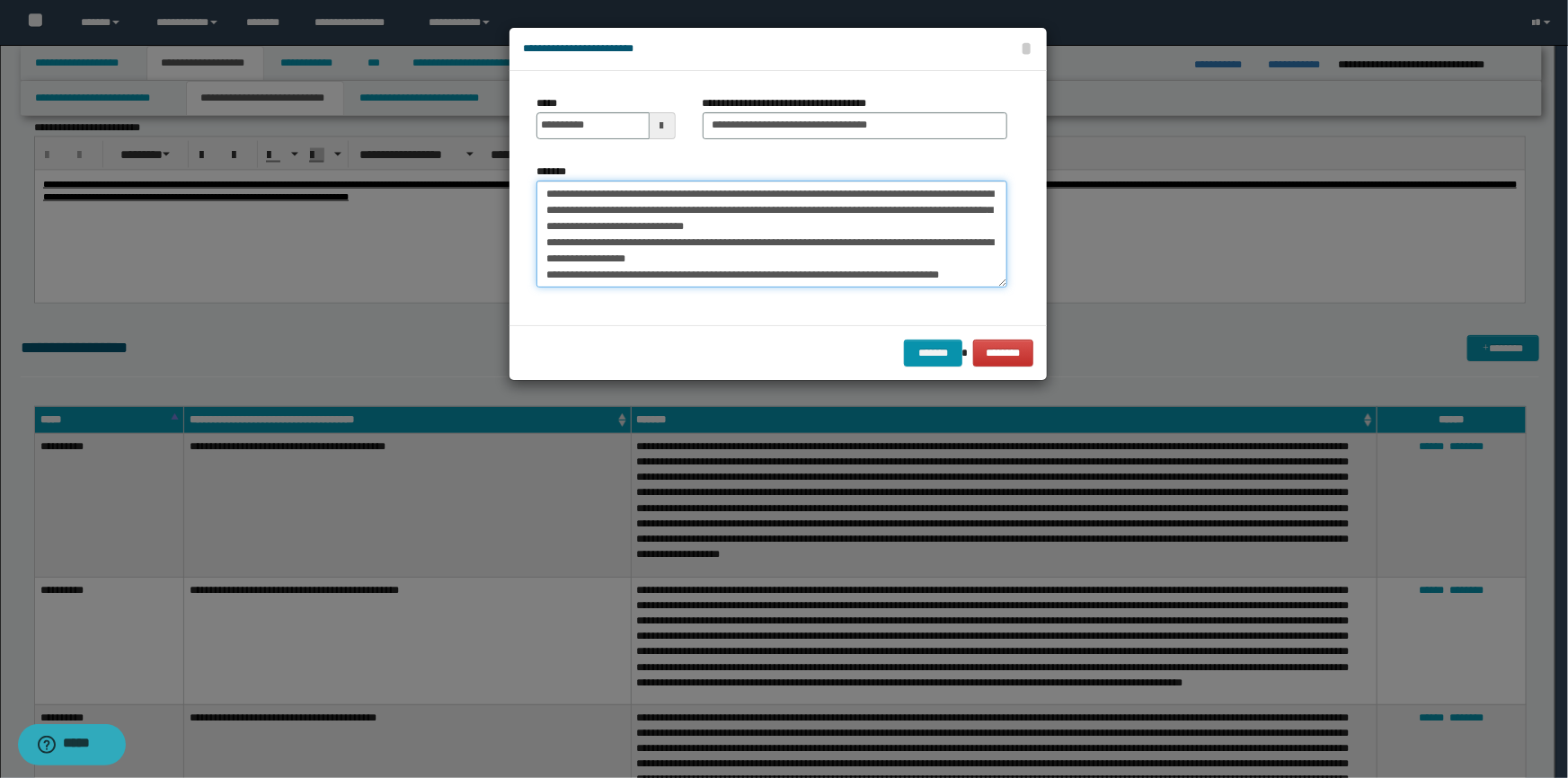 drag, startPoint x: 791, startPoint y: 224, endPoint x: 780, endPoint y: 190, distance: 35.735137 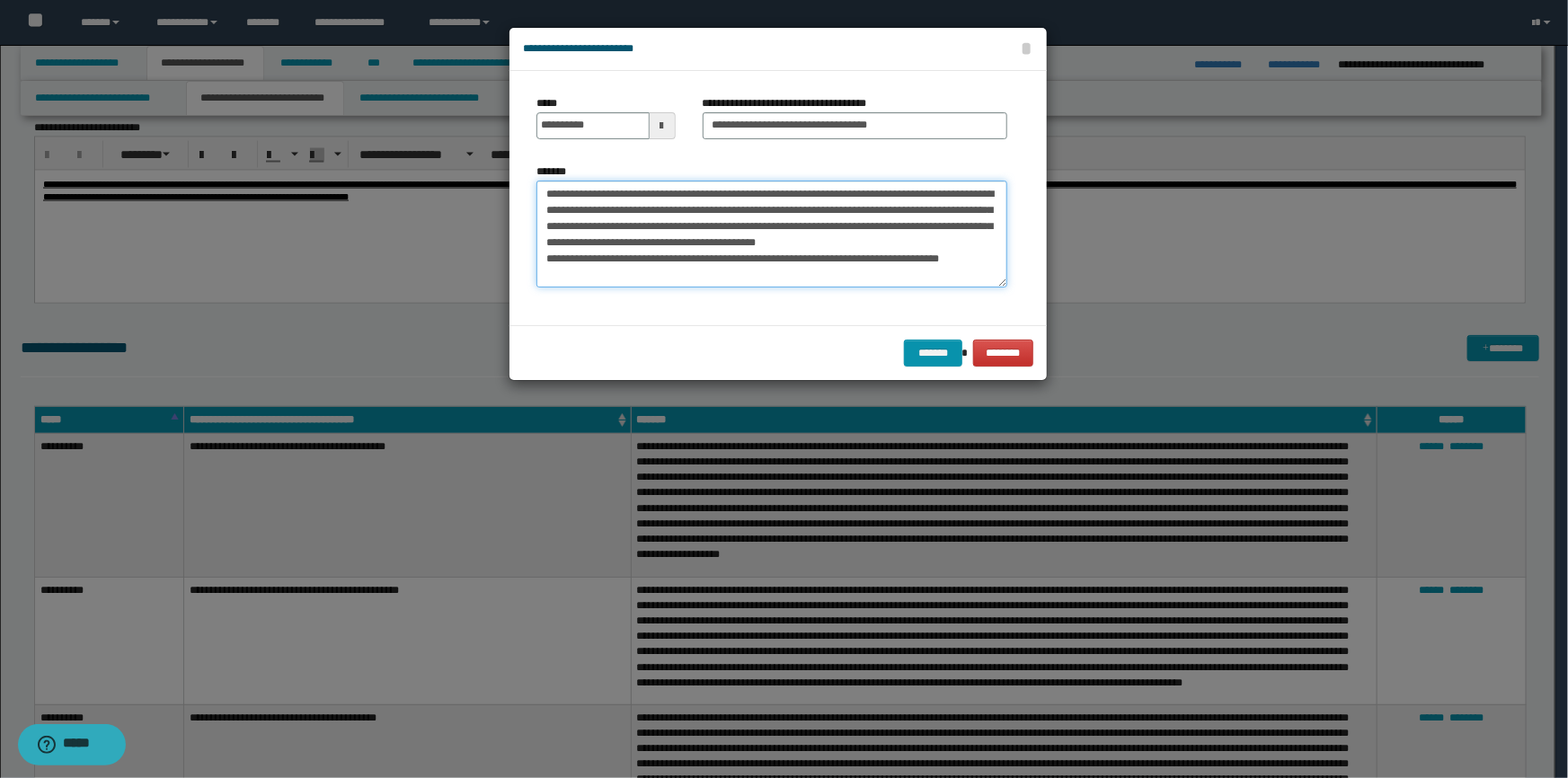 click on "**********" at bounding box center [772, 234] 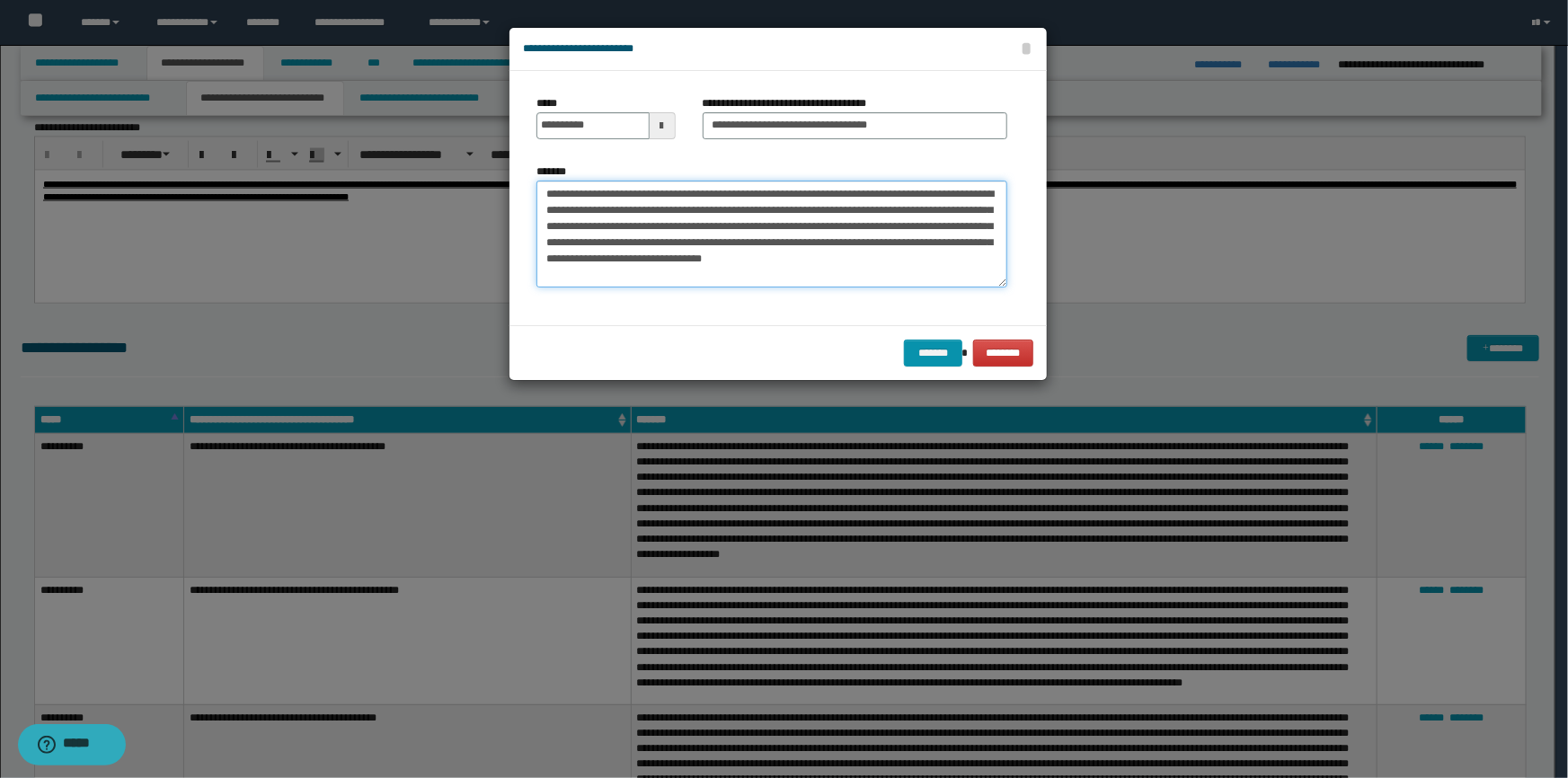 click on "**********" at bounding box center (772, 234) 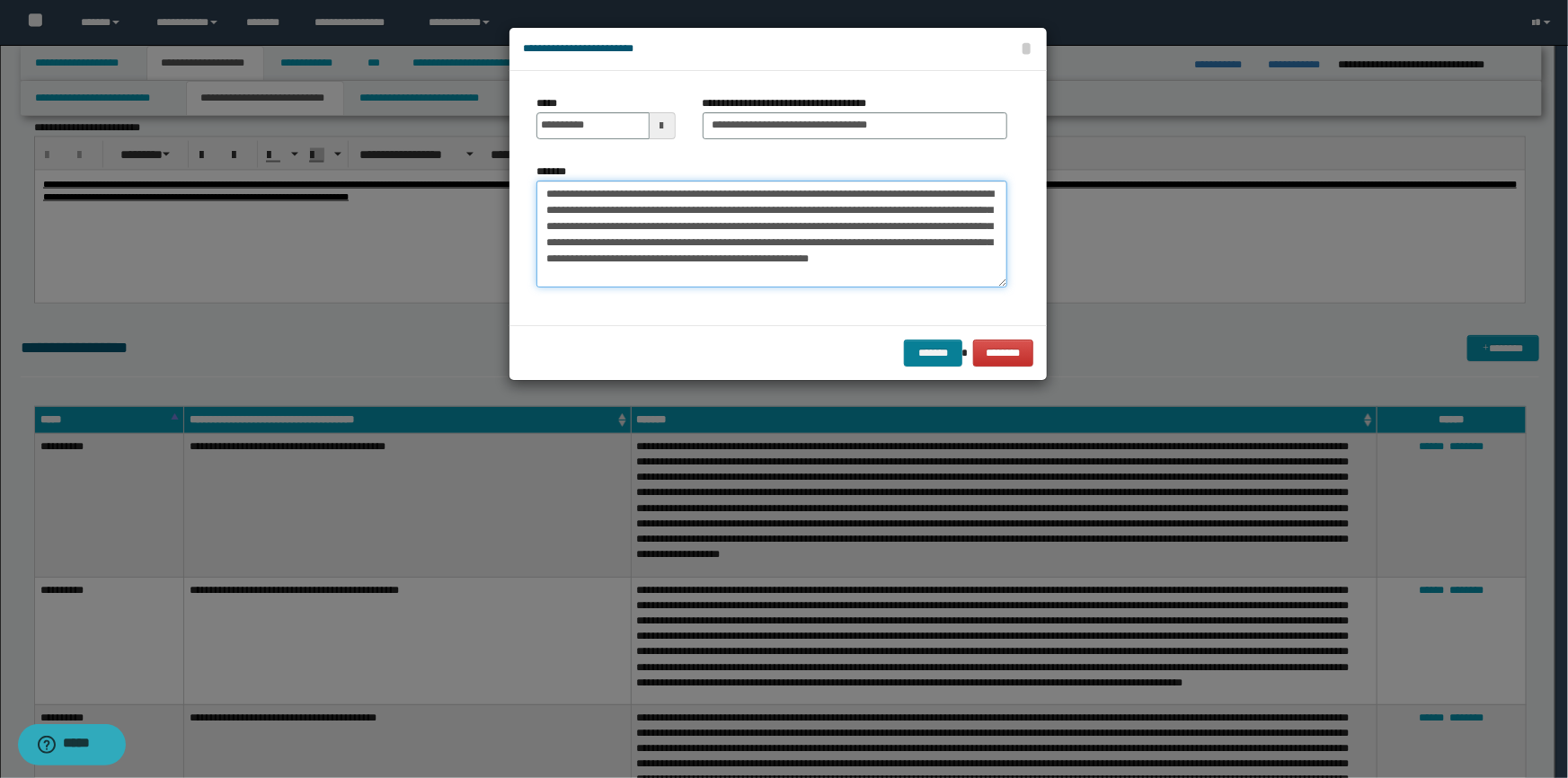 type on "**********" 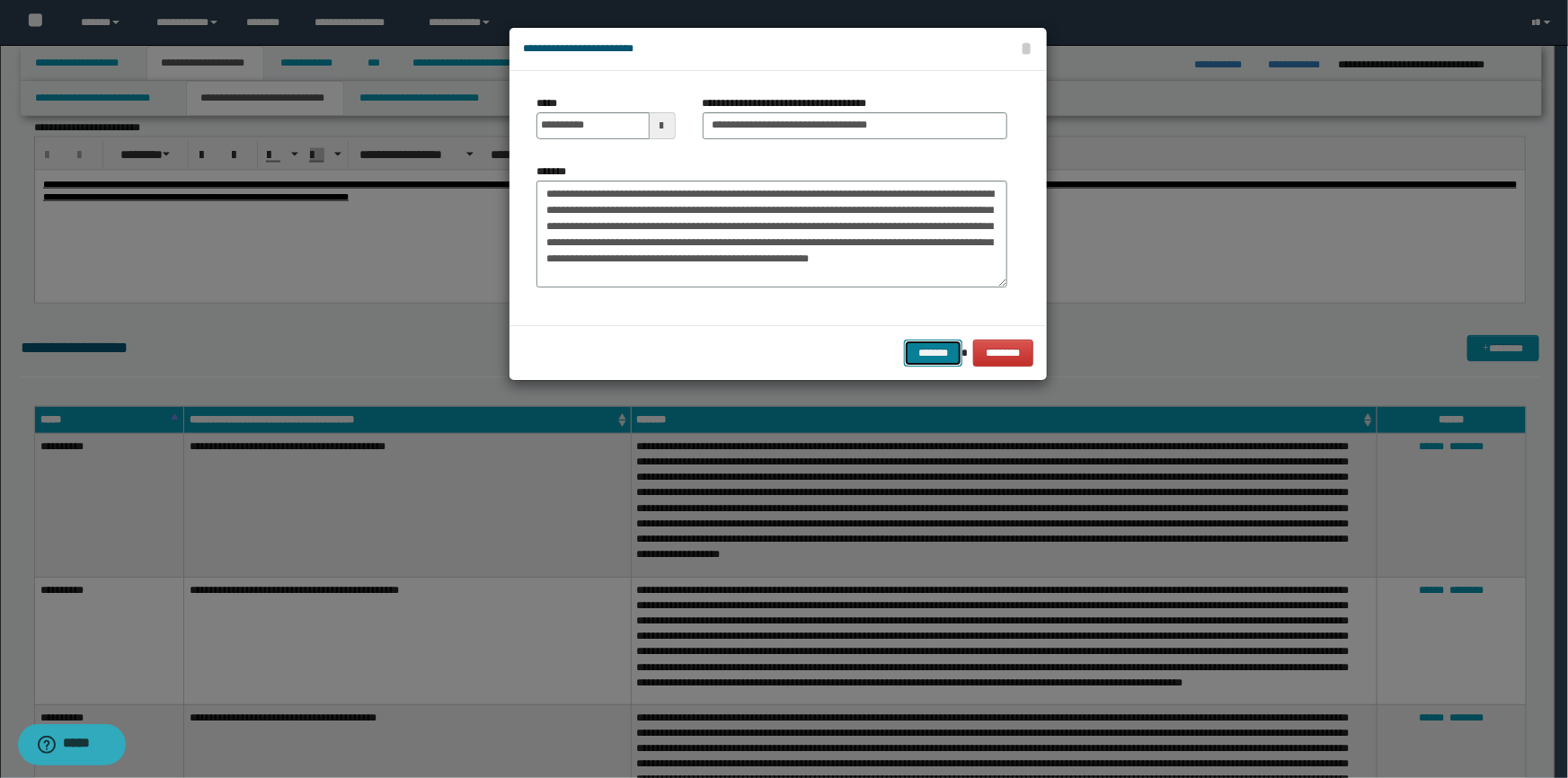 click on "*******" at bounding box center (933, 353) 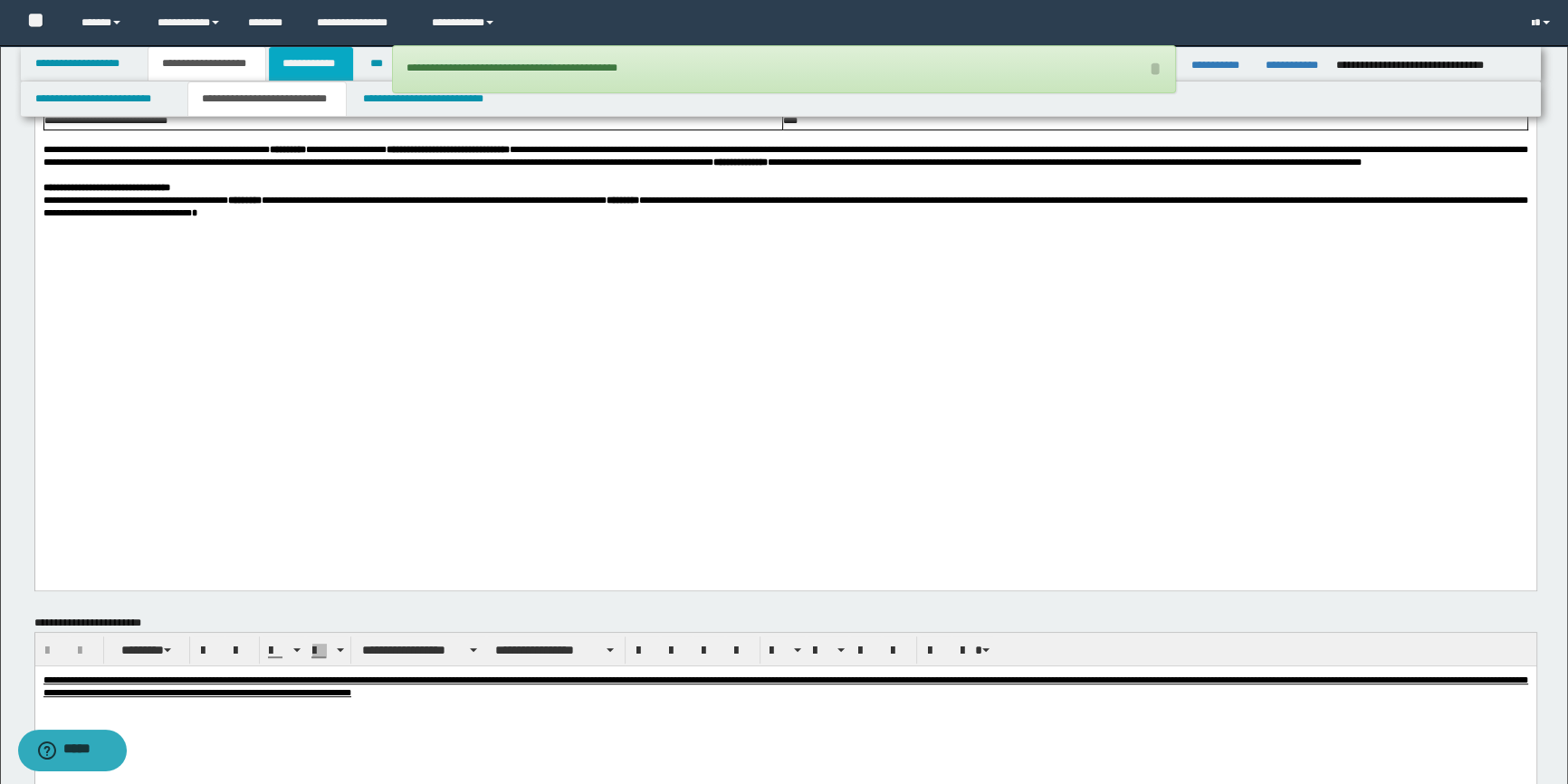 click on "**********" at bounding box center [311, 63] 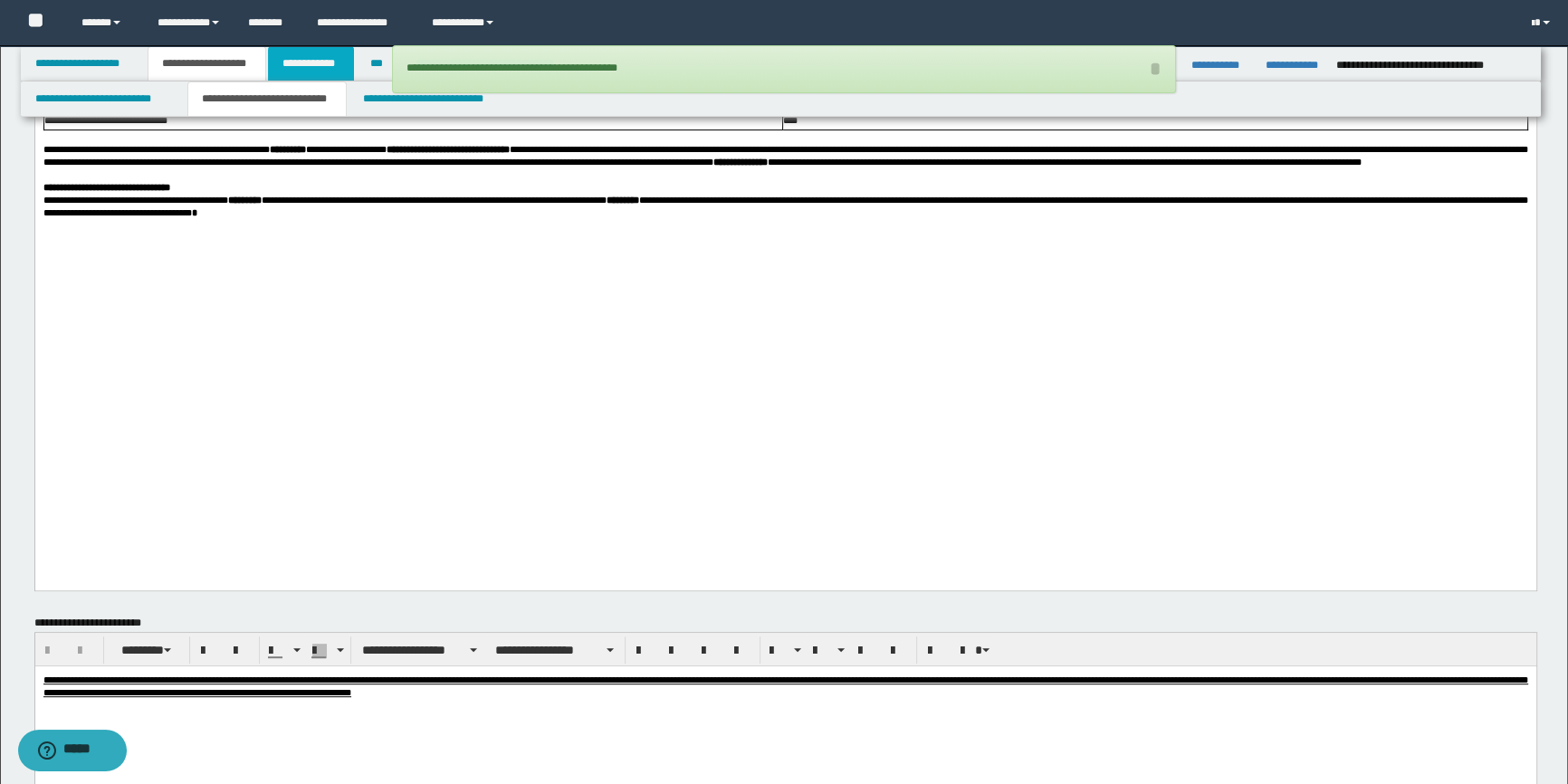 scroll, scrollTop: 101, scrollLeft: 0, axis: vertical 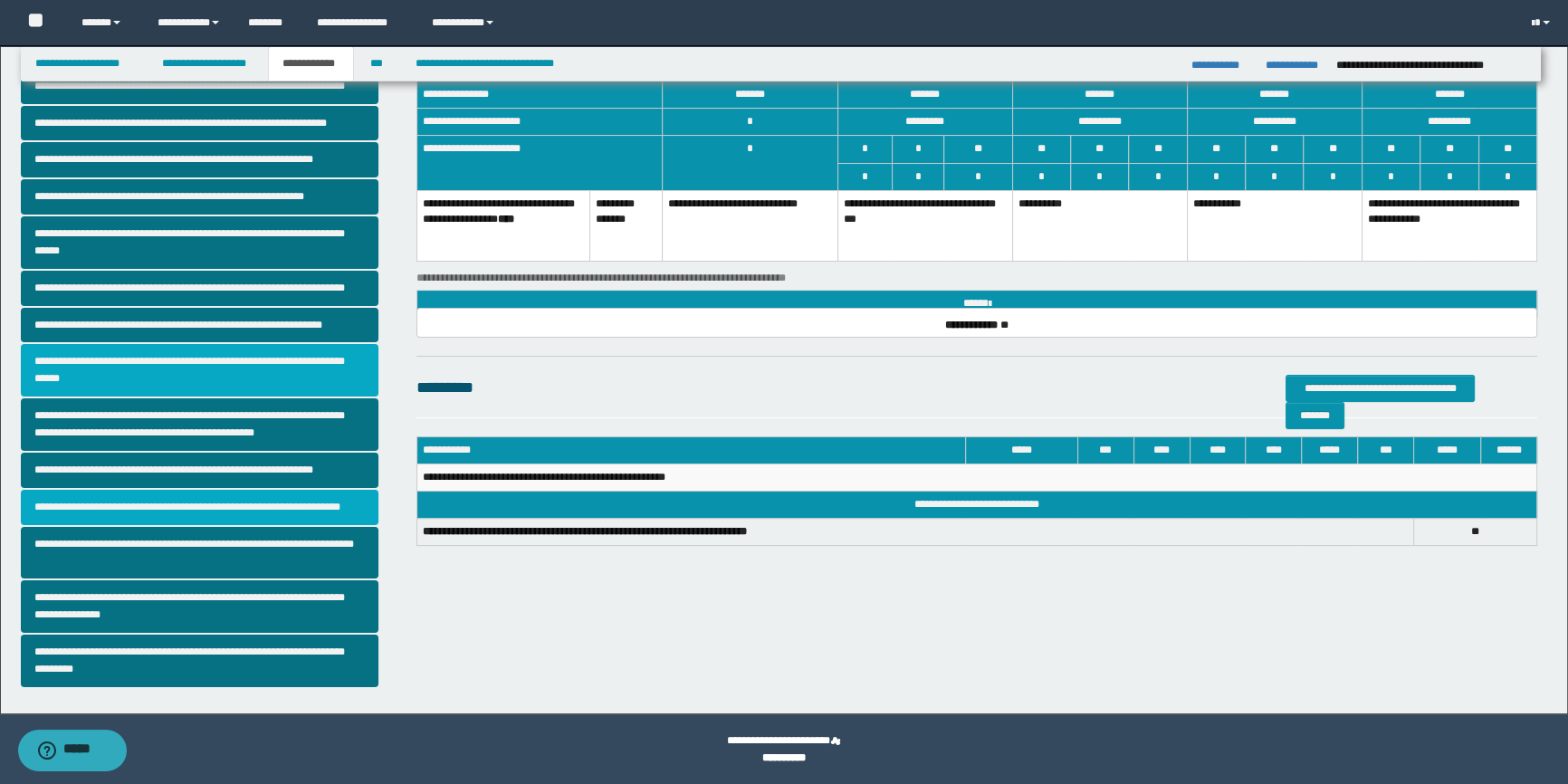 drag, startPoint x: 100, startPoint y: 490, endPoint x: 118, endPoint y: 473, distance: 24.75884 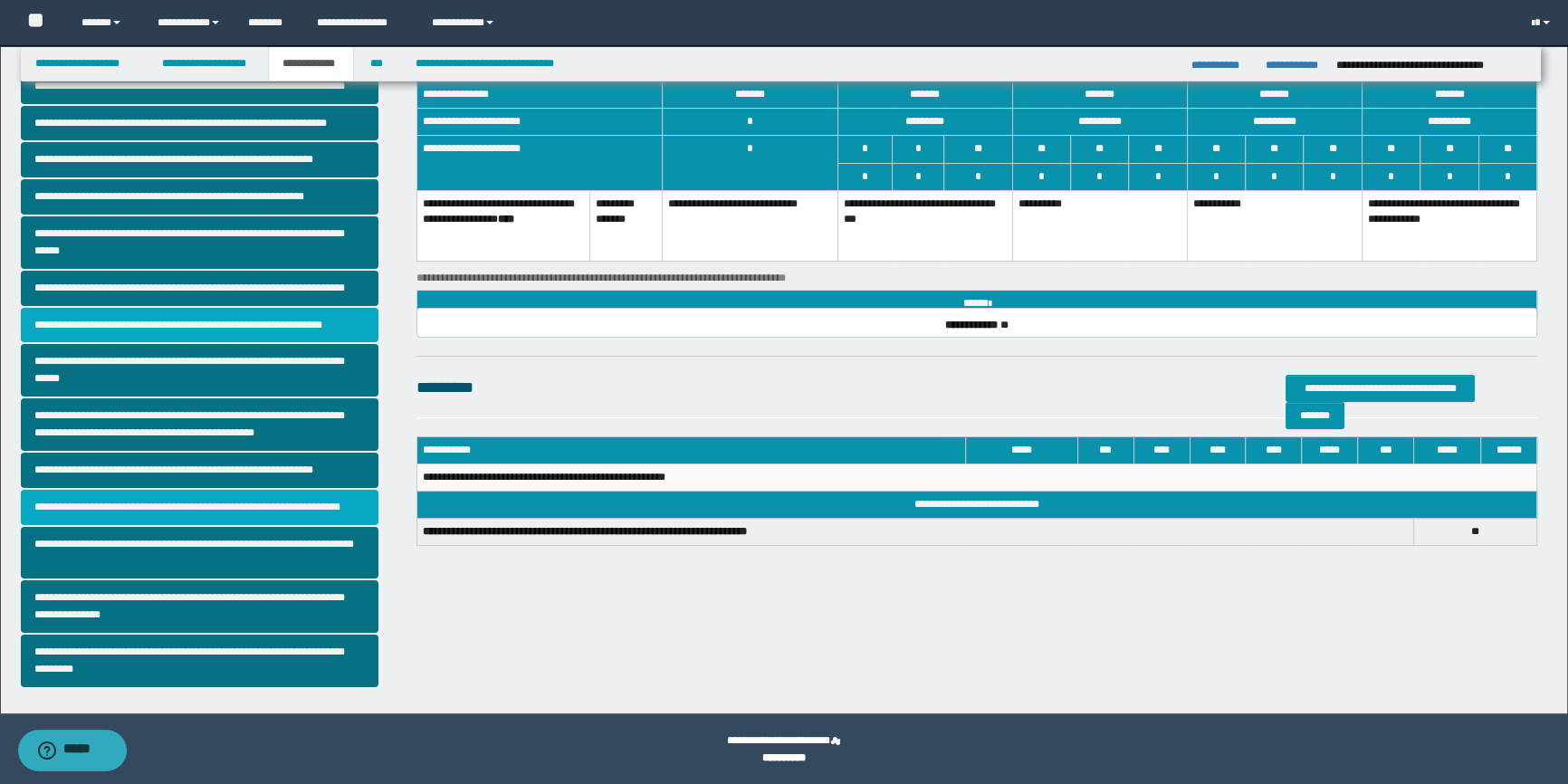 scroll, scrollTop: 0, scrollLeft: 0, axis: both 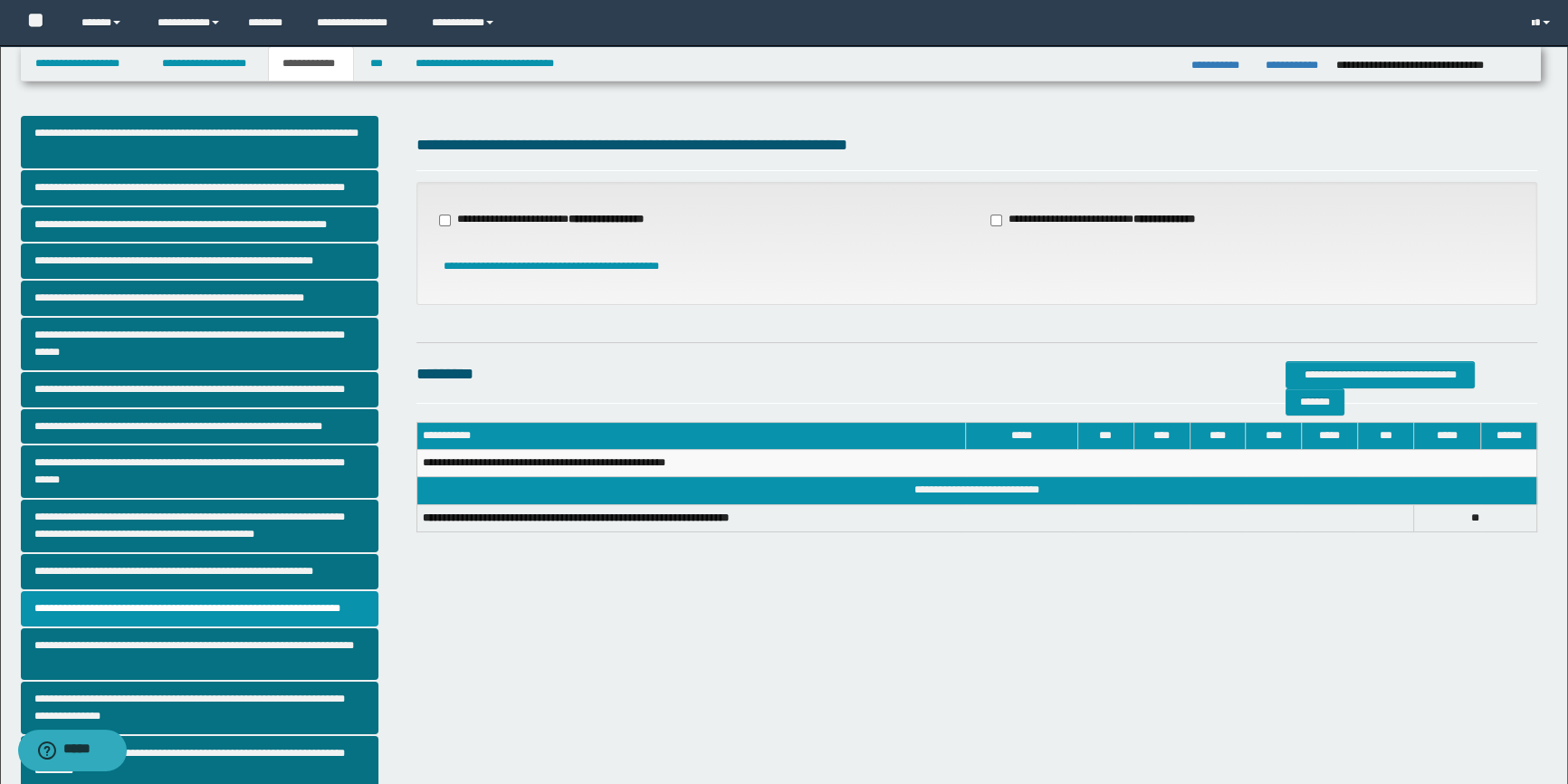 click on "**********" at bounding box center [1104, 220] 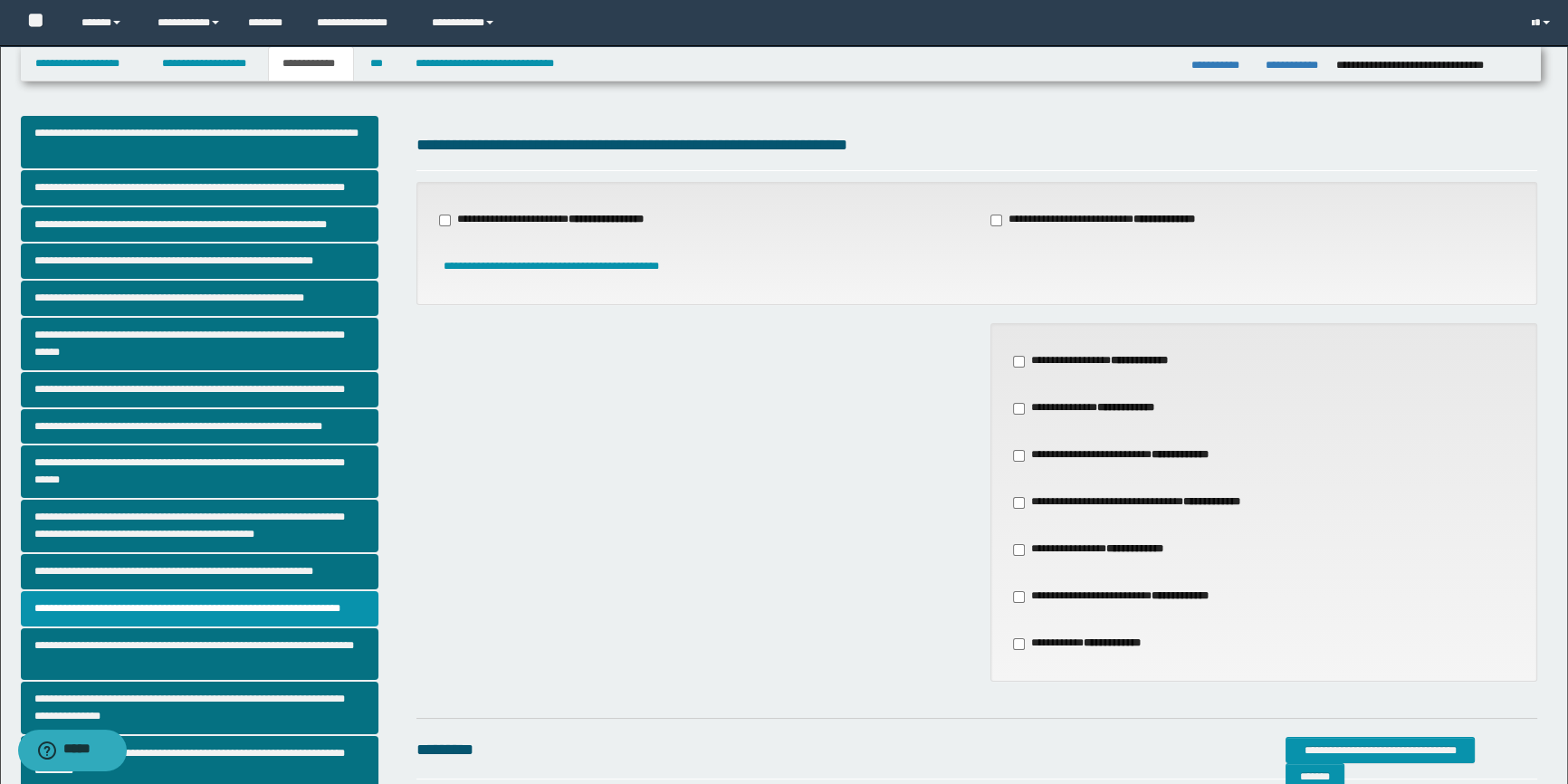 click on "**********" at bounding box center (1119, 597) 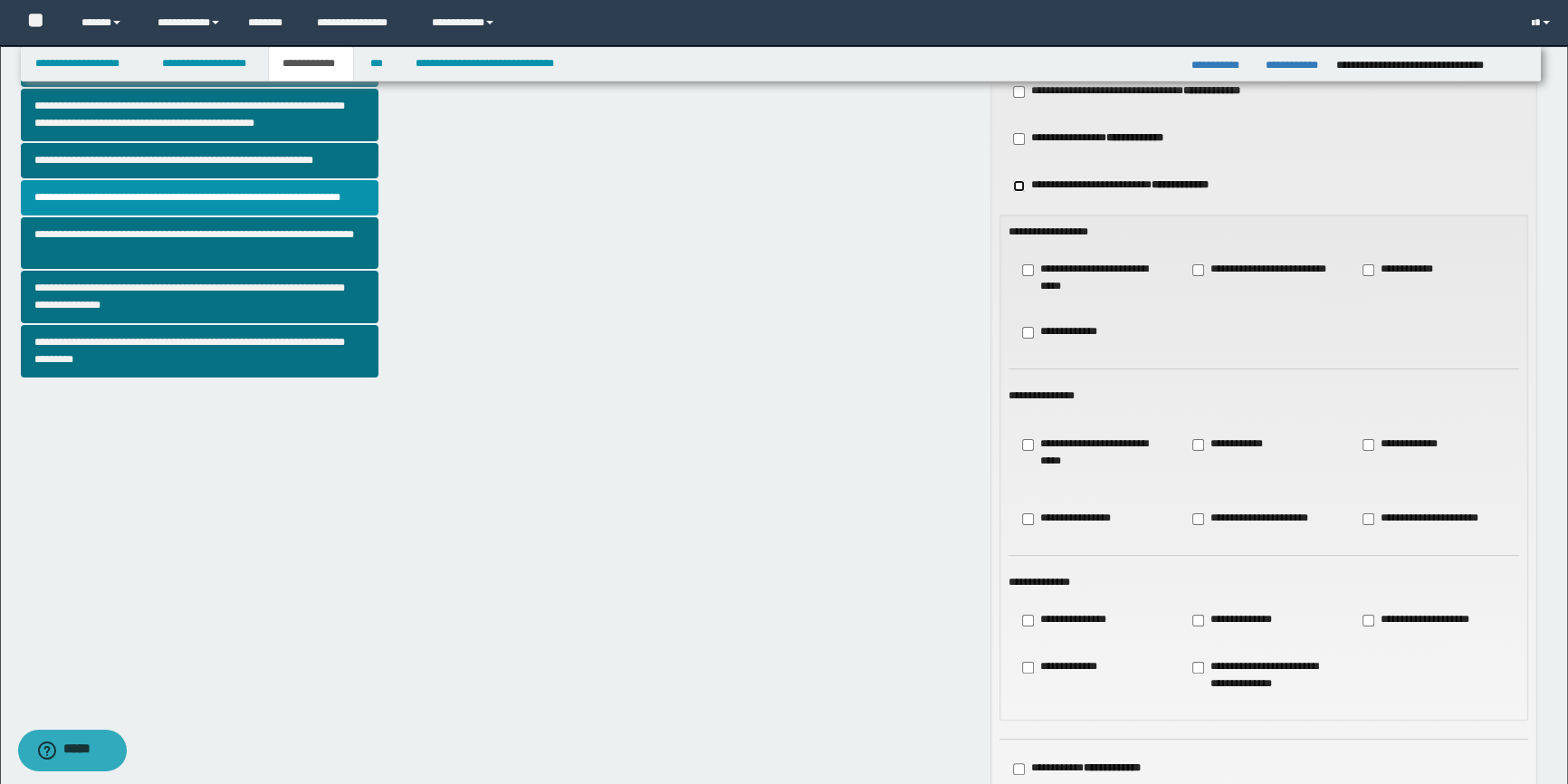 scroll, scrollTop: 576, scrollLeft: 0, axis: vertical 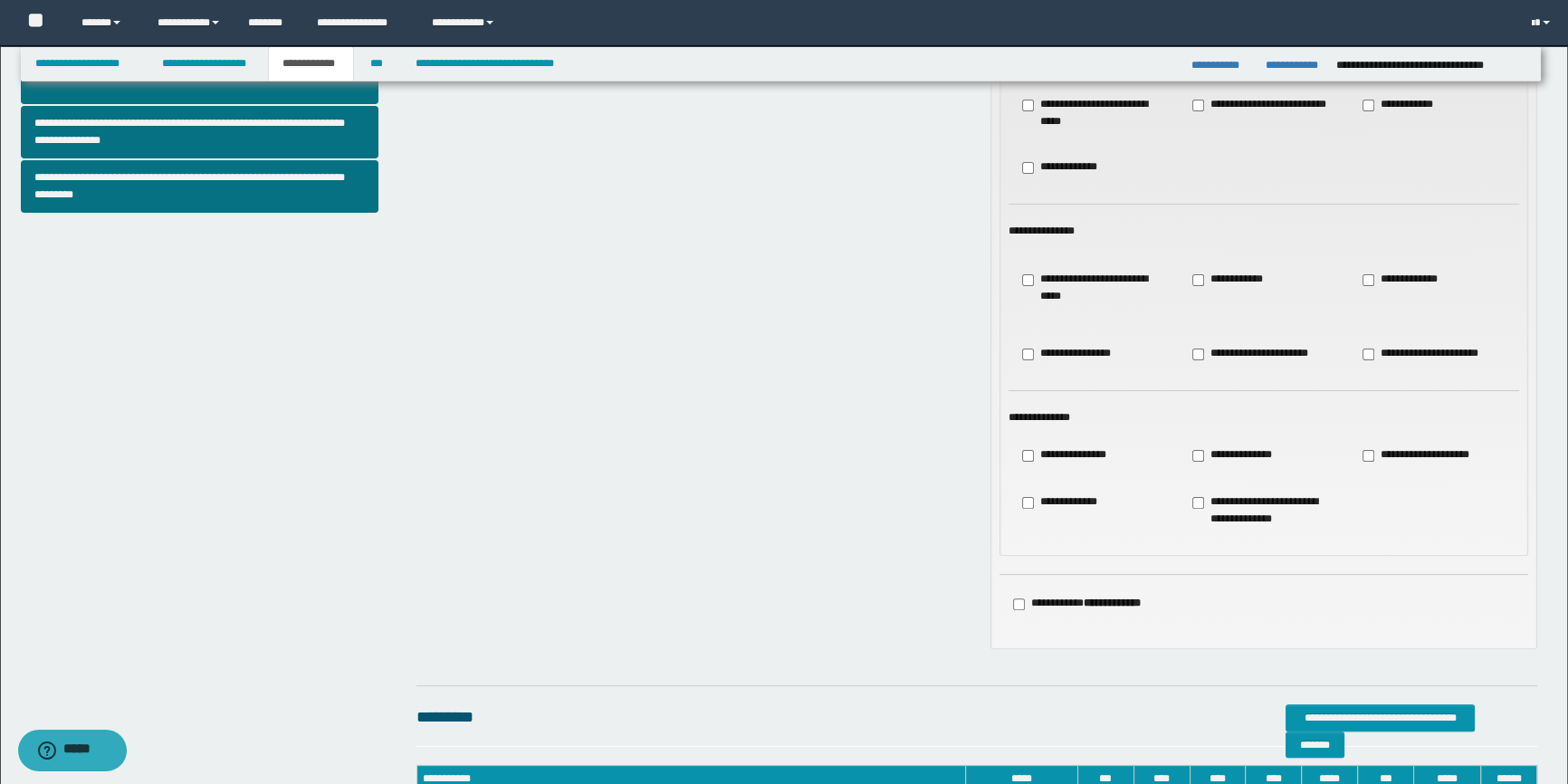 click on "**********" at bounding box center [1060, 502] 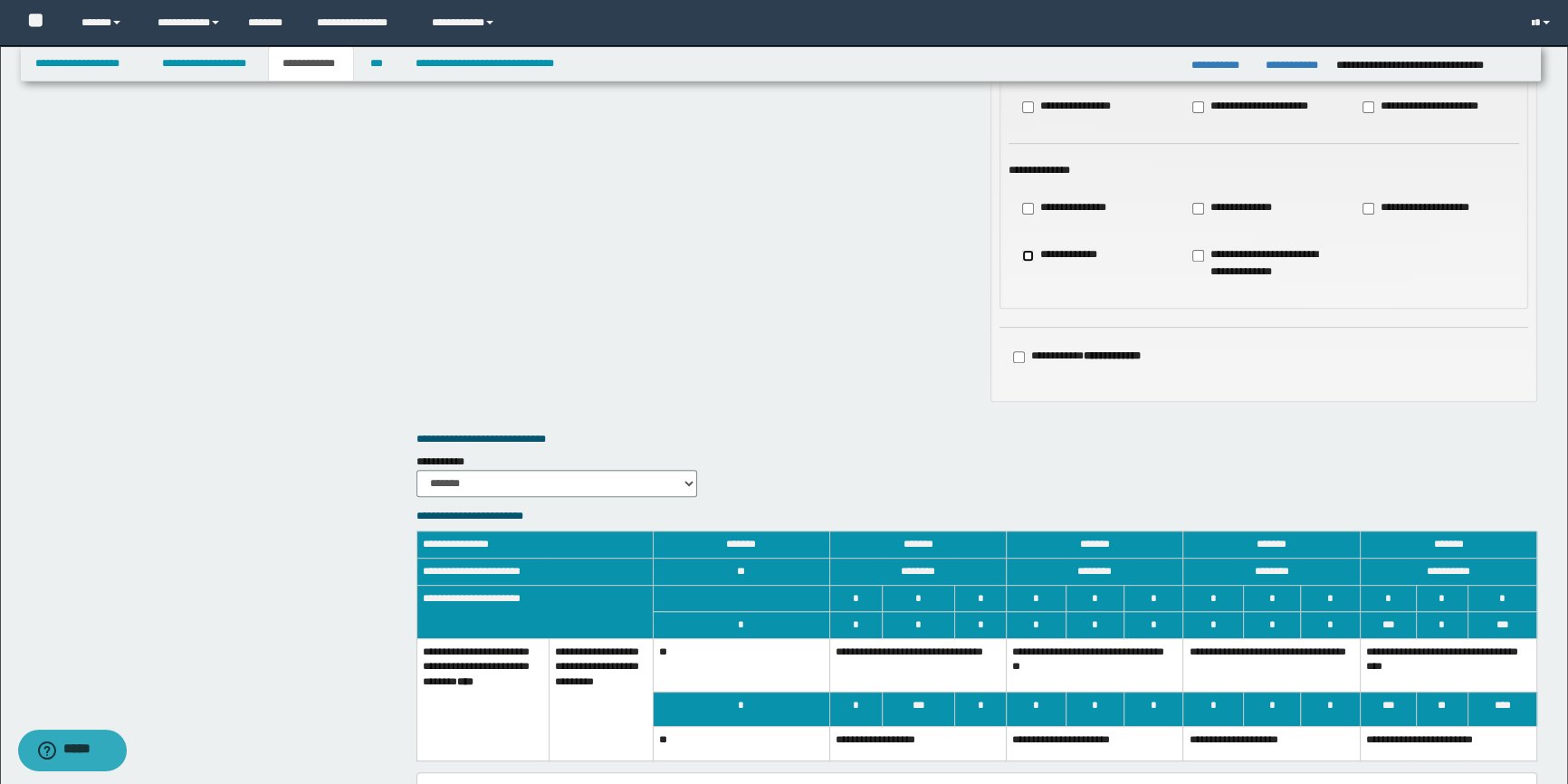 scroll, scrollTop: 905, scrollLeft: 0, axis: vertical 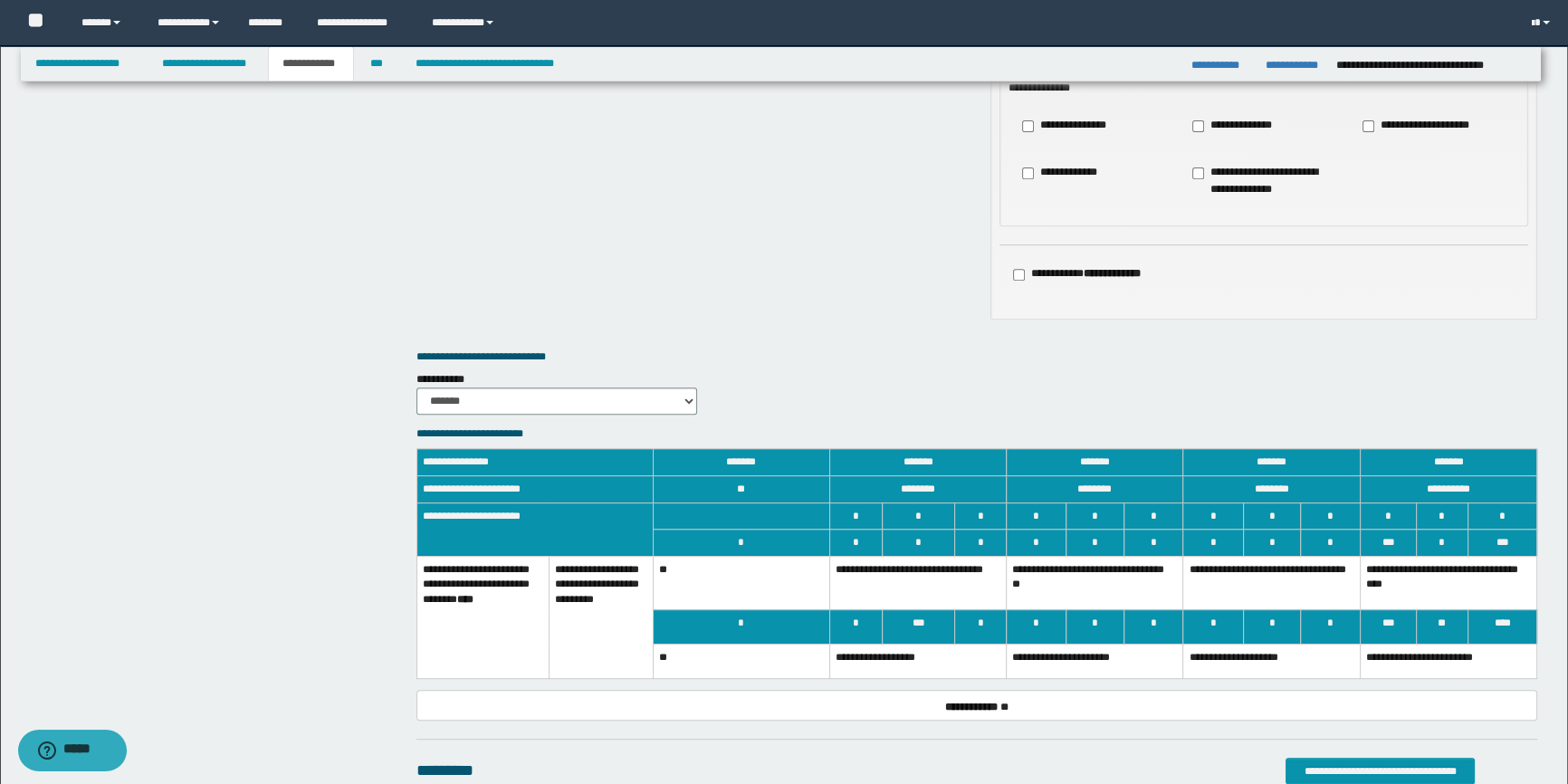 click on "**********" at bounding box center (1271, 661) 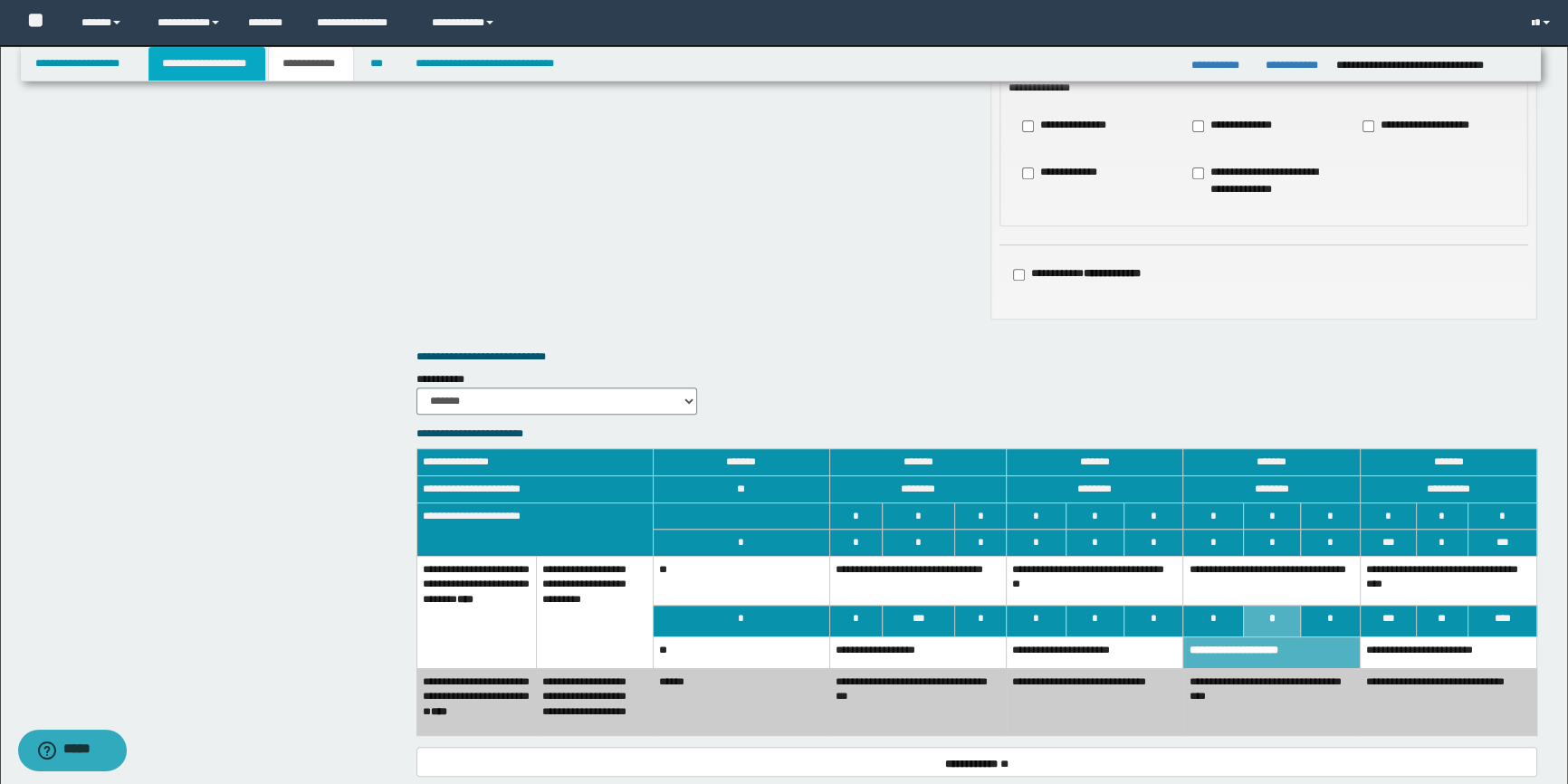 drag, startPoint x: 311, startPoint y: 869, endPoint x: 201, endPoint y: 69, distance: 807.5271 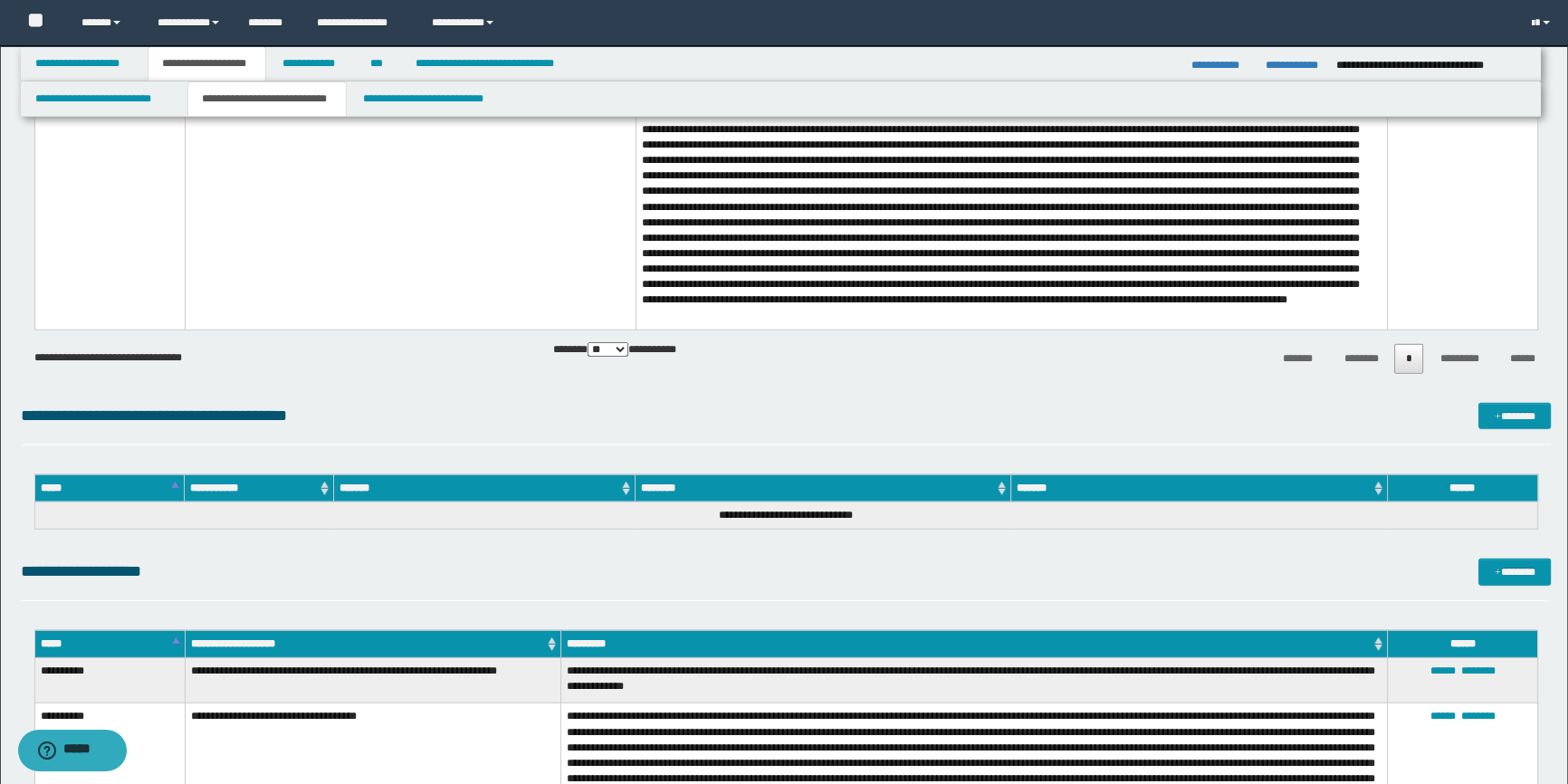 scroll, scrollTop: 6200, scrollLeft: 0, axis: vertical 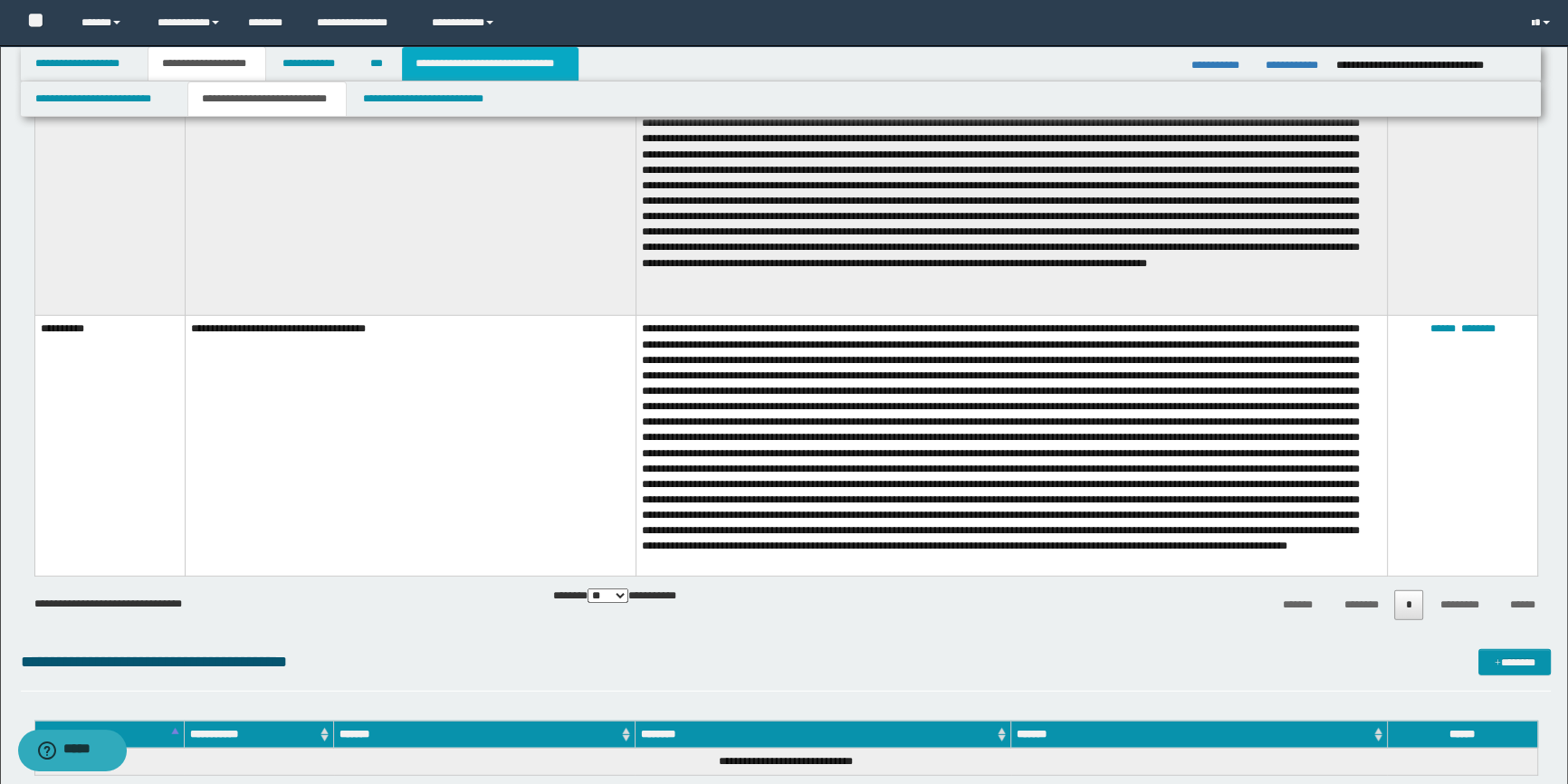 click on "**********" at bounding box center [490, 63] 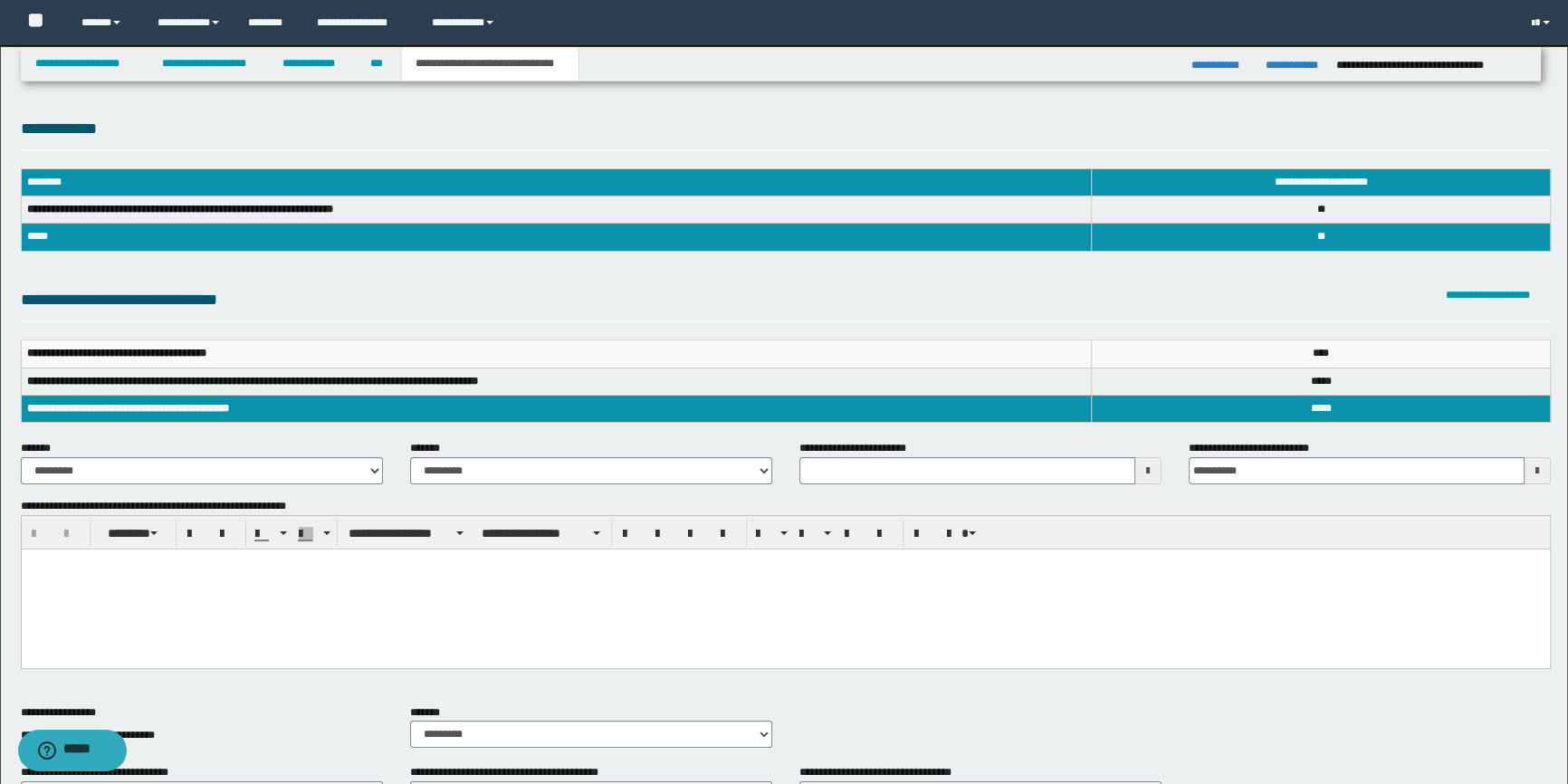 scroll, scrollTop: 0, scrollLeft: 0, axis: both 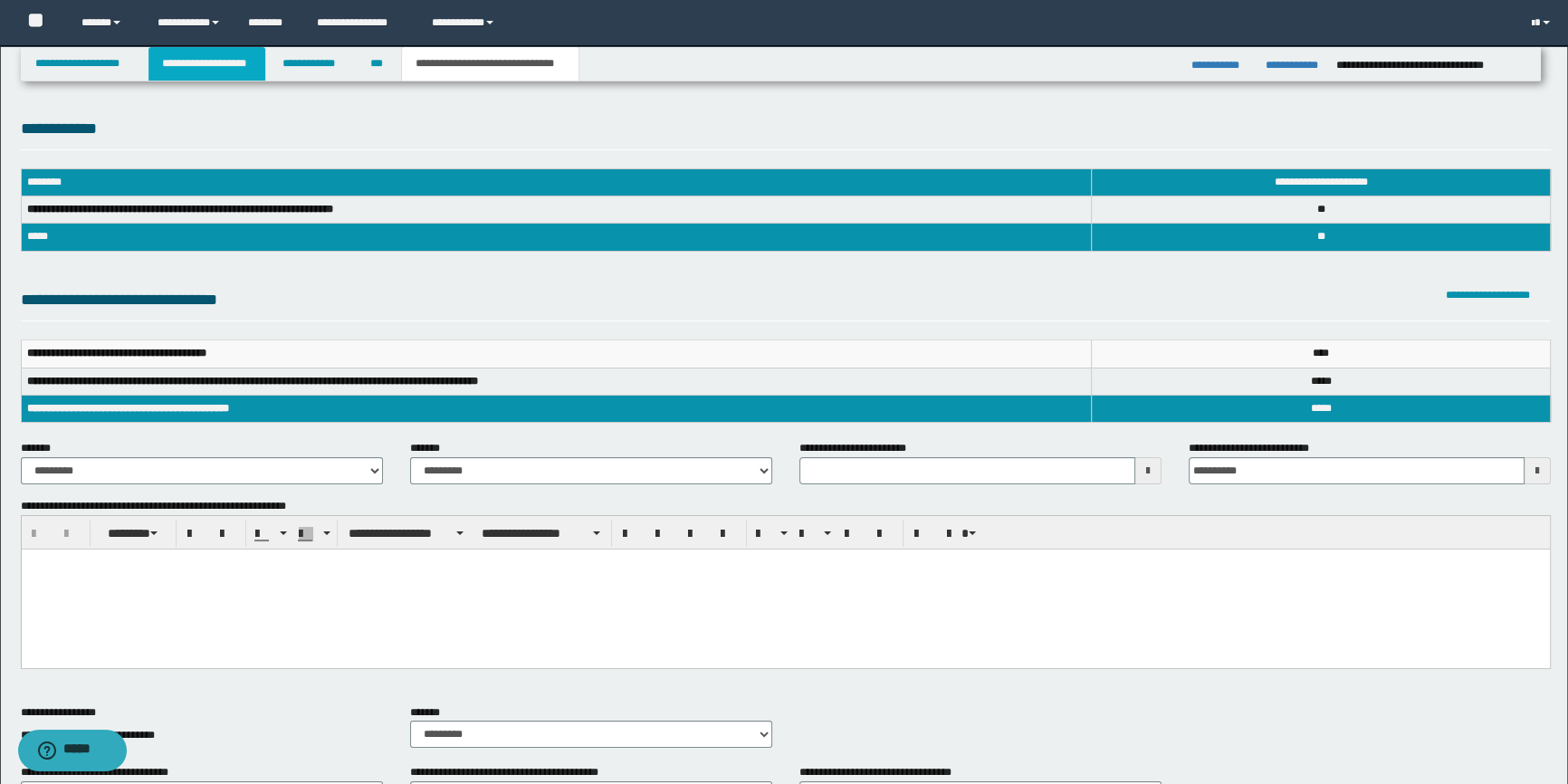 drag, startPoint x: 216, startPoint y: 69, endPoint x: 320, endPoint y: 61, distance: 104.30724 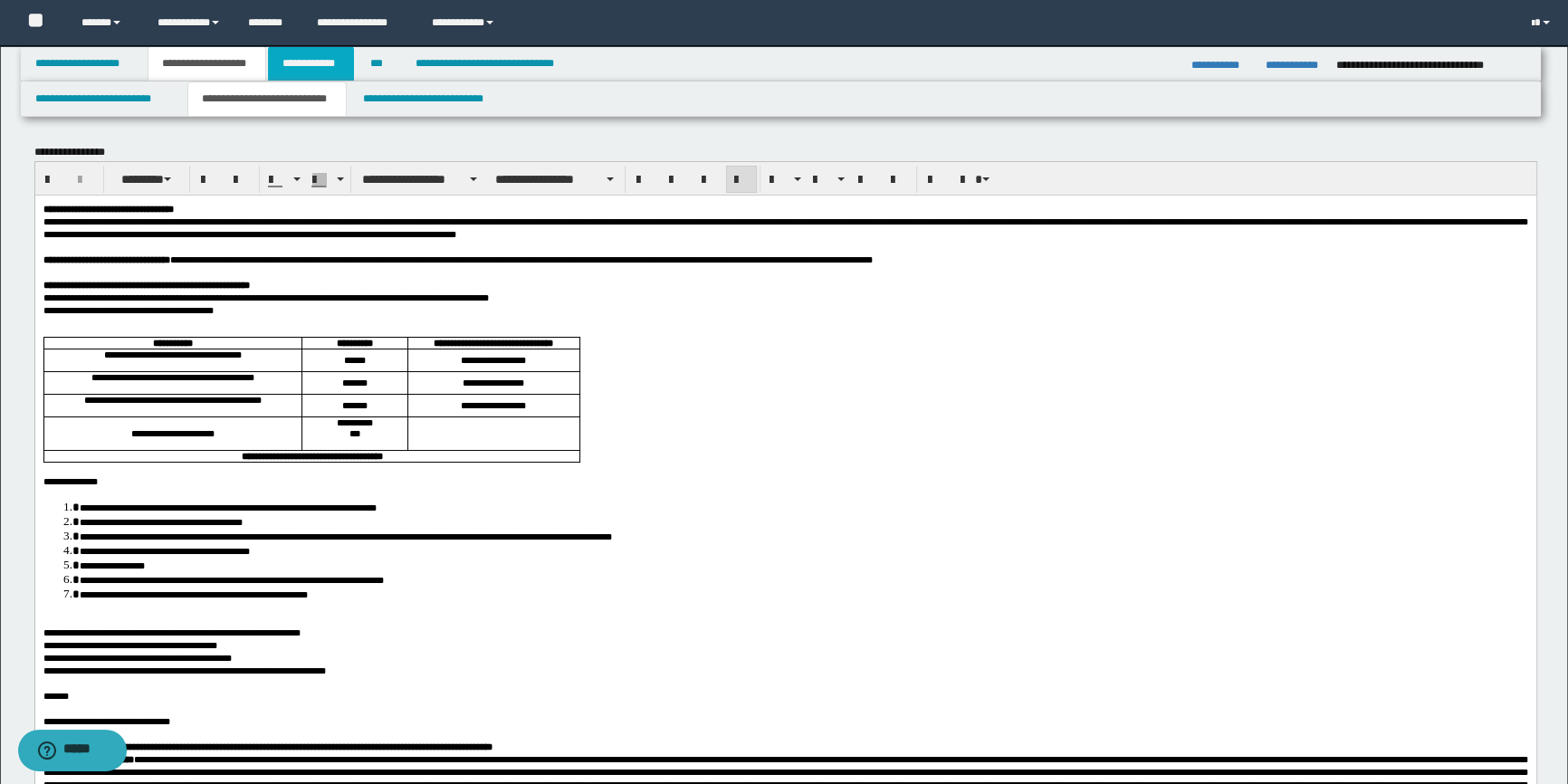 drag, startPoint x: 325, startPoint y: 63, endPoint x: 539, endPoint y: 177, distance: 242.4706 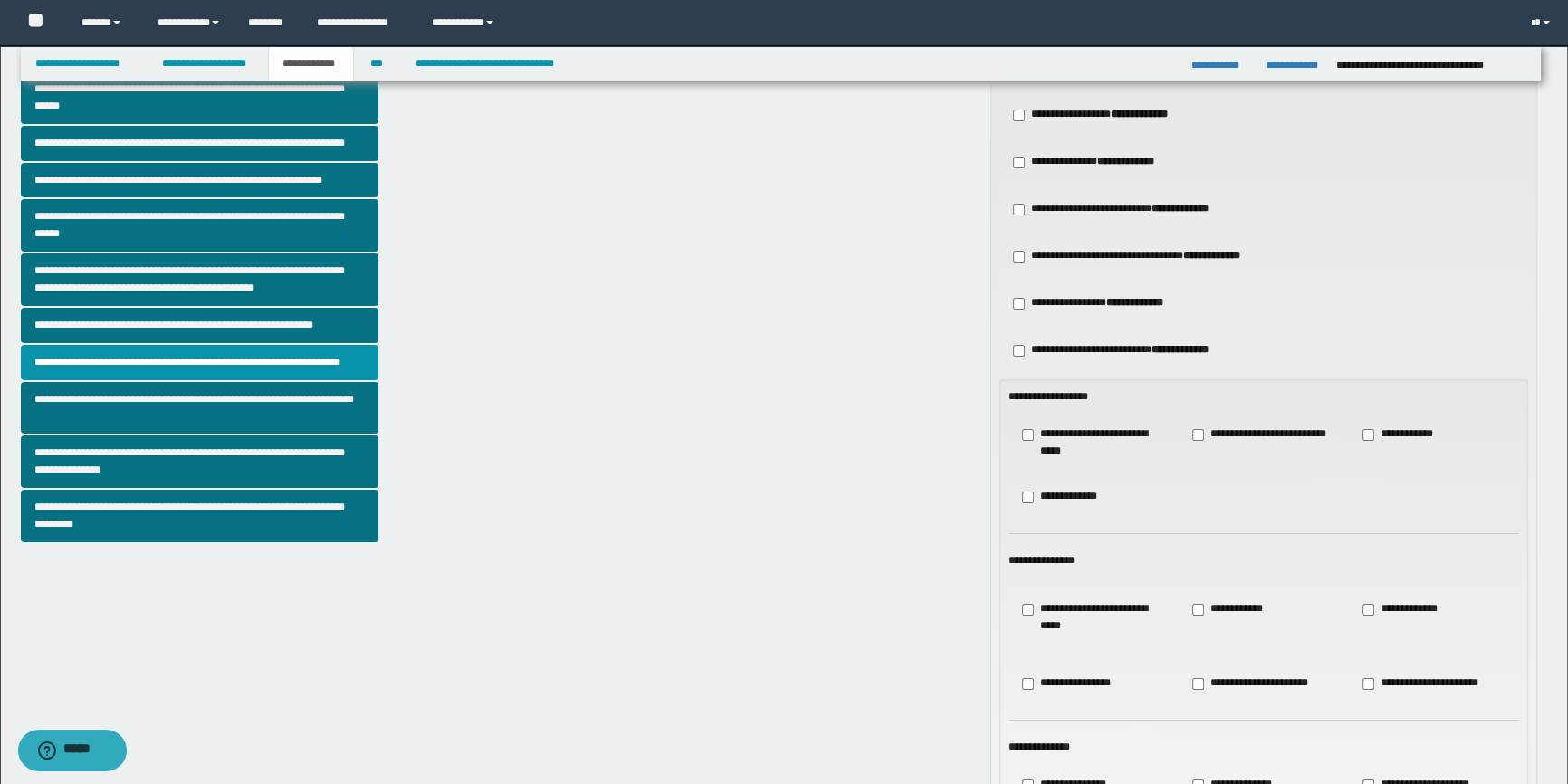 scroll, scrollTop: 411, scrollLeft: 0, axis: vertical 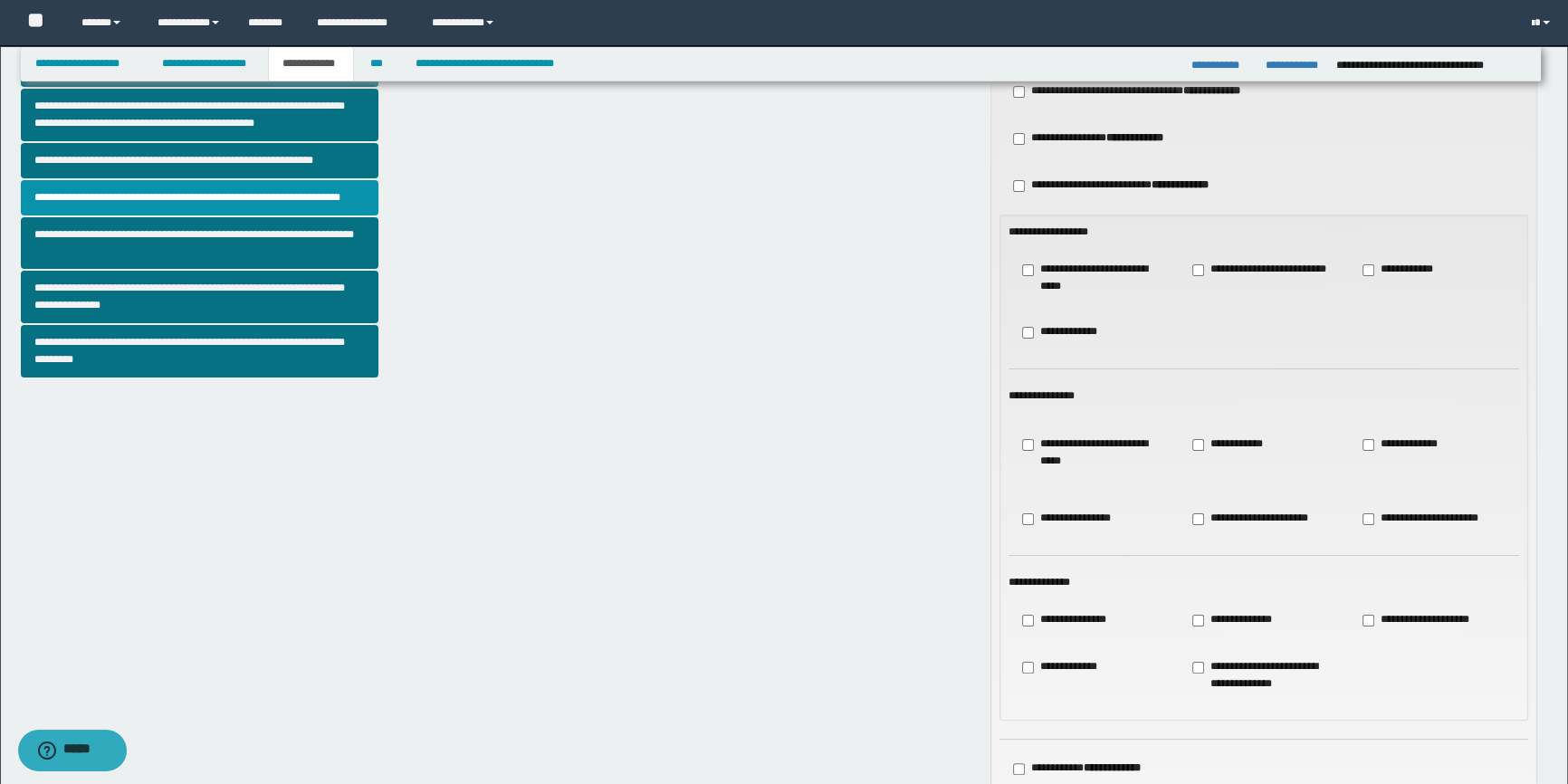 click on "**********" at bounding box center [1060, 667] 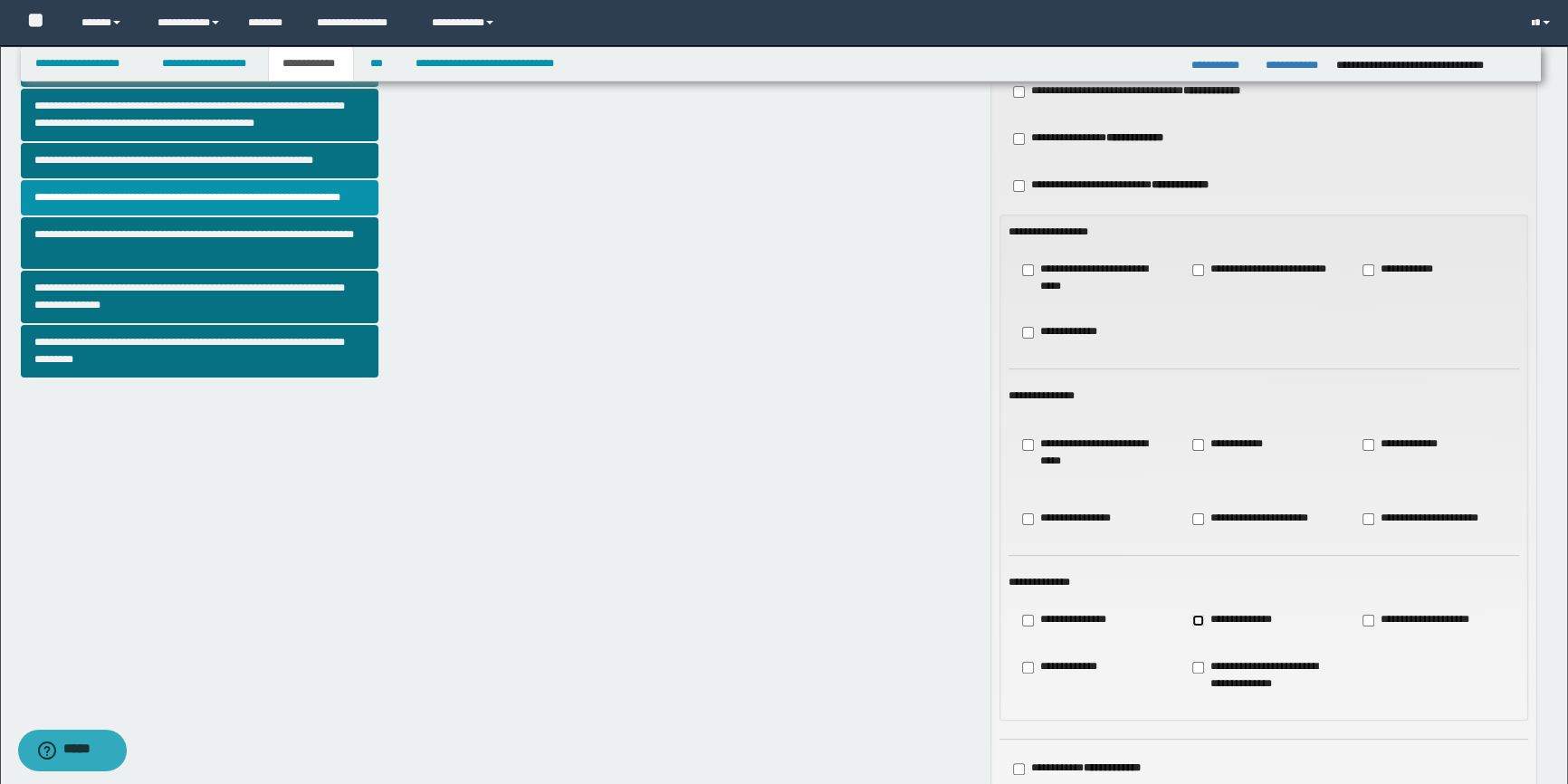 scroll, scrollTop: 987, scrollLeft: 0, axis: vertical 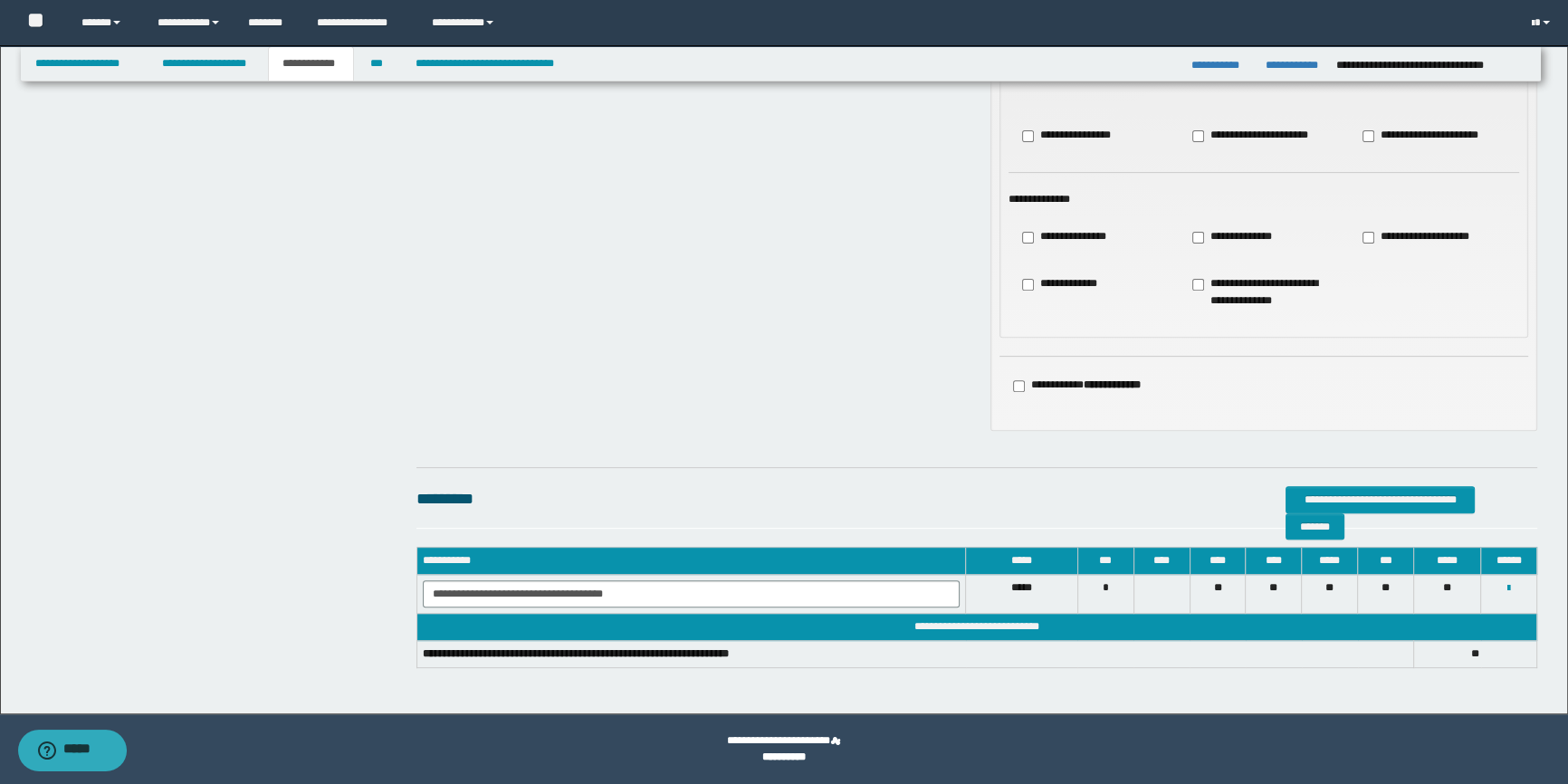 click on "**********" at bounding box center (1060, 284) 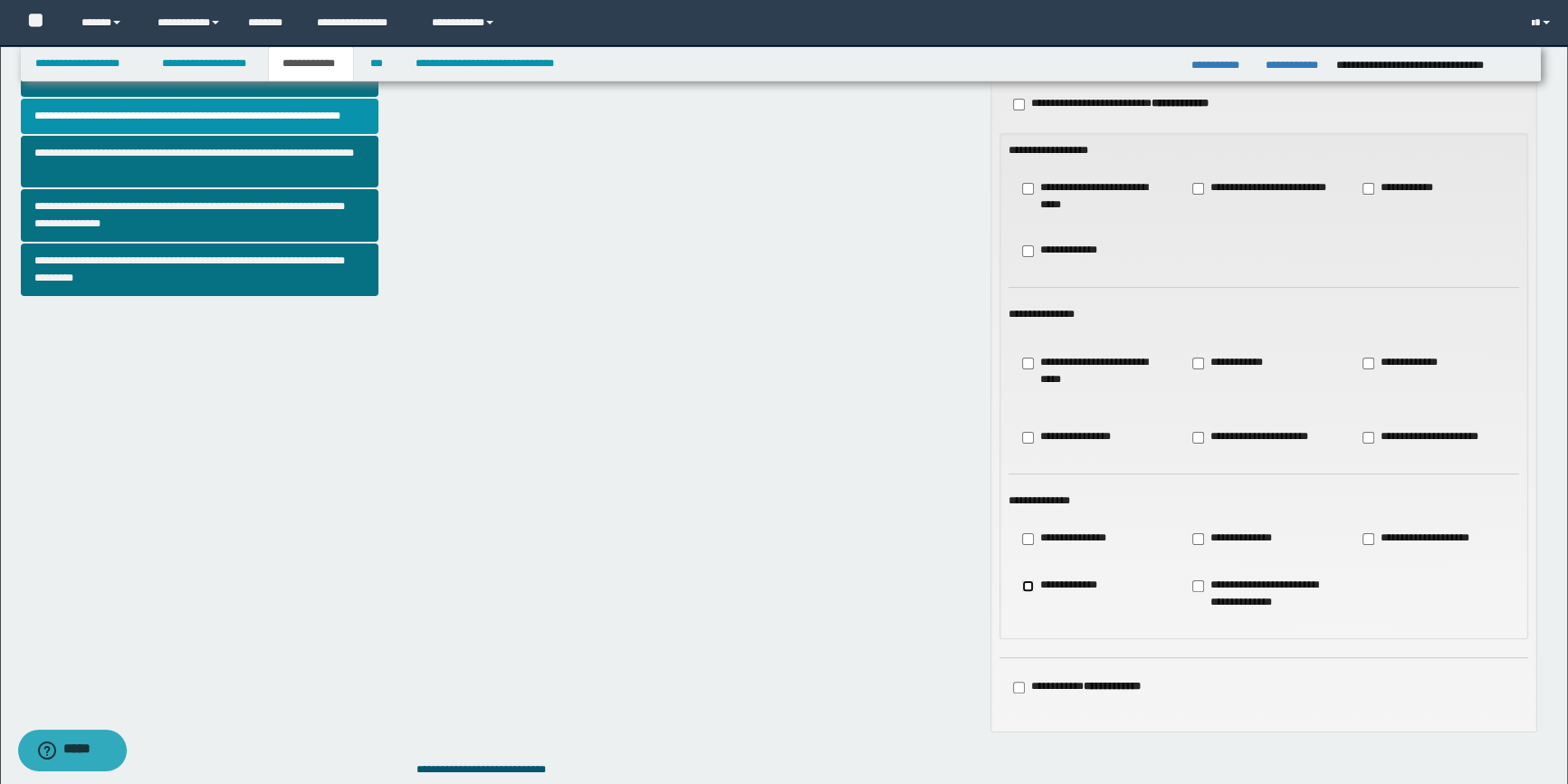 scroll, scrollTop: 81, scrollLeft: 0, axis: vertical 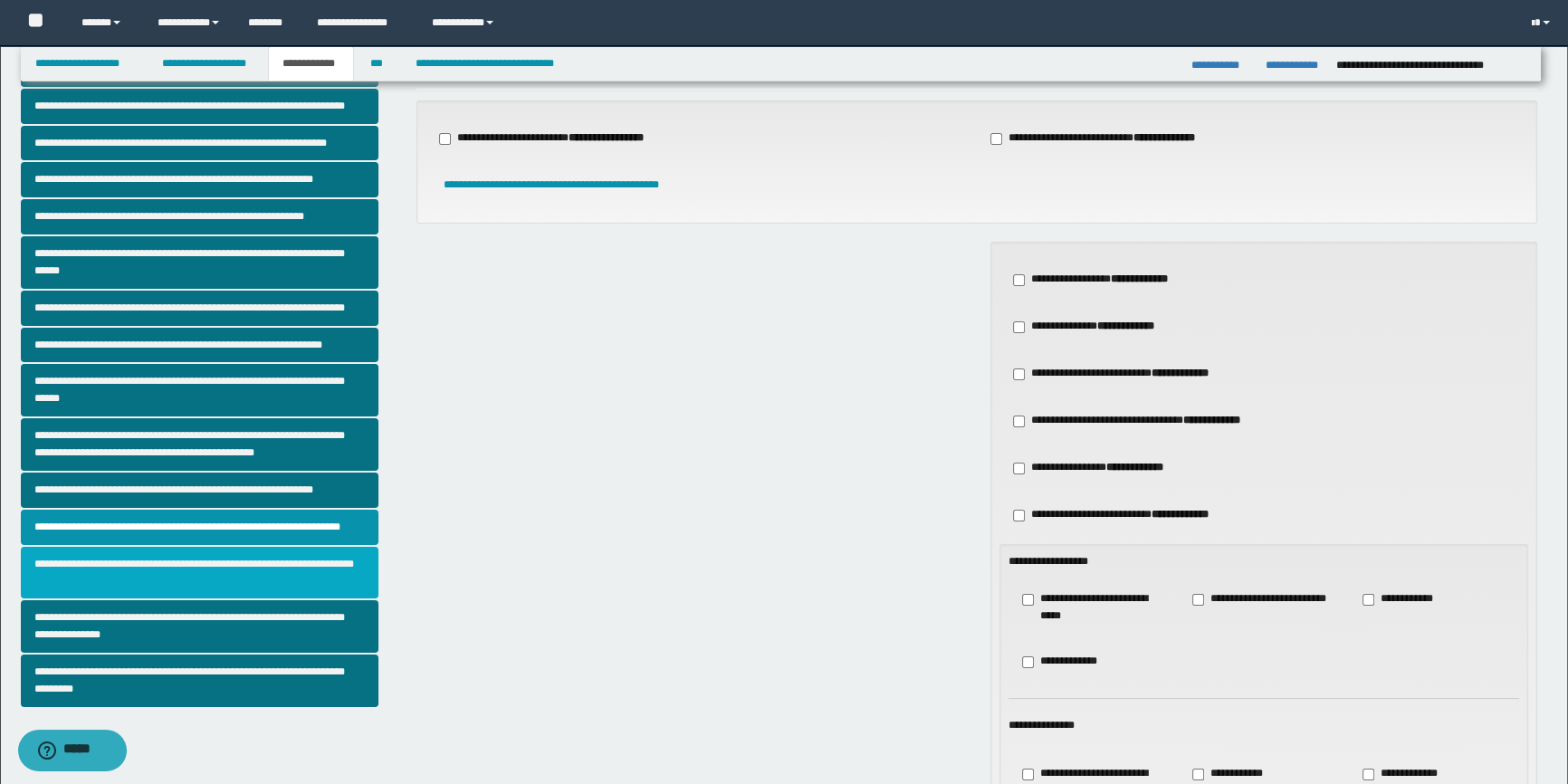 click on "**********" at bounding box center [200, 573] 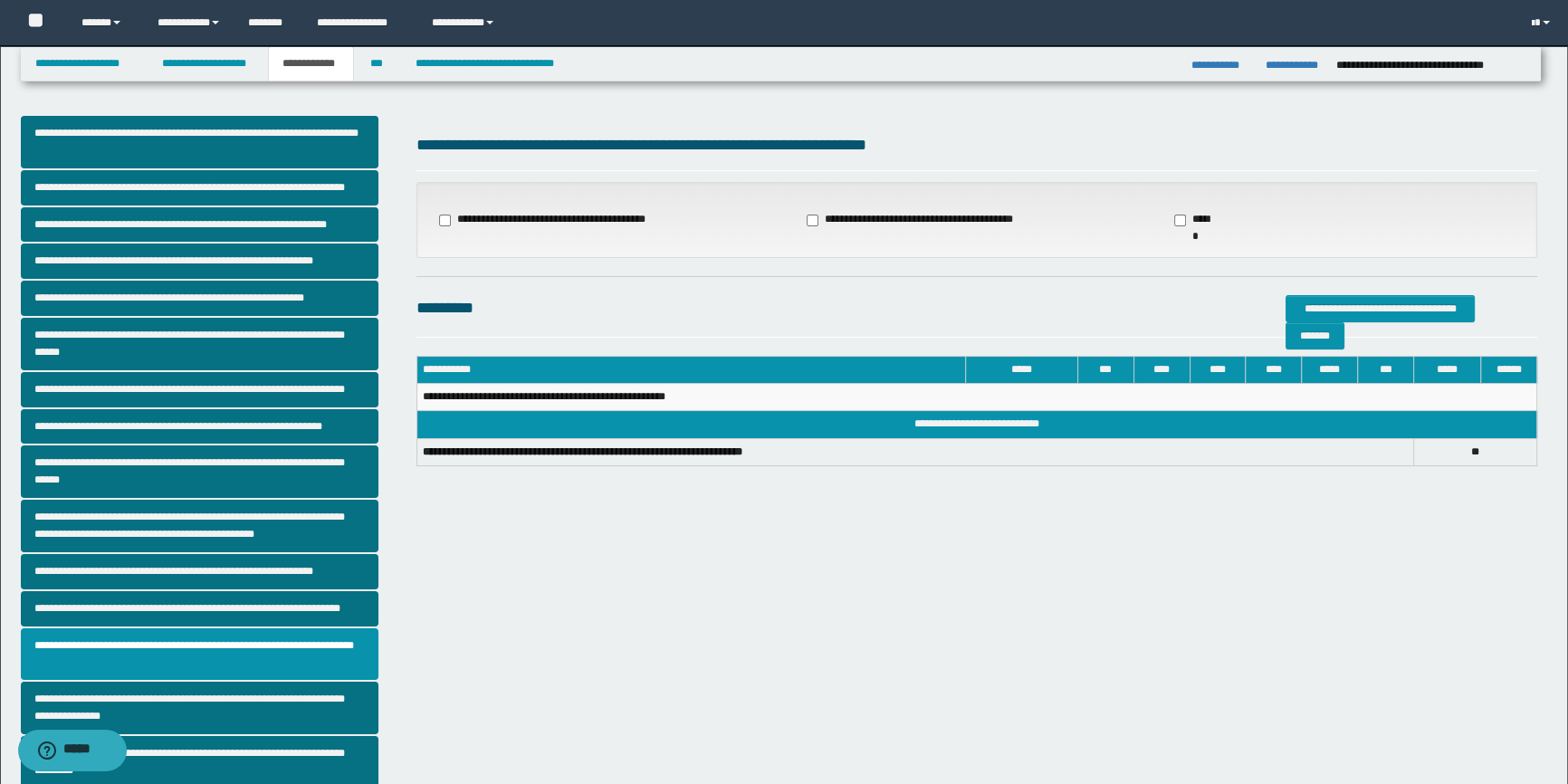 click on "**********" at bounding box center [609, 220] 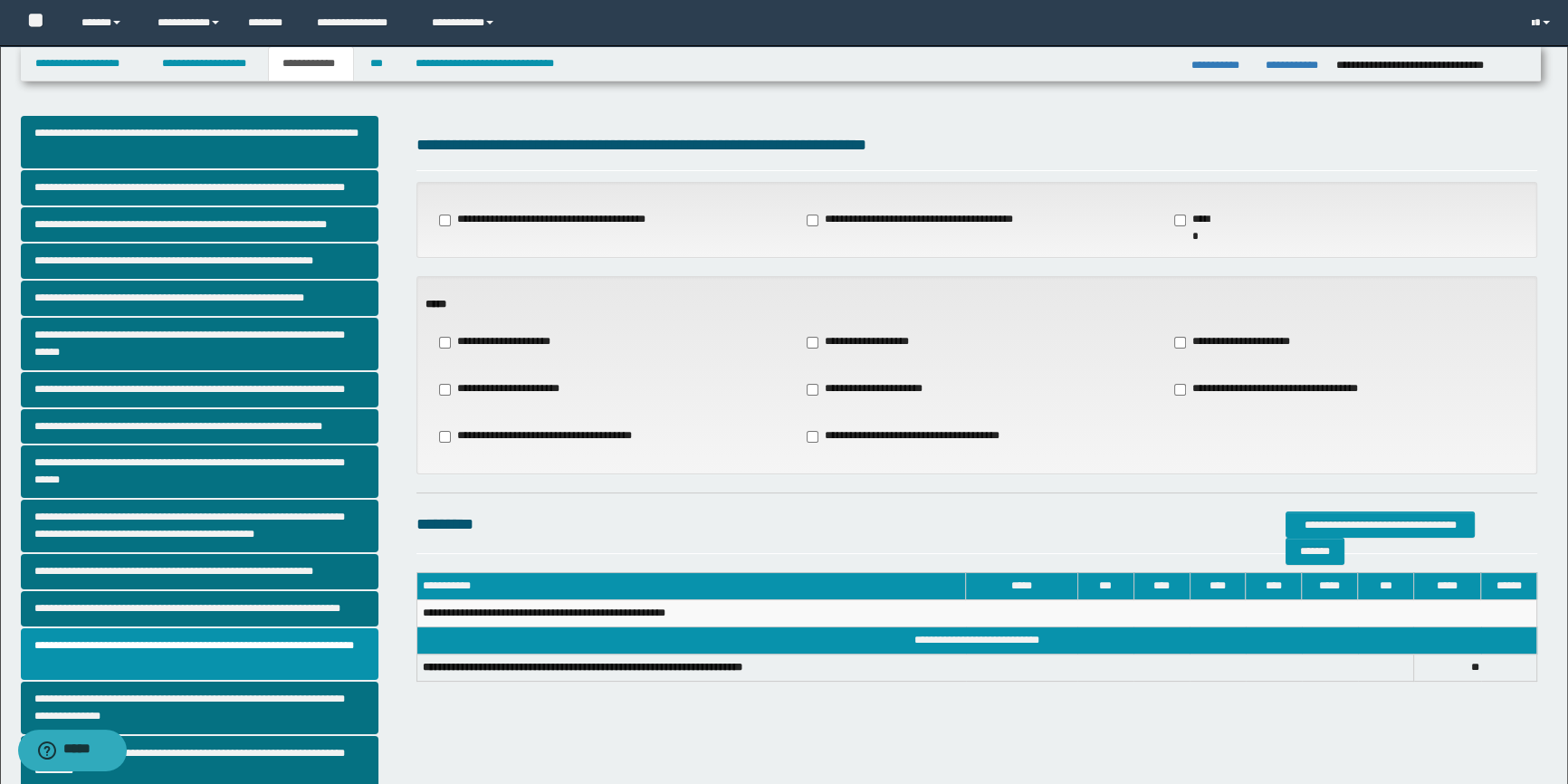 click on "**********" at bounding box center (546, 220) 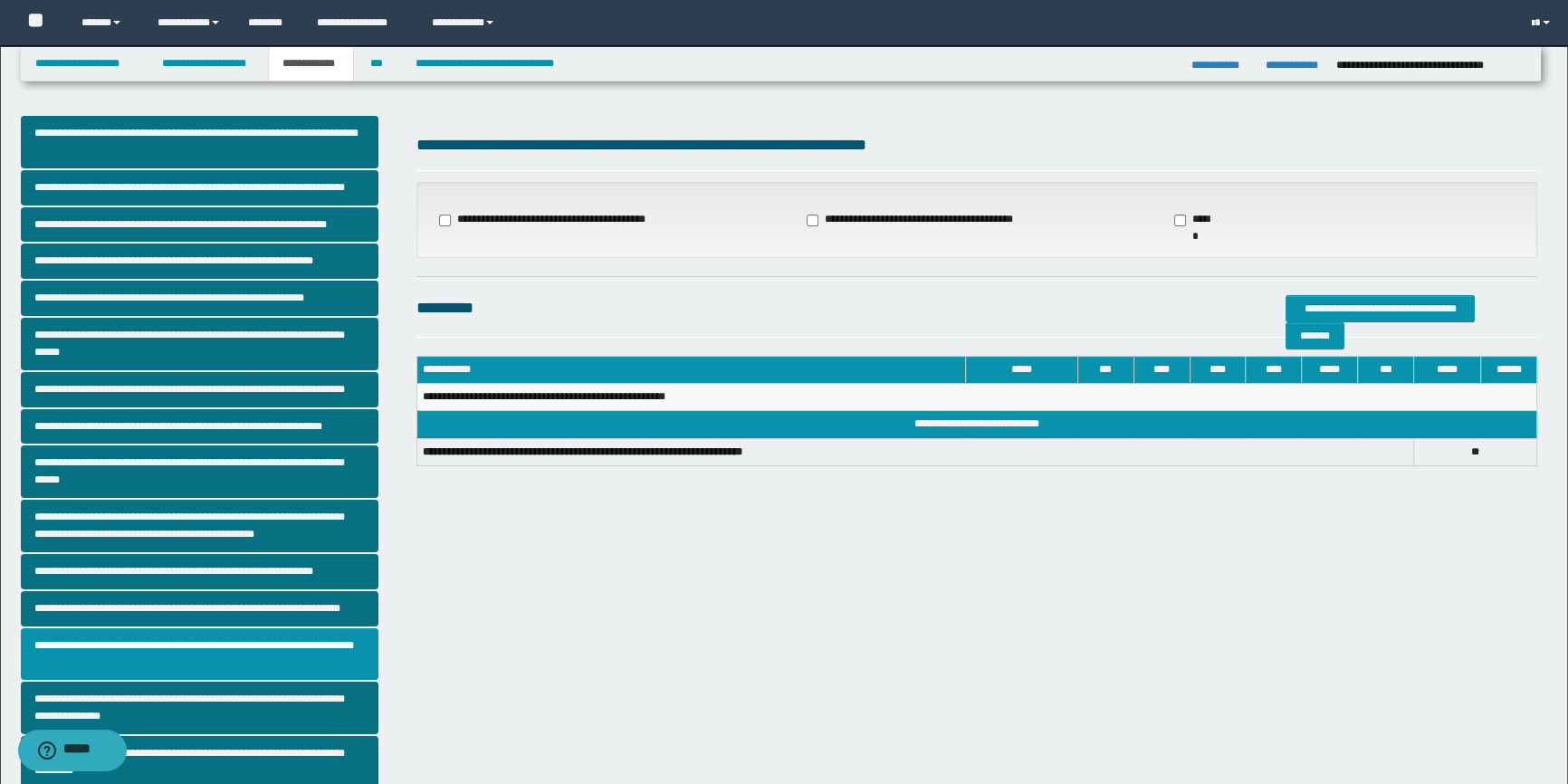 click on "**********" at bounding box center [912, 220] 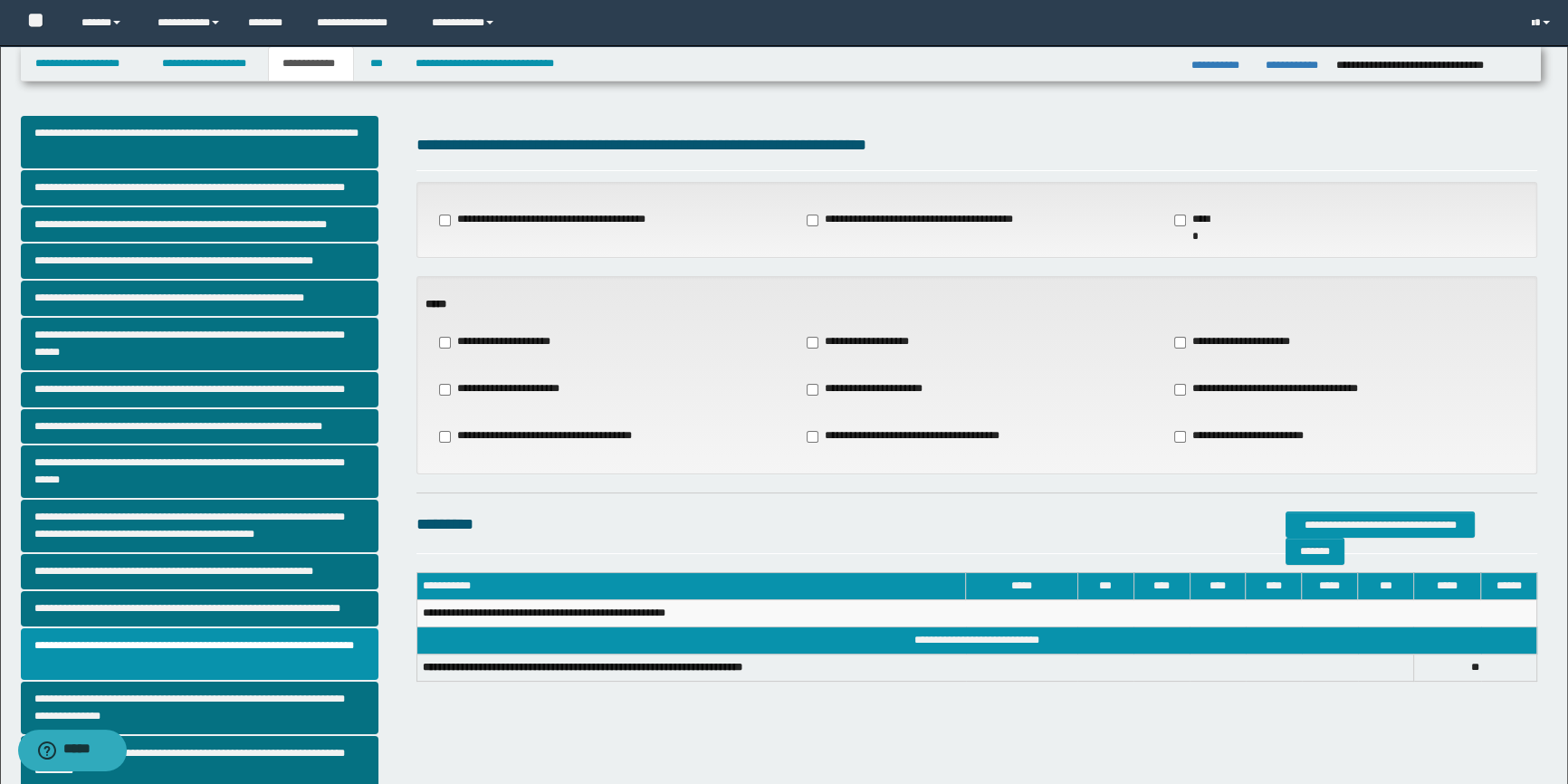 click on "**********" at bounding box center [865, 342] 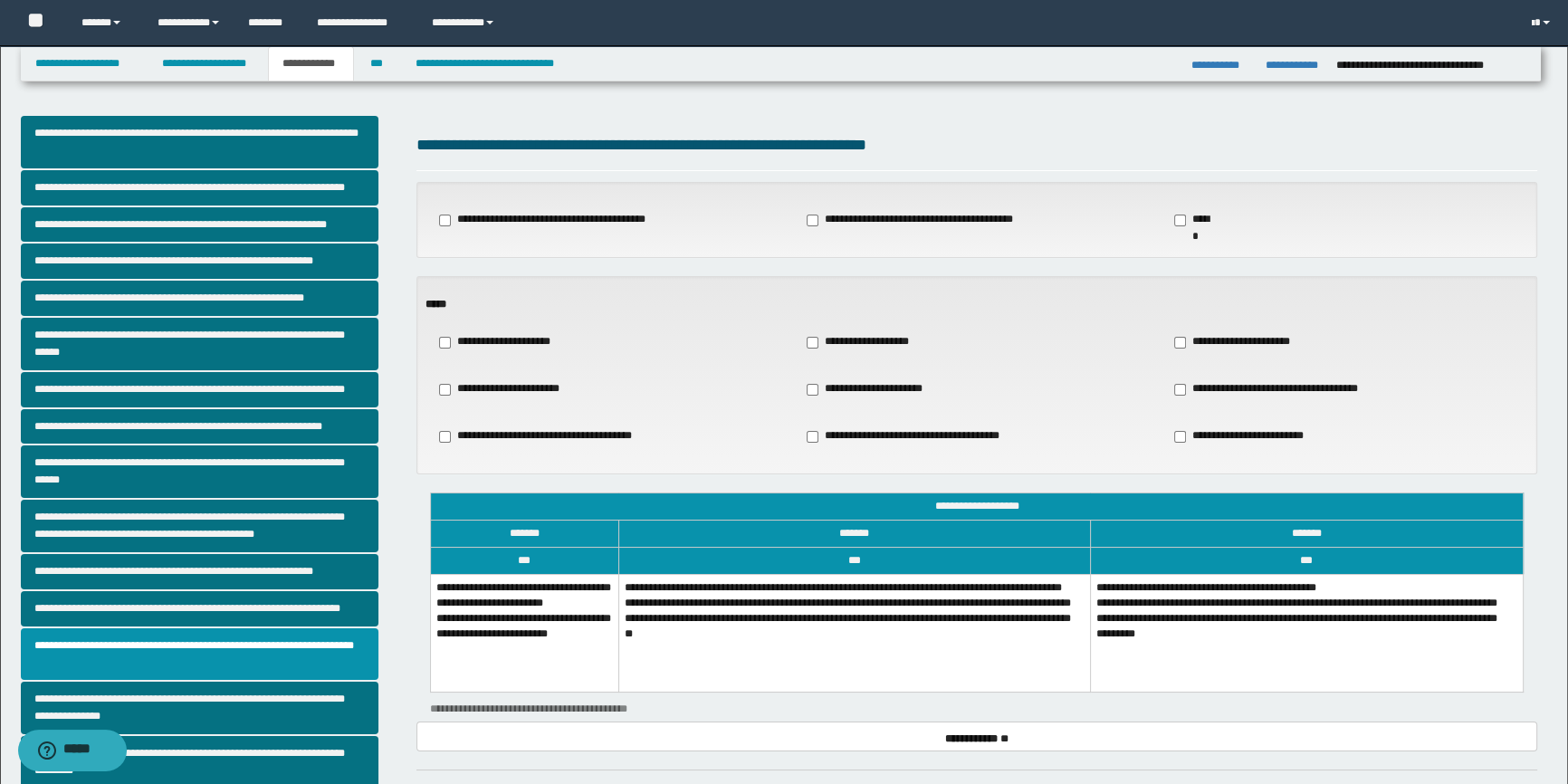 click on "**********" at bounding box center [1238, 342] 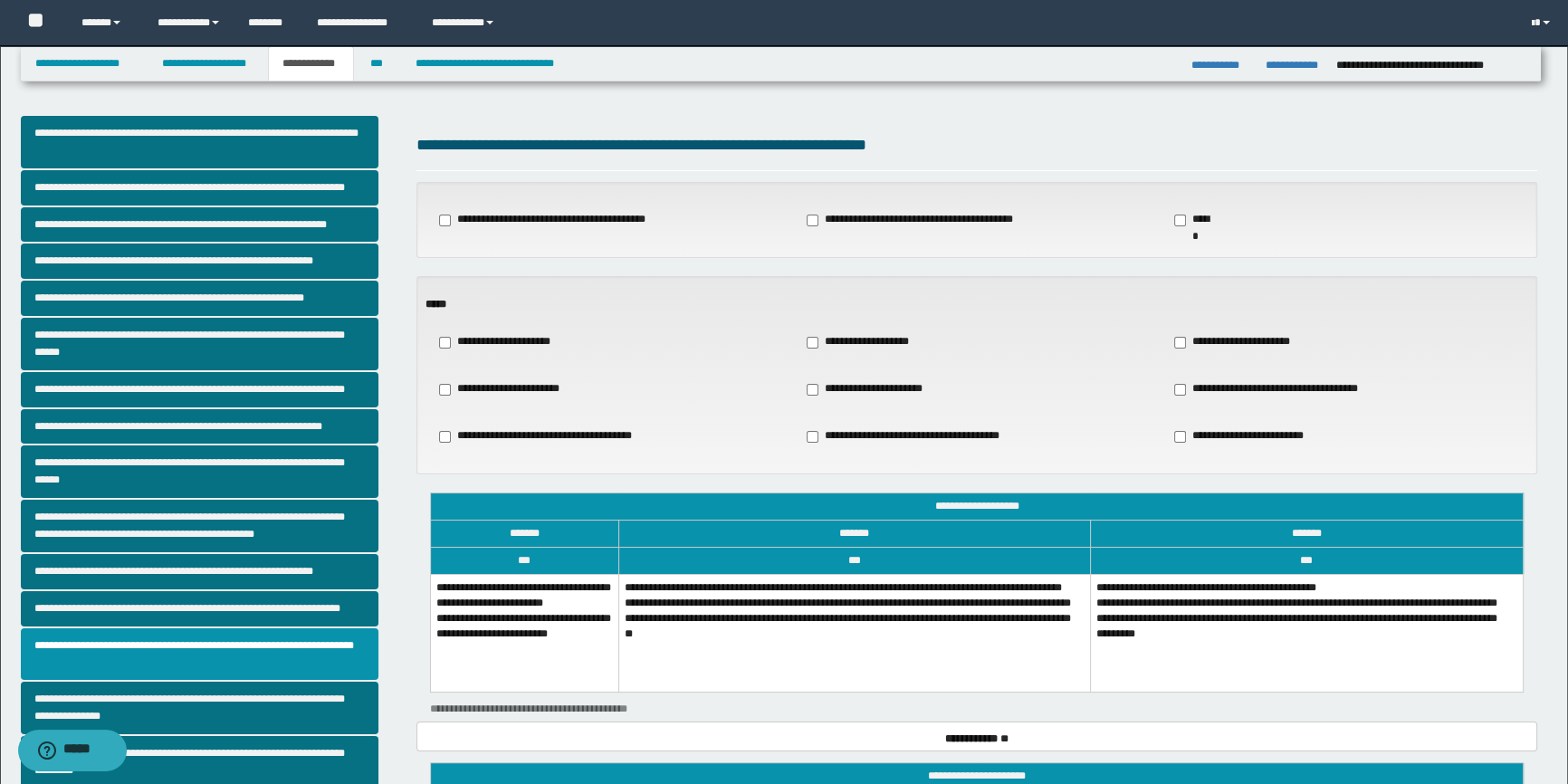 click on "**********" at bounding box center (865, 342) 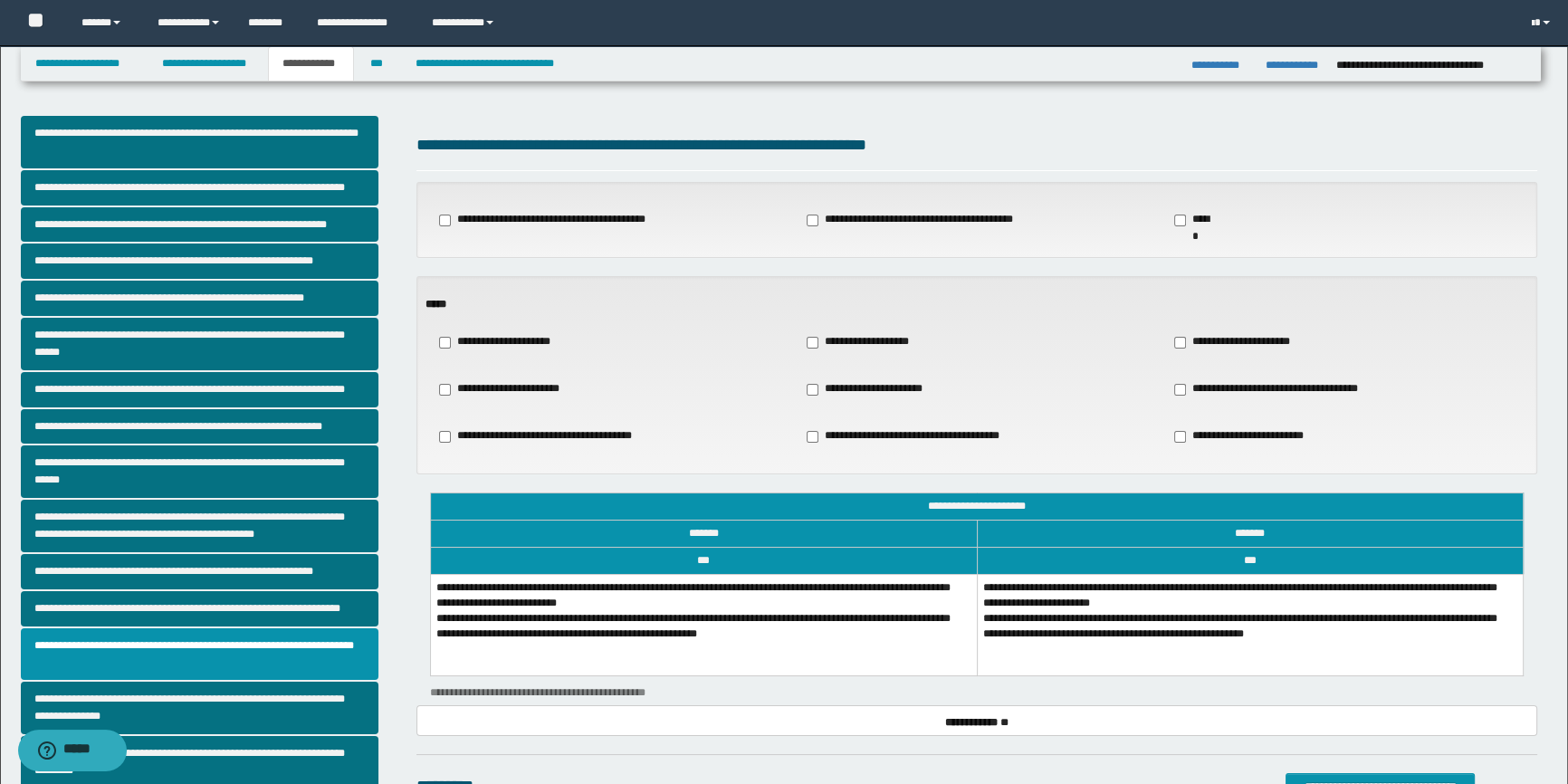 click on "**********" at bounding box center [703, 625] 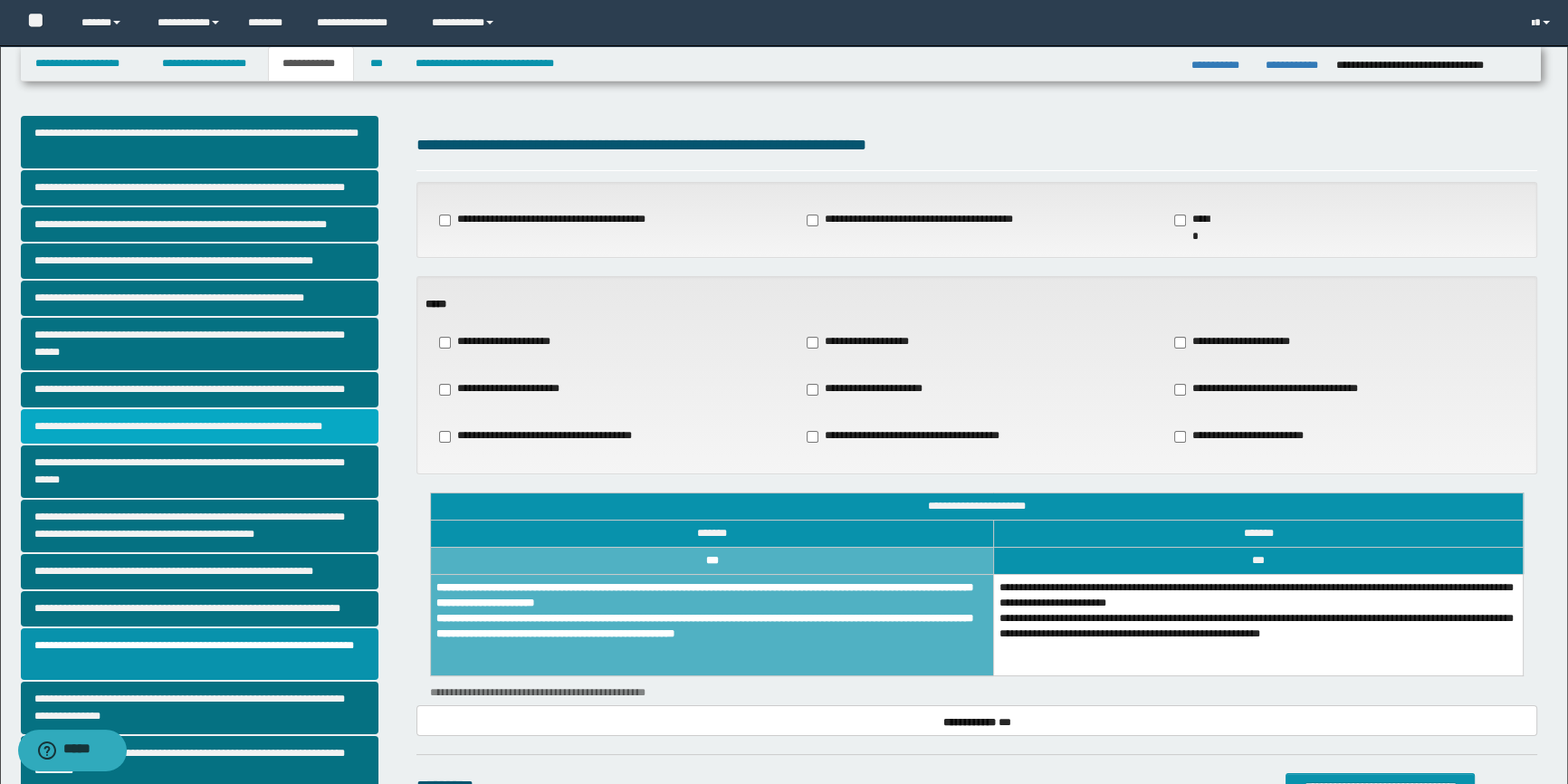 scroll, scrollTop: 164, scrollLeft: 0, axis: vertical 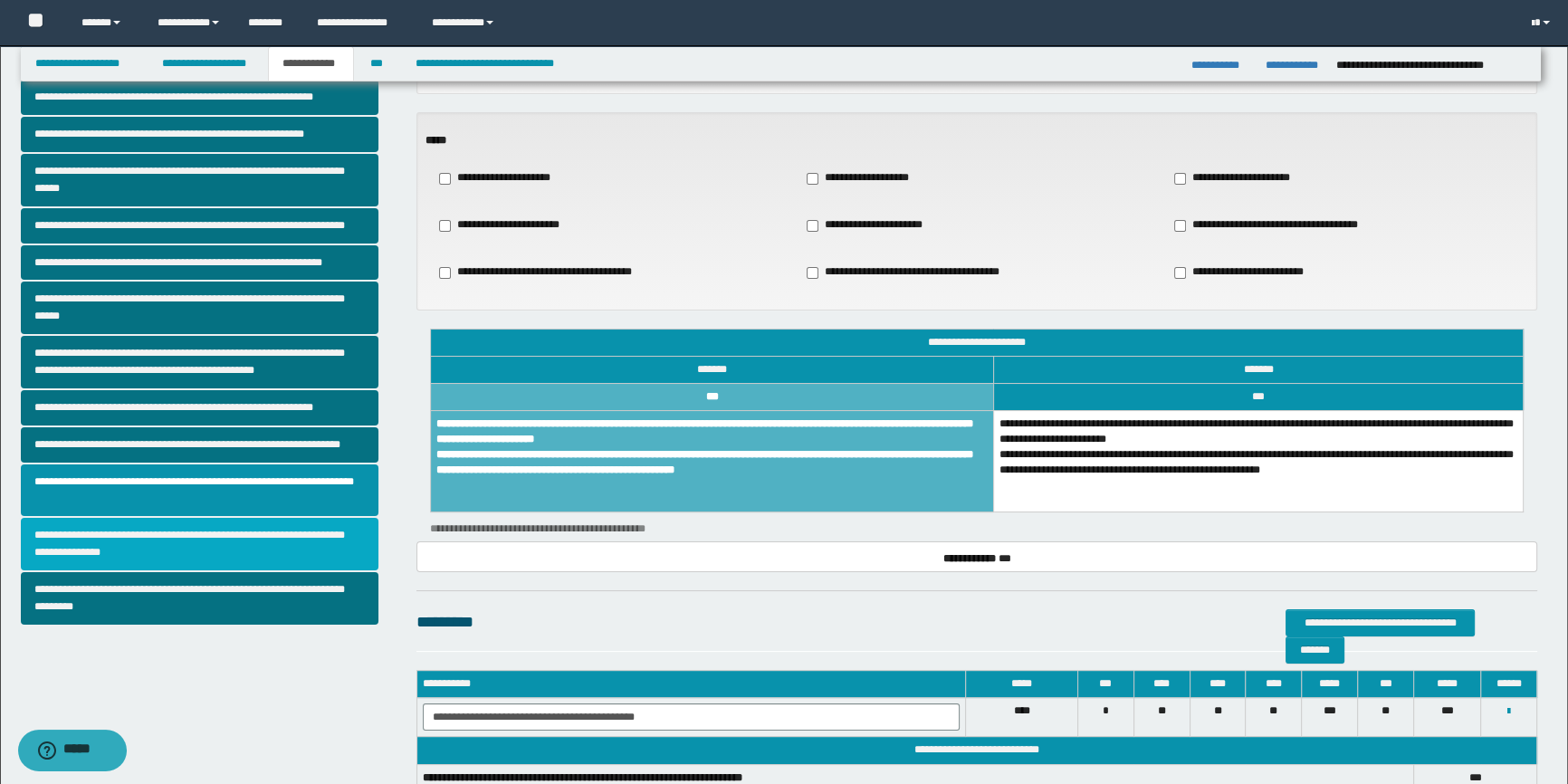 drag, startPoint x: 123, startPoint y: 546, endPoint x: 803, endPoint y: 518, distance: 680.5762 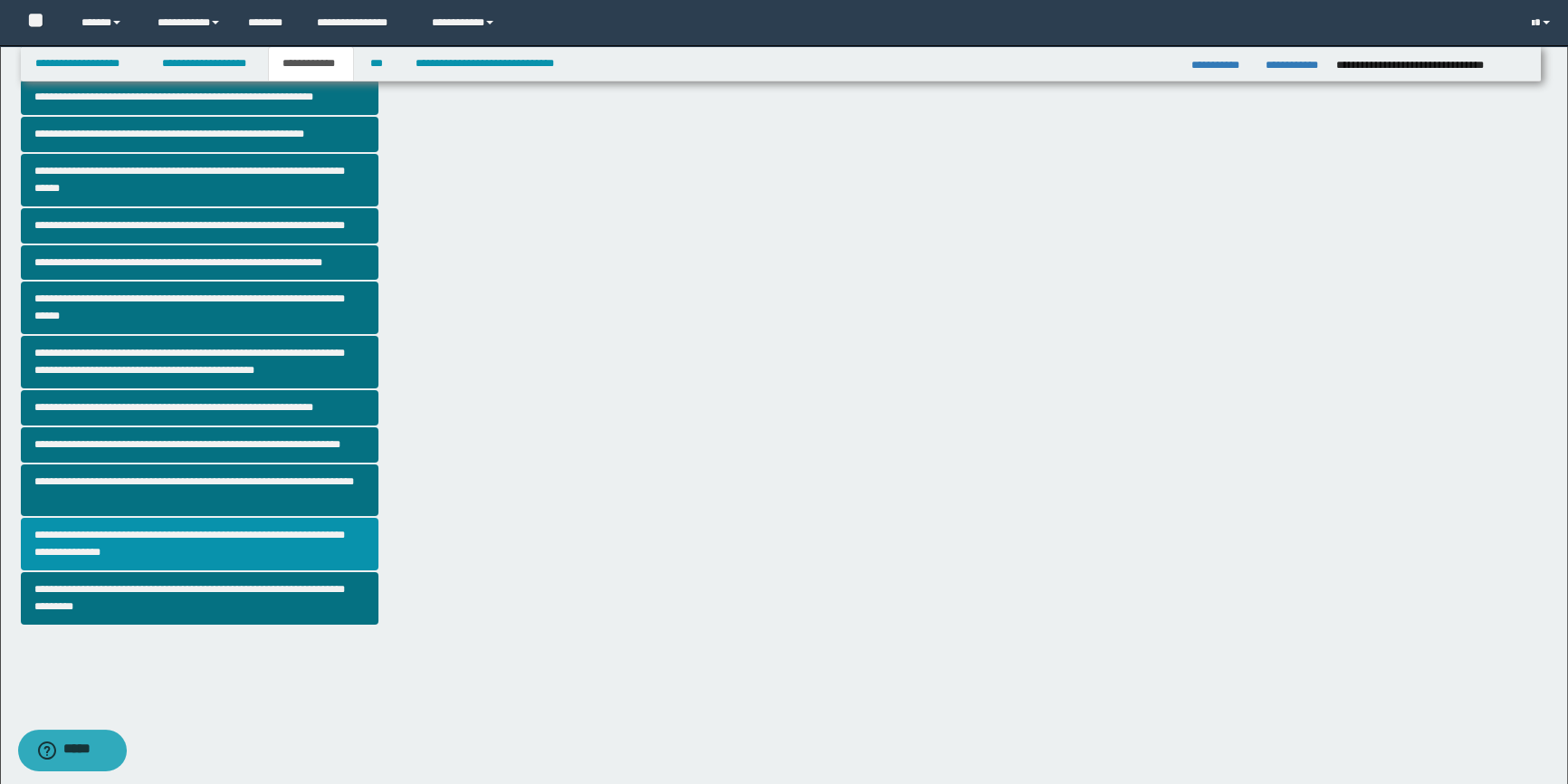 scroll, scrollTop: 0, scrollLeft: 0, axis: both 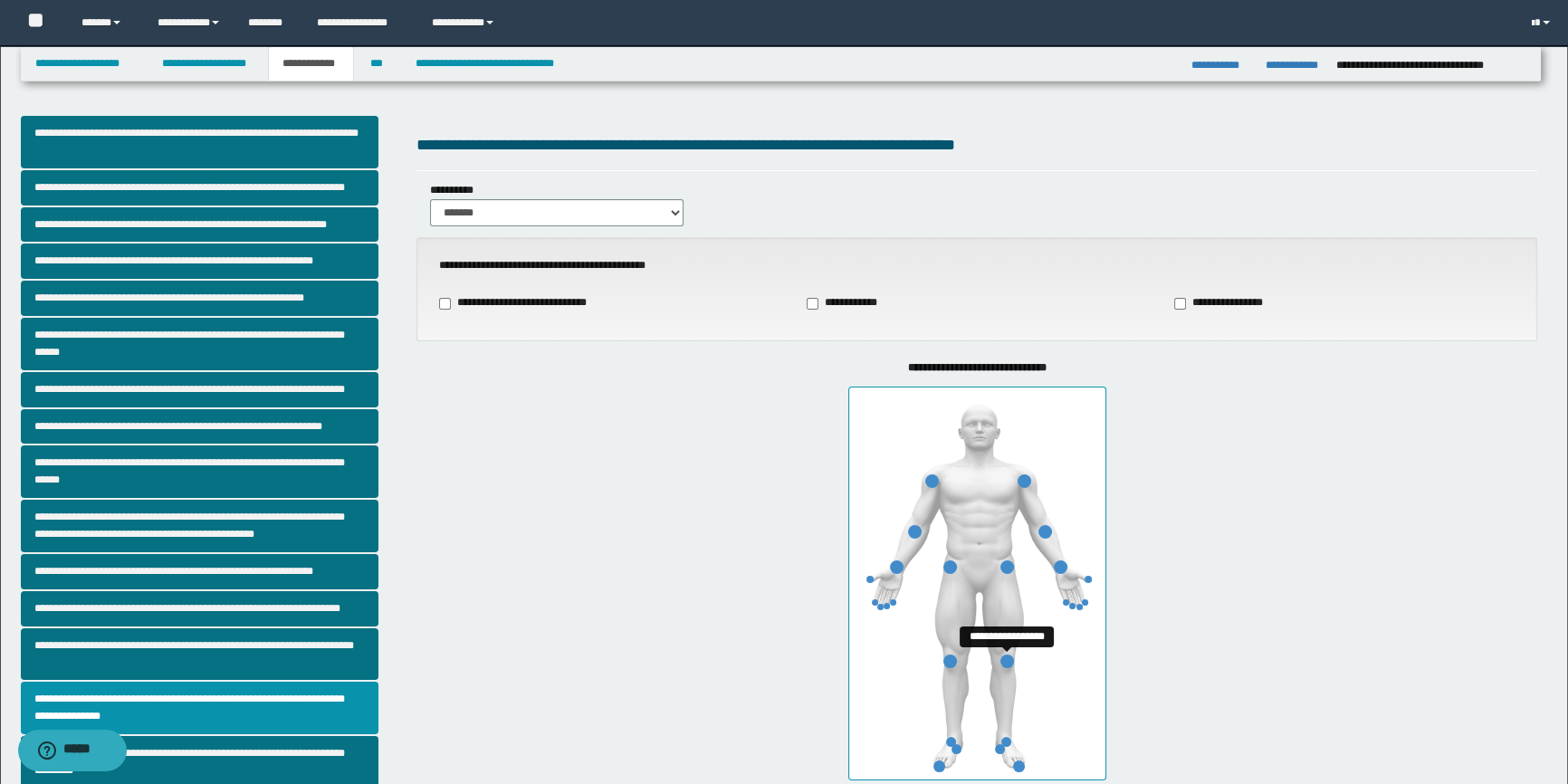 click at bounding box center (1007, 661) 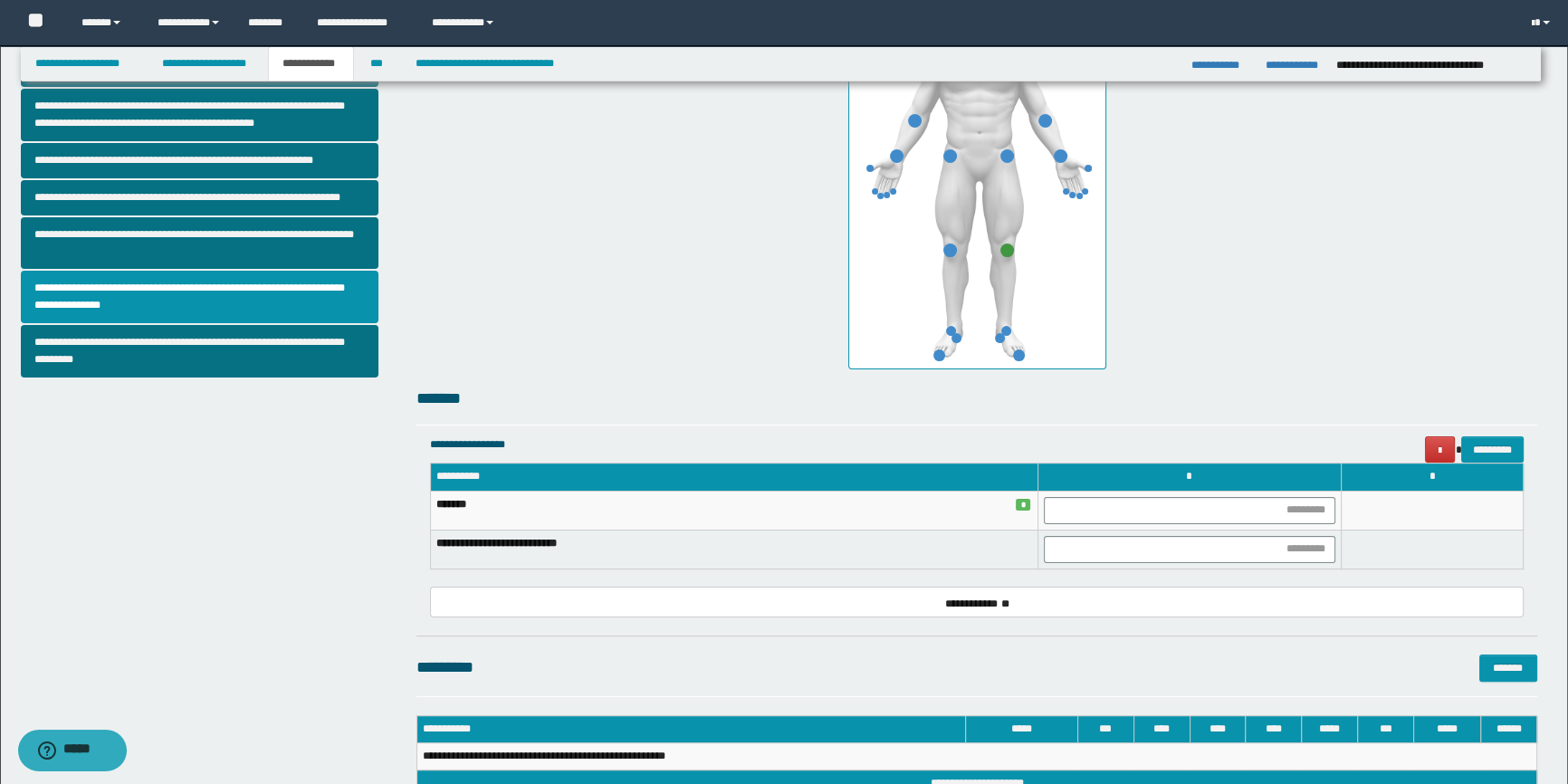 scroll, scrollTop: 493, scrollLeft: 0, axis: vertical 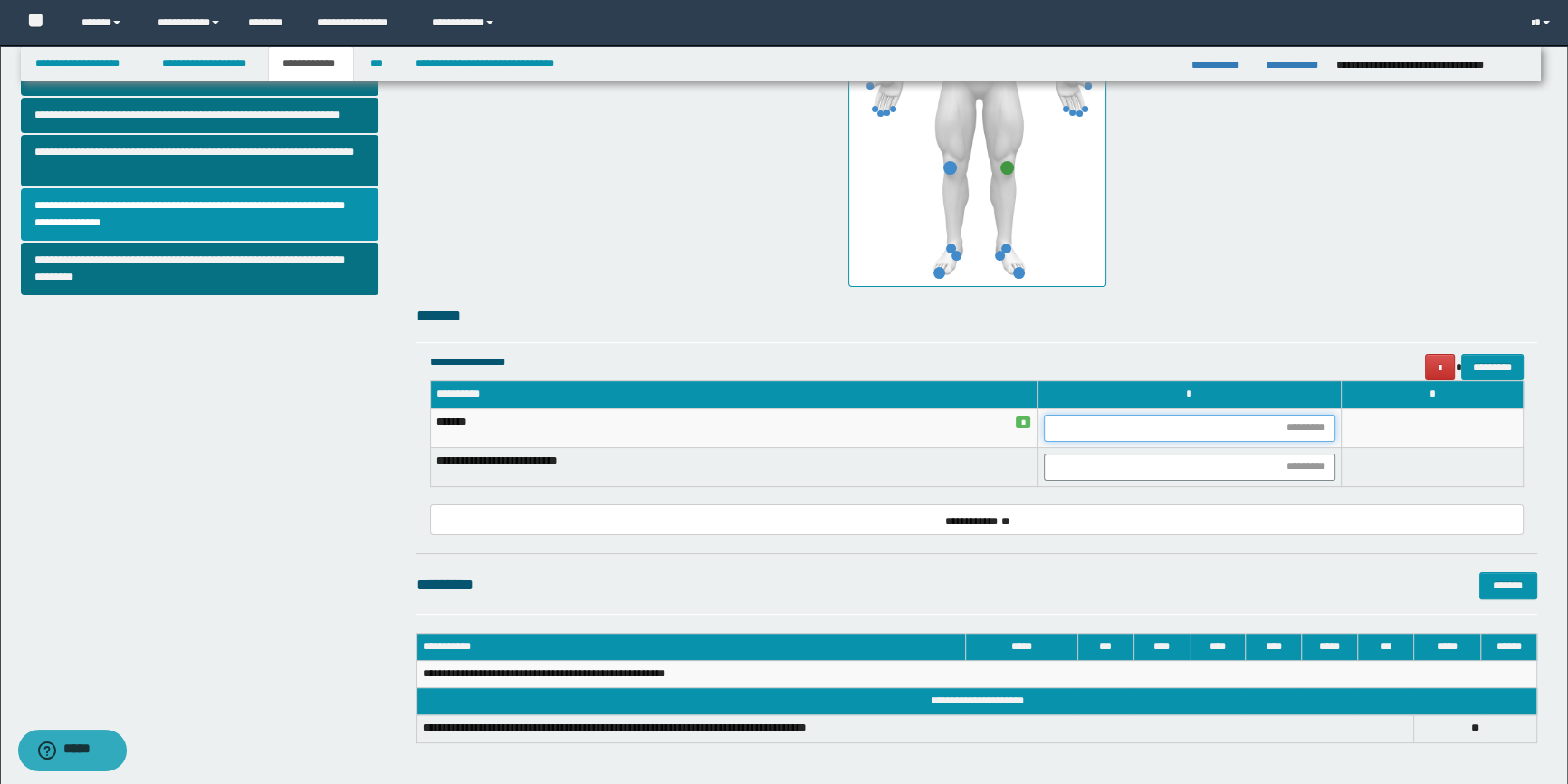 click at bounding box center (1190, 428) 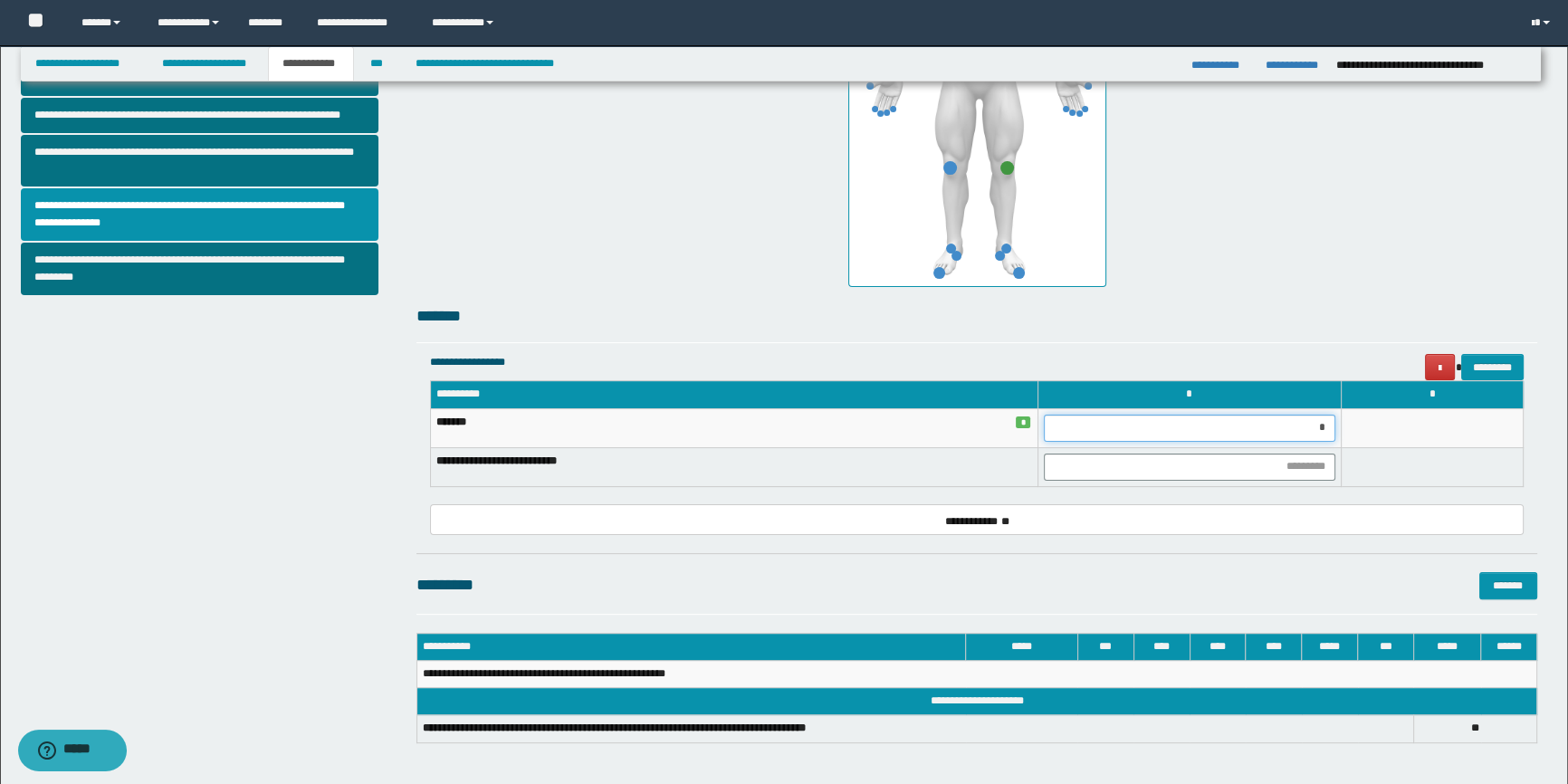 type on "**" 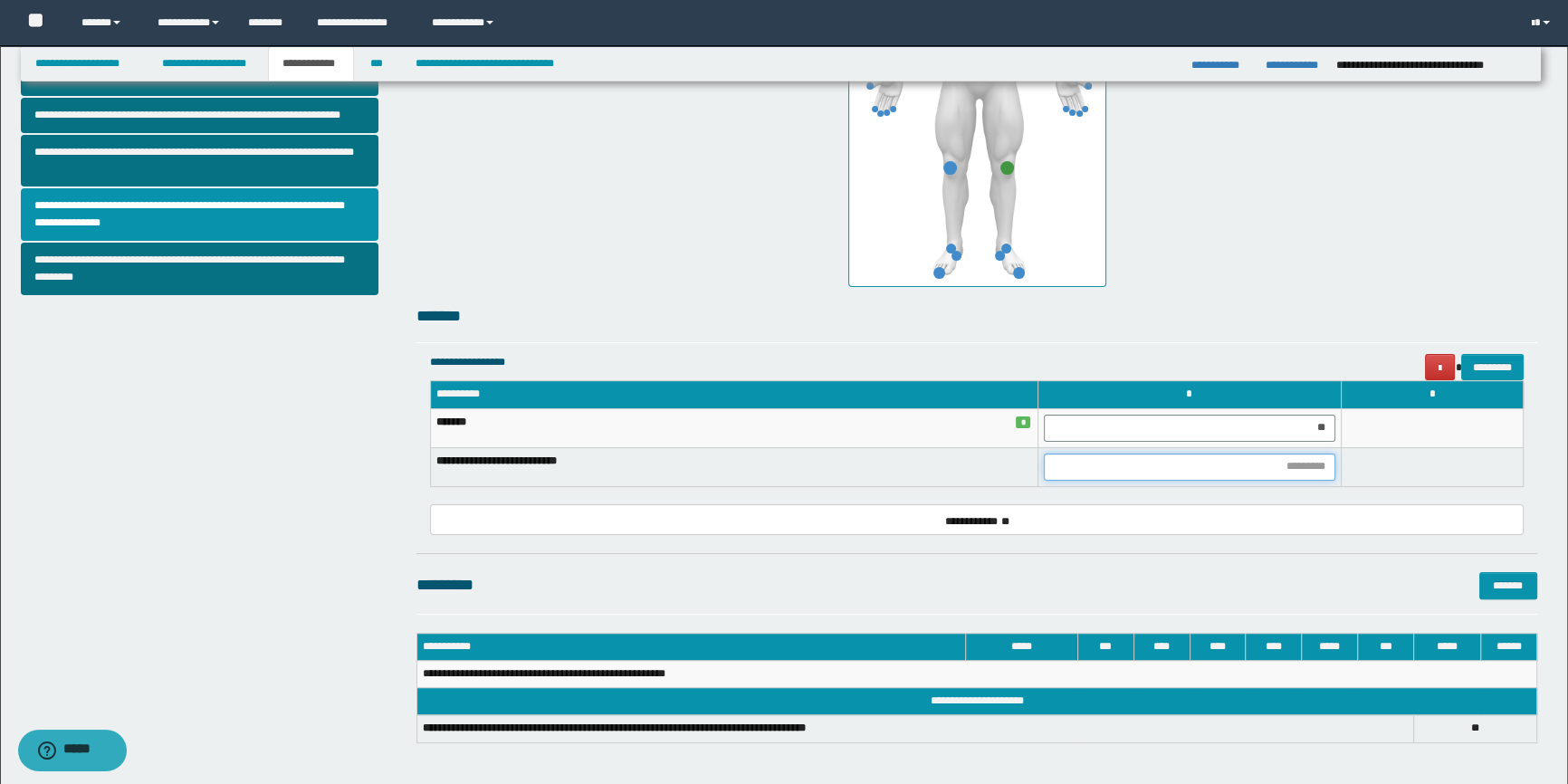click at bounding box center [1190, 467] 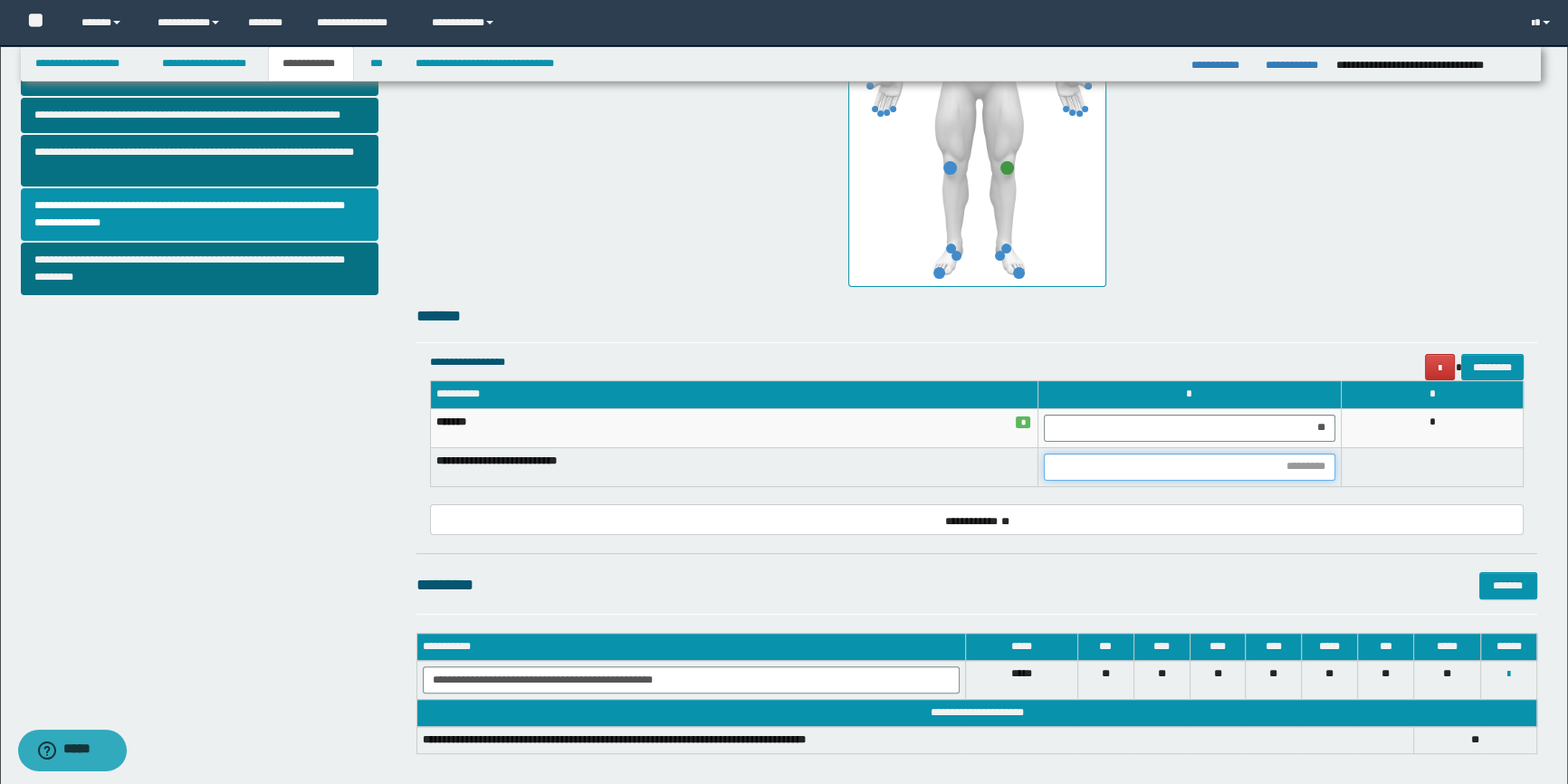 type on "*" 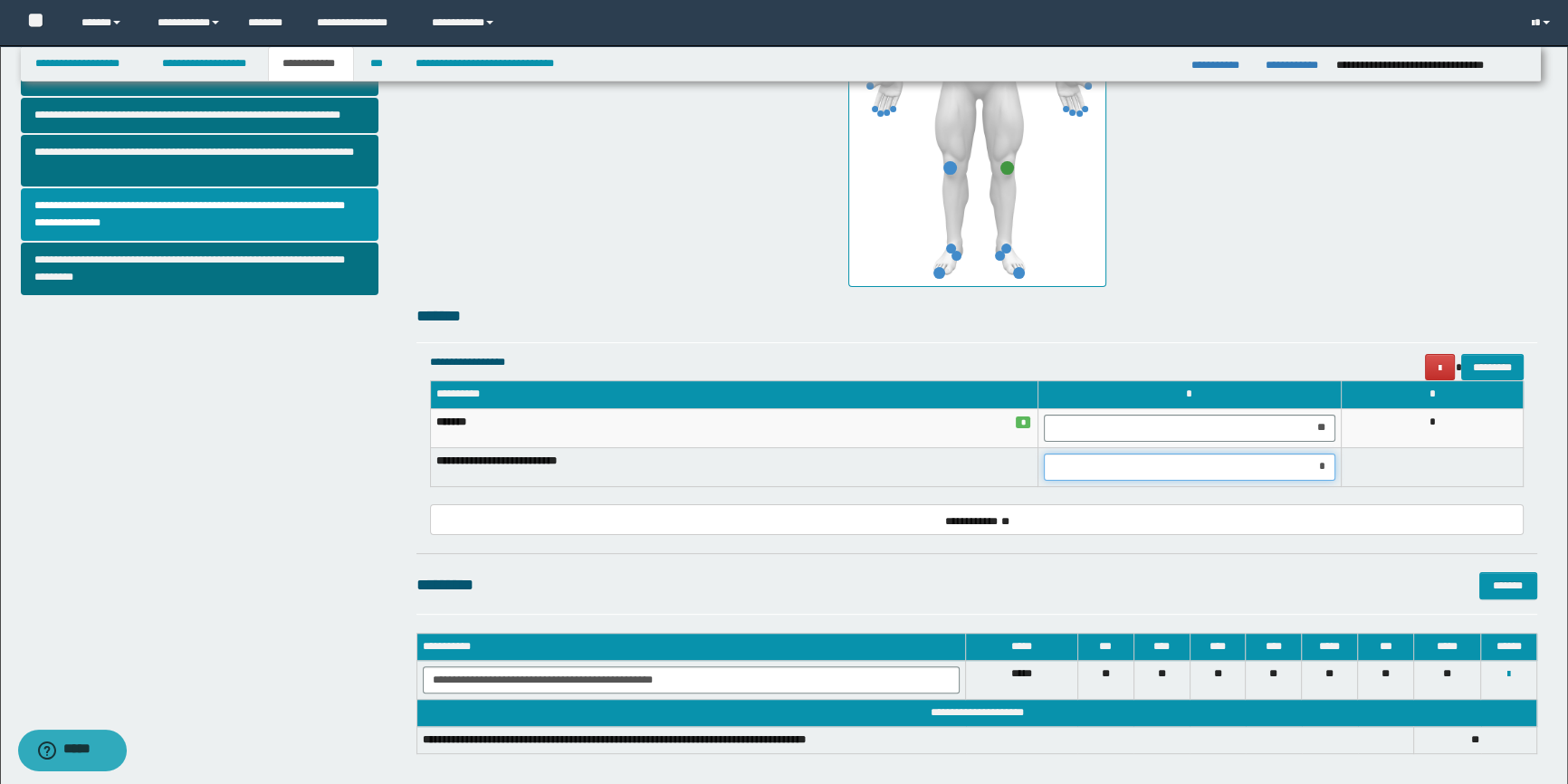 type on "**" 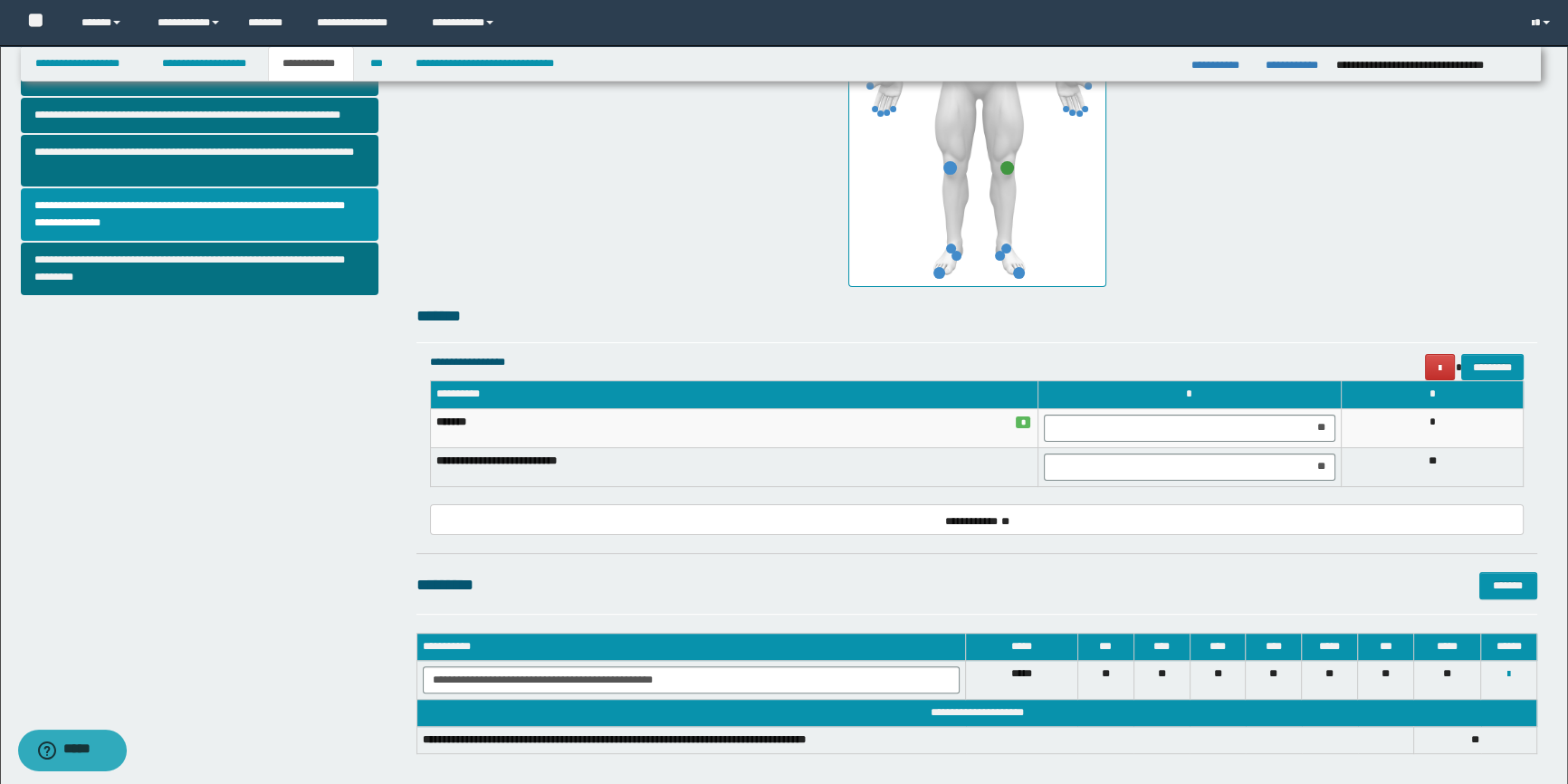 click on "**********" at bounding box center [977, 206] 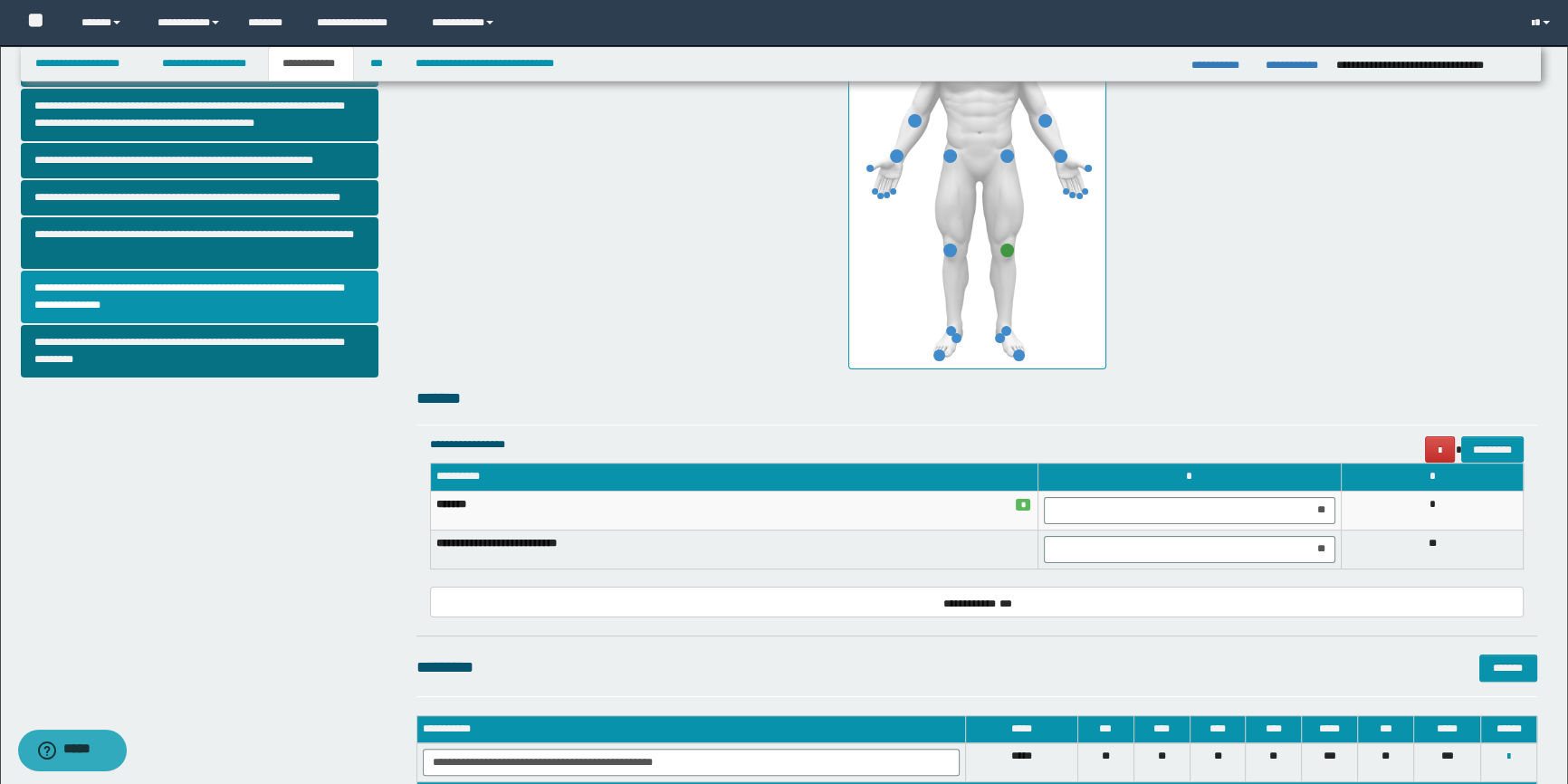 scroll, scrollTop: 579, scrollLeft: 0, axis: vertical 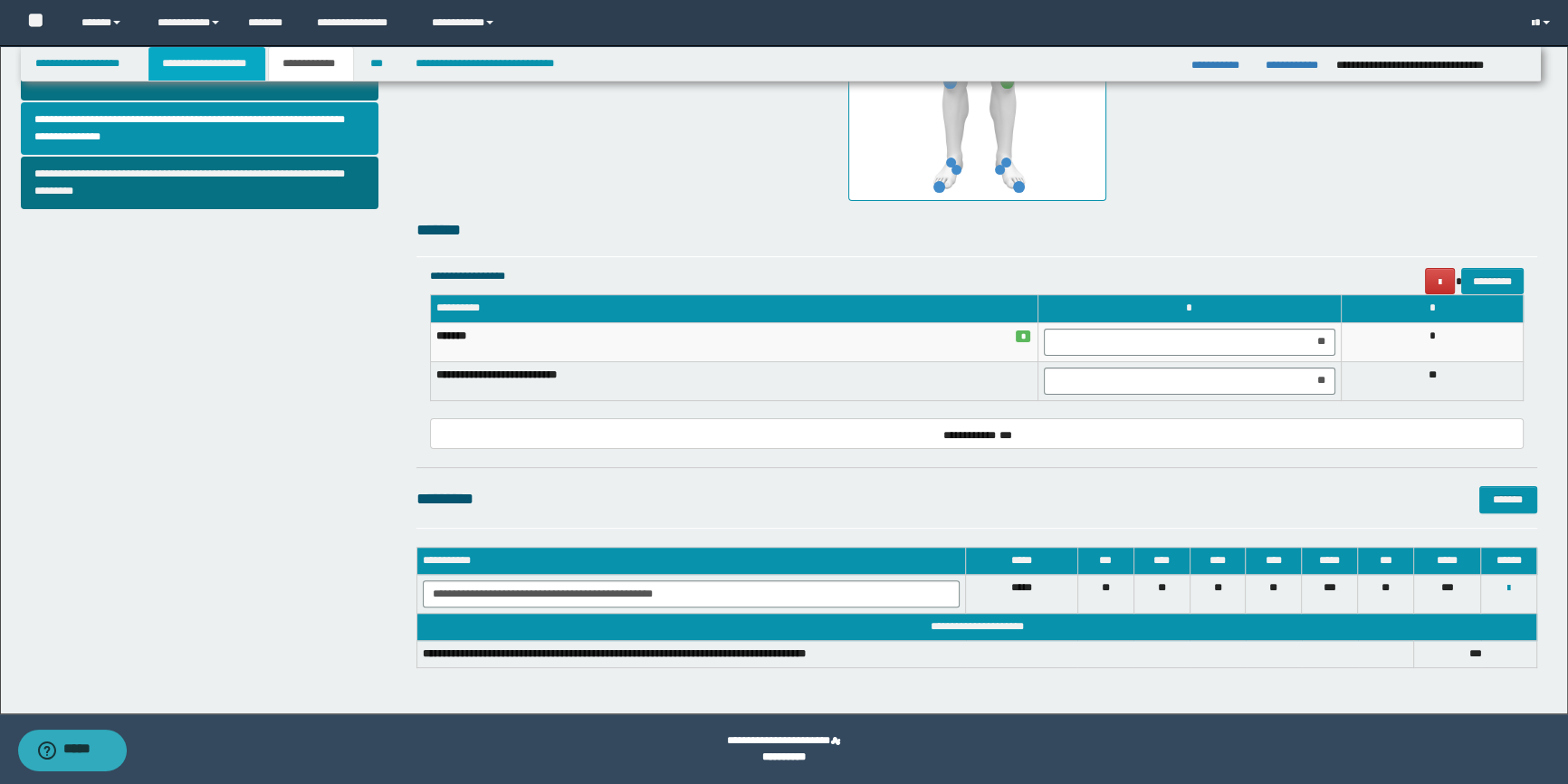 drag, startPoint x: 184, startPoint y: 69, endPoint x: 532, endPoint y: 654, distance: 680.6827 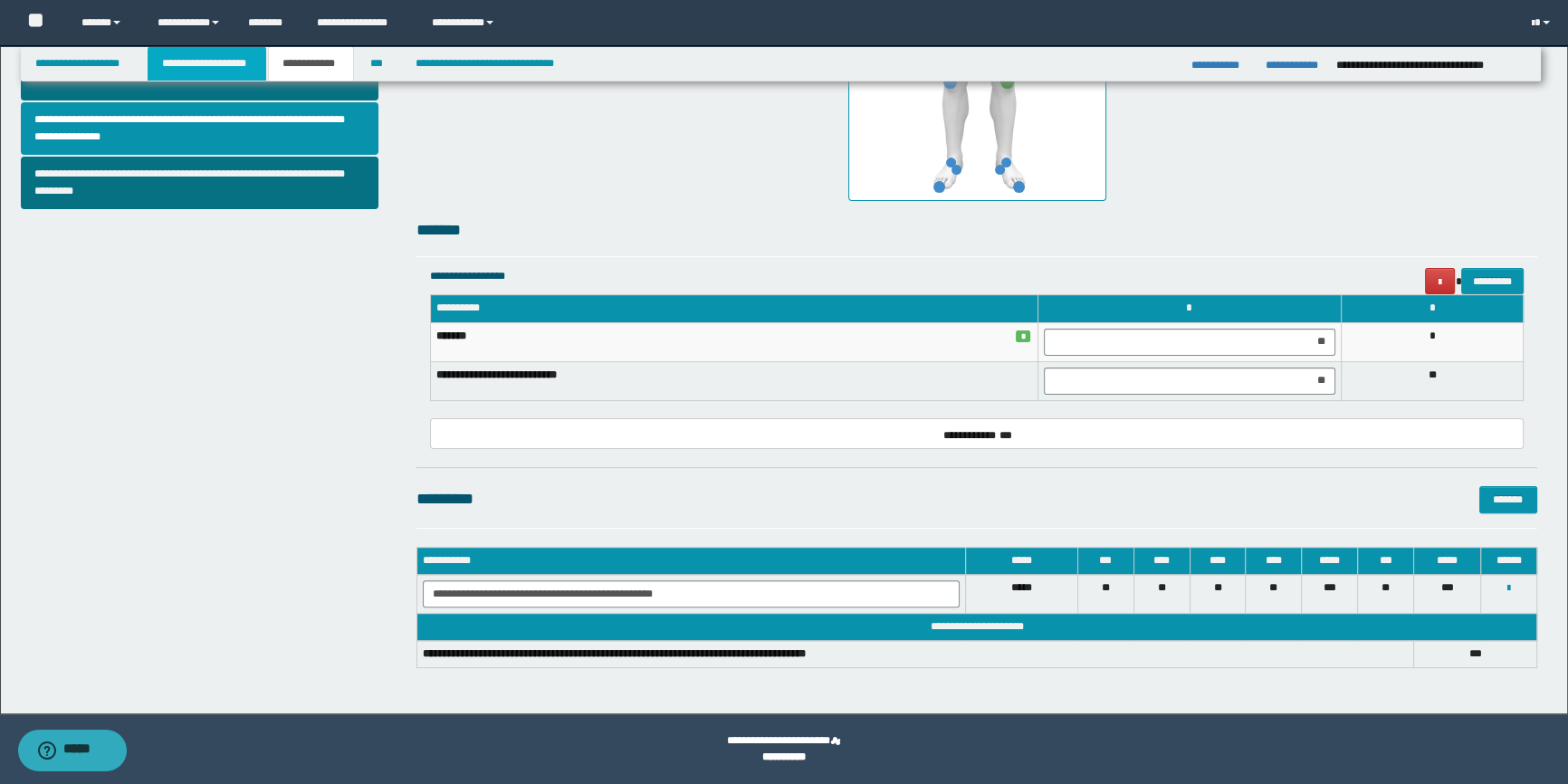 scroll, scrollTop: 607, scrollLeft: 0, axis: vertical 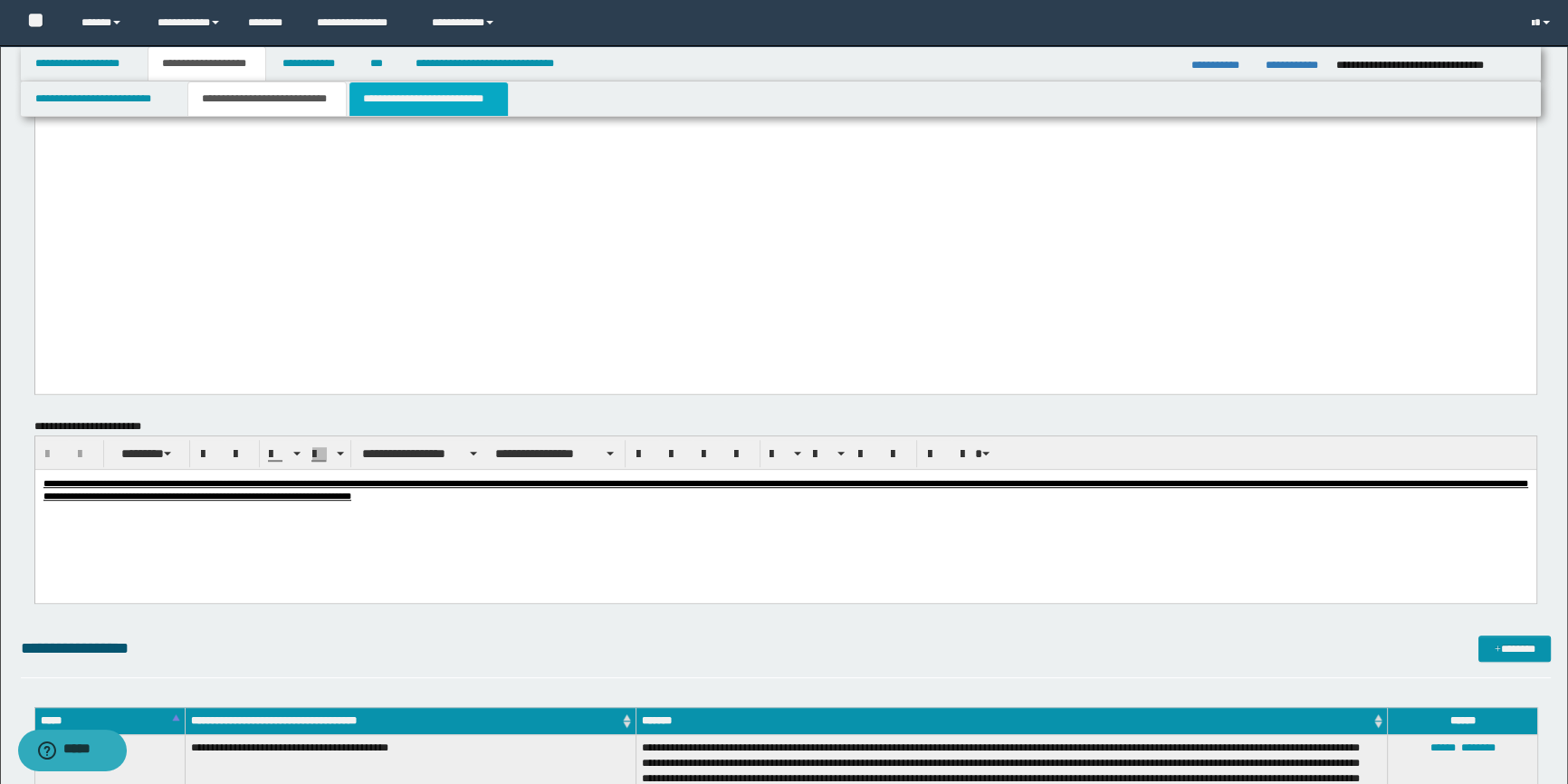click on "**********" at bounding box center [428, 99] 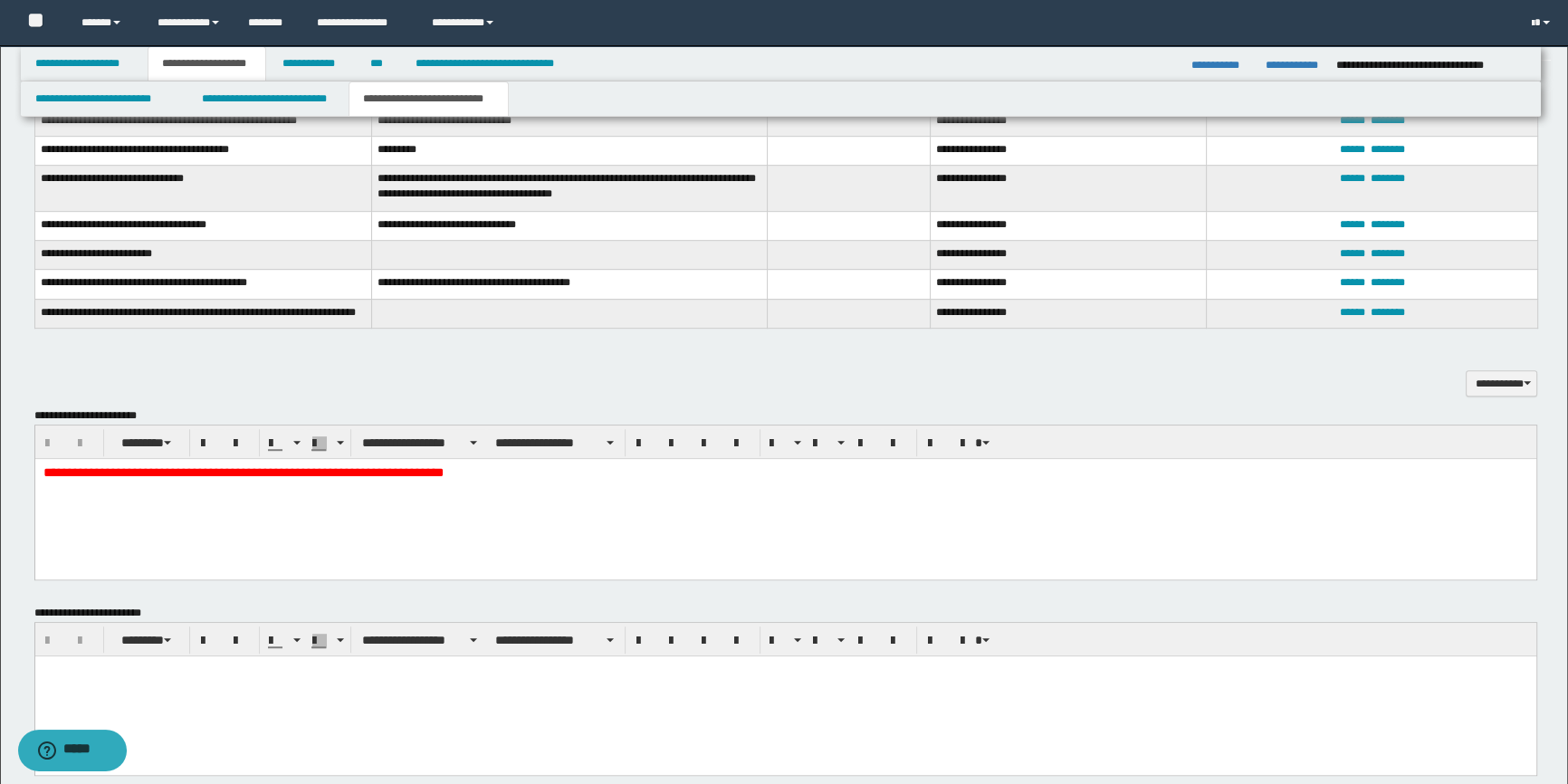 scroll, scrollTop: 1266, scrollLeft: 0, axis: vertical 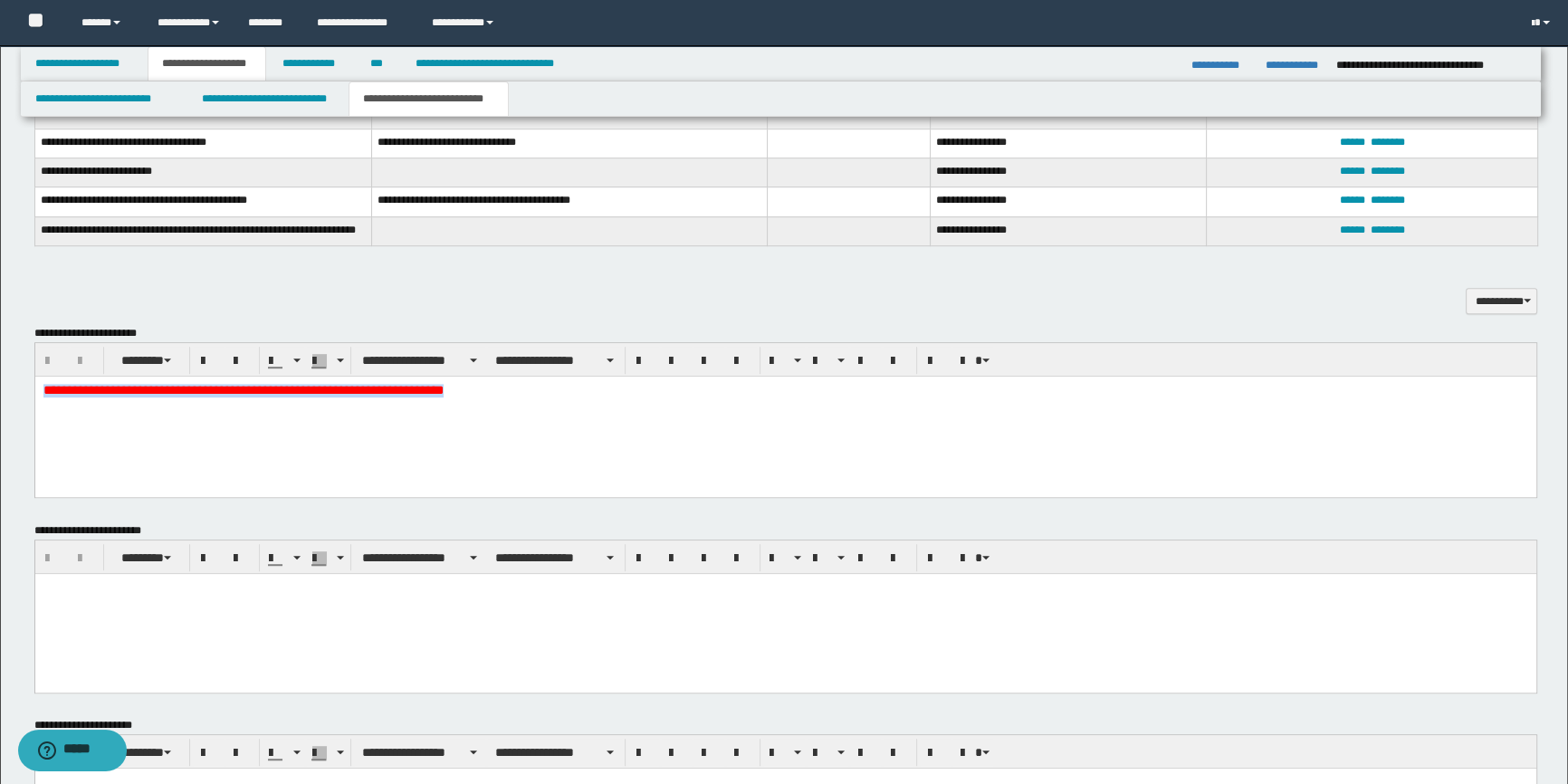 drag, startPoint x: 531, startPoint y: 385, endPoint x: -161, endPoint y: 378, distance: 692.0354 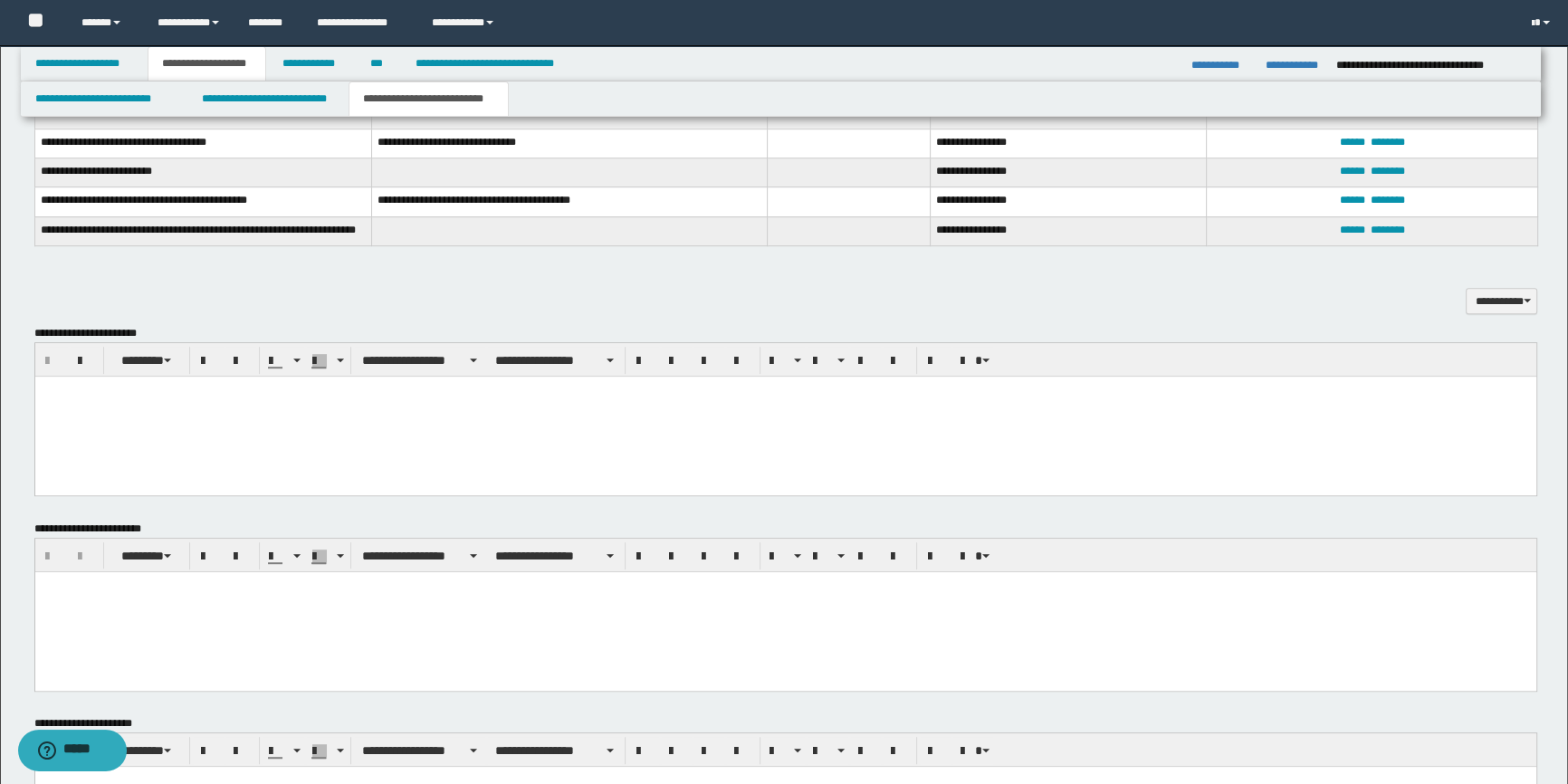 drag, startPoint x: 325, startPoint y: 398, endPoint x: 332, endPoint y: 434, distance: 36.674242 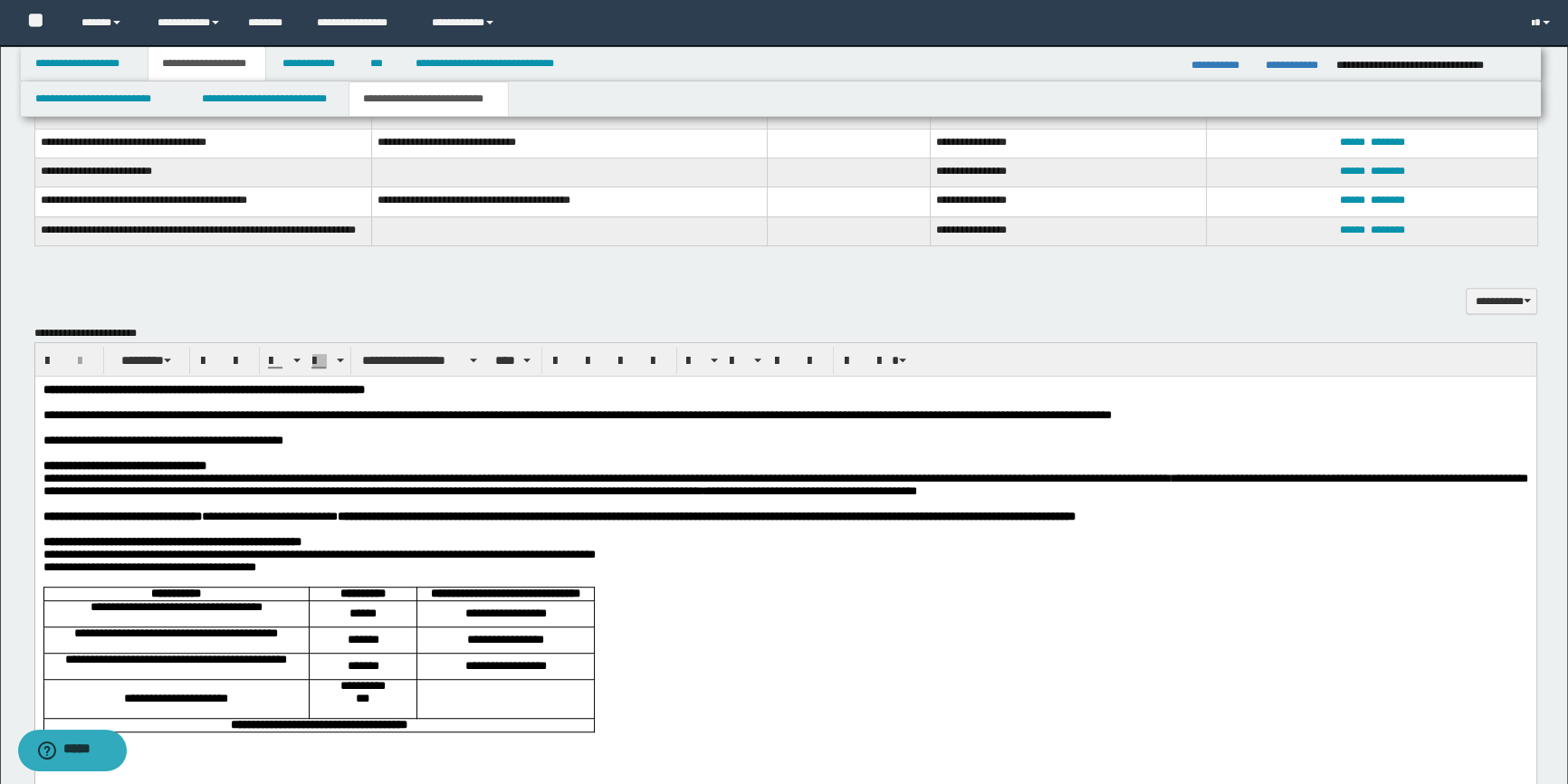 scroll, scrollTop: 1348, scrollLeft: 0, axis: vertical 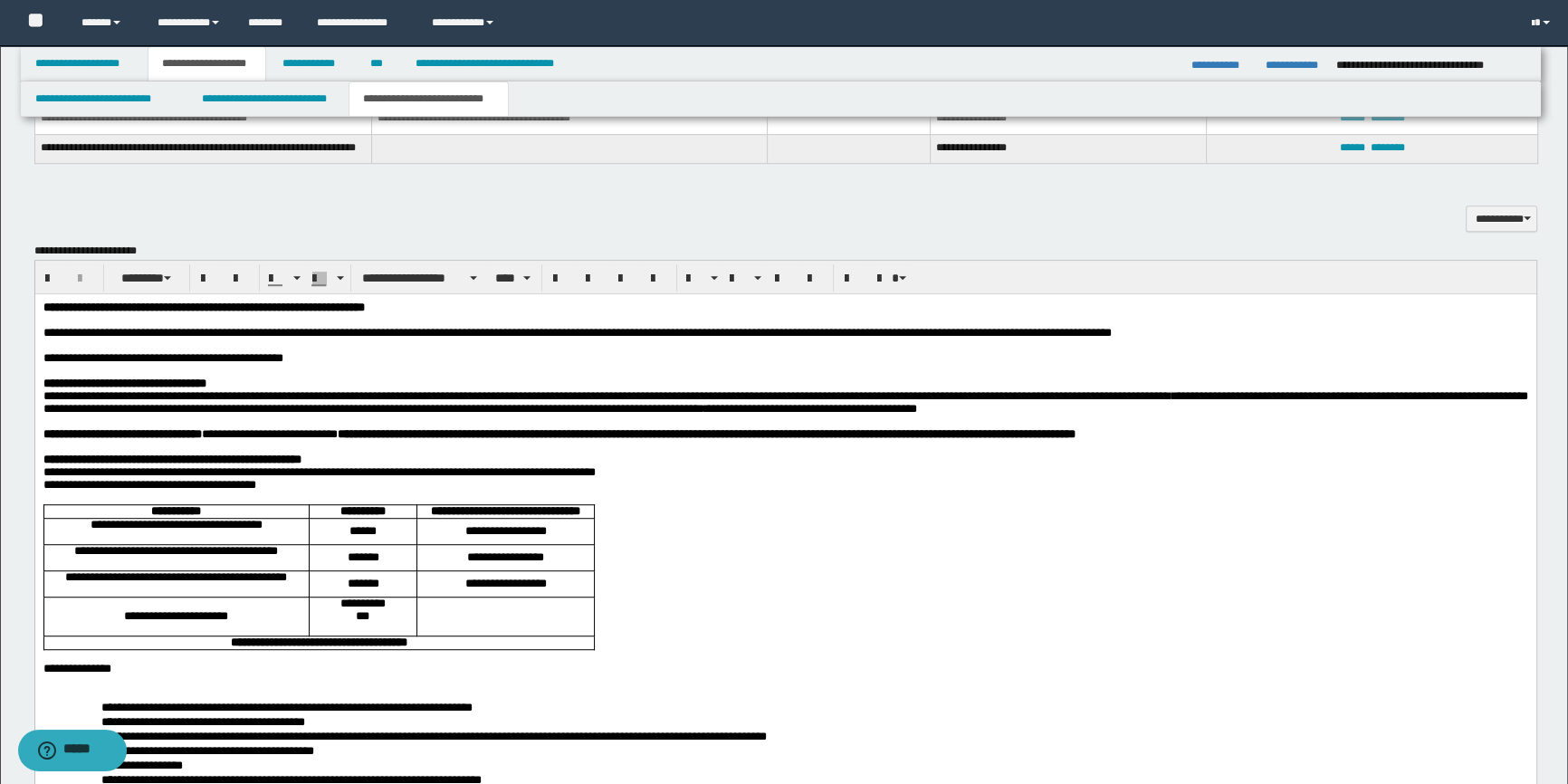 click on "**********" at bounding box center (162, 358) 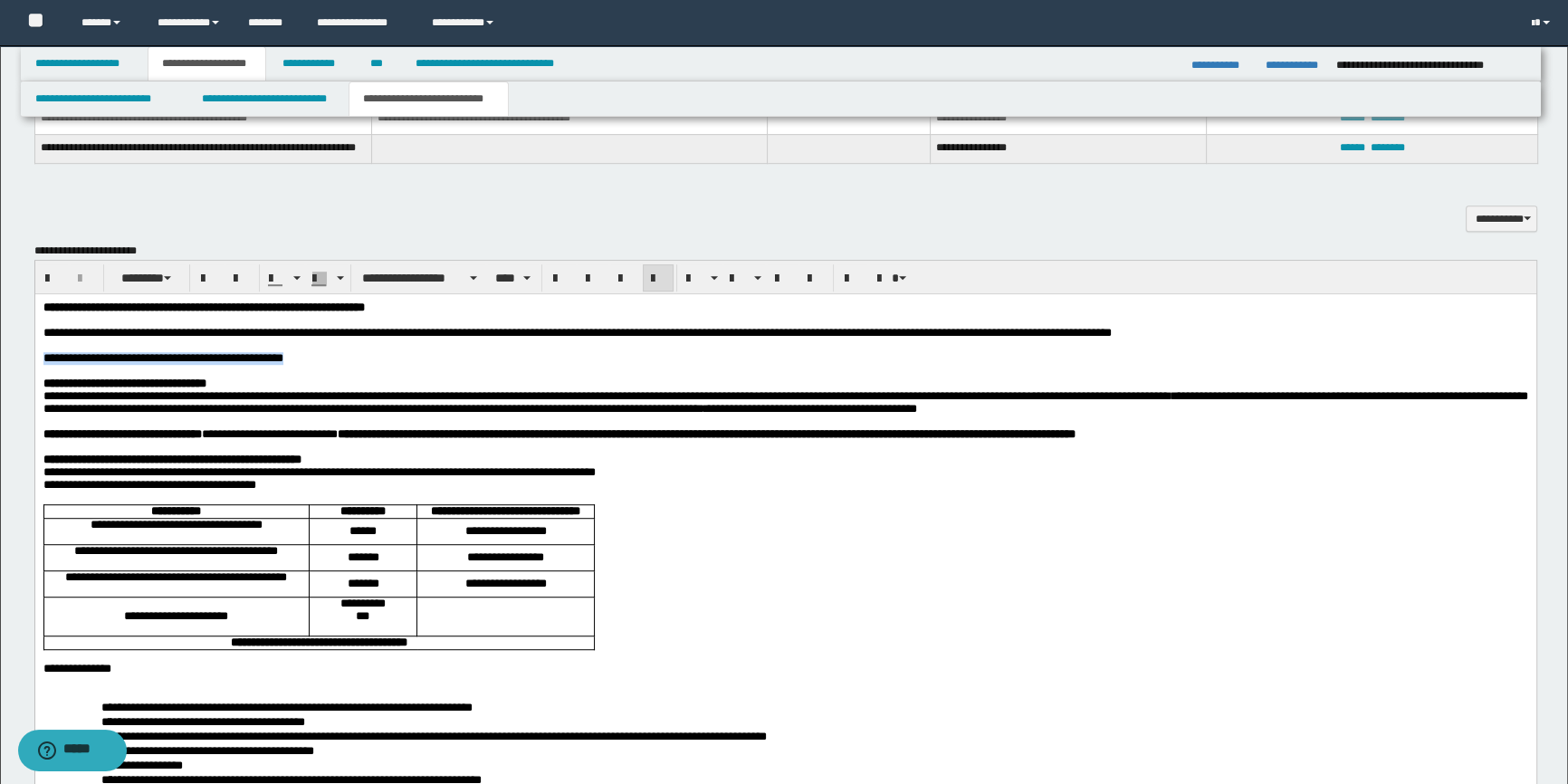 click on "**********" at bounding box center (162, 358) 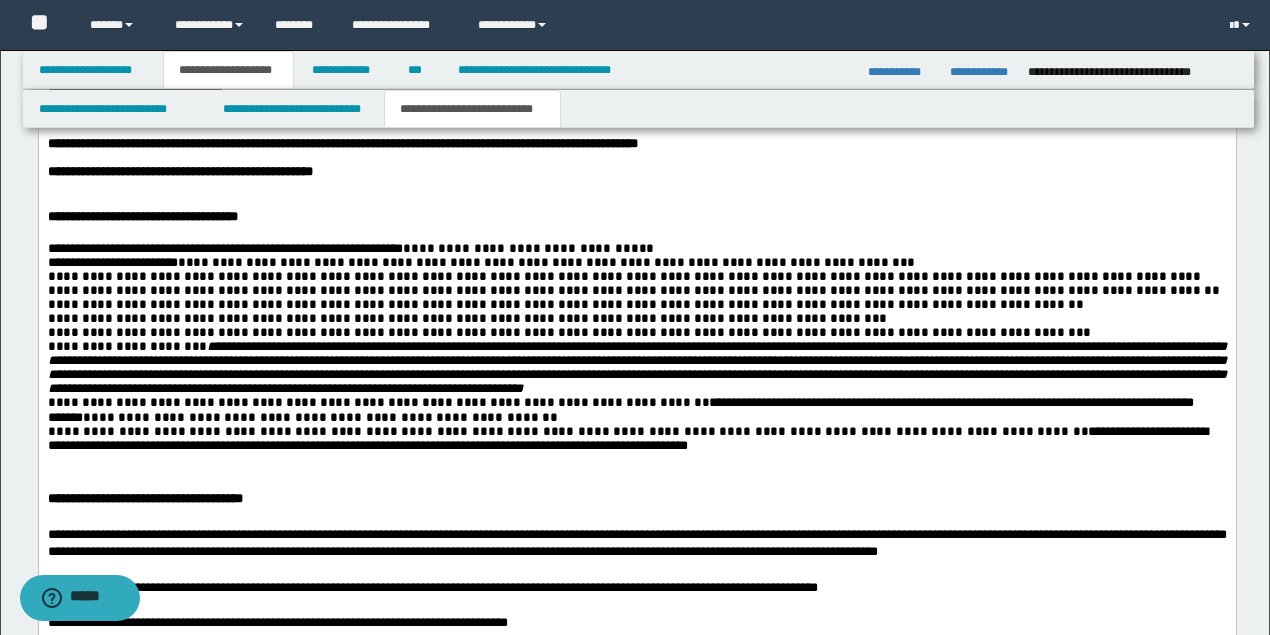 scroll, scrollTop: 2577, scrollLeft: 0, axis: vertical 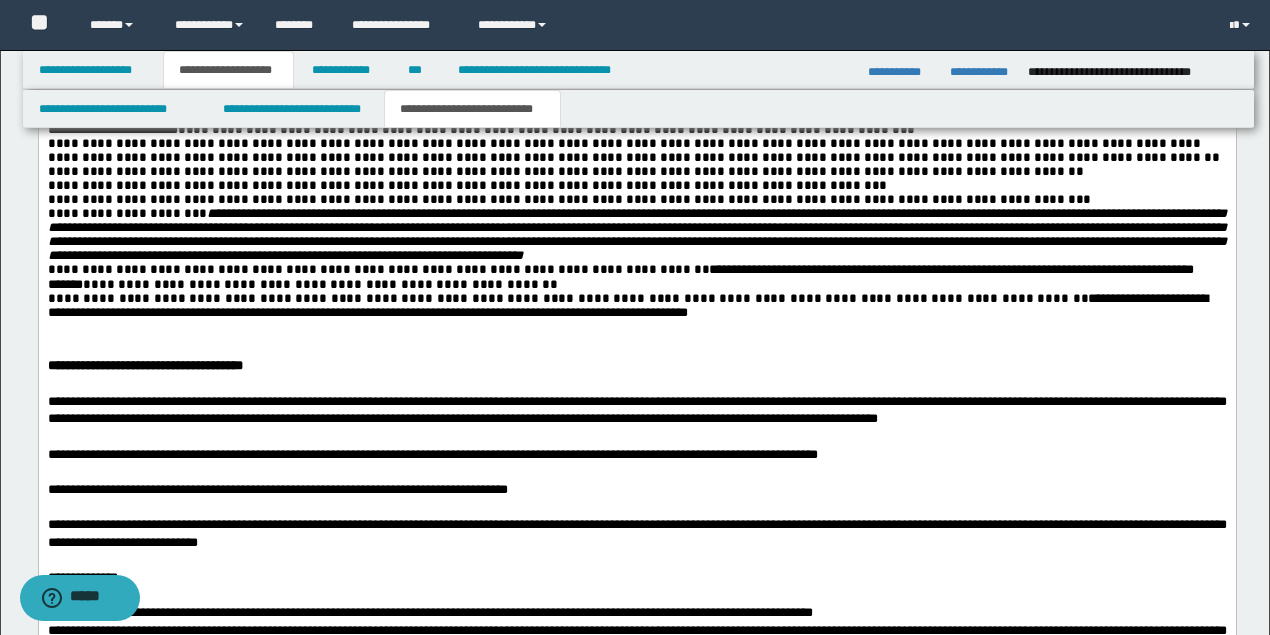 click on "**********" at bounding box center [636, 116] 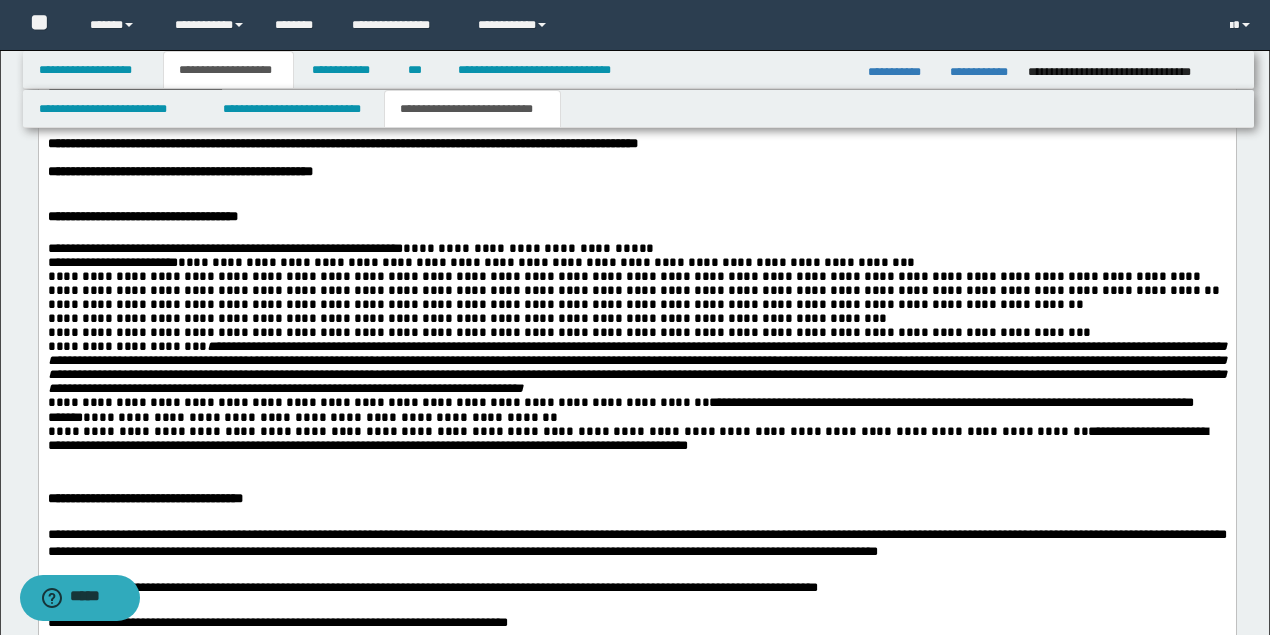 scroll, scrollTop: 2644, scrollLeft: 0, axis: vertical 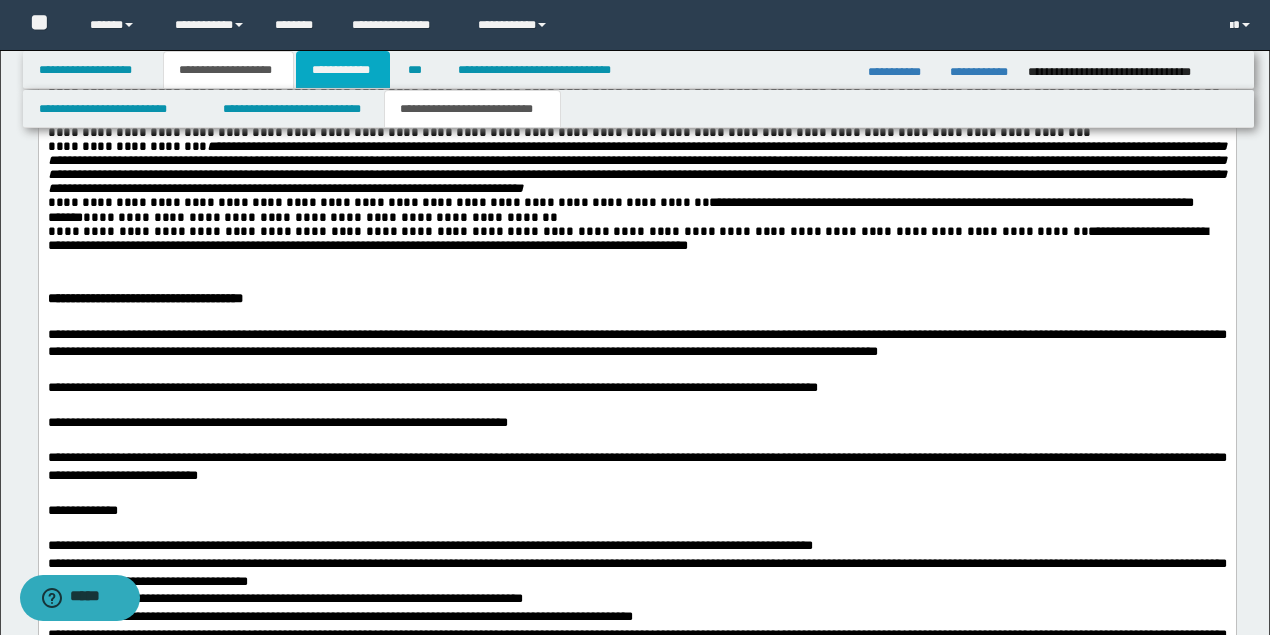 click on "**********" at bounding box center (343, 70) 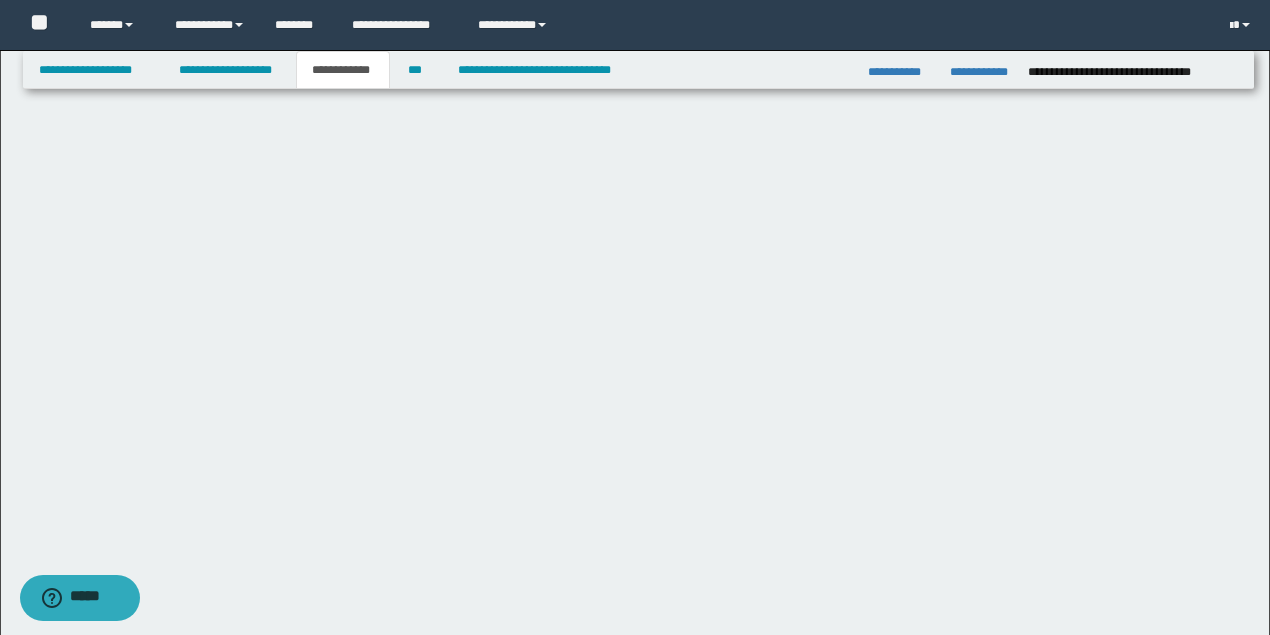 scroll, scrollTop: 866, scrollLeft: 0, axis: vertical 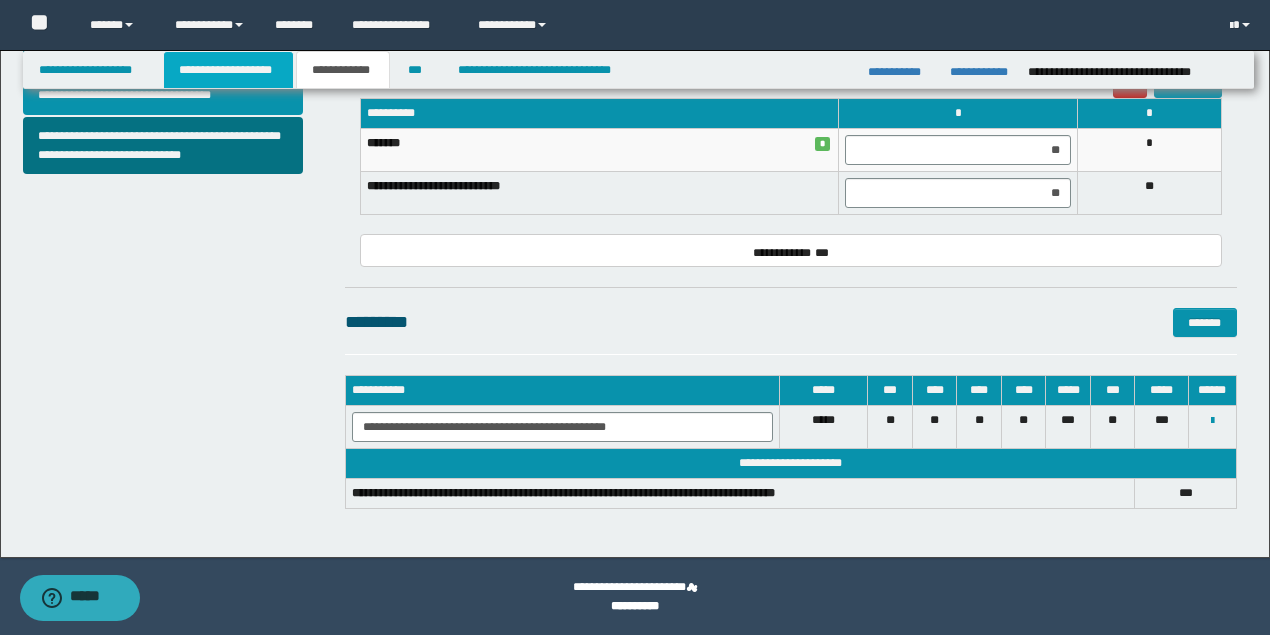 drag, startPoint x: 250, startPoint y: 78, endPoint x: 293, endPoint y: 431, distance: 355.60934 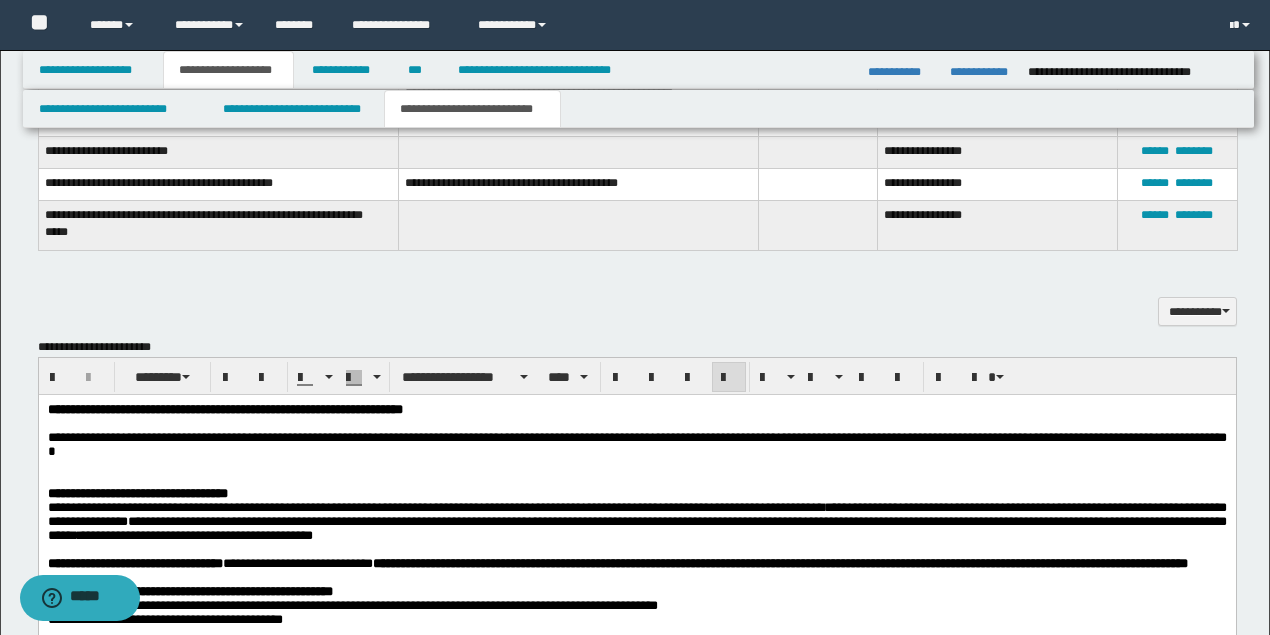 scroll, scrollTop: 1296, scrollLeft: 0, axis: vertical 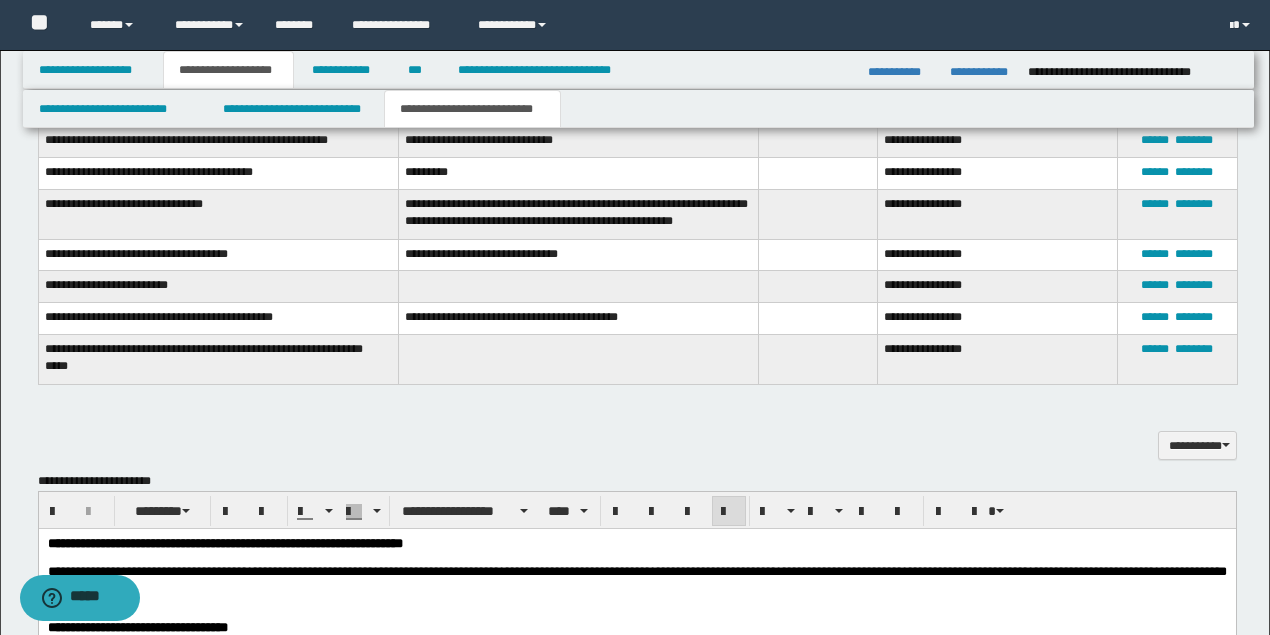 click on "******    ********" at bounding box center (1178, 255) 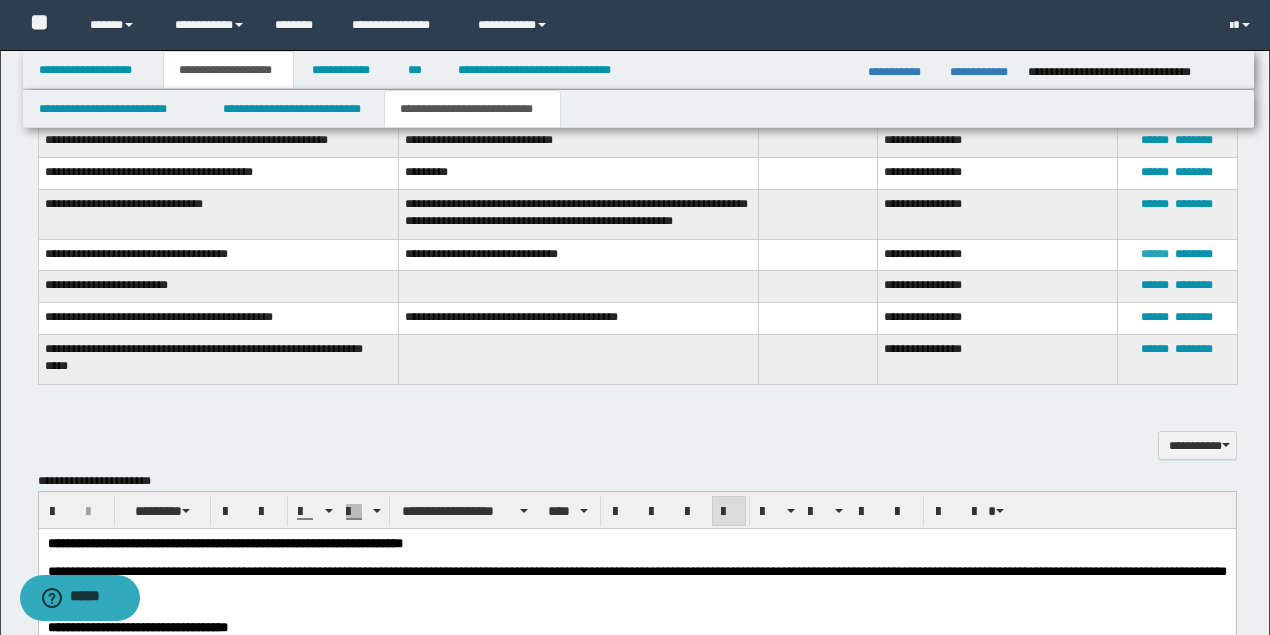 click on "******" at bounding box center (1155, 254) 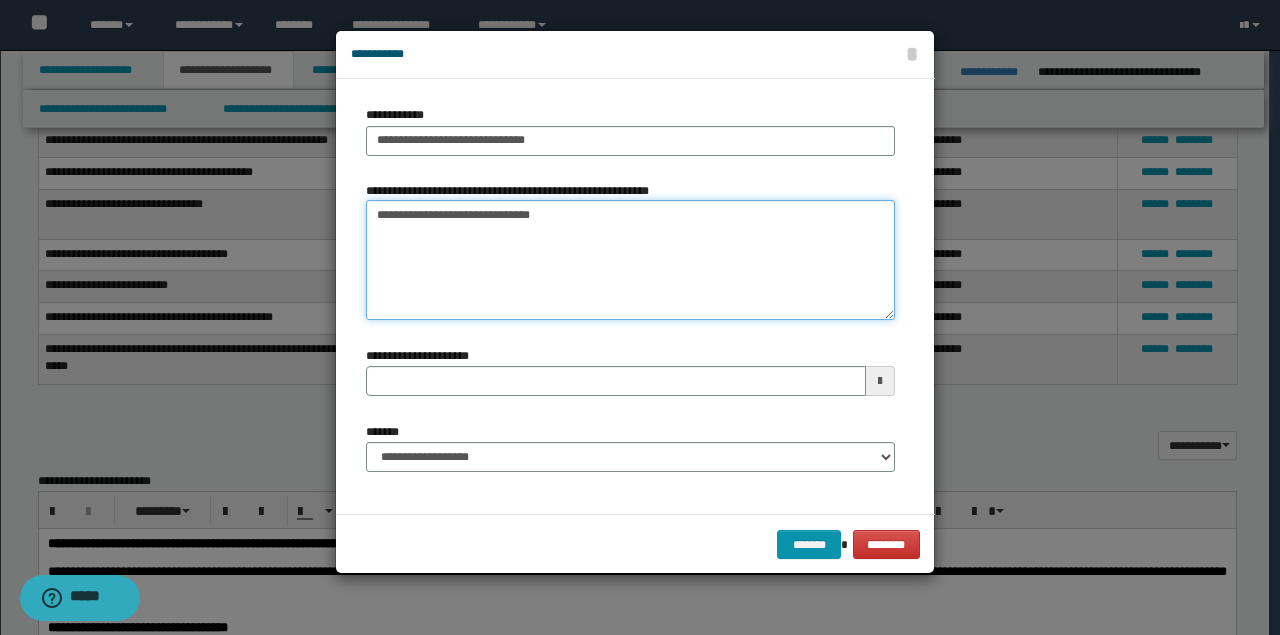 click on "**********" at bounding box center (630, 260) 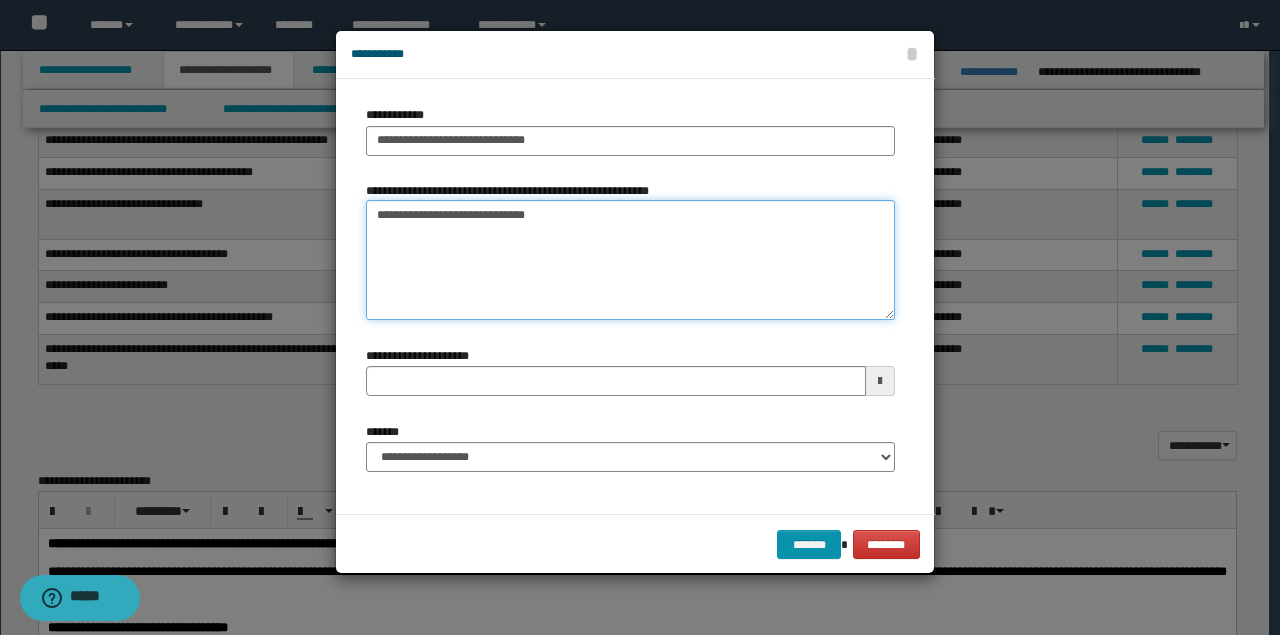 type on "**********" 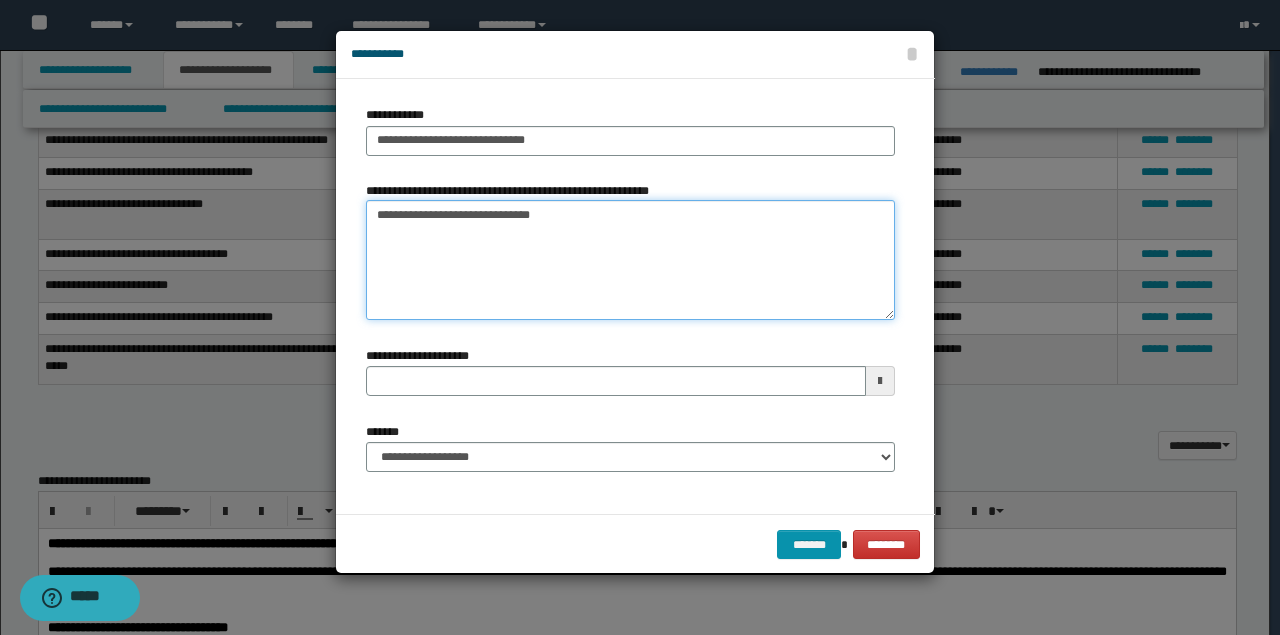 type 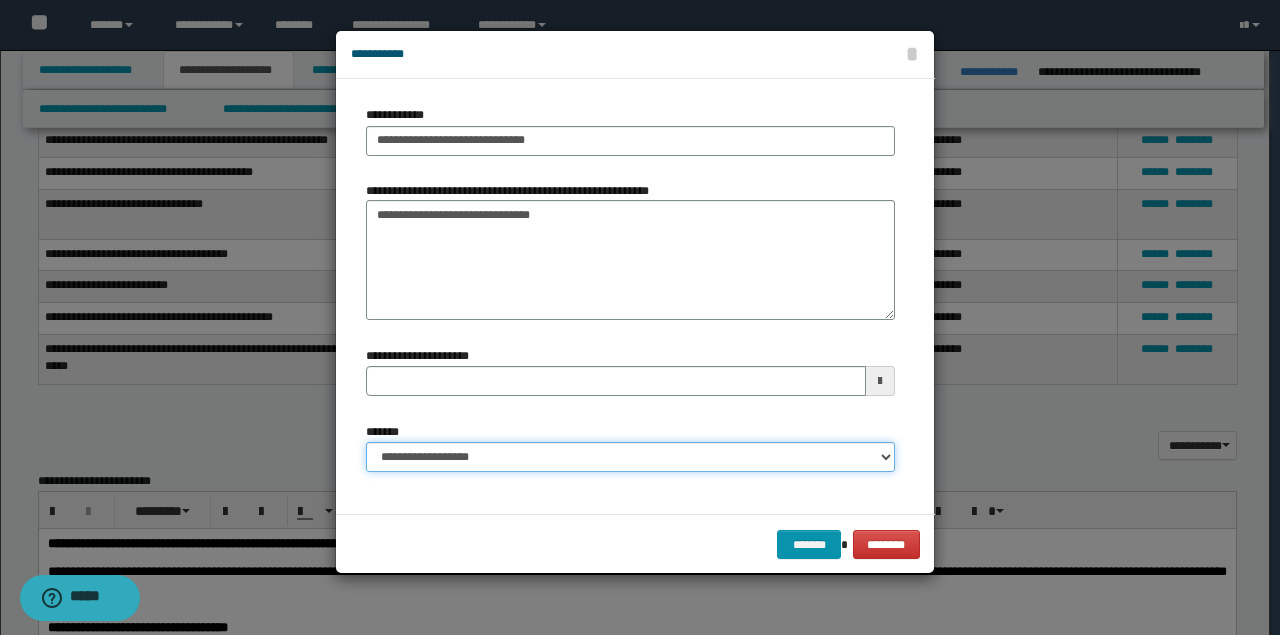 click on "**********" at bounding box center (630, 457) 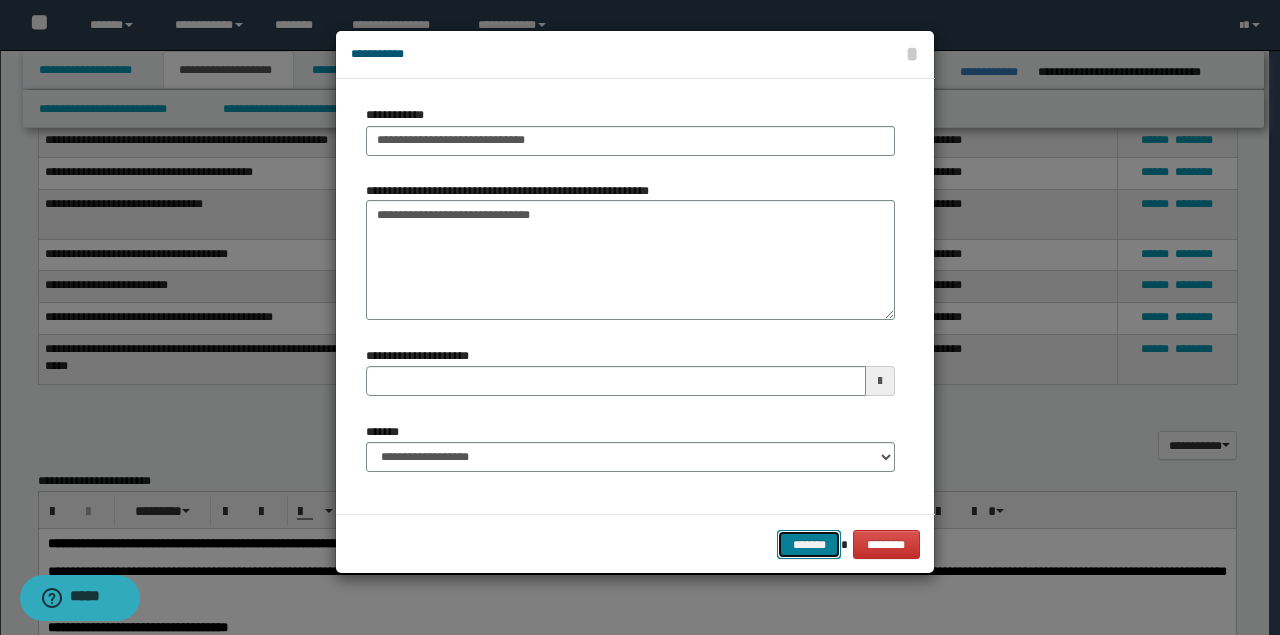 click on "*******" at bounding box center (809, 544) 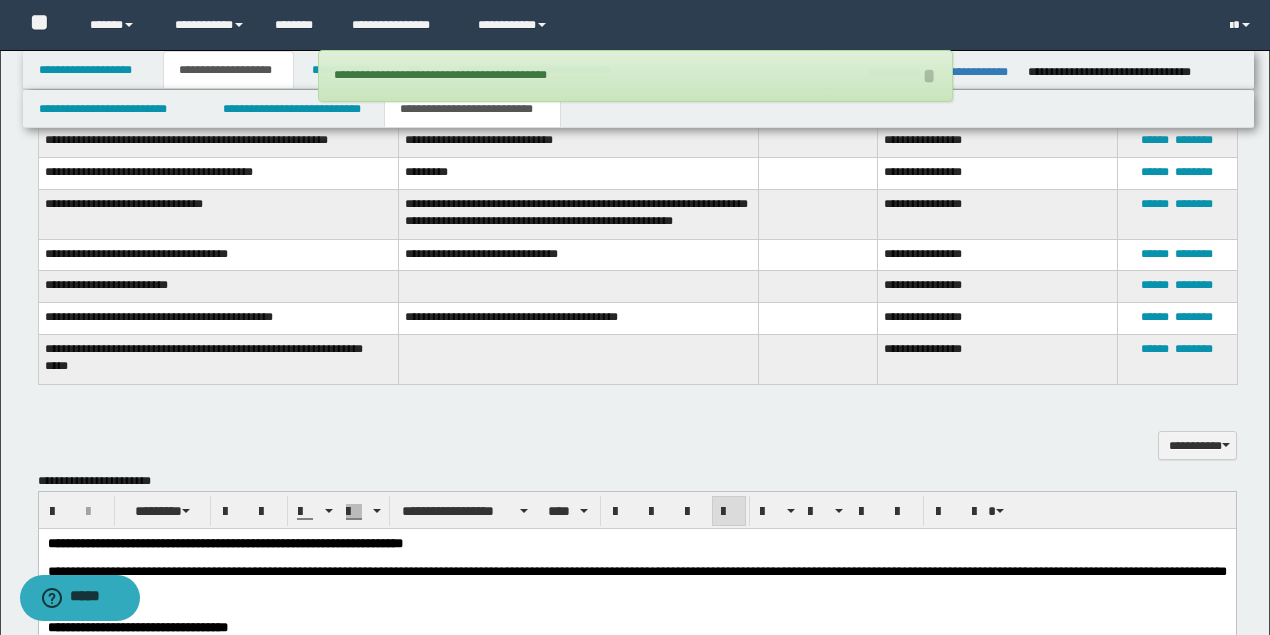 scroll, scrollTop: 1230, scrollLeft: 0, axis: vertical 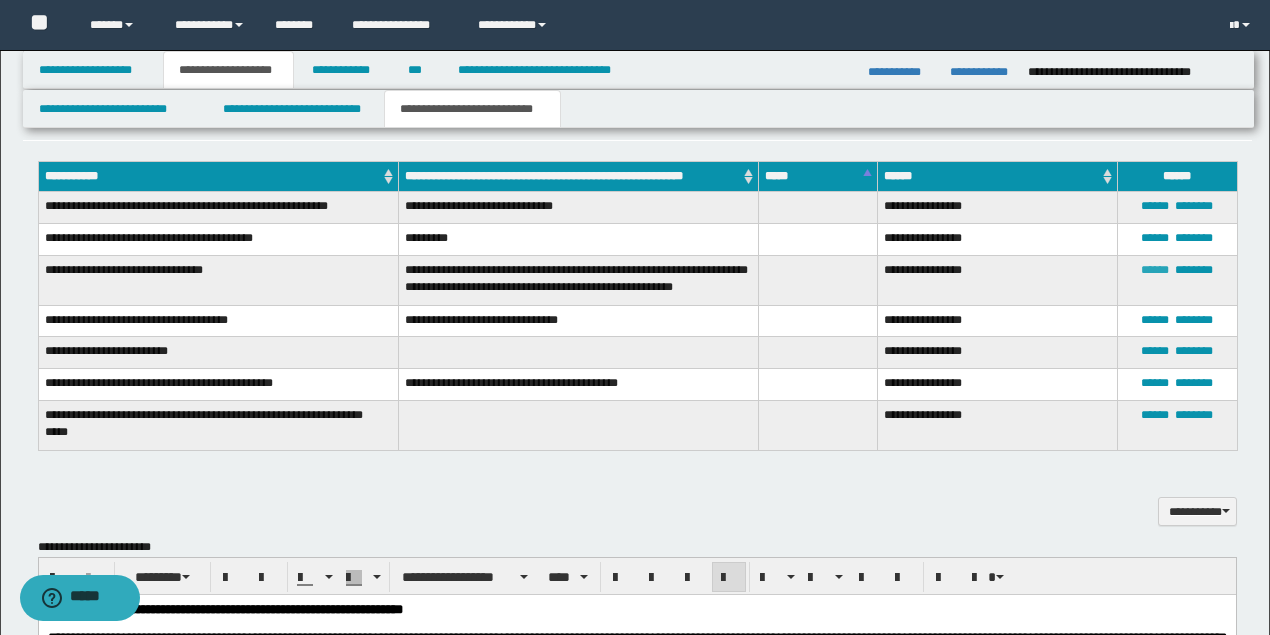 click on "******" at bounding box center [1155, 270] 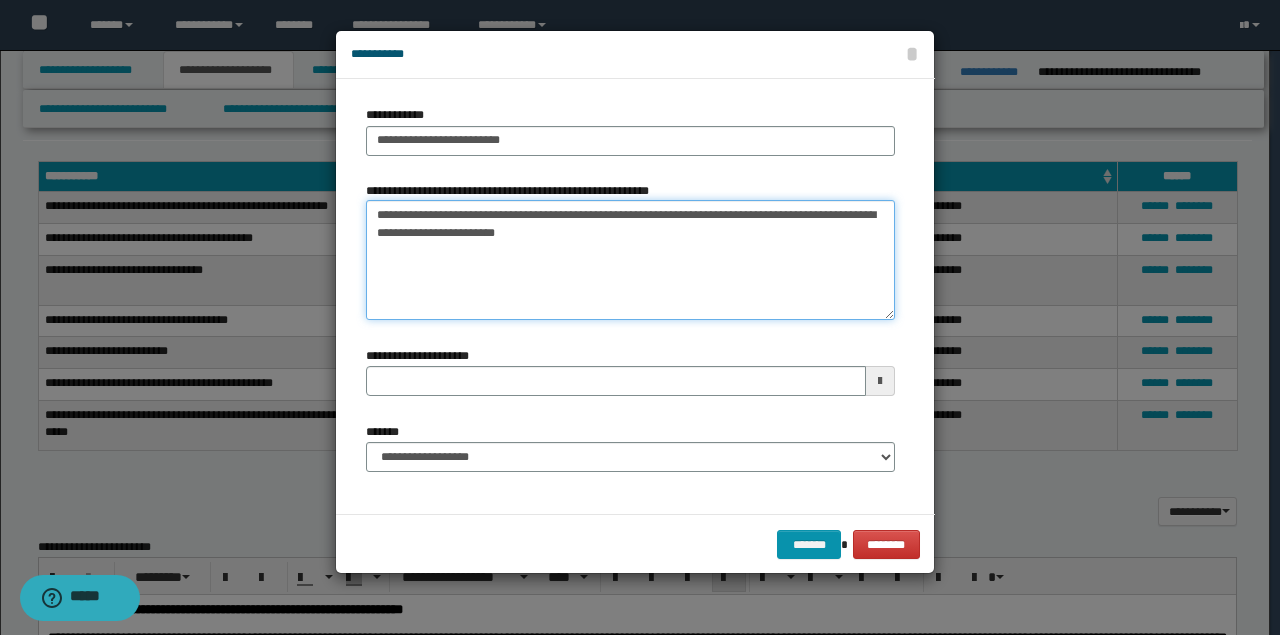click on "**********" at bounding box center [630, 260] 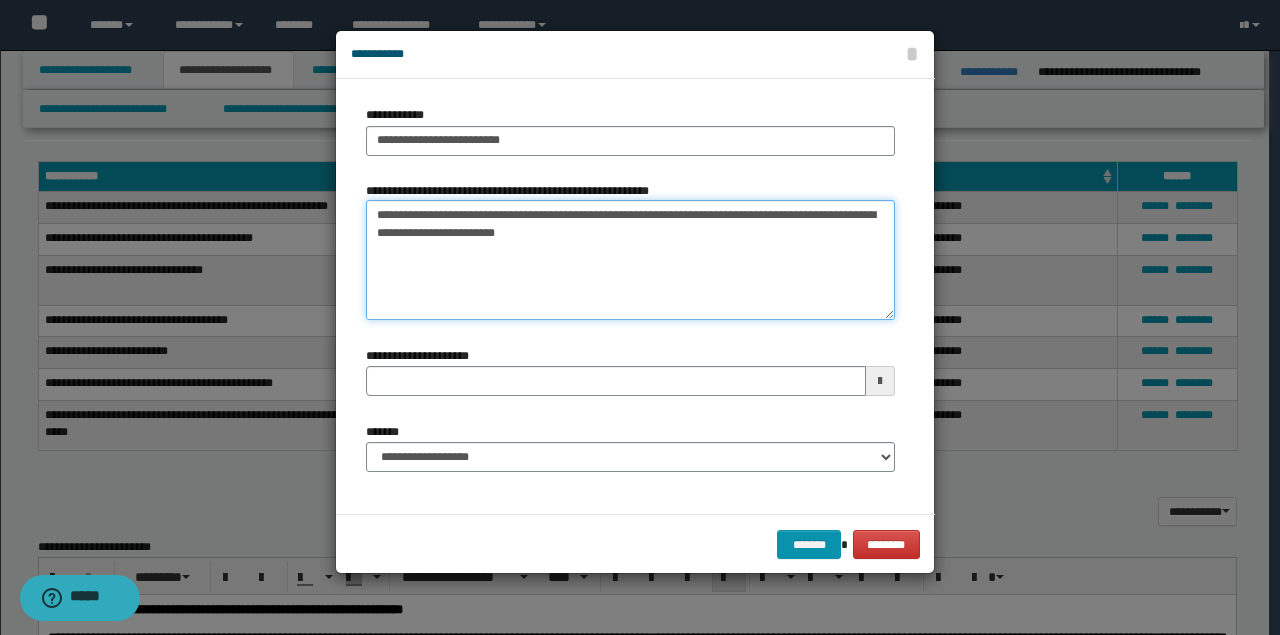 drag, startPoint x: 490, startPoint y: 226, endPoint x: 627, endPoint y: 230, distance: 137.05838 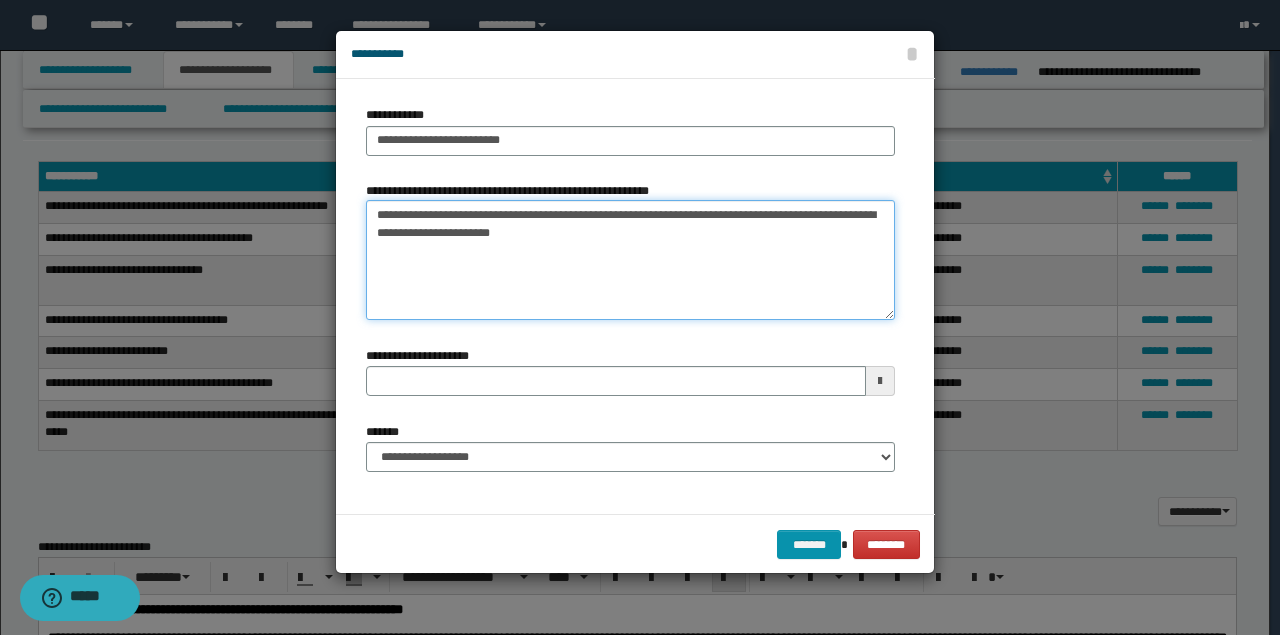 type on "**********" 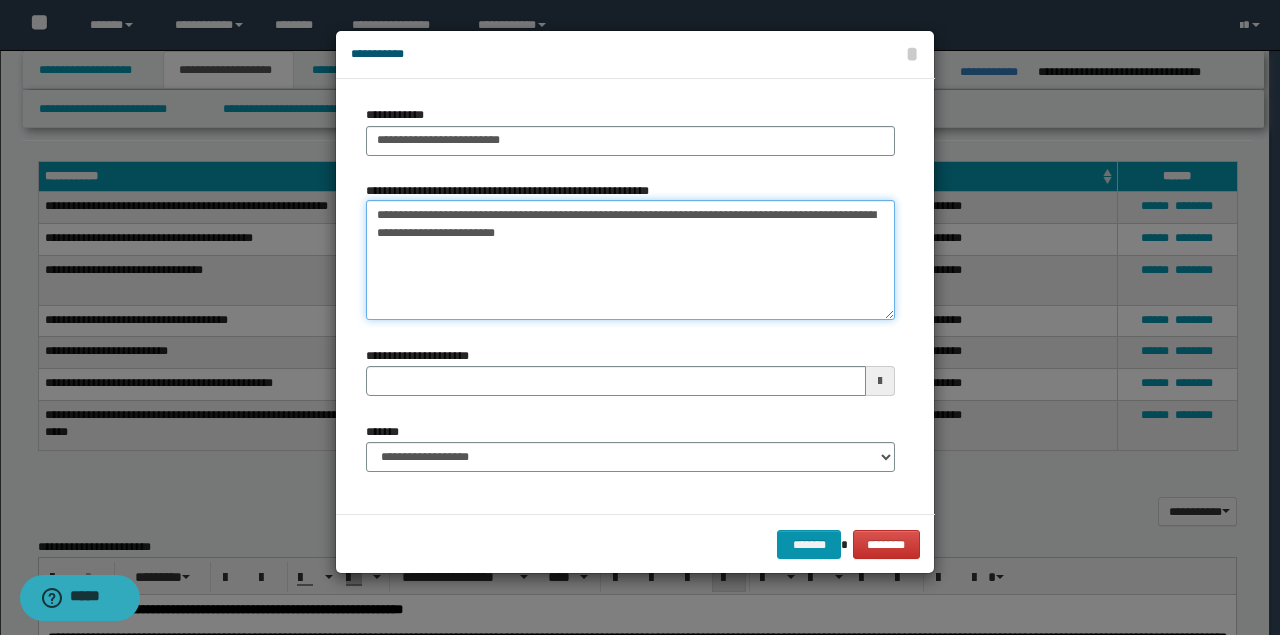type 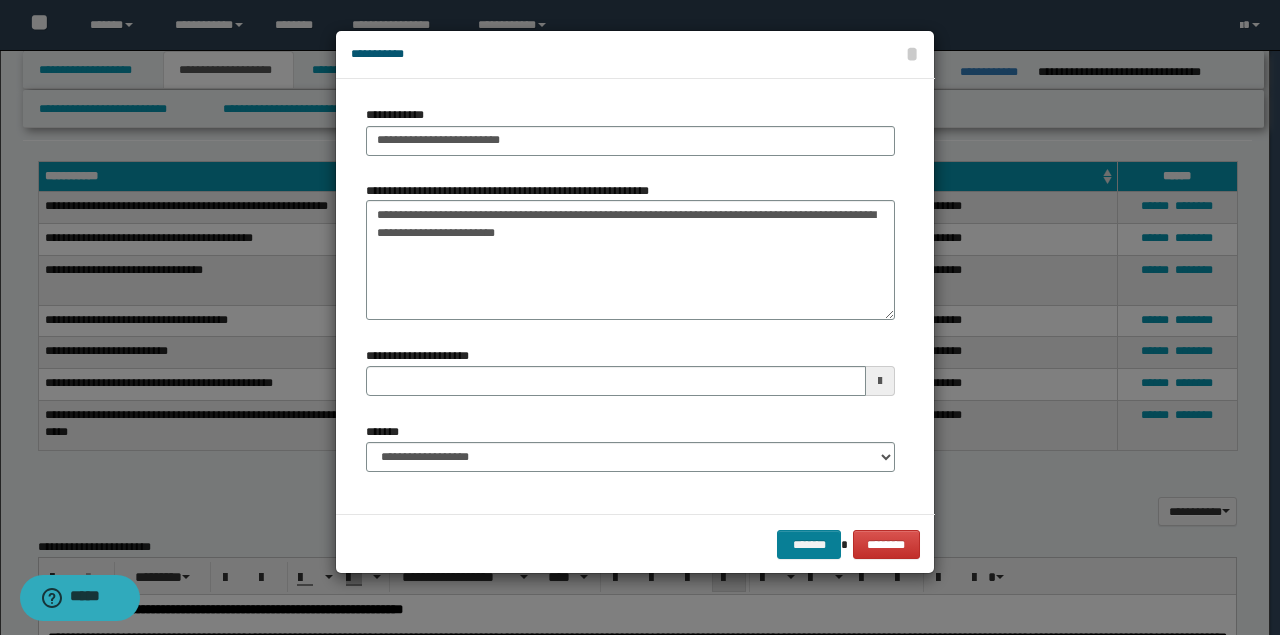drag, startPoint x: 824, startPoint y: 562, endPoint x: 800, endPoint y: 550, distance: 26.832815 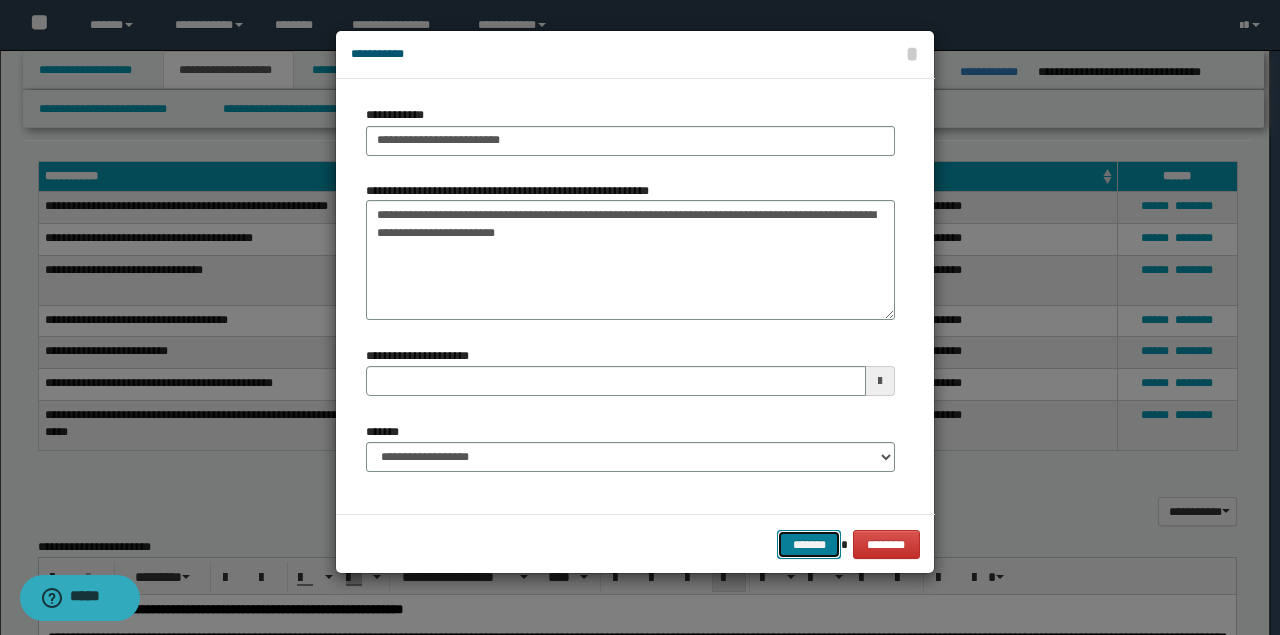 click on "*******" at bounding box center [809, 544] 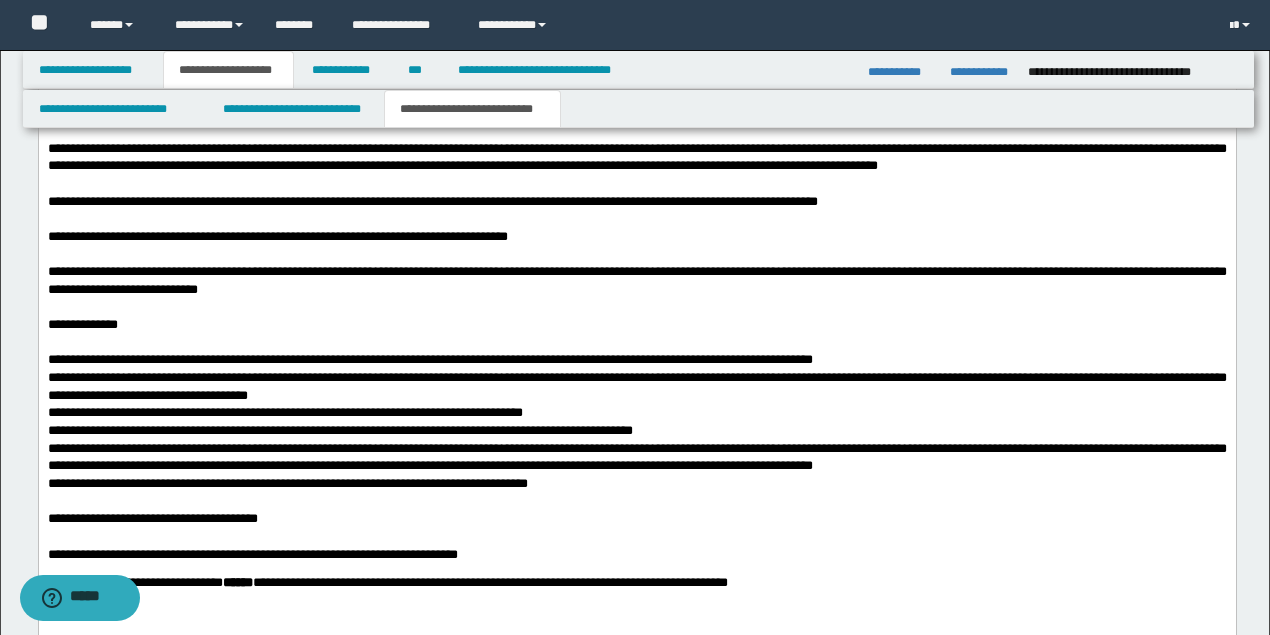 scroll, scrollTop: 2963, scrollLeft: 0, axis: vertical 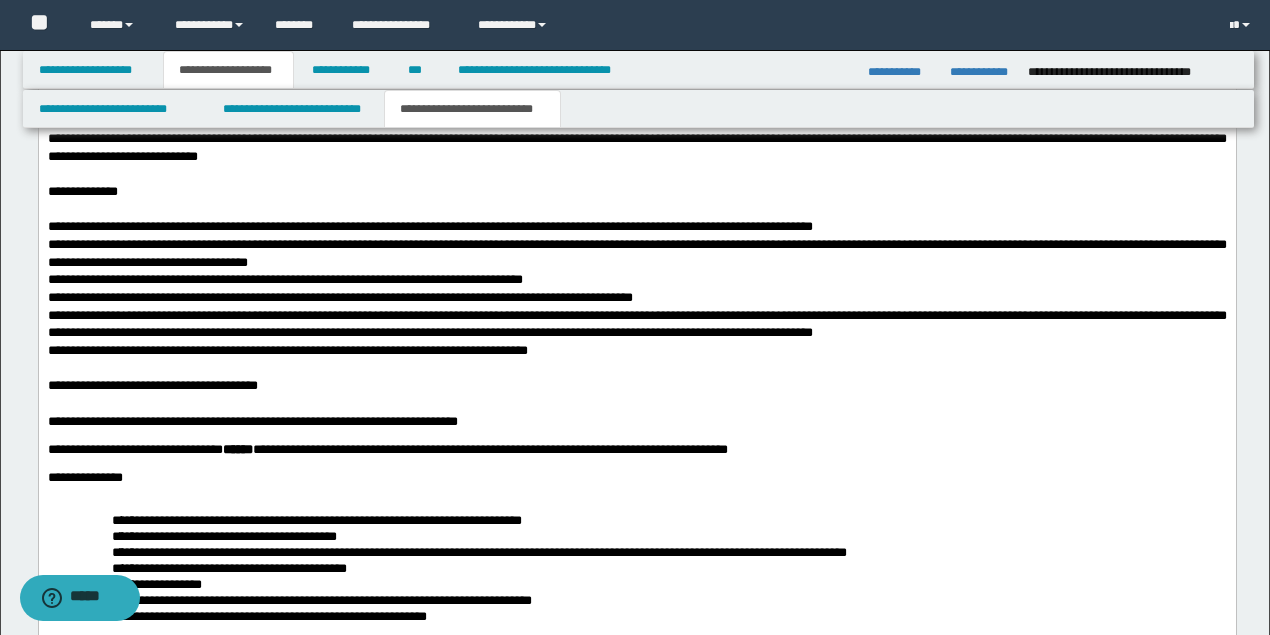 click on "**********" at bounding box center (82, 191) 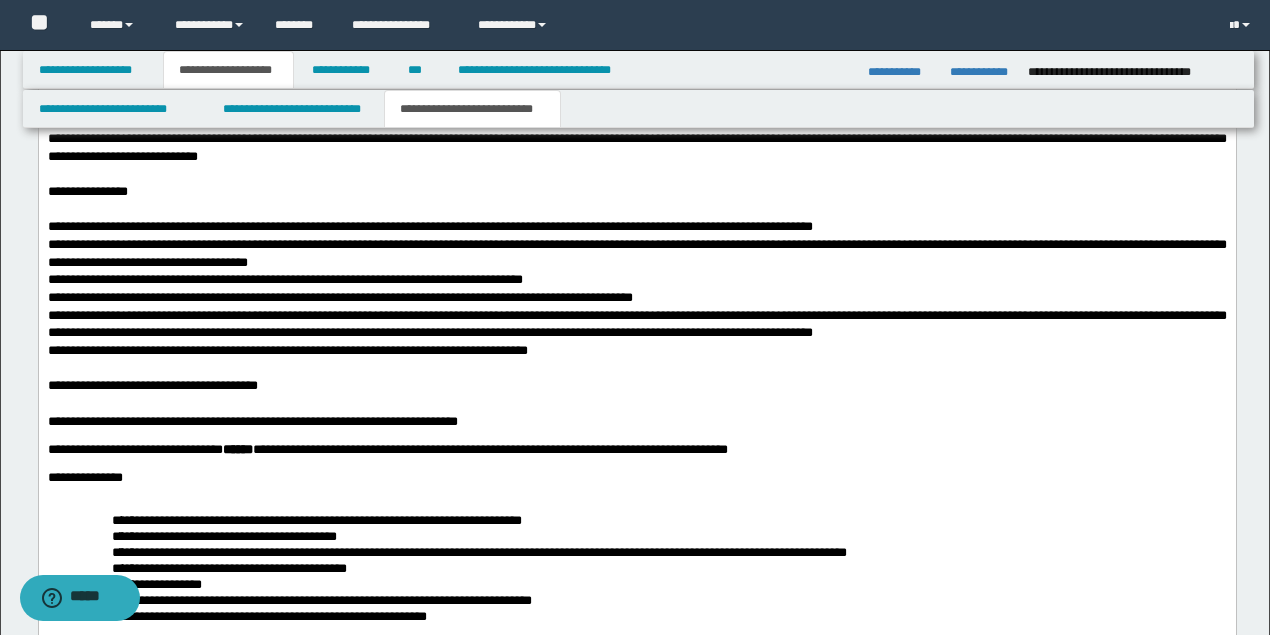 scroll, scrollTop: 3030, scrollLeft: 0, axis: vertical 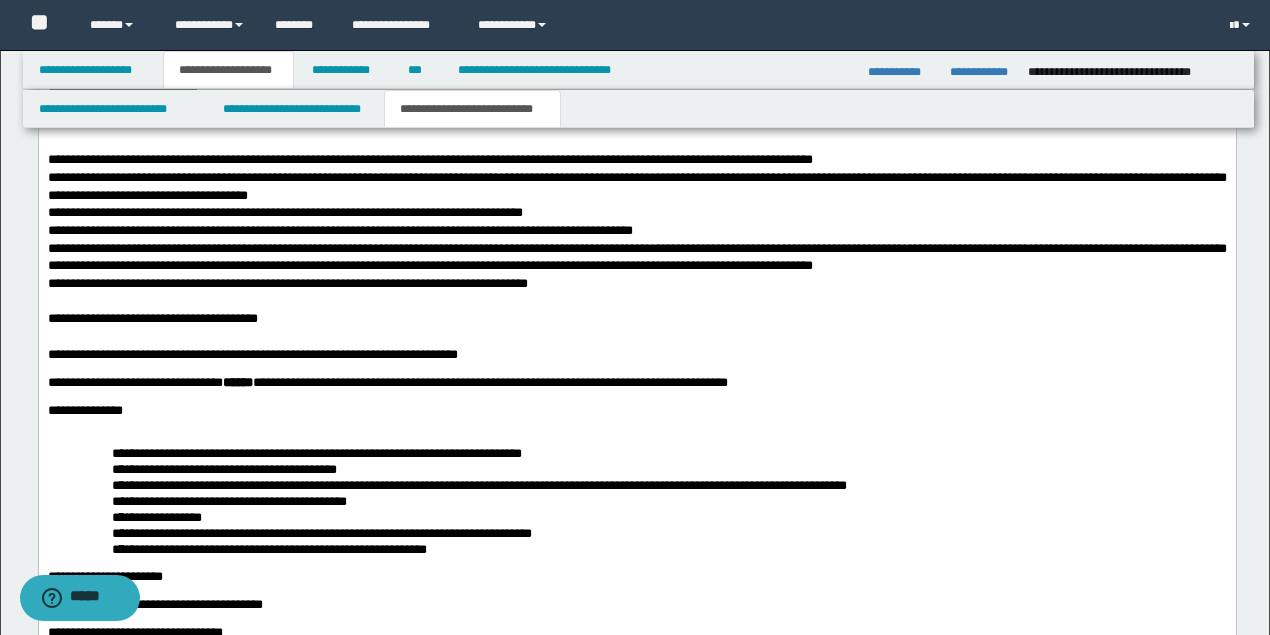 click on "**********" at bounding box center (636, 80) 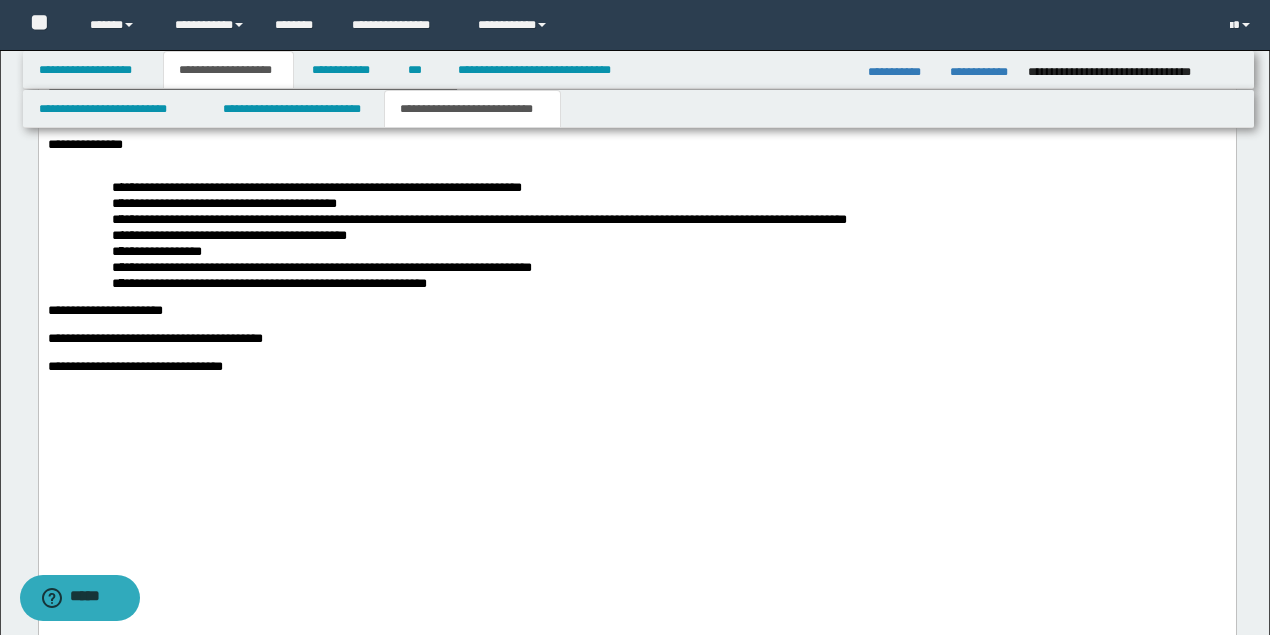 scroll, scrollTop: 3430, scrollLeft: 0, axis: vertical 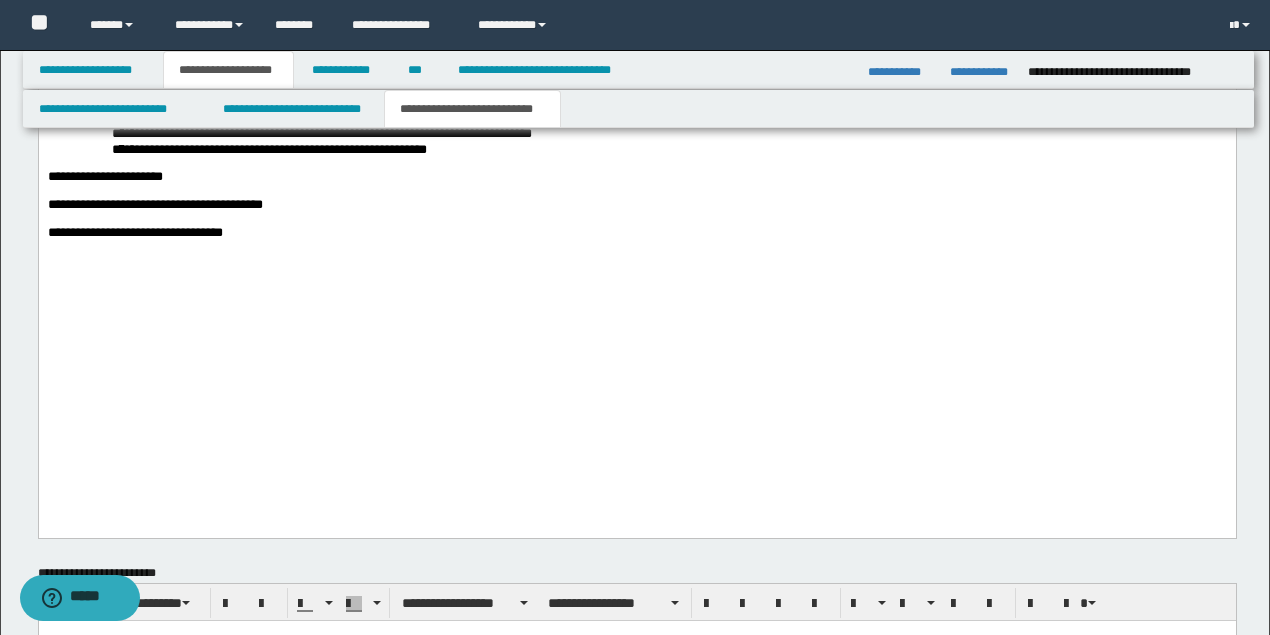 drag, startPoint x: 302, startPoint y: 453, endPoint x: 291, endPoint y: 440, distance: 17.029387 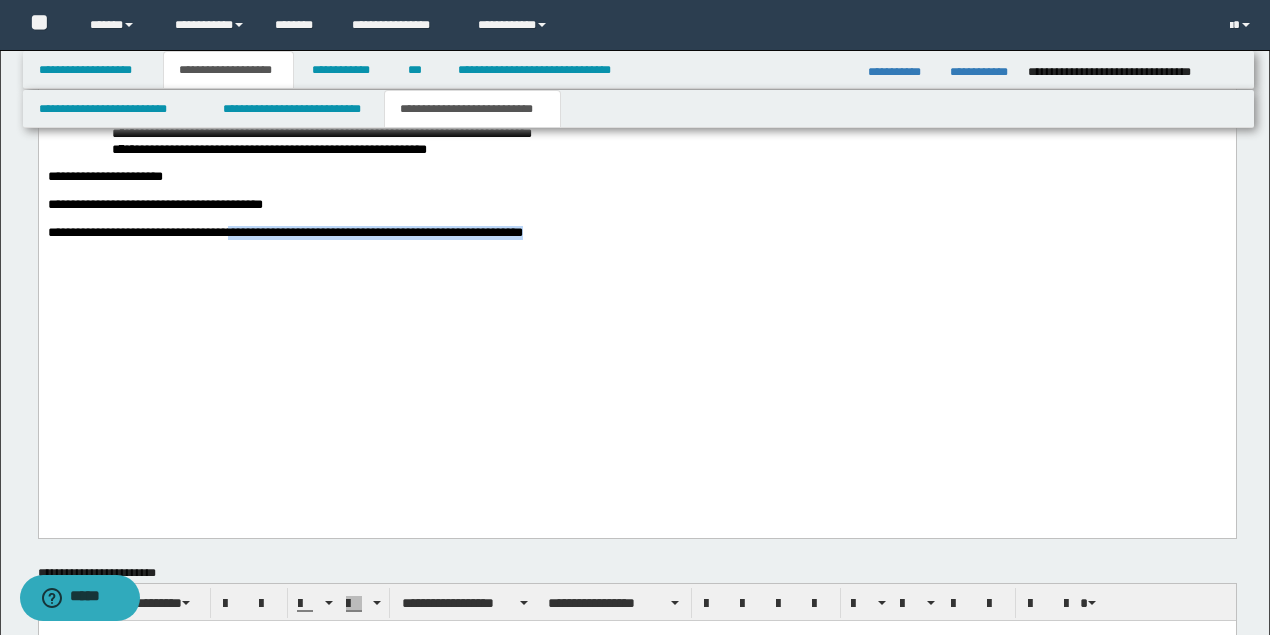 drag, startPoint x: 524, startPoint y: 425, endPoint x: 247, endPoint y: 418, distance: 277.08844 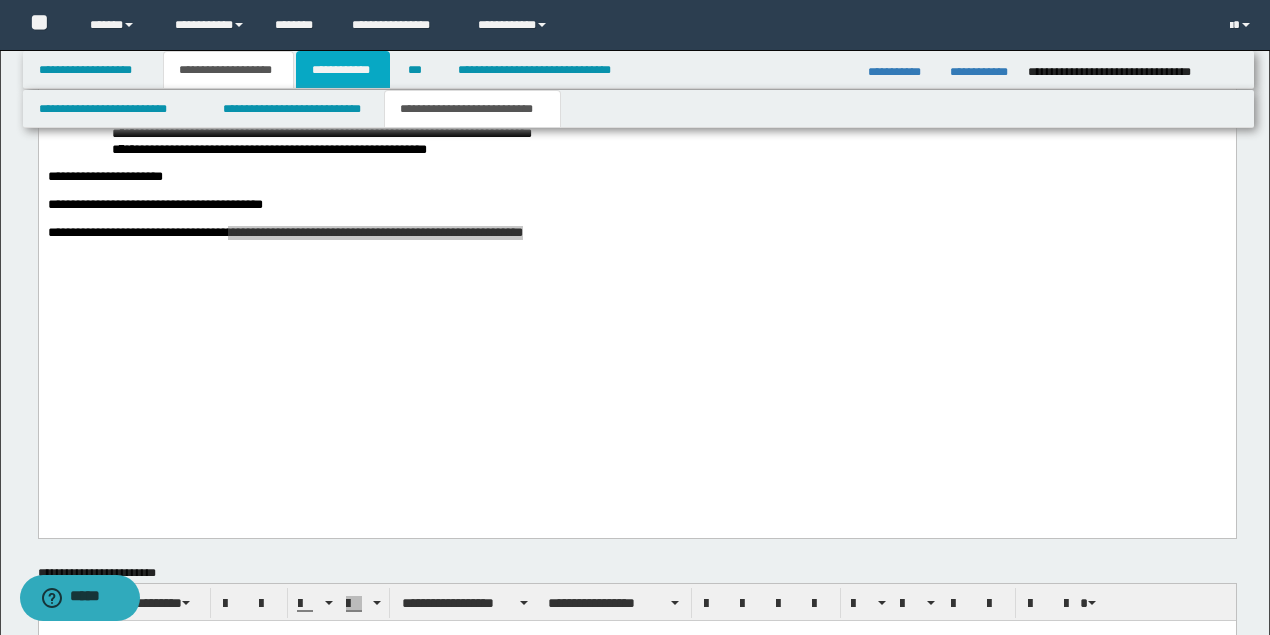 drag, startPoint x: 364, startPoint y: 68, endPoint x: 465, endPoint y: 98, distance: 105.36128 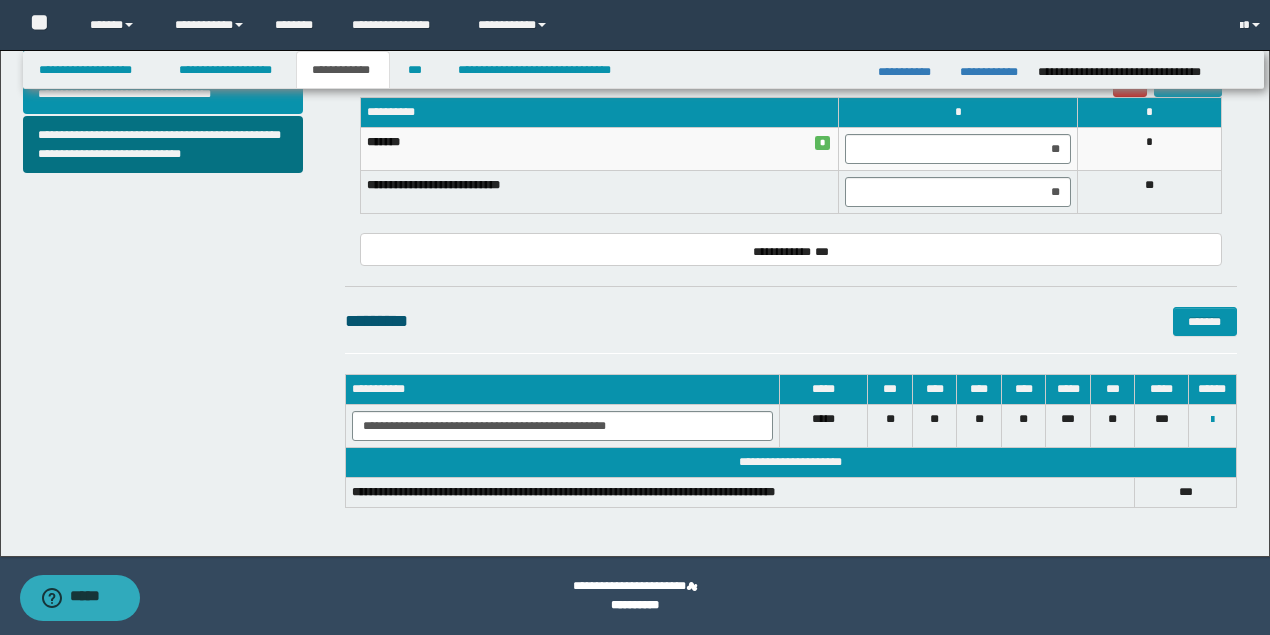 scroll, scrollTop: 866, scrollLeft: 0, axis: vertical 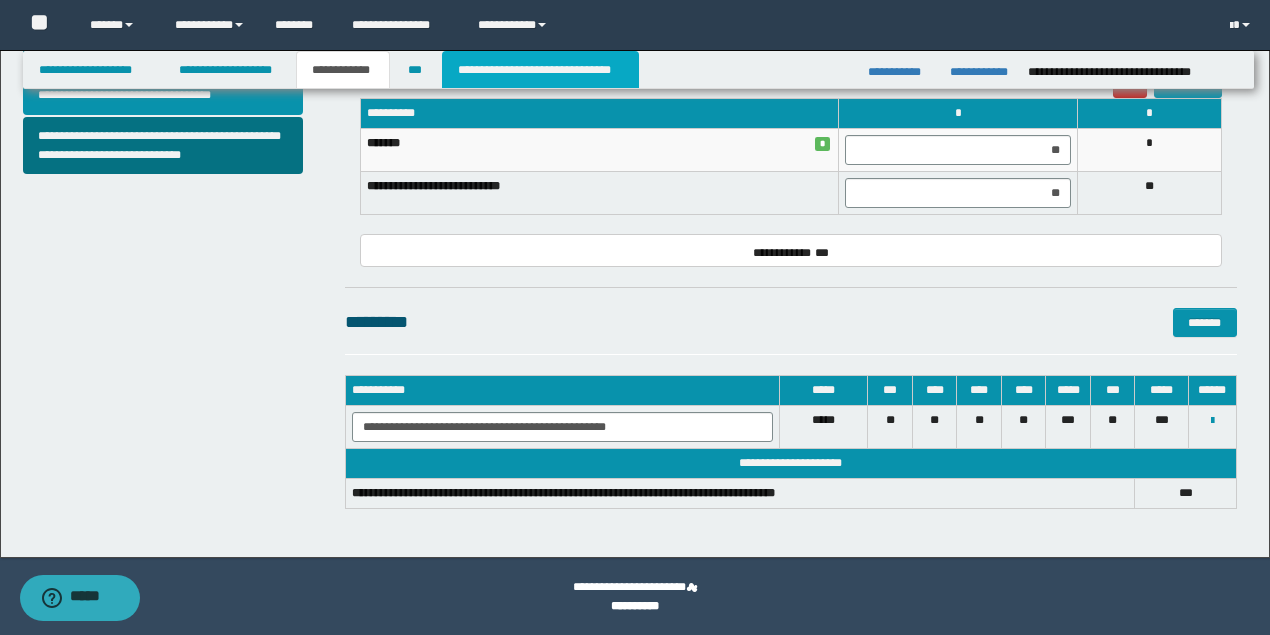 drag, startPoint x: 516, startPoint y: 78, endPoint x: 561, endPoint y: 174, distance: 106.02358 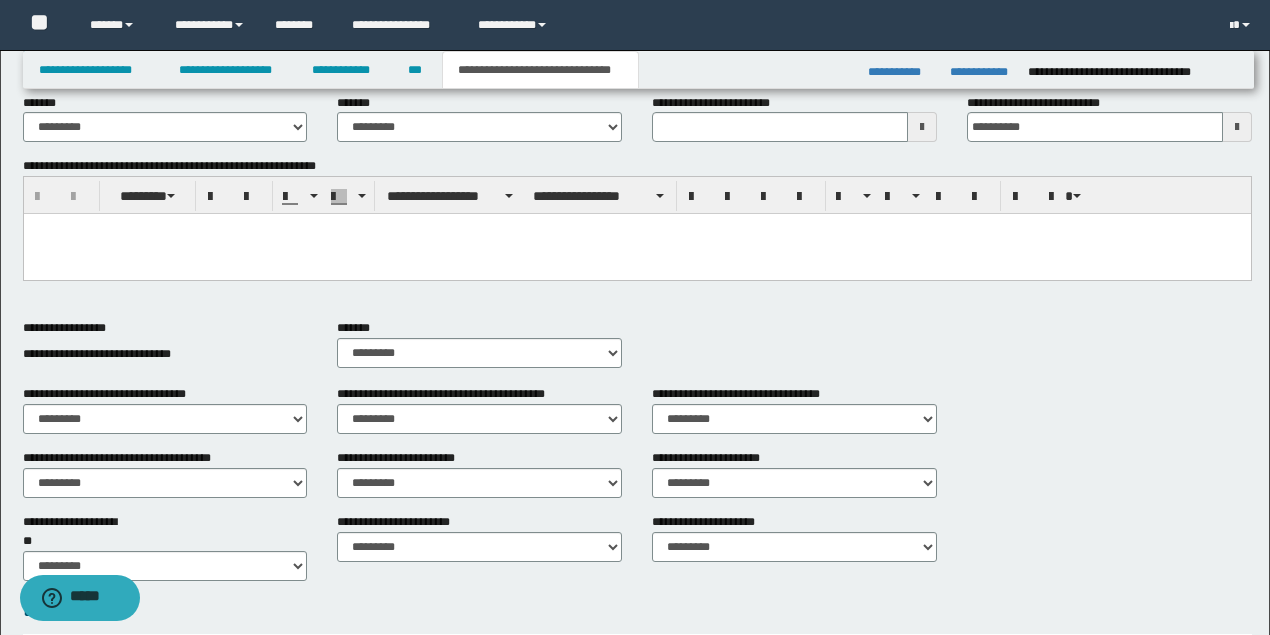 scroll, scrollTop: 384, scrollLeft: 0, axis: vertical 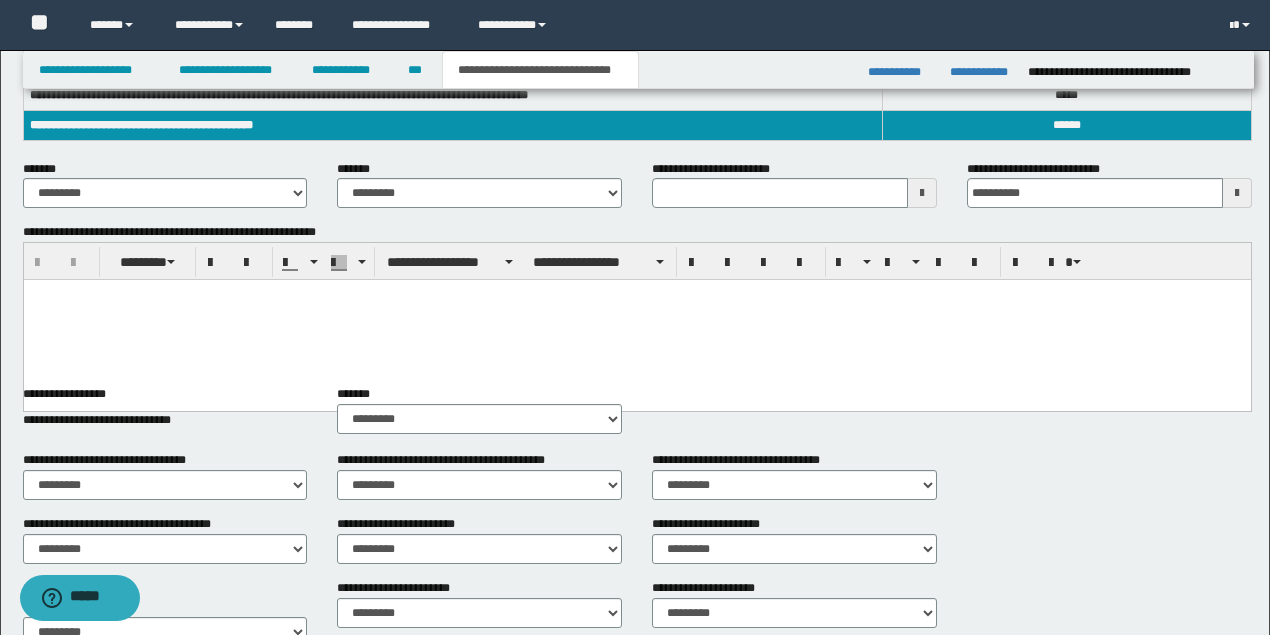 click at bounding box center (636, 320) 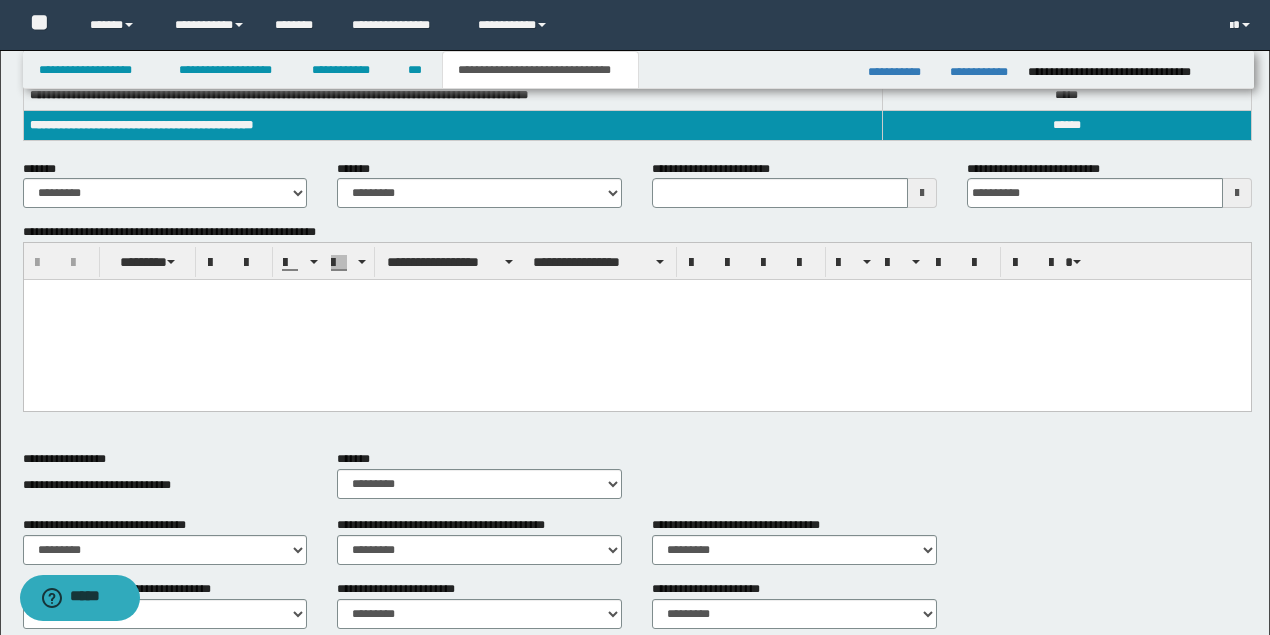 paste 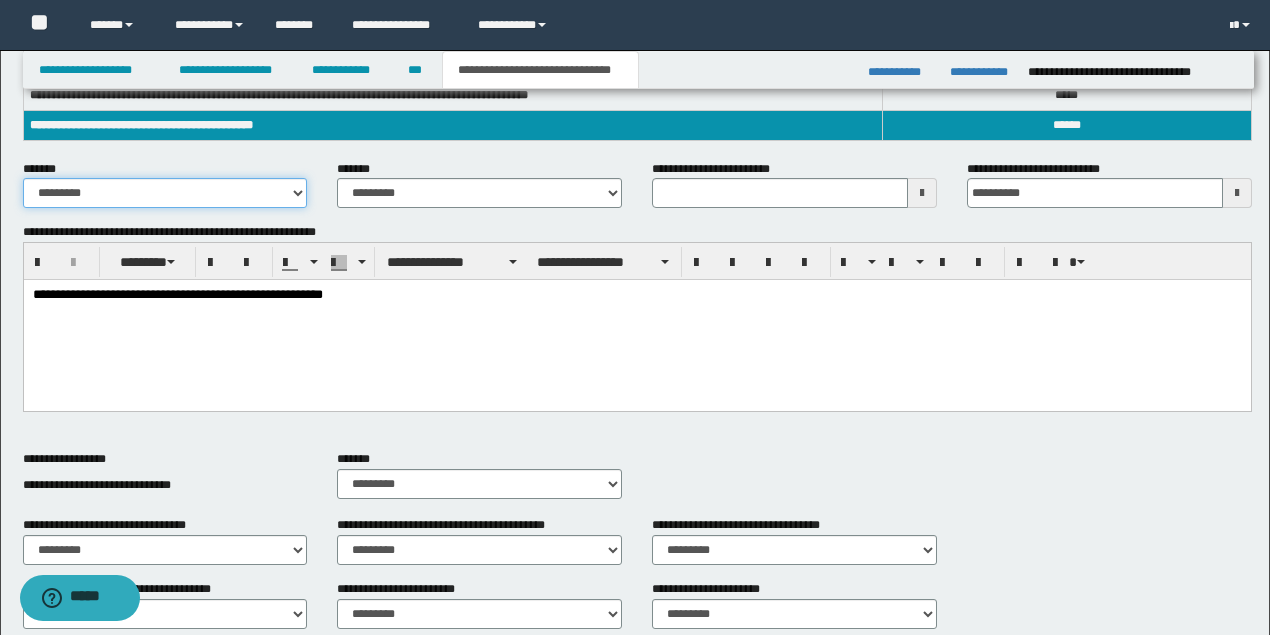 click on "**********" at bounding box center [165, 193] 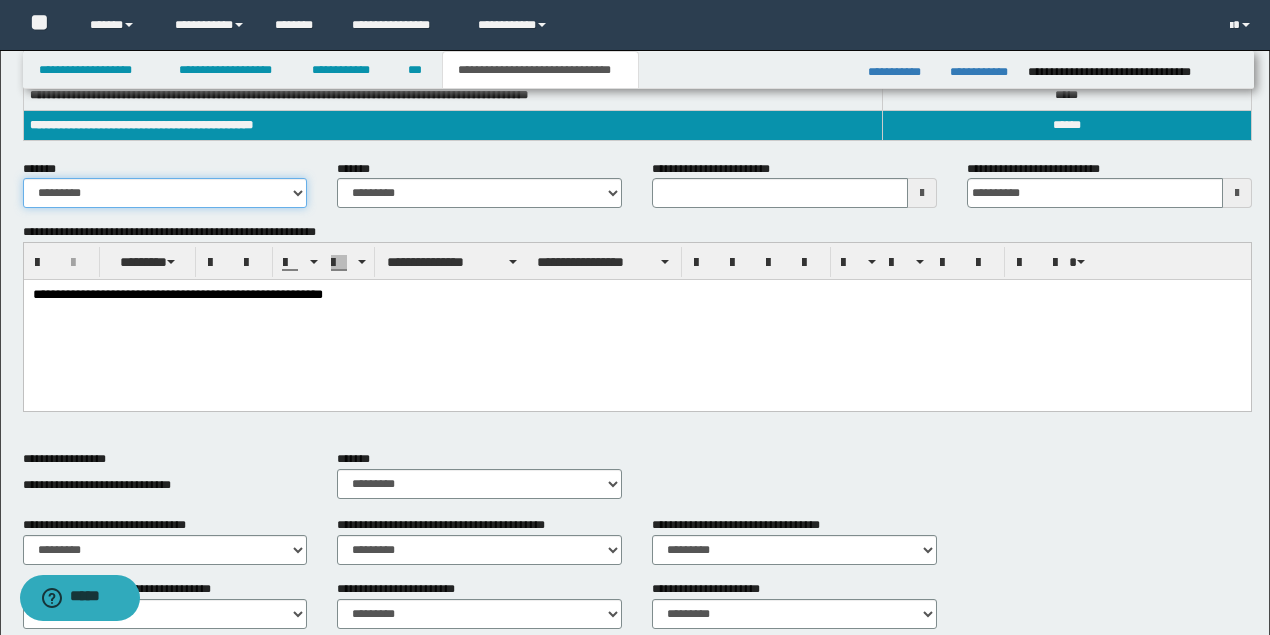 click on "**********" at bounding box center (165, 193) 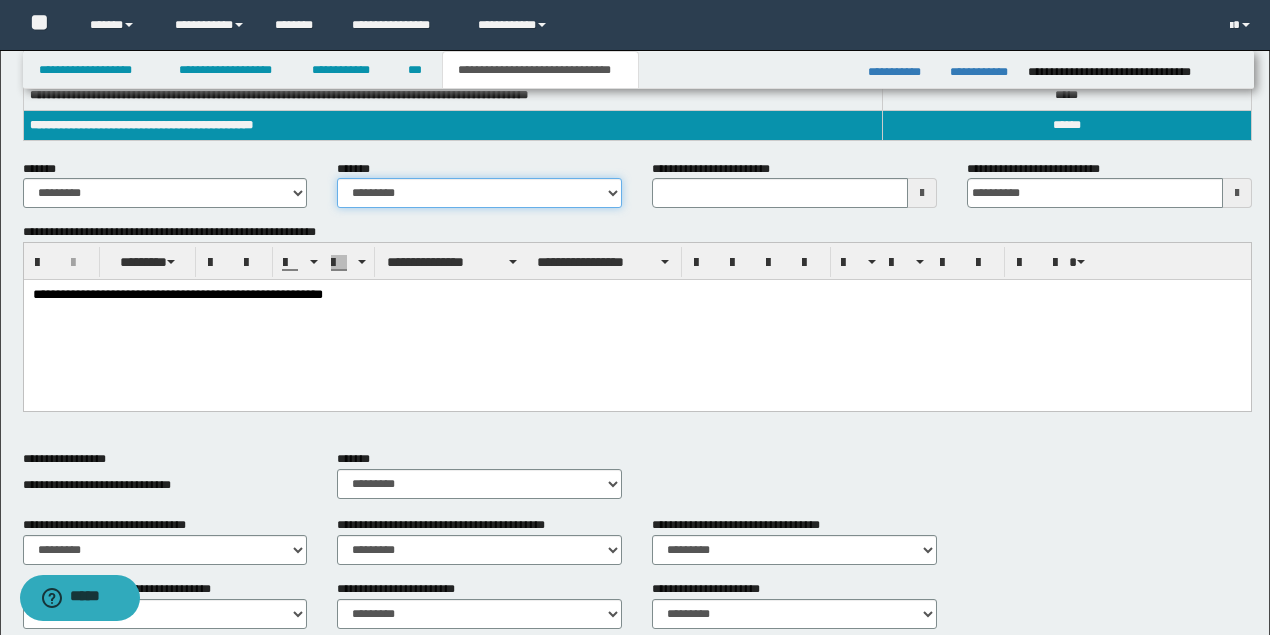 click on "**********" at bounding box center (479, 193) 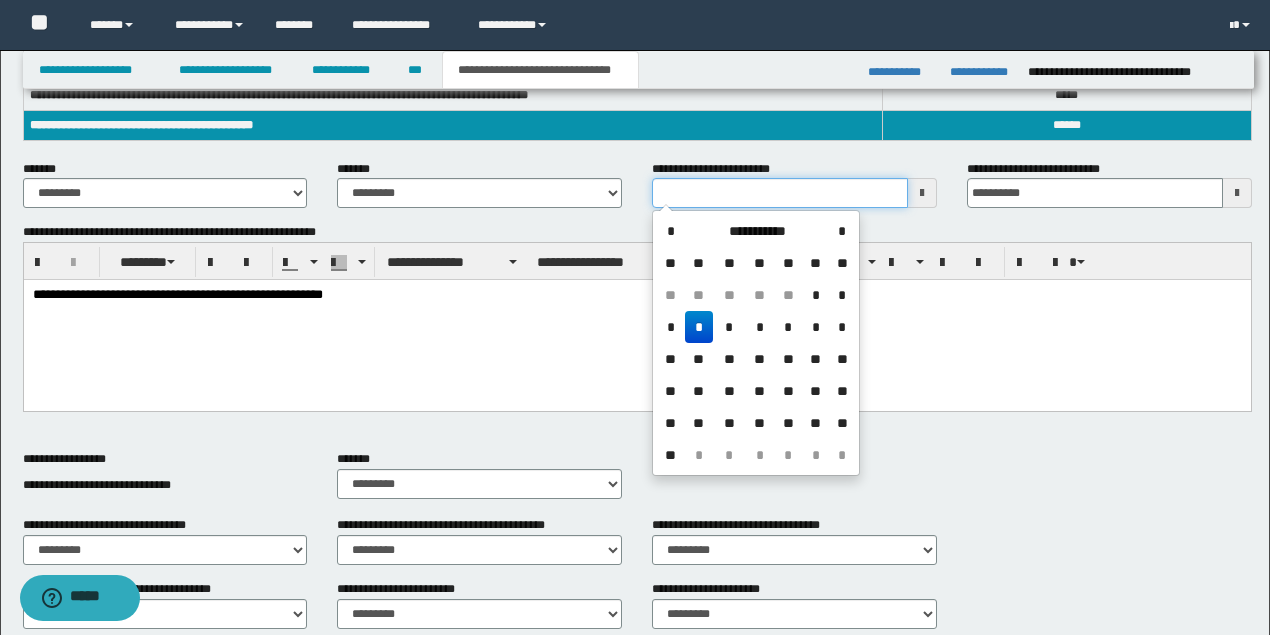 click on "**********" at bounding box center (780, 193) 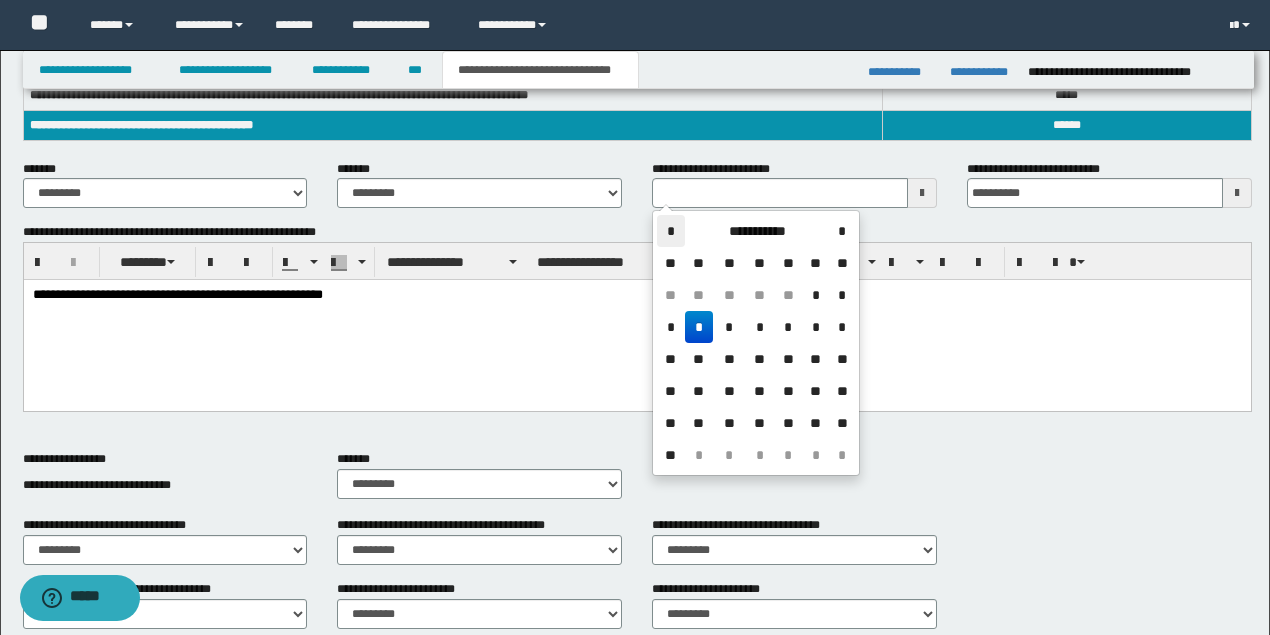 click on "*" at bounding box center [671, 231] 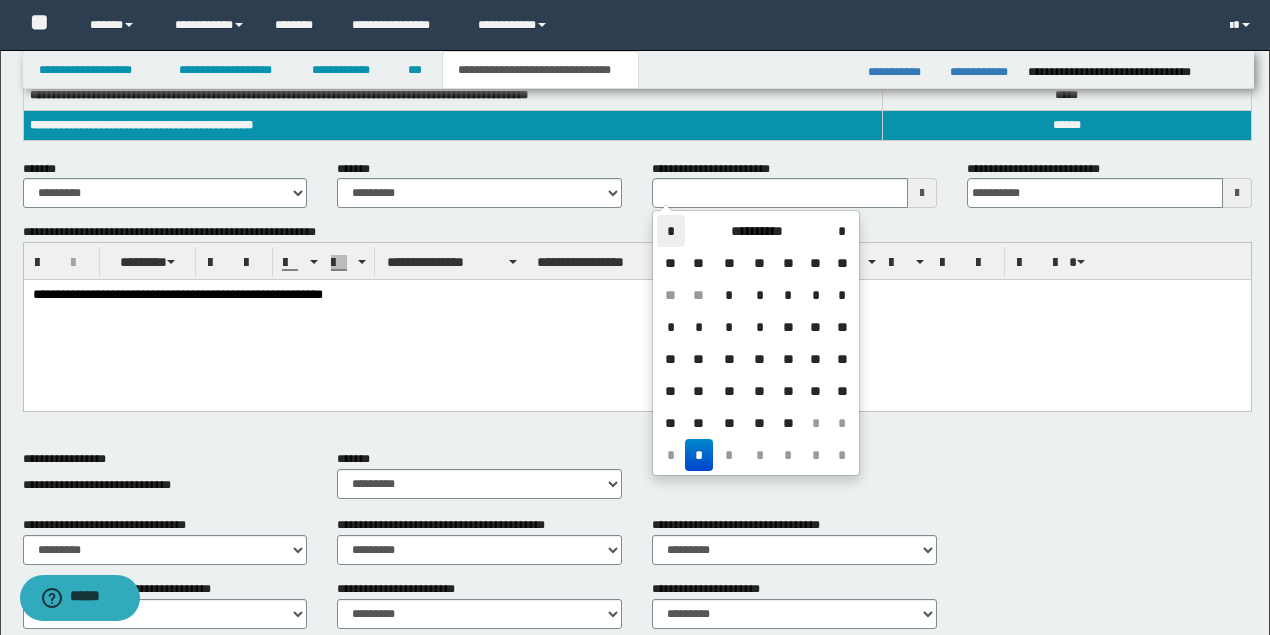click on "*" at bounding box center [671, 231] 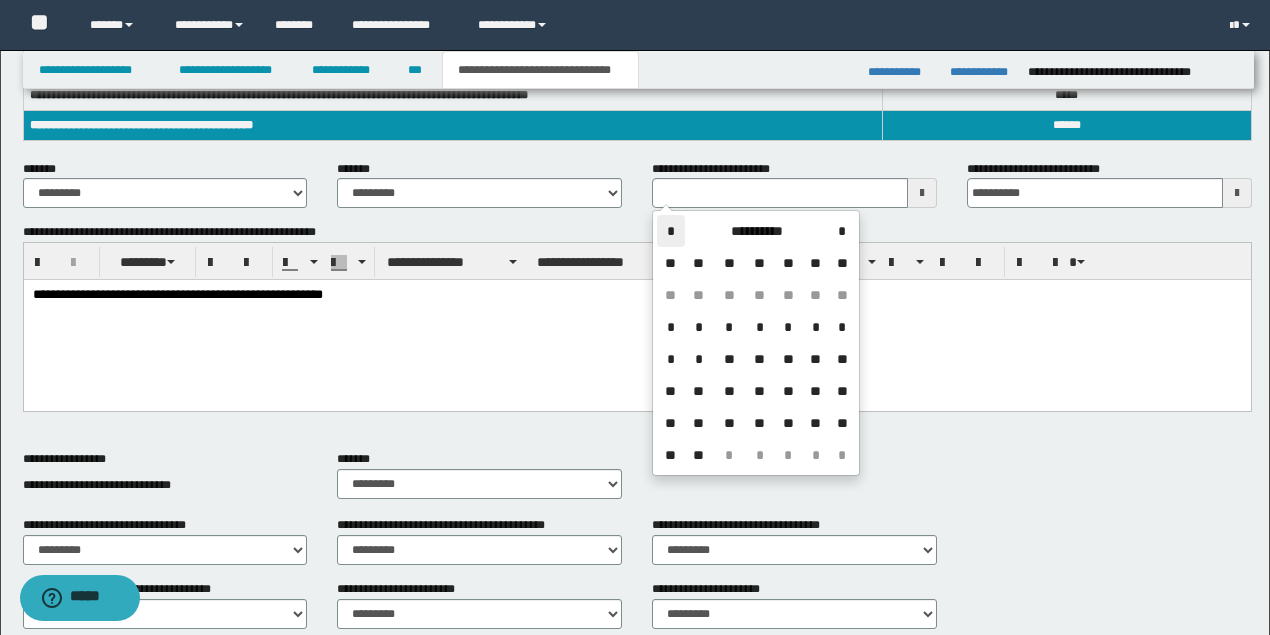 click on "*" at bounding box center [671, 231] 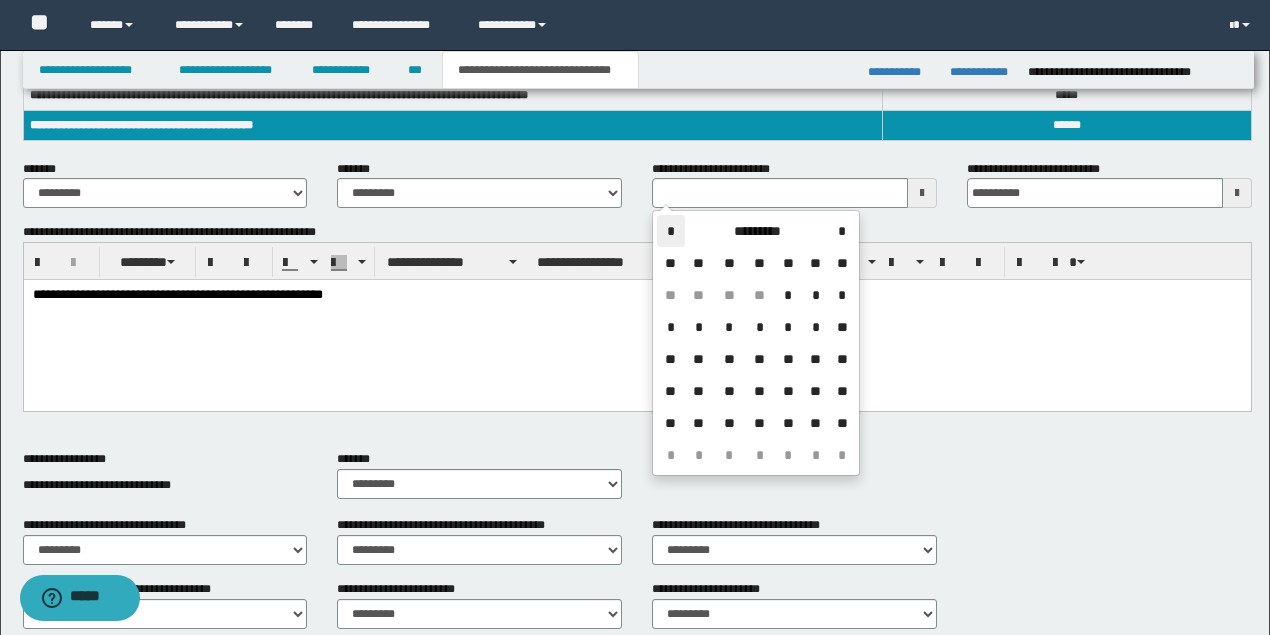 click on "*" at bounding box center [671, 231] 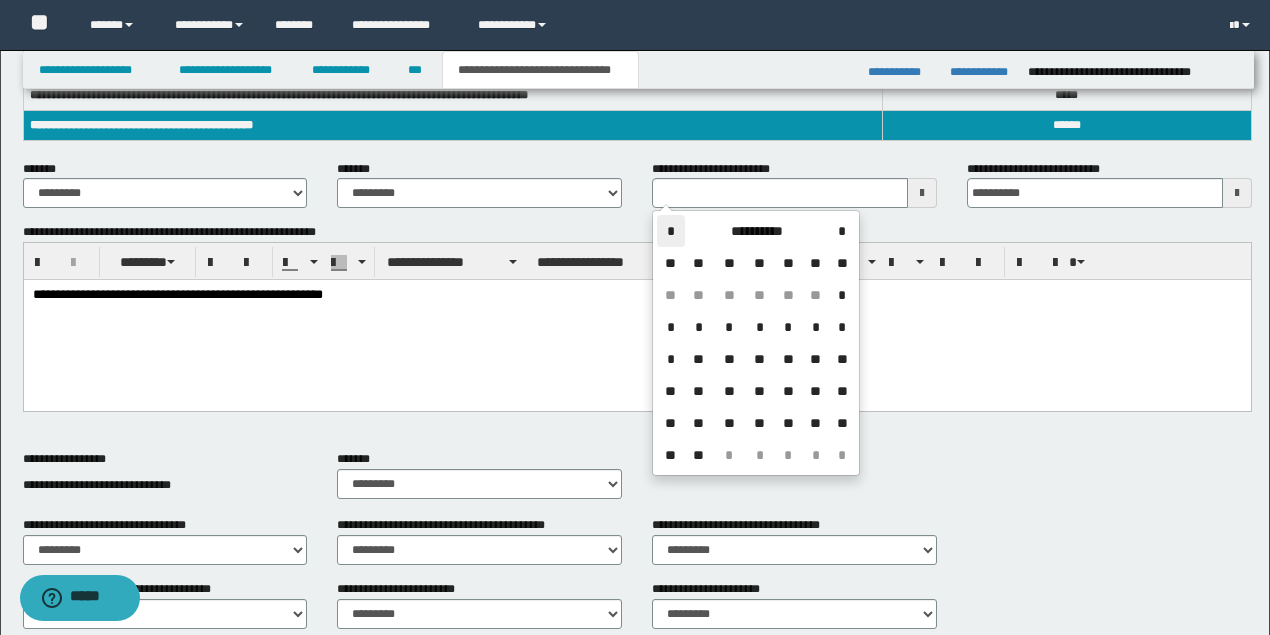 click on "*" at bounding box center (671, 231) 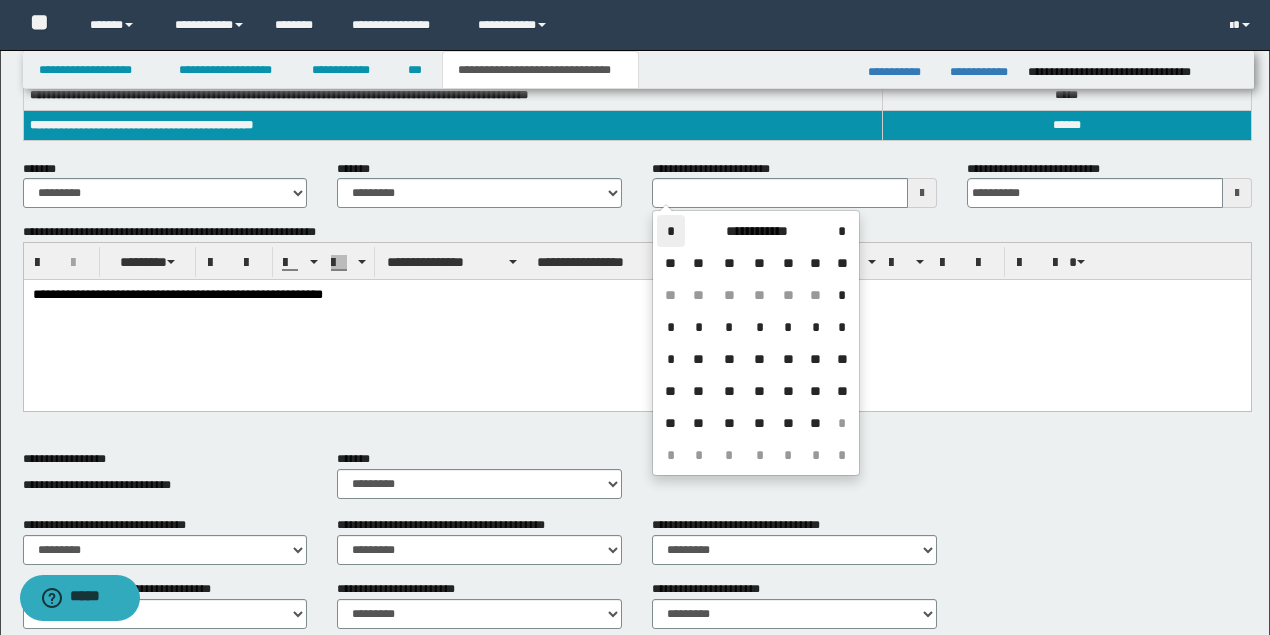 click on "*" at bounding box center (671, 231) 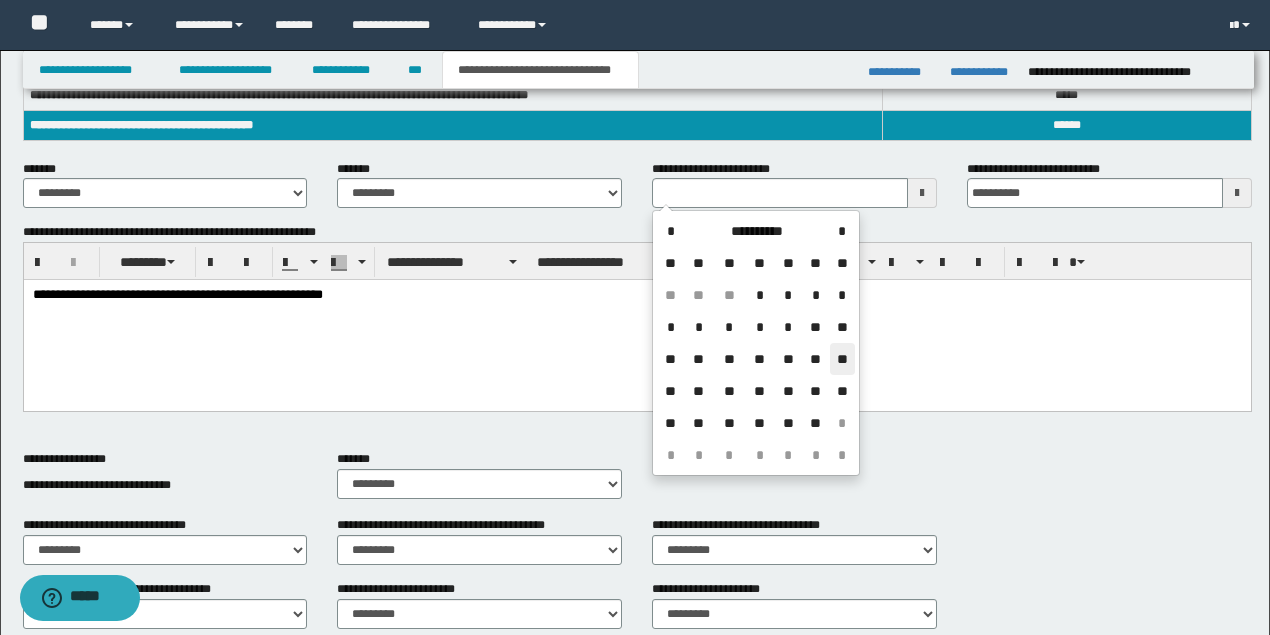 click on "**" at bounding box center (842, 359) 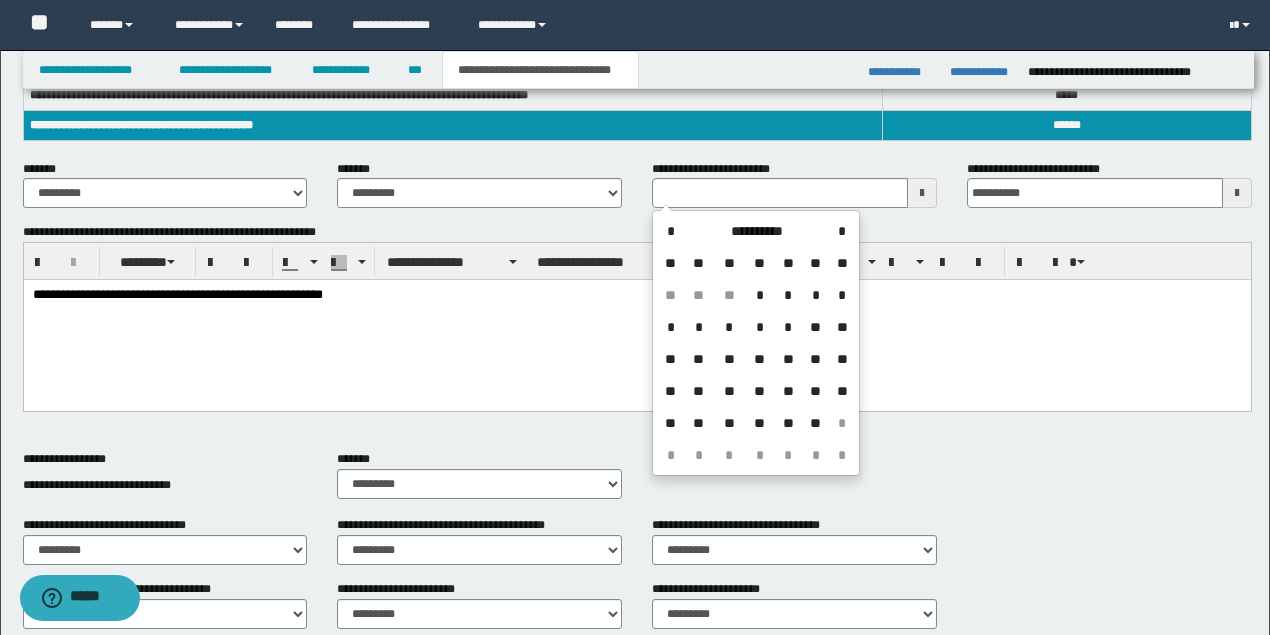 type on "**********" 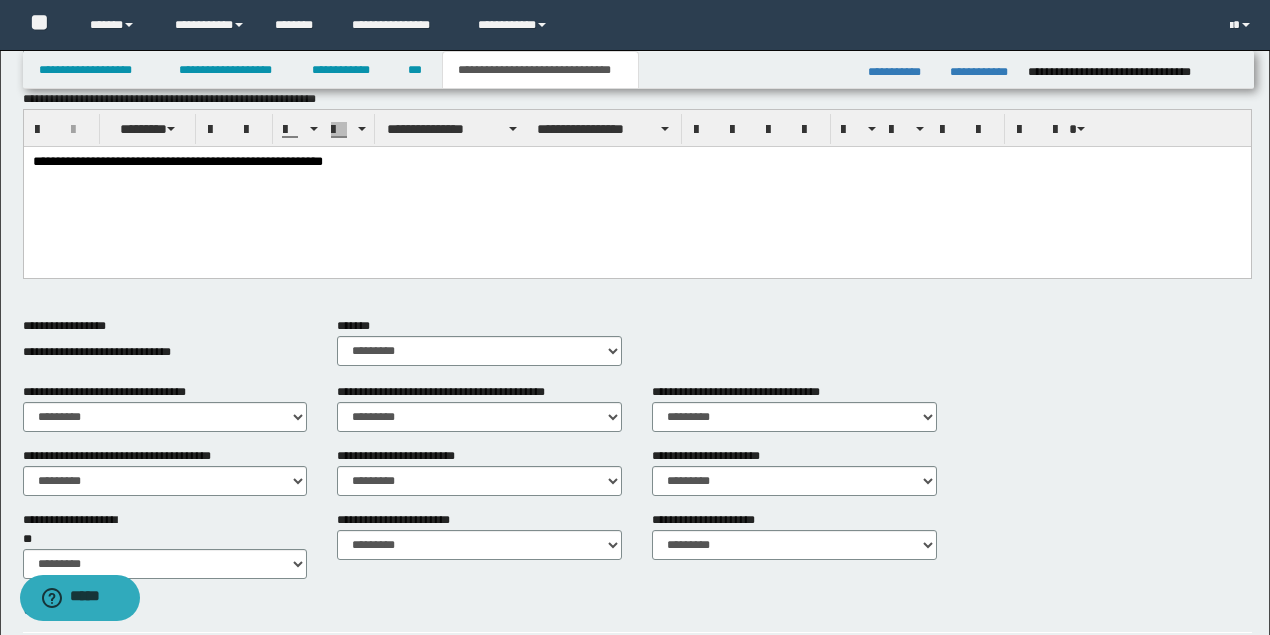 scroll, scrollTop: 650, scrollLeft: 0, axis: vertical 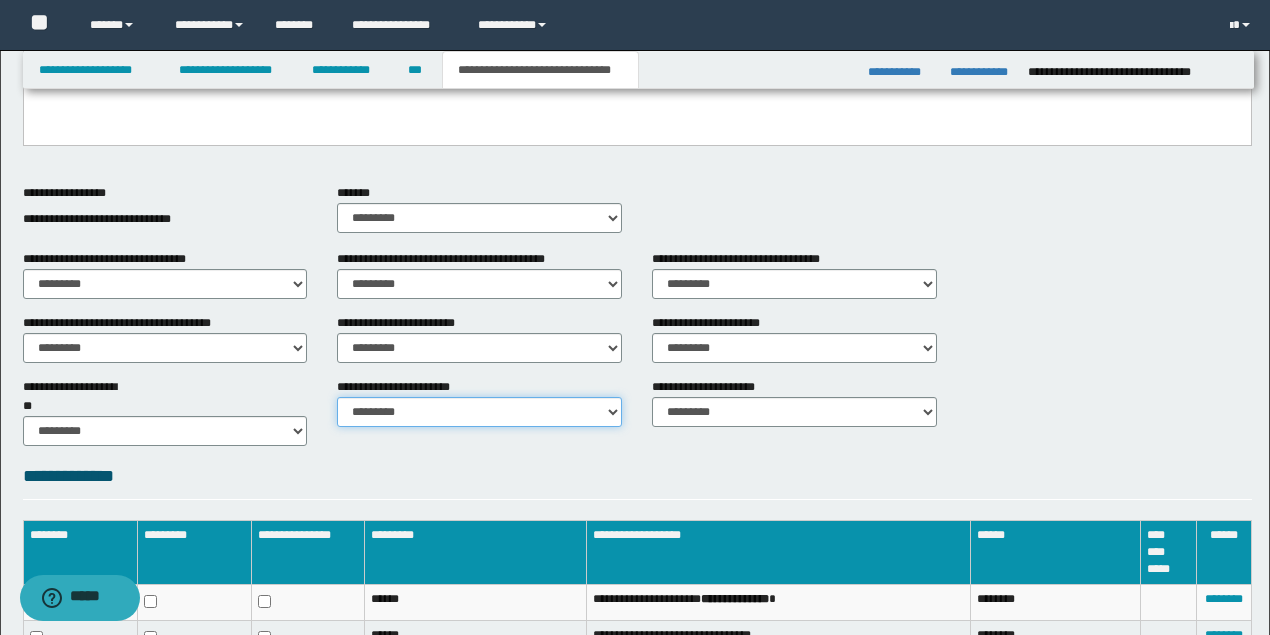 click on "*********
*********
*********" at bounding box center [479, 412] 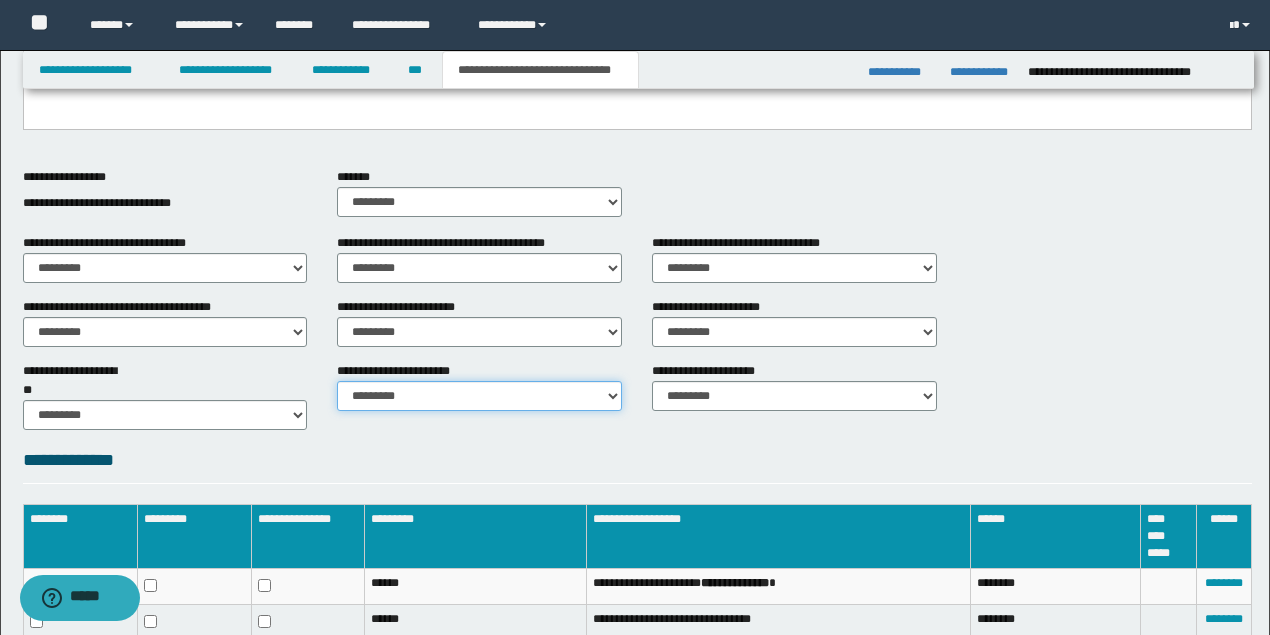 scroll, scrollTop: 848, scrollLeft: 0, axis: vertical 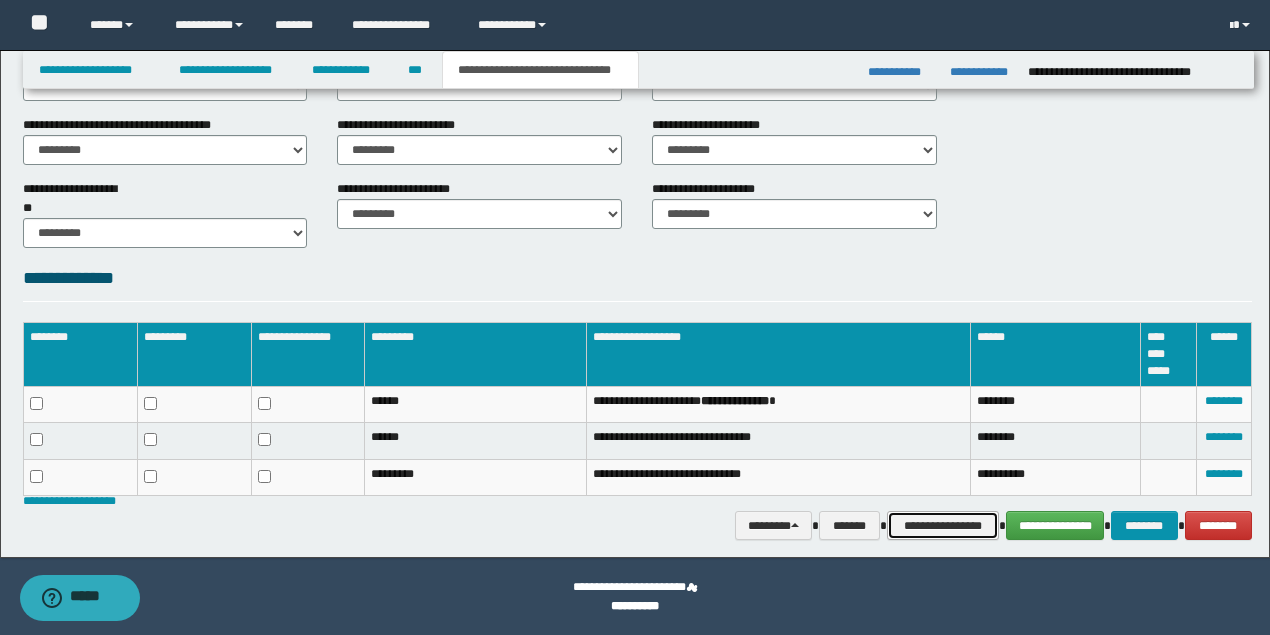 click on "**********" at bounding box center [943, 525] 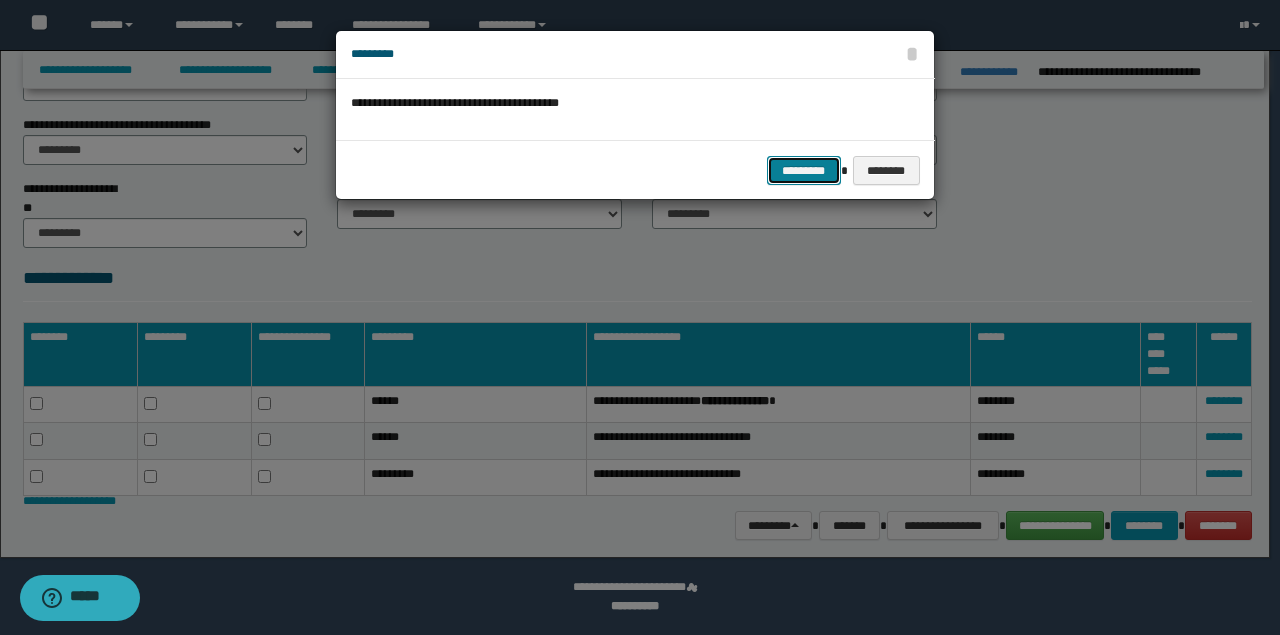 click on "*********" at bounding box center (804, 170) 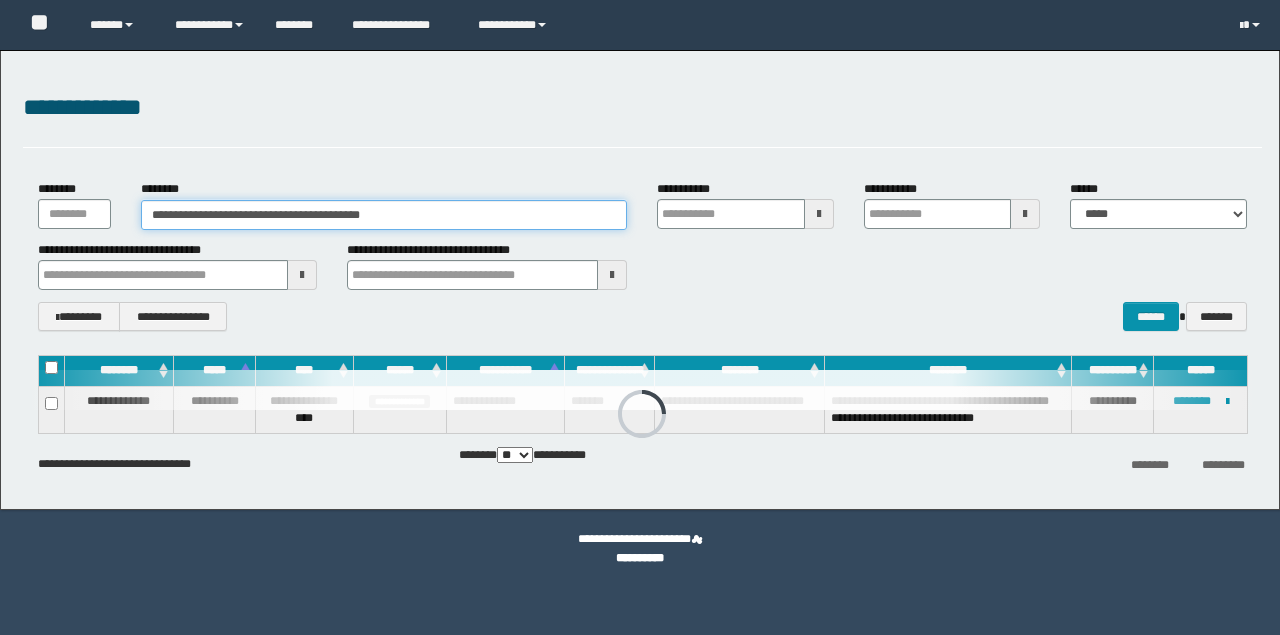scroll, scrollTop: 0, scrollLeft: 0, axis: both 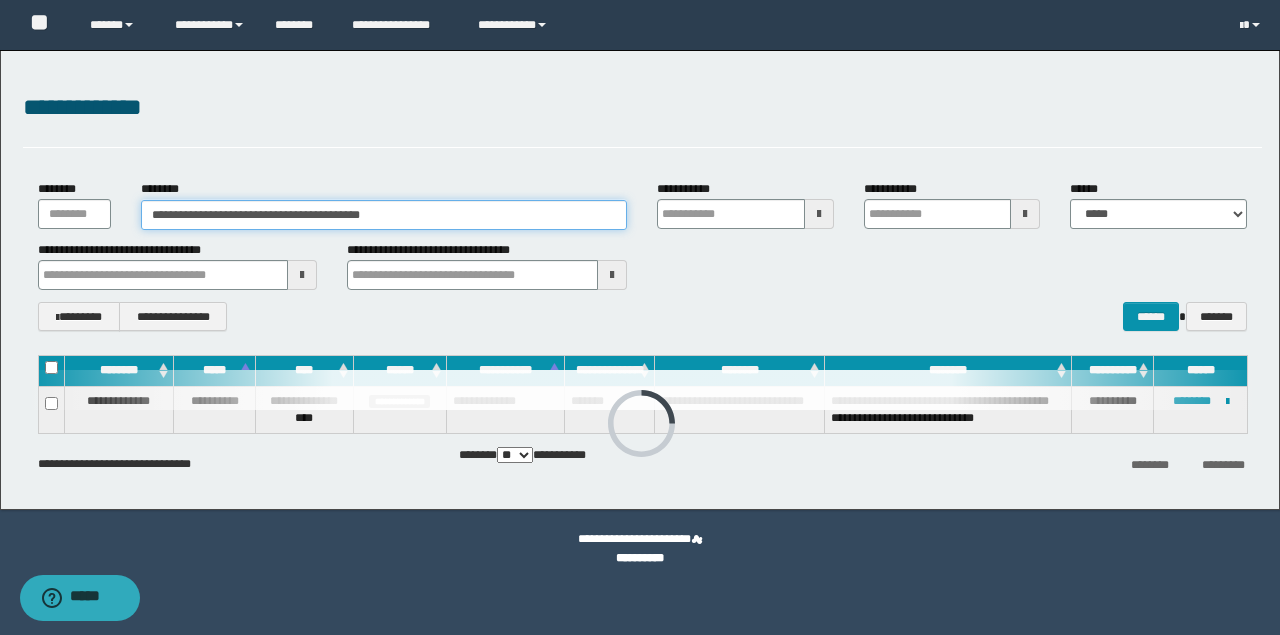 drag, startPoint x: 376, startPoint y: 216, endPoint x: -47, endPoint y: 216, distance: 423 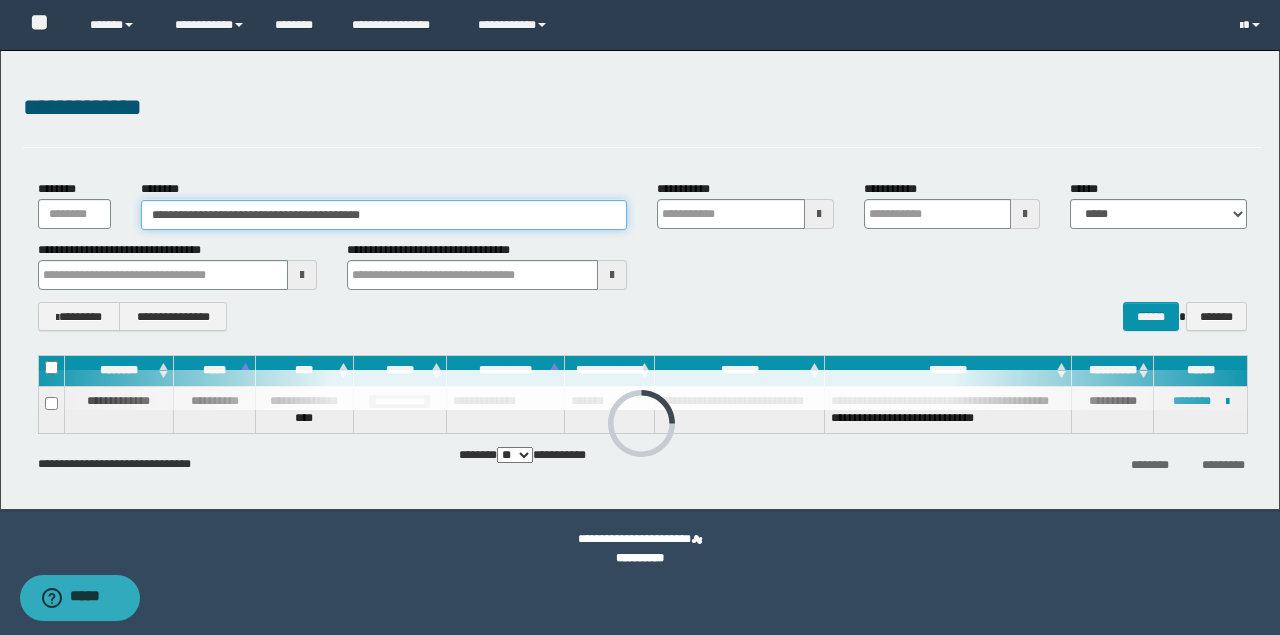 click on "**********" at bounding box center [640, 317] 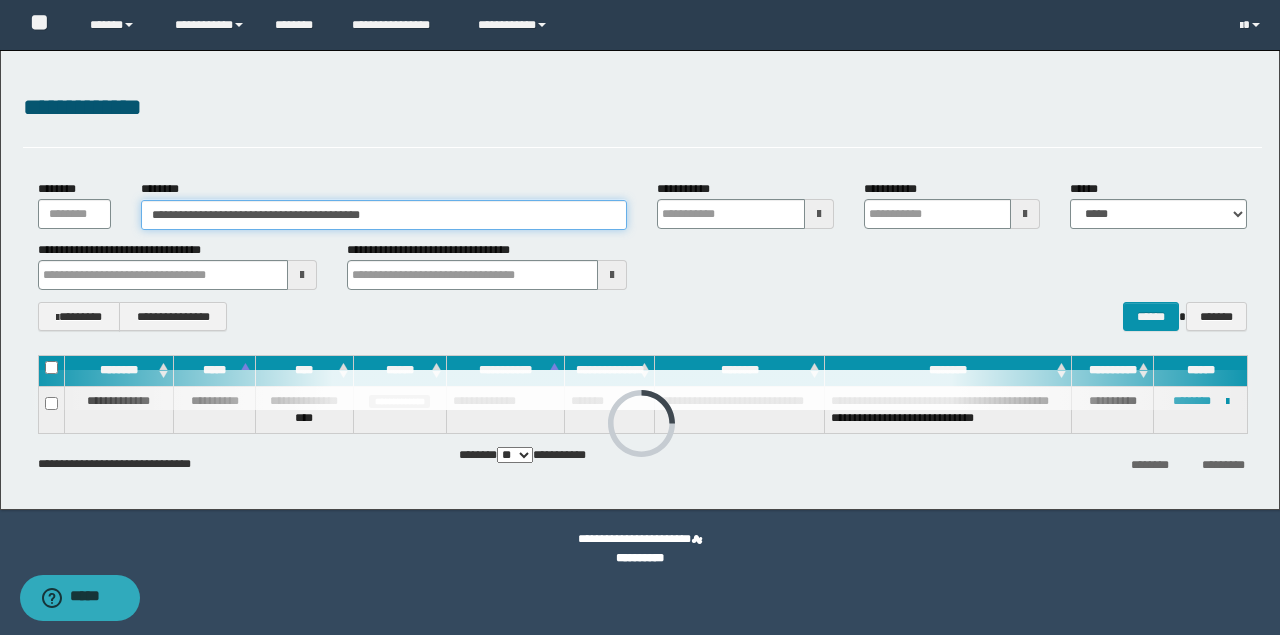 paste 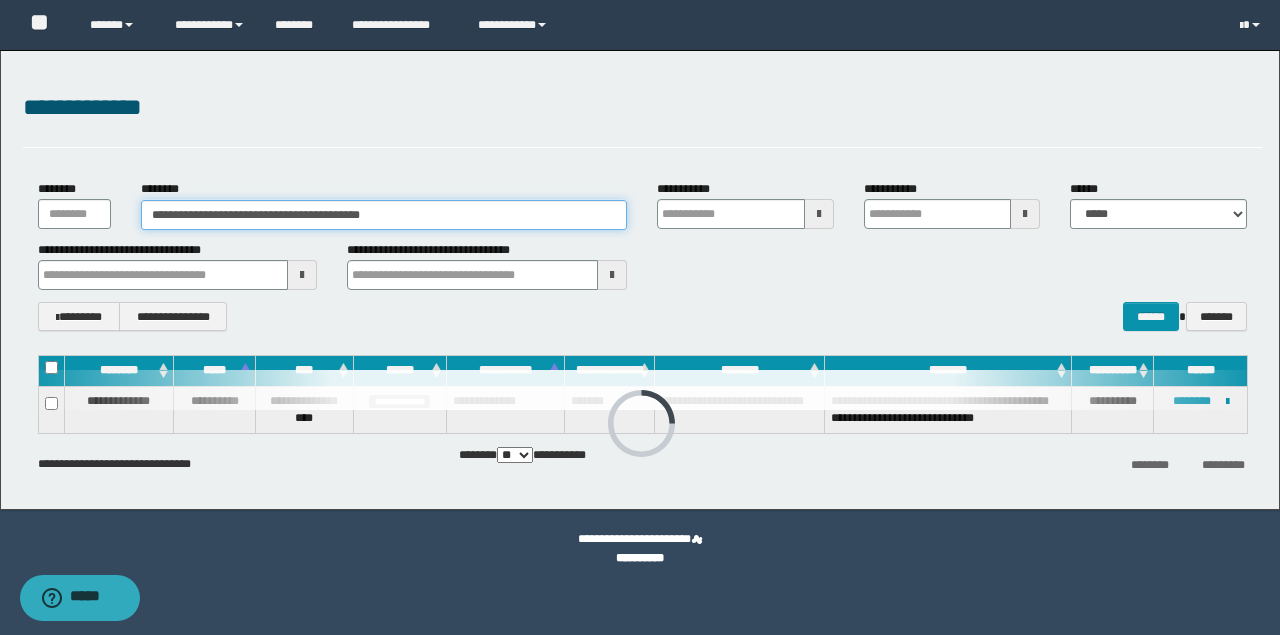 type on "********" 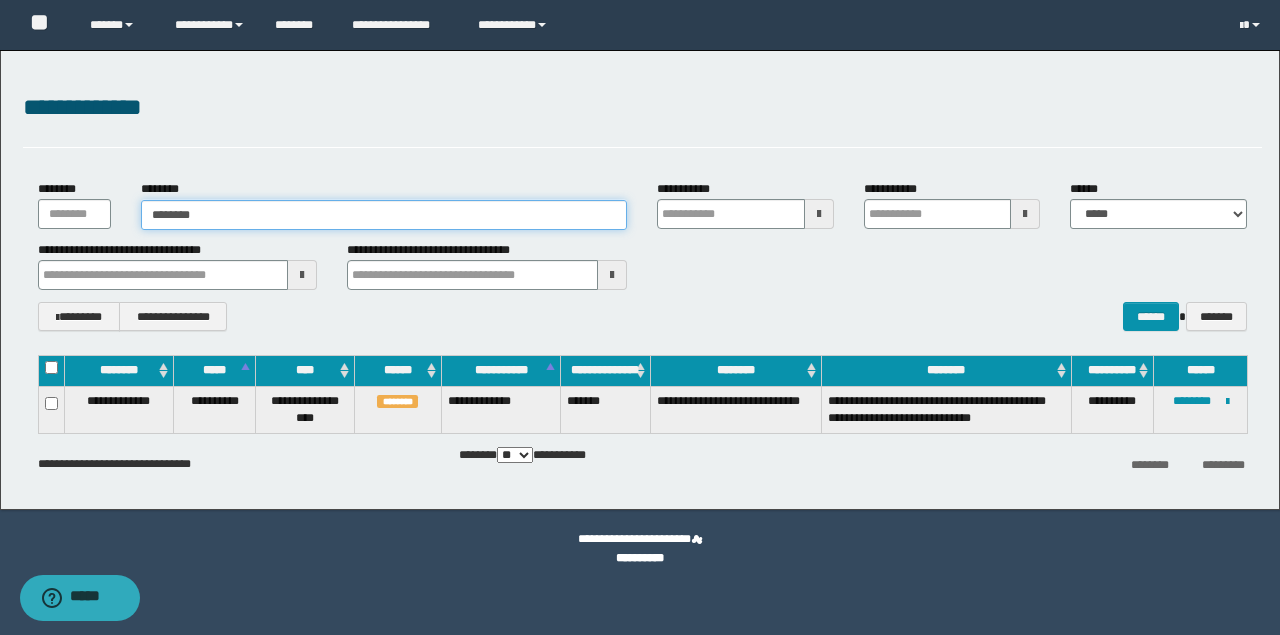 type on "********" 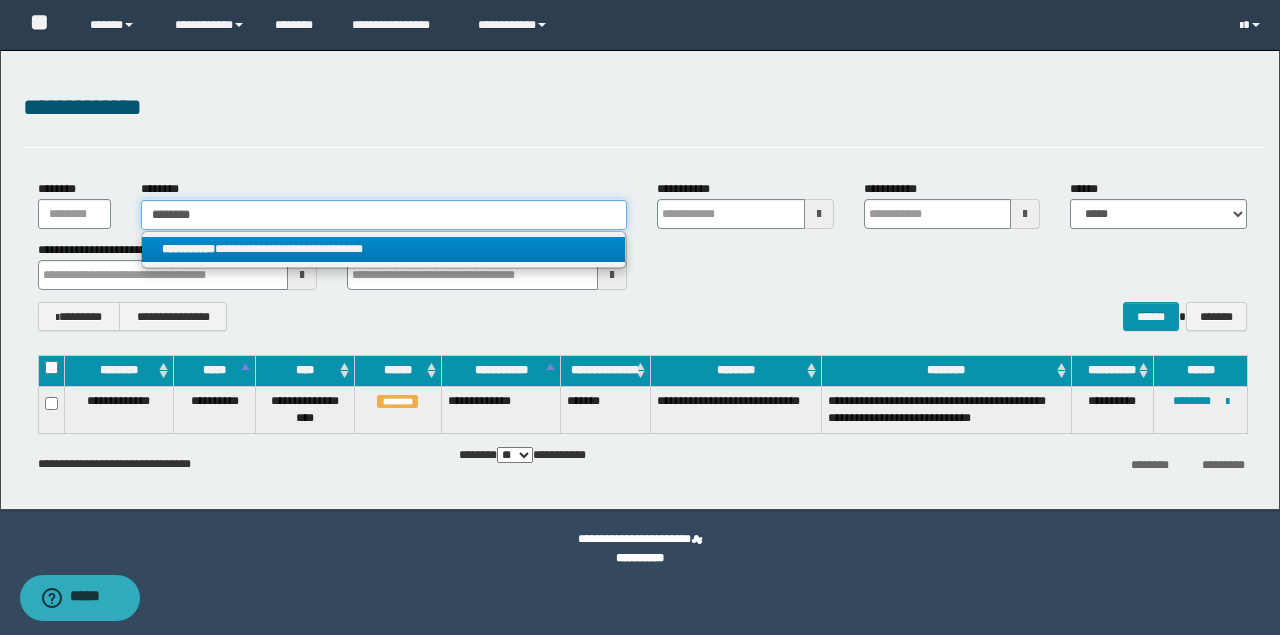 type on "********" 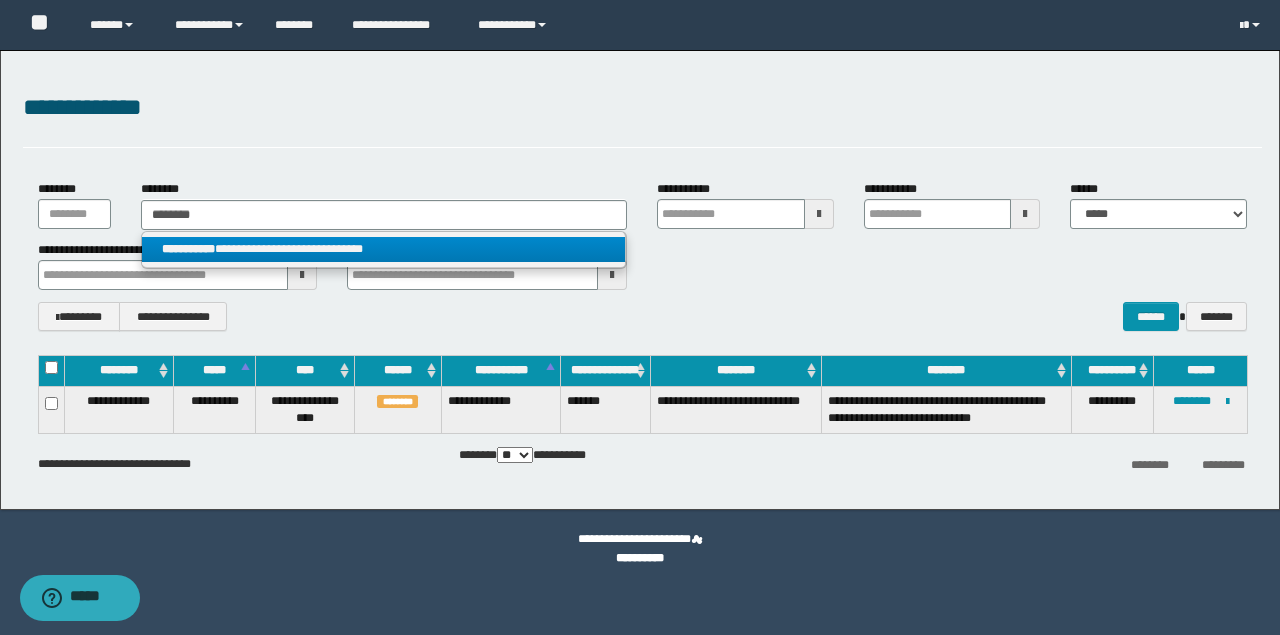 drag, startPoint x: 280, startPoint y: 249, endPoint x: 820, endPoint y: 349, distance: 549.1812 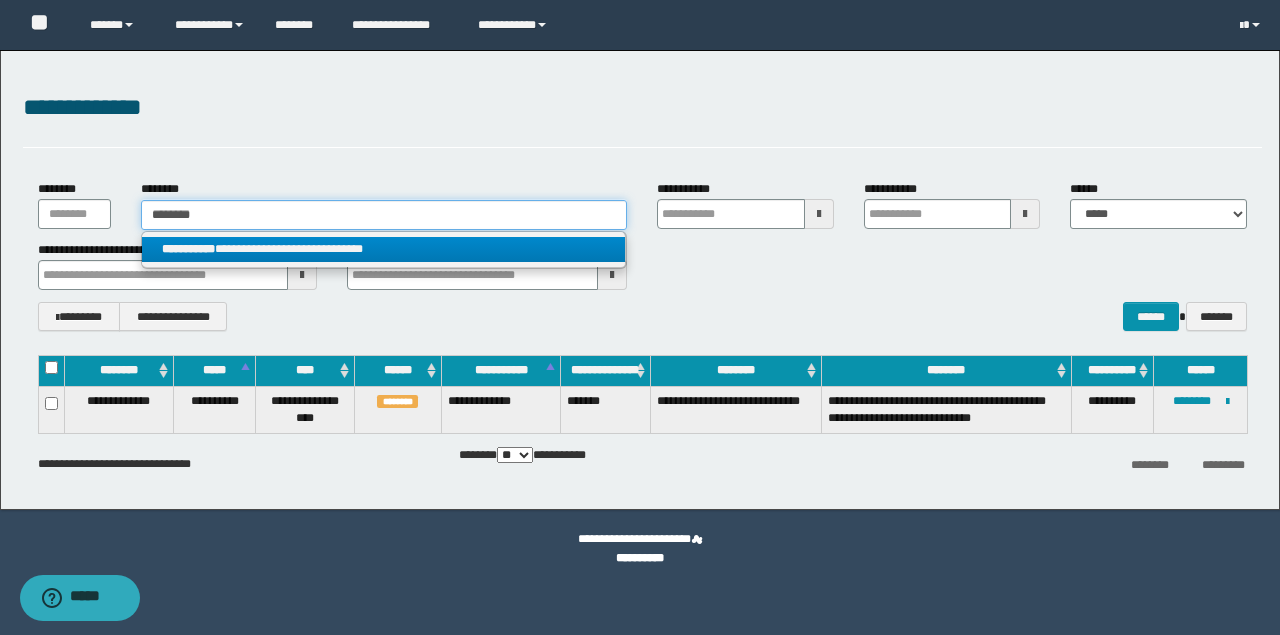 type 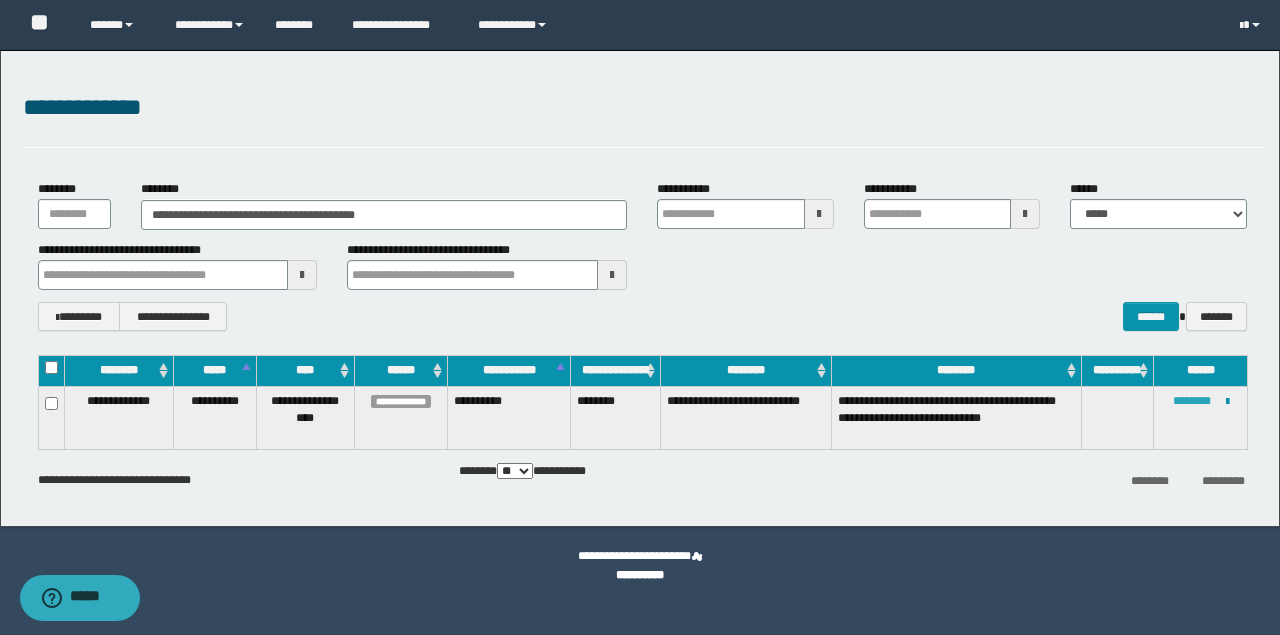 click on "********" at bounding box center (1192, 401) 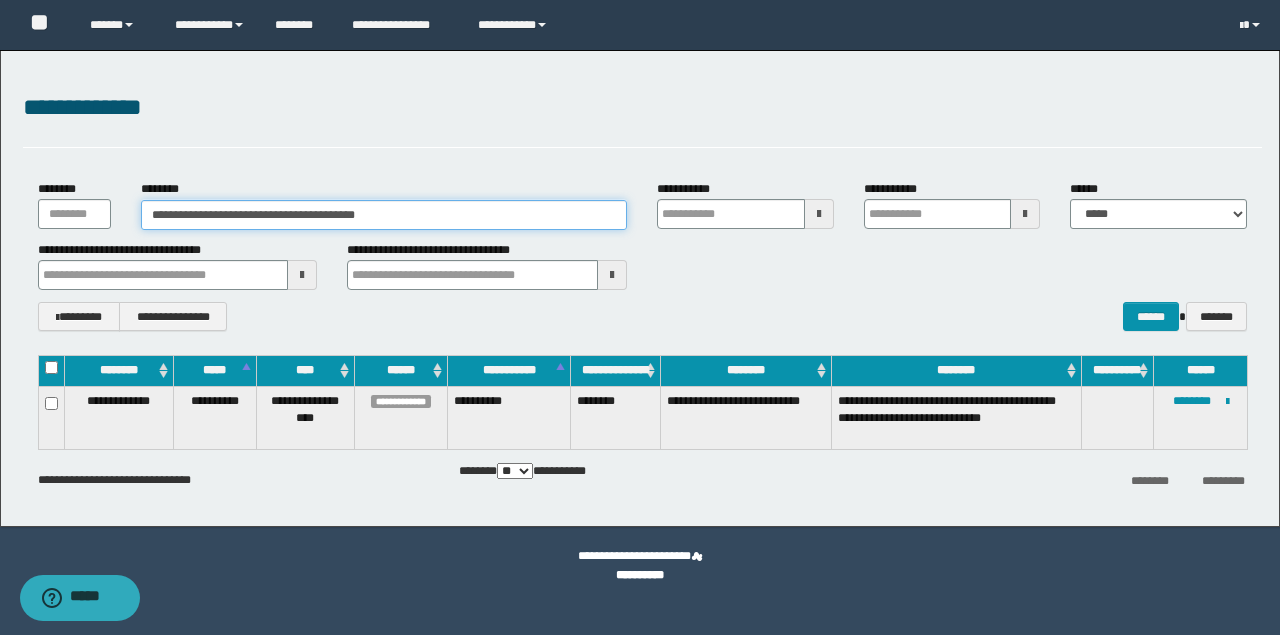 drag, startPoint x: 408, startPoint y: 206, endPoint x: 168, endPoint y: 222, distance: 240.53275 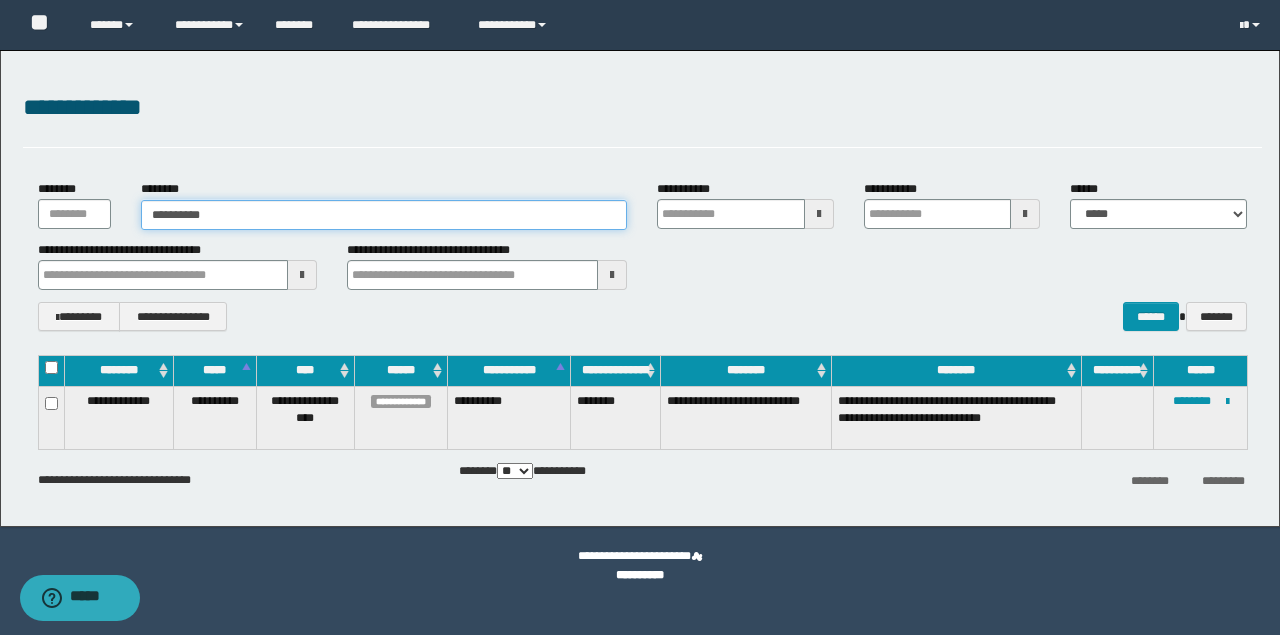 type on "**********" 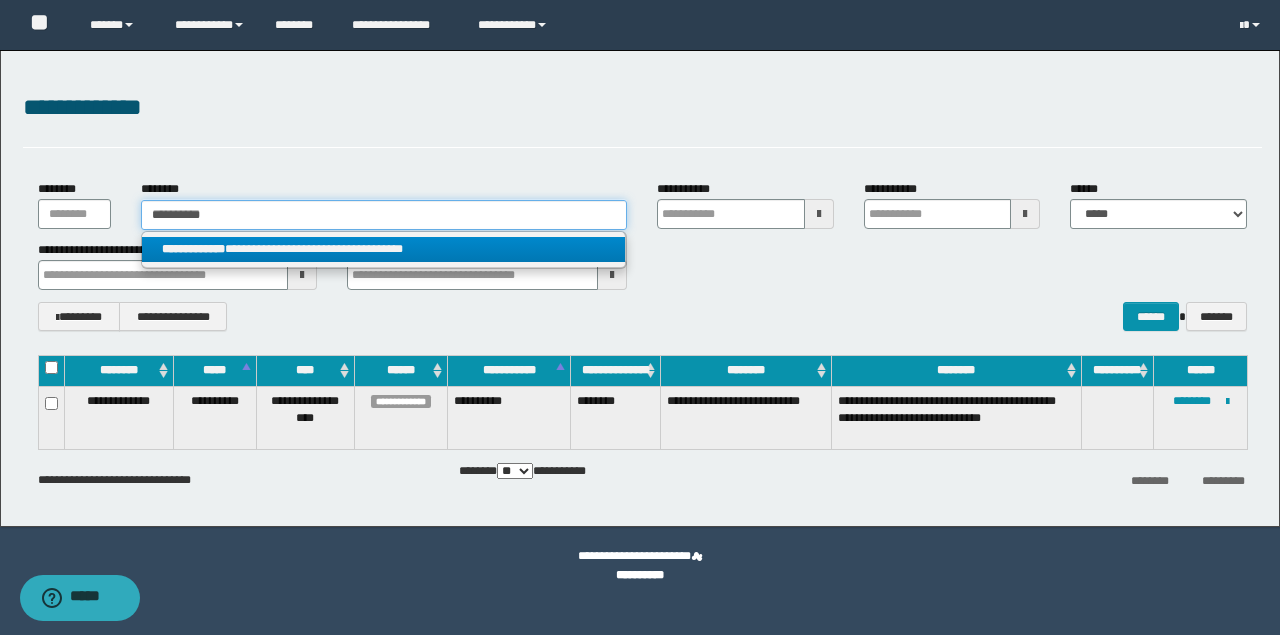 type on "**********" 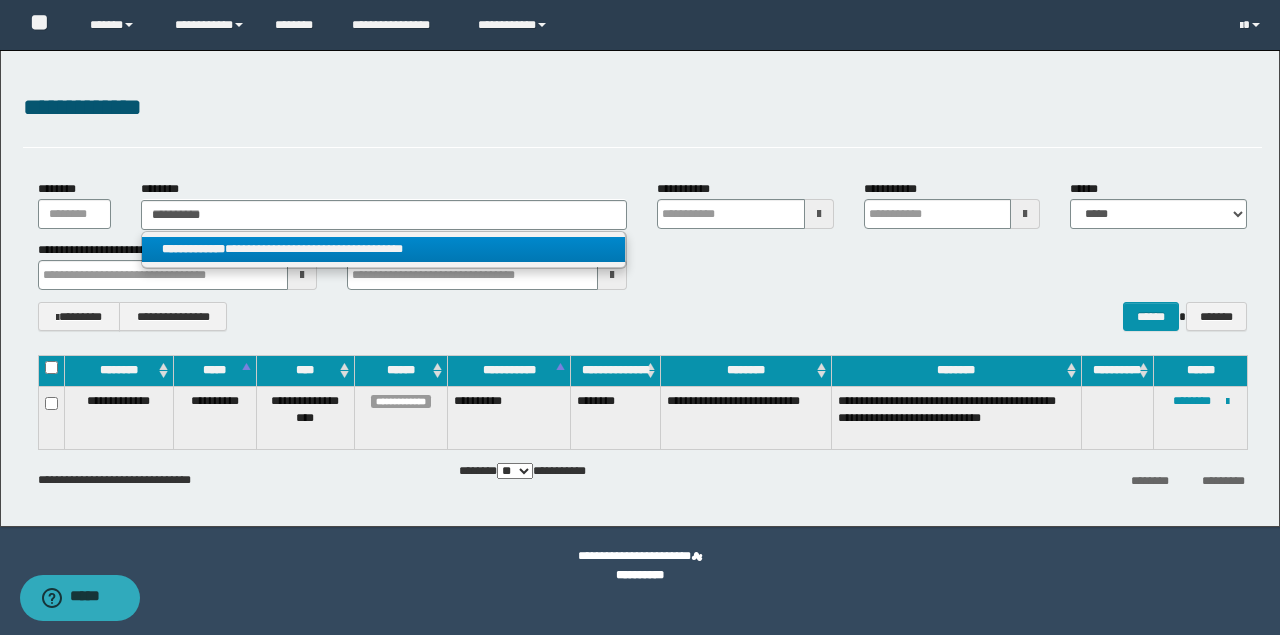 drag, startPoint x: 271, startPoint y: 252, endPoint x: 610, endPoint y: 316, distance: 344.9884 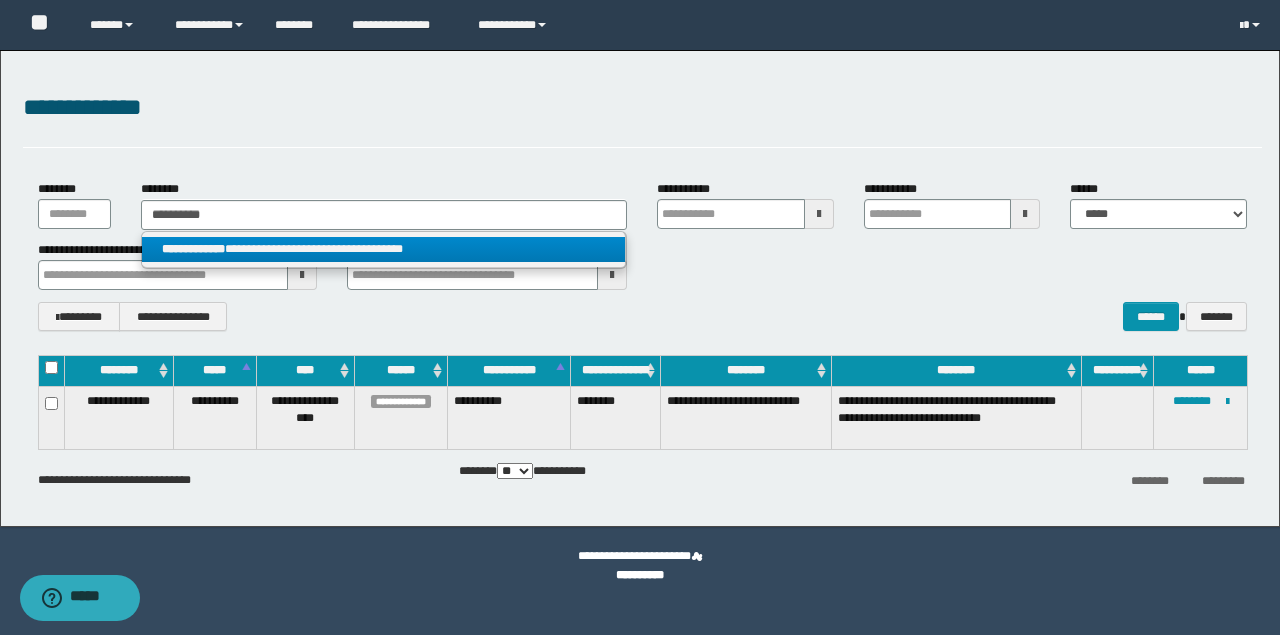 click on "**********" at bounding box center (384, 249) 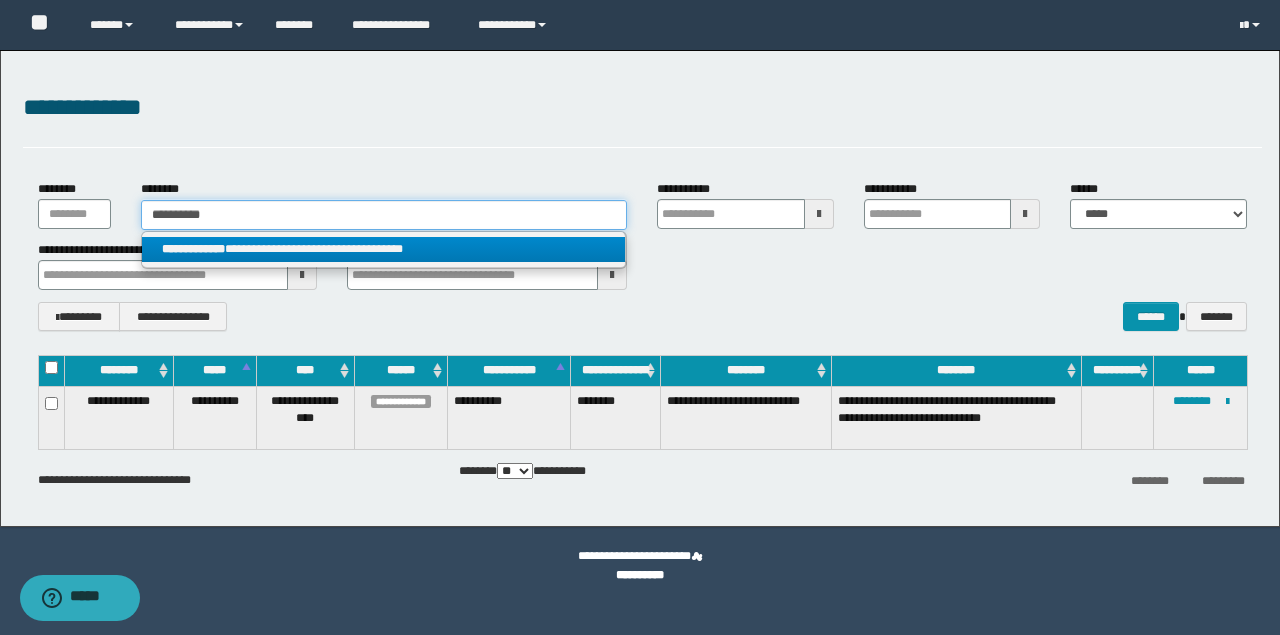 type 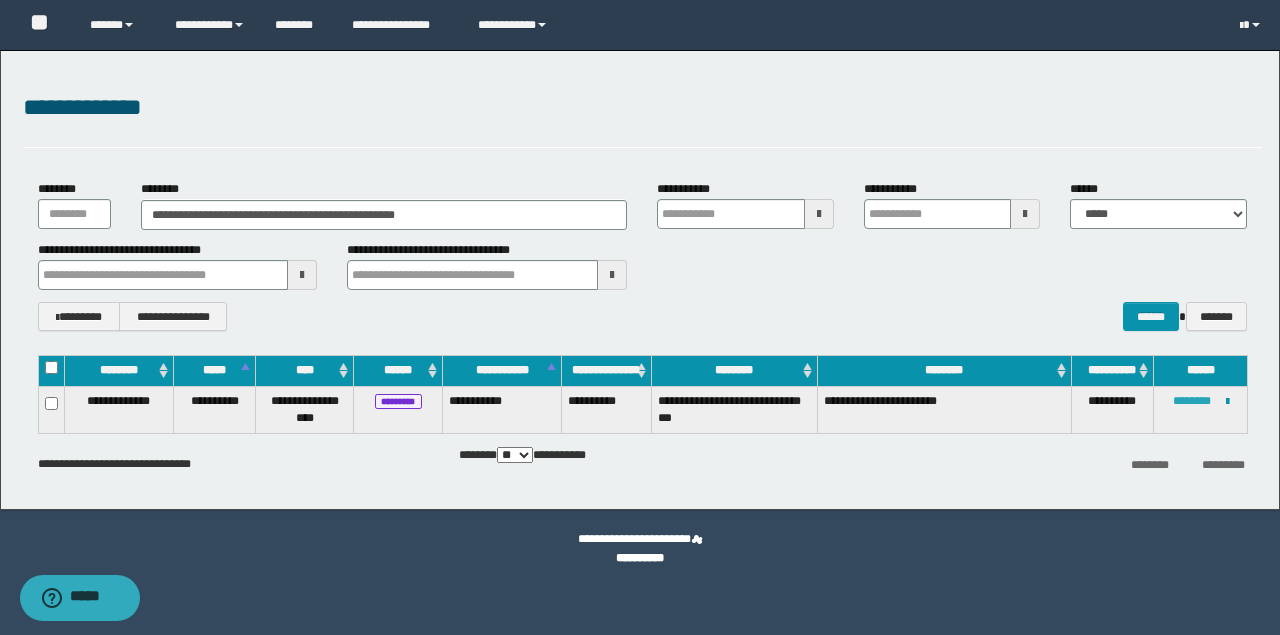 click on "********" at bounding box center [1192, 401] 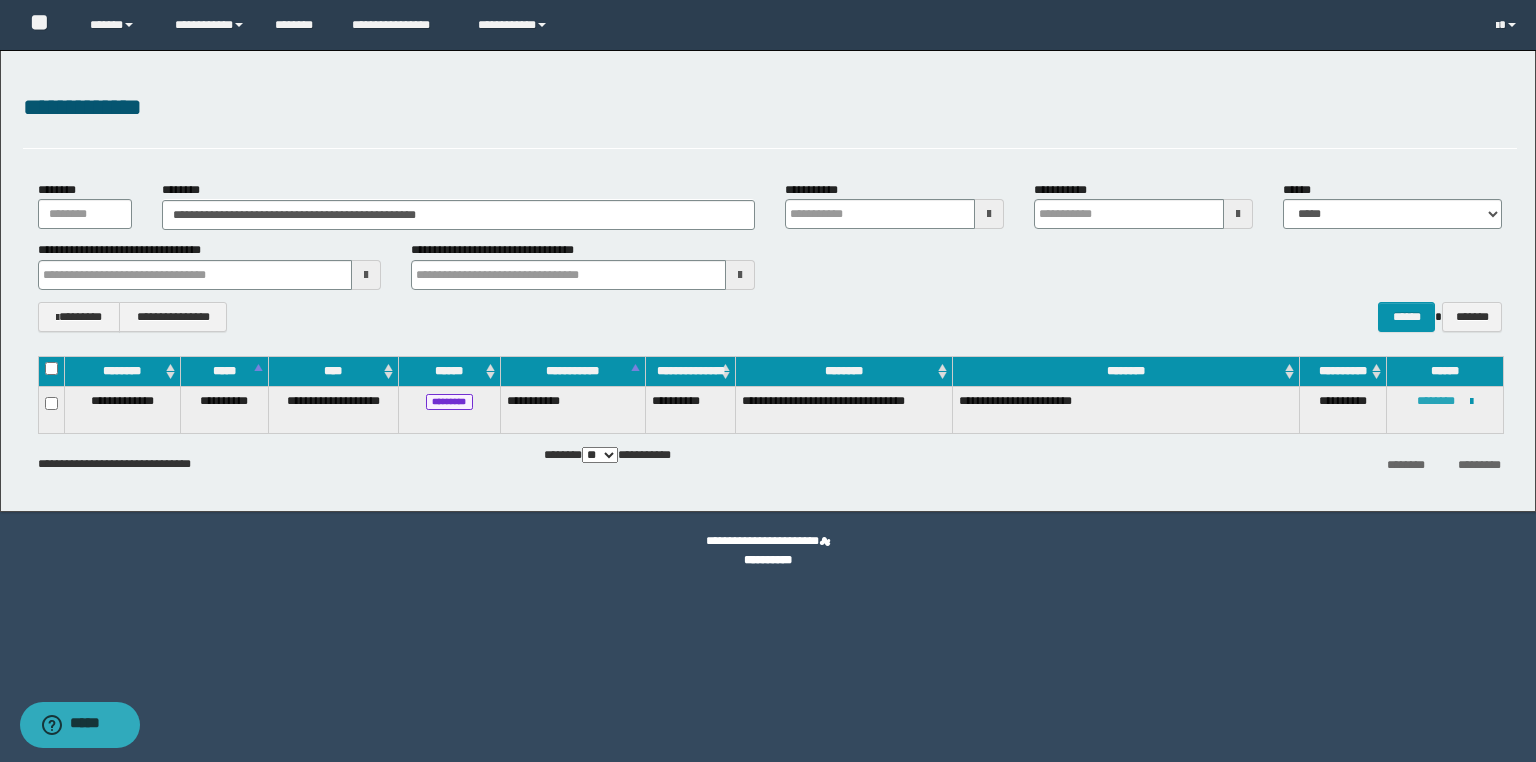 click on "********" at bounding box center (1436, 401) 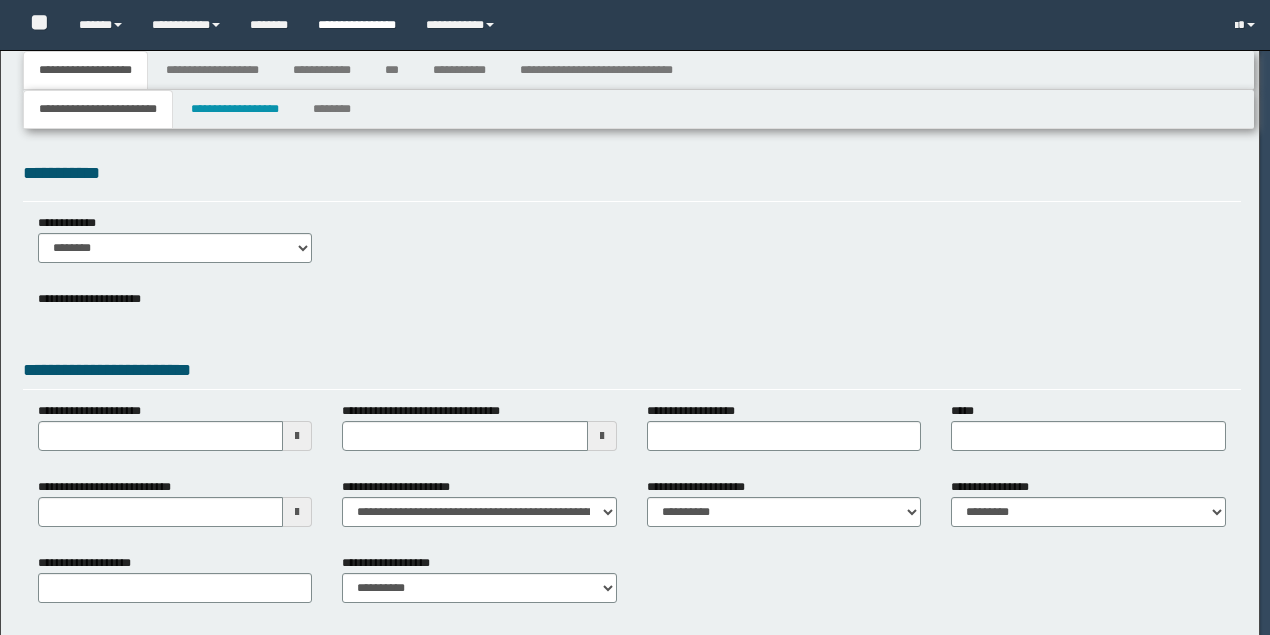 scroll, scrollTop: 0, scrollLeft: 0, axis: both 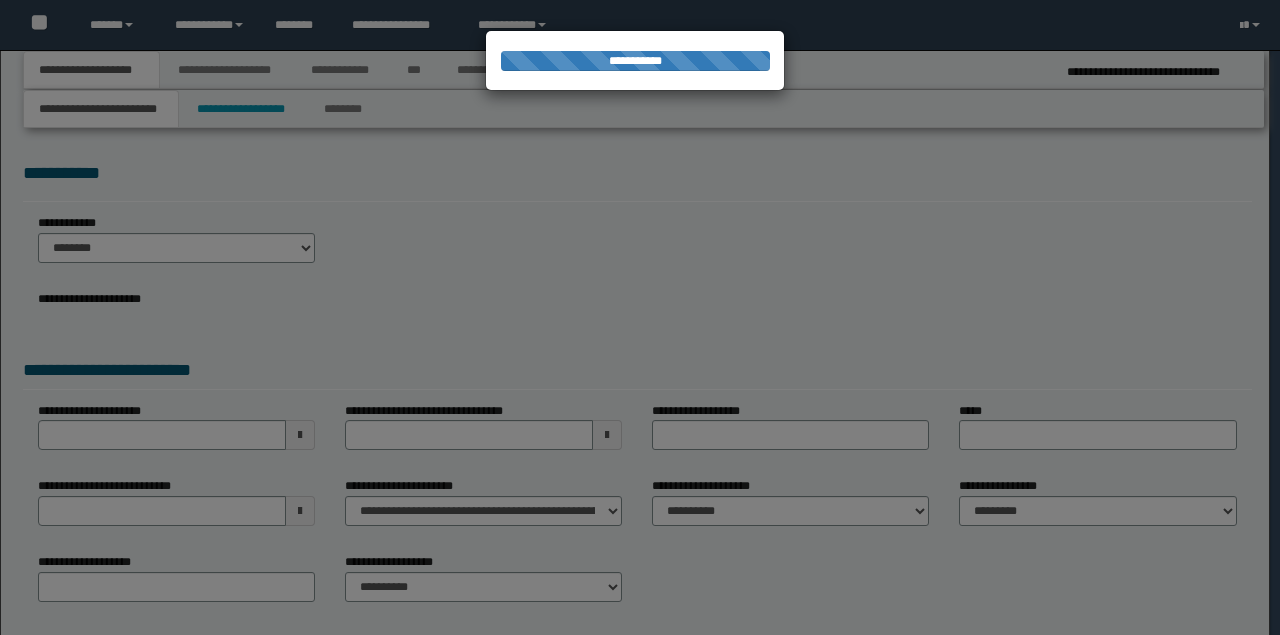 select on "*" 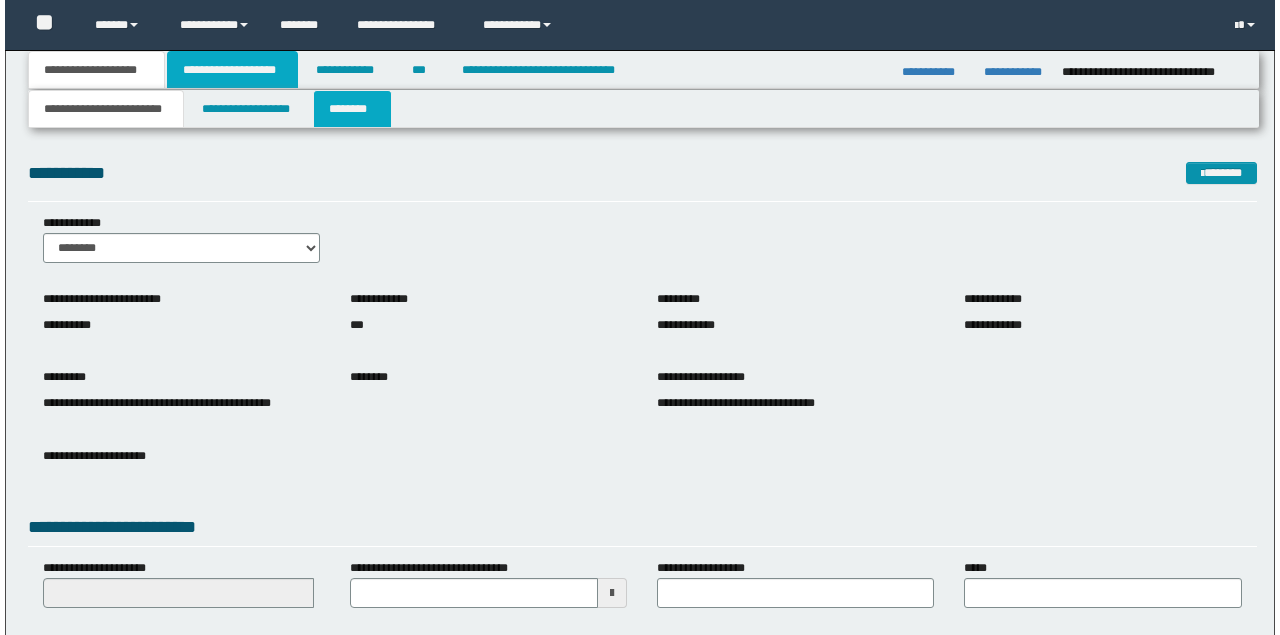 scroll, scrollTop: 0, scrollLeft: 0, axis: both 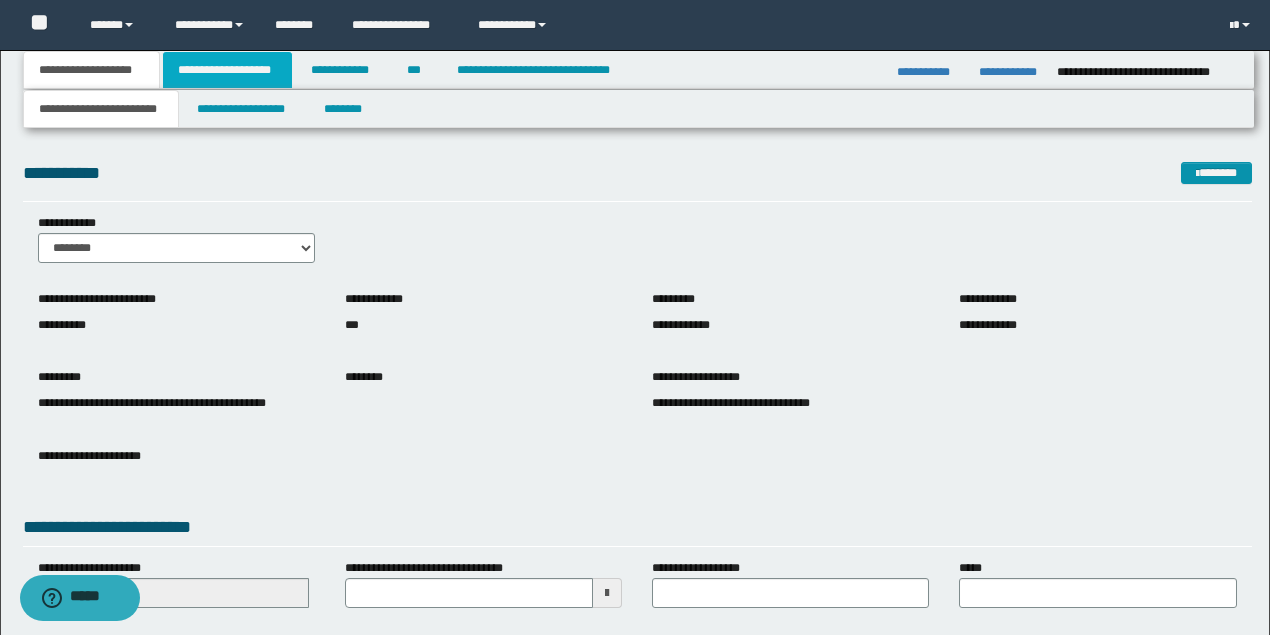 click on "**********" at bounding box center [227, 70] 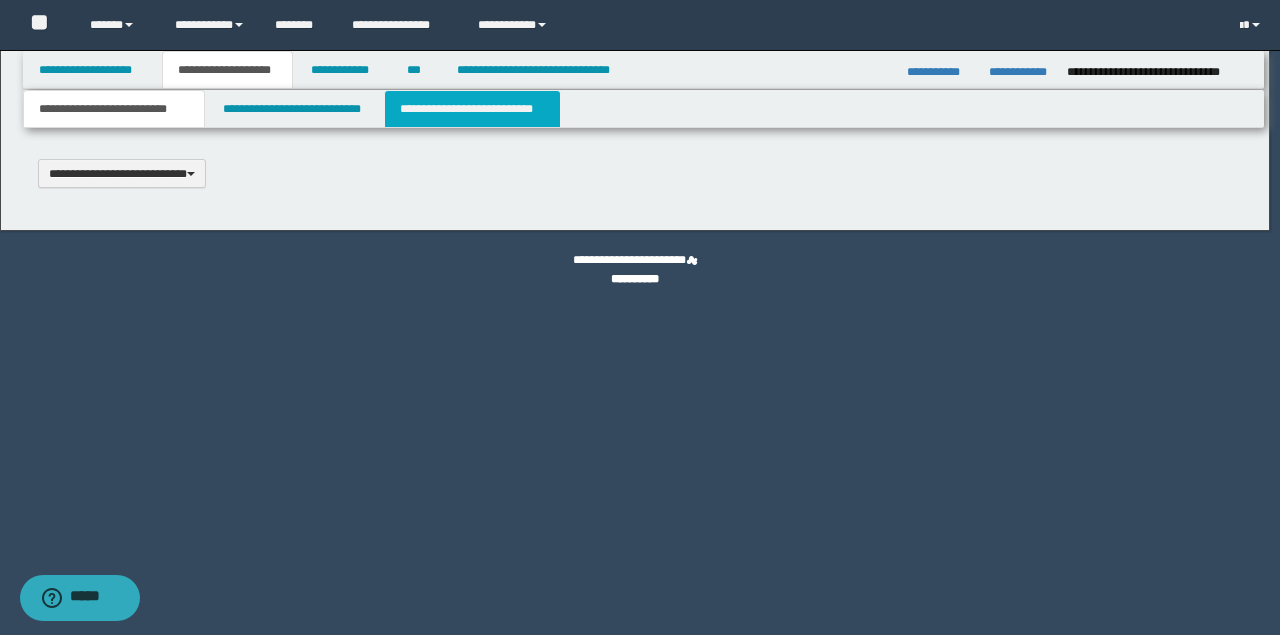 click on "**********" at bounding box center [472, 109] 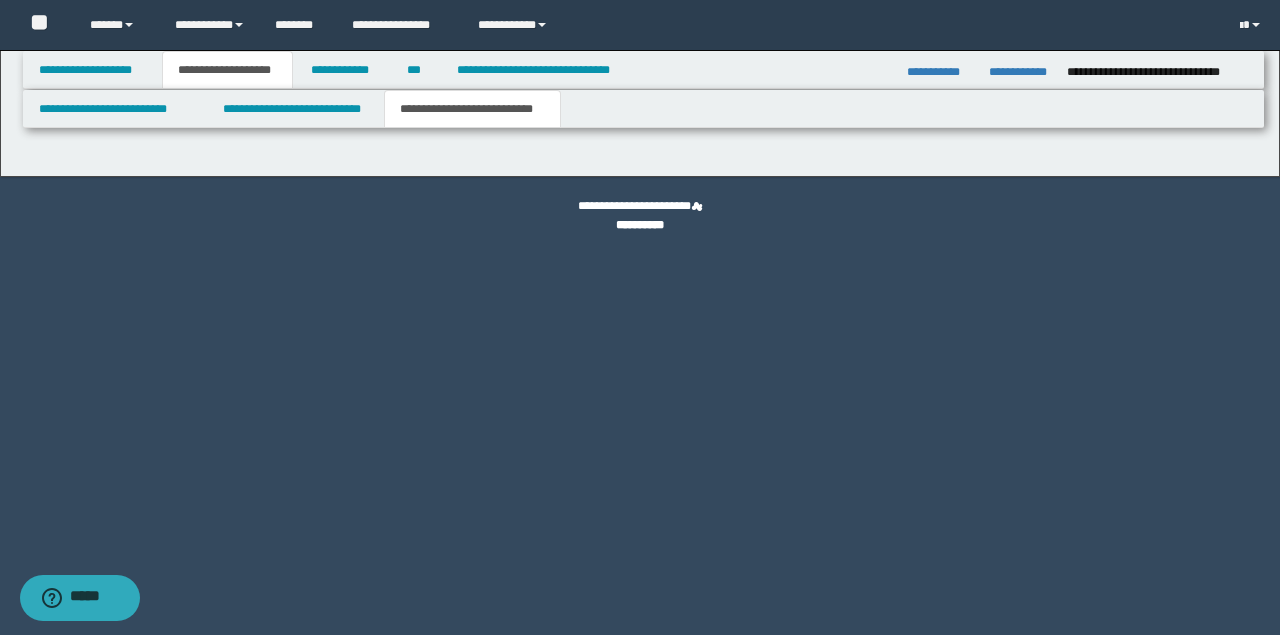 scroll, scrollTop: 0, scrollLeft: 0, axis: both 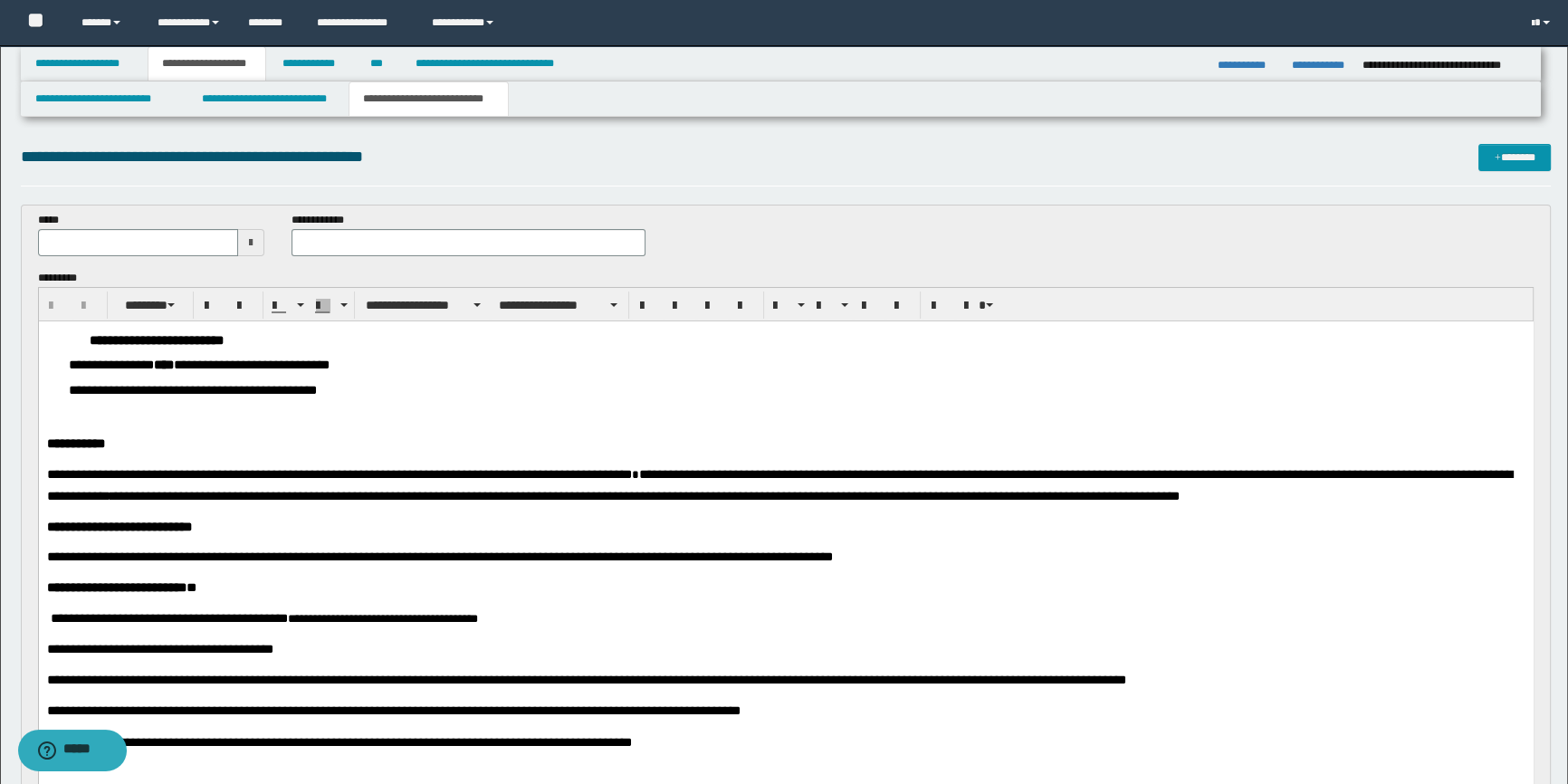 type 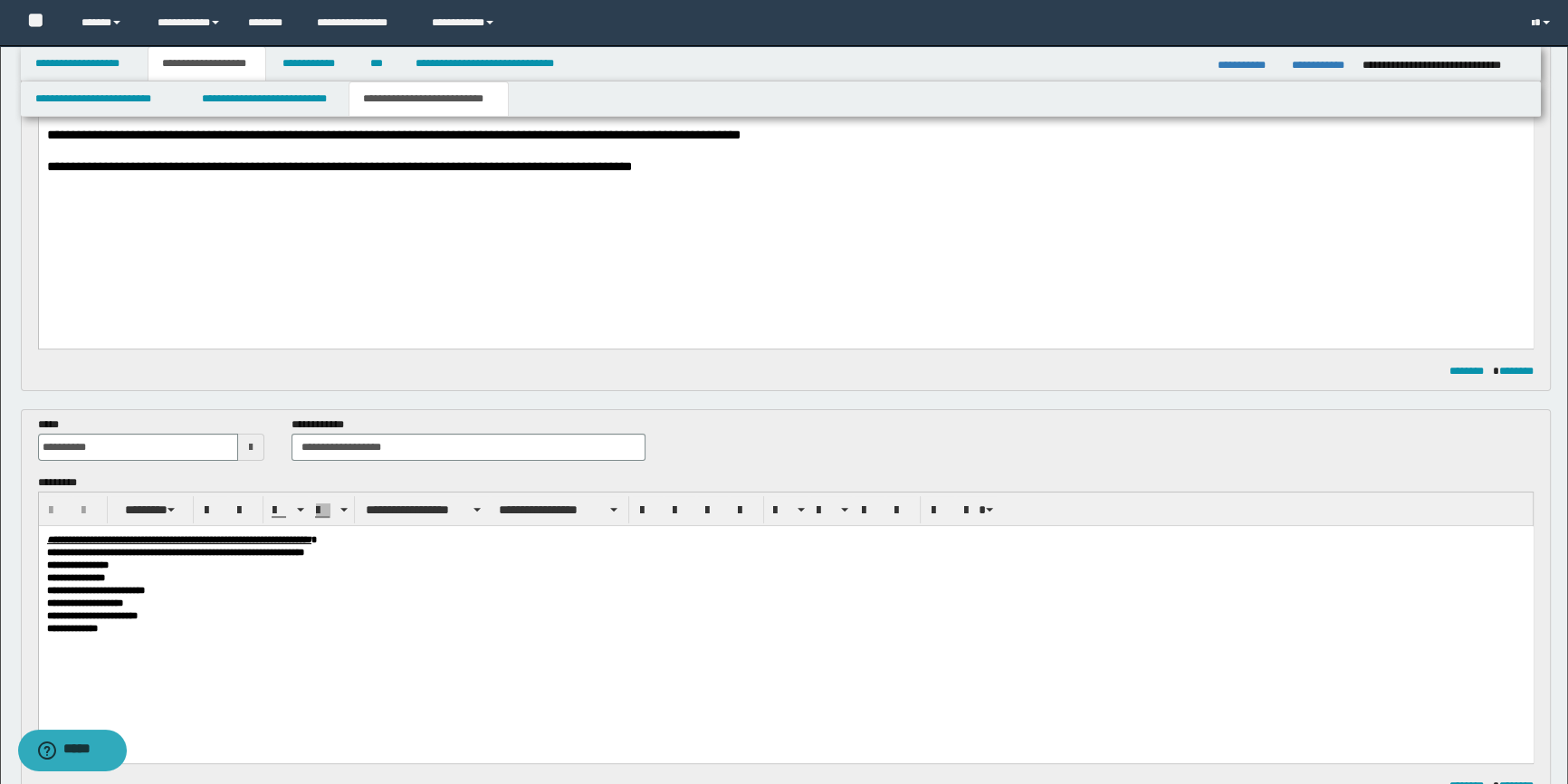 scroll, scrollTop: 741, scrollLeft: 0, axis: vertical 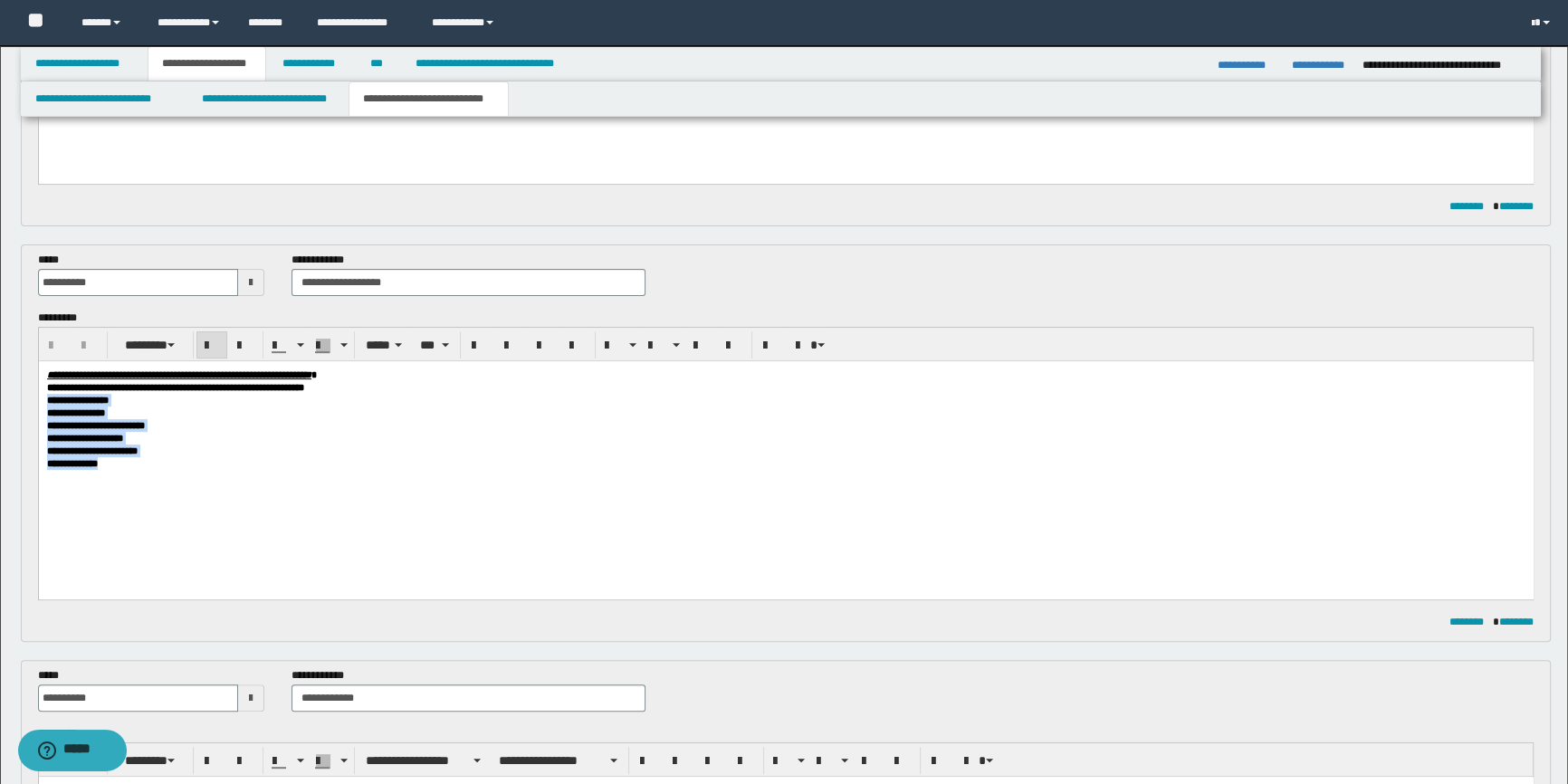 drag, startPoint x: 165, startPoint y: 467, endPoint x: 29, endPoint y: 399, distance: 152.0526 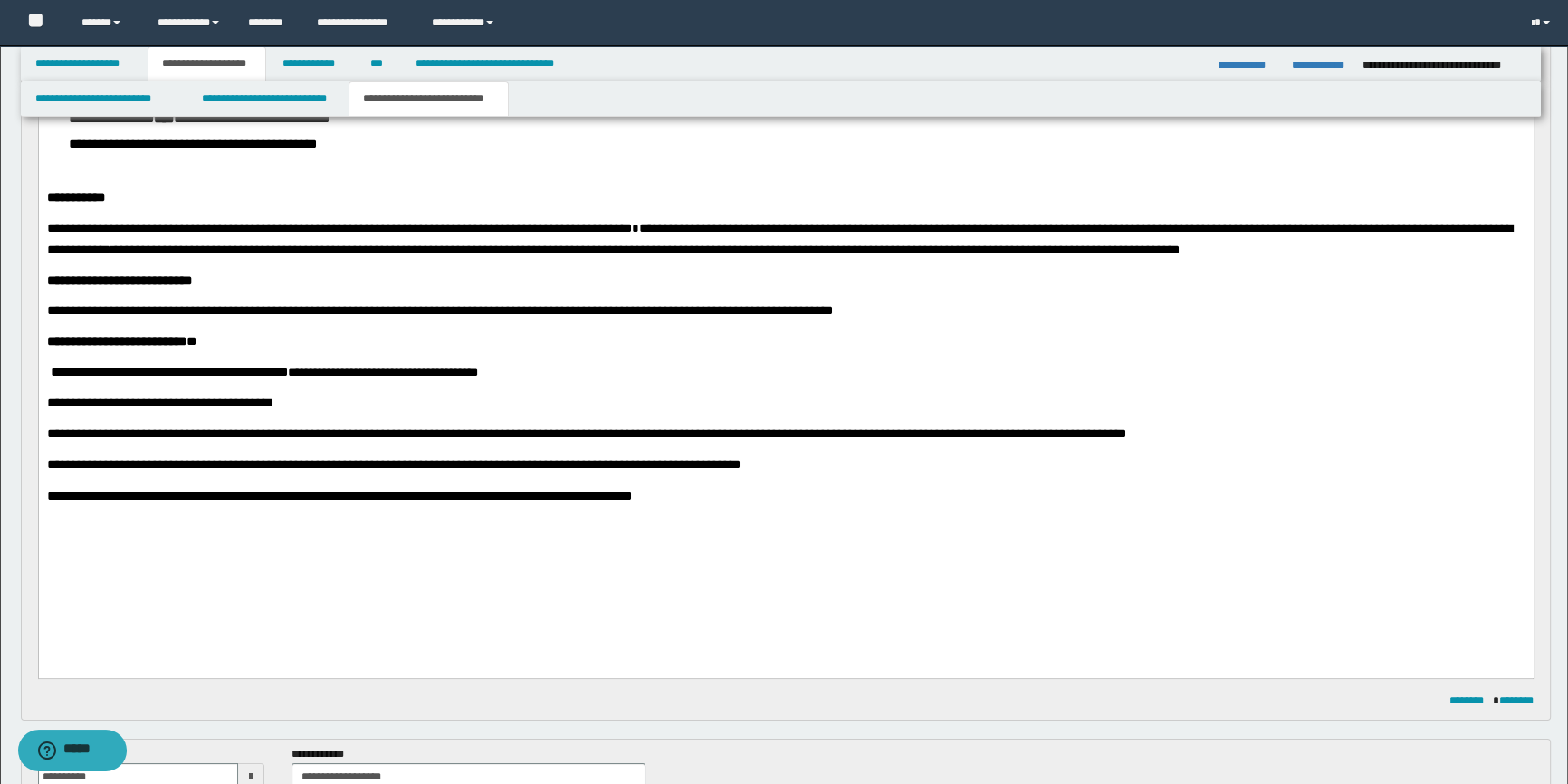 scroll, scrollTop: 0, scrollLeft: 0, axis: both 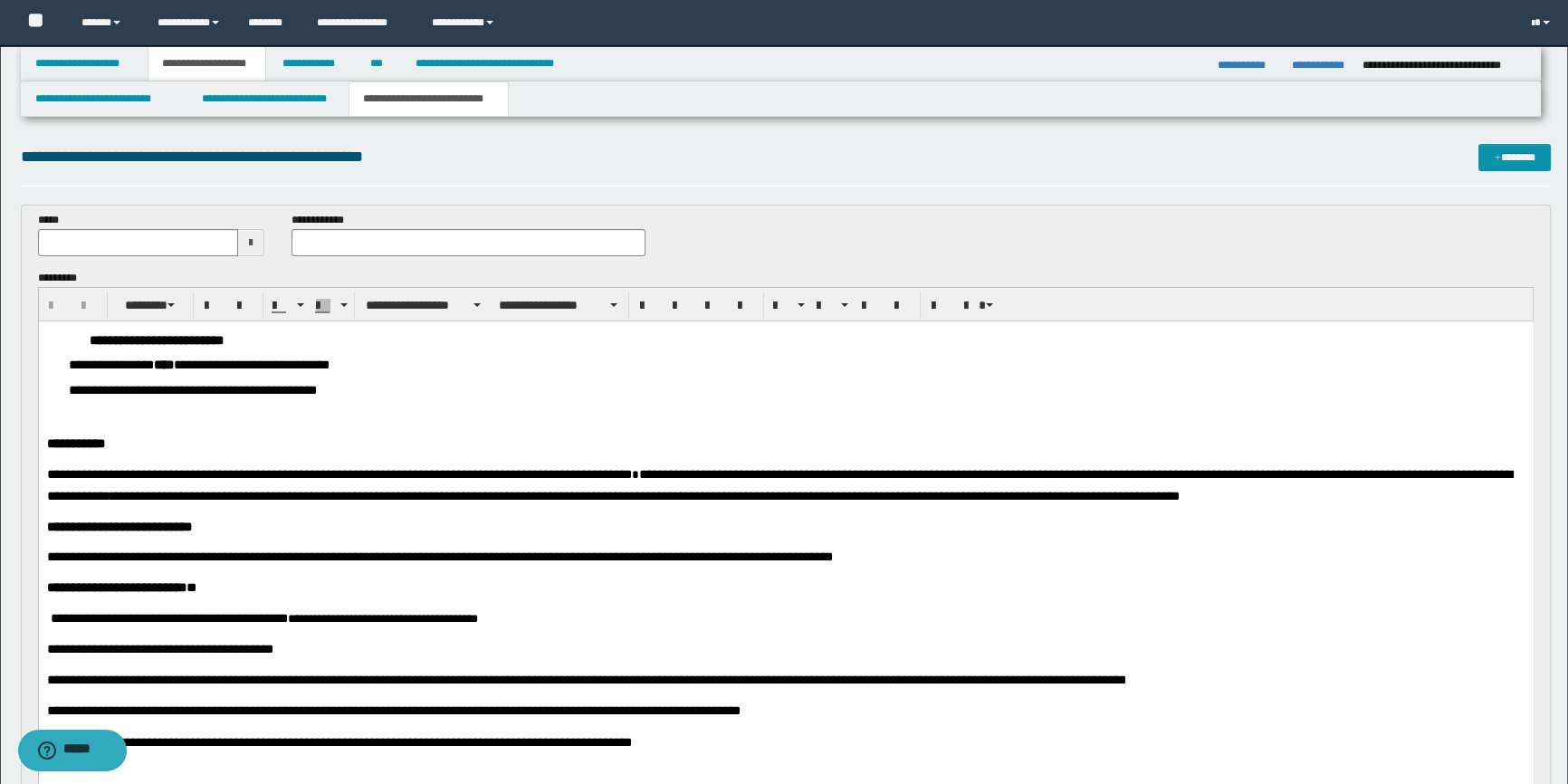 click at bounding box center [251, 243] 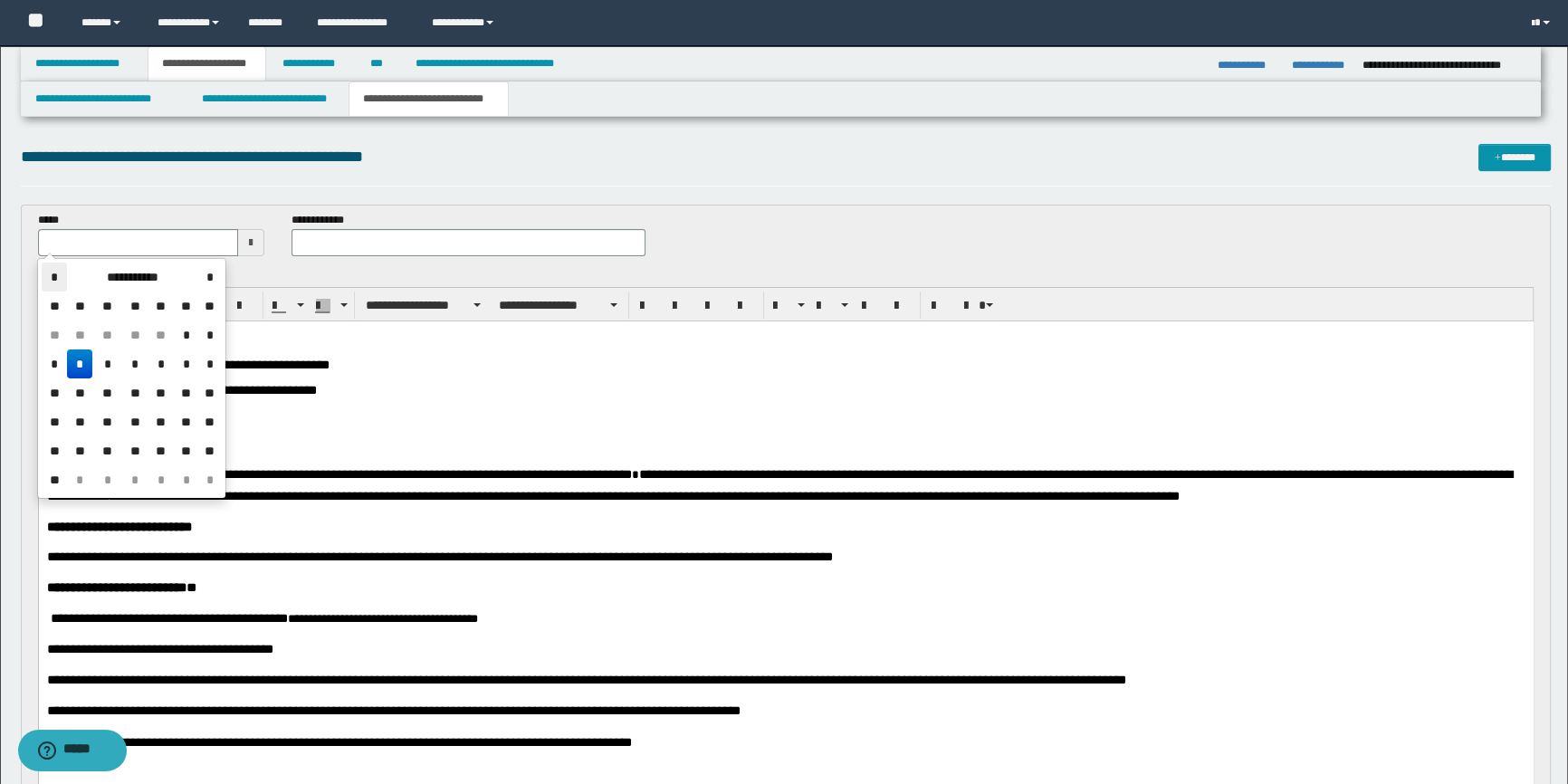 click on "*" at bounding box center [54, 277] 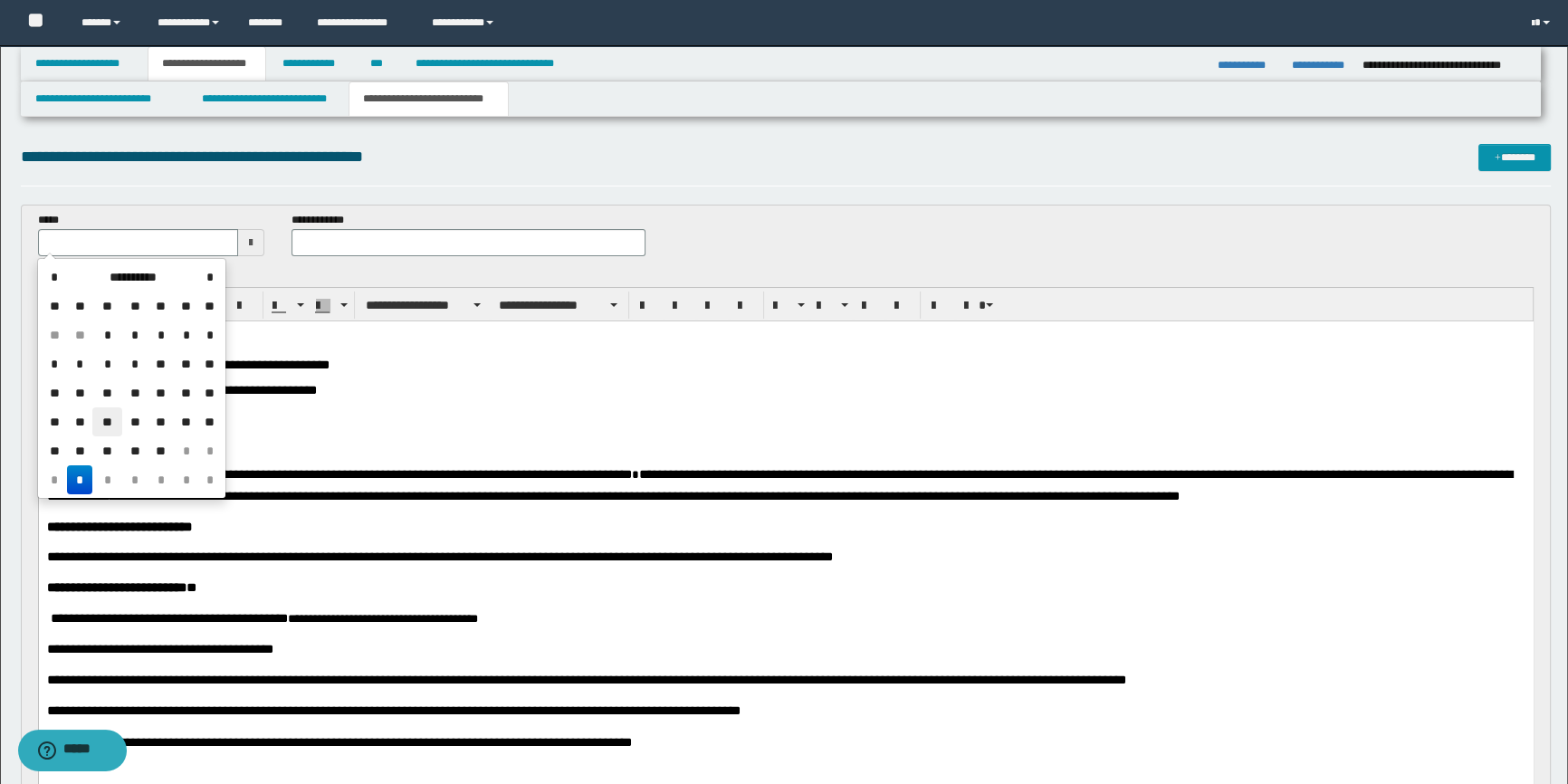 drag, startPoint x: 106, startPoint y: 413, endPoint x: 120, endPoint y: 59, distance: 354.27673 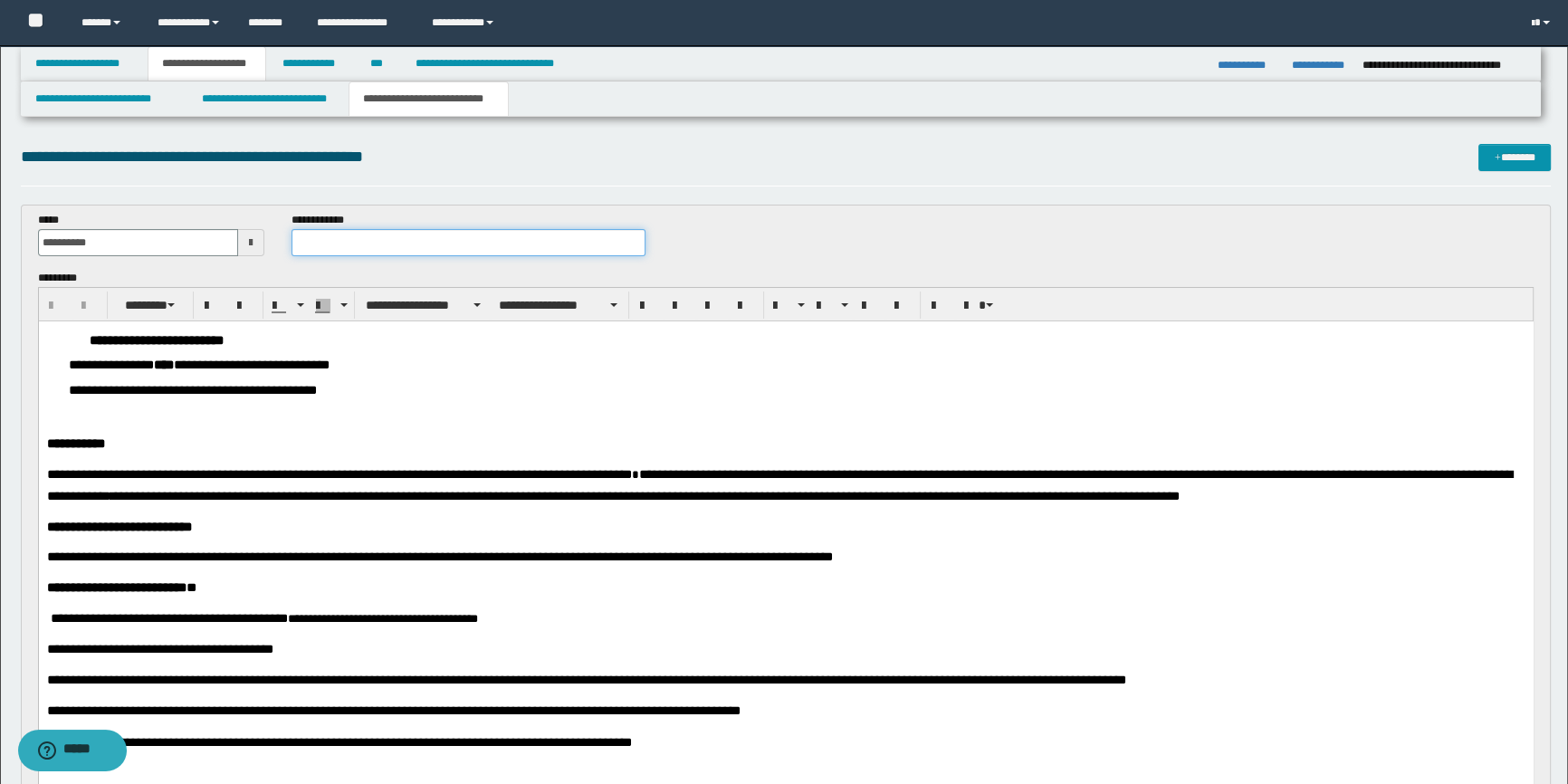 drag, startPoint x: 381, startPoint y: 239, endPoint x: 382, endPoint y: 214, distance: 25.01999 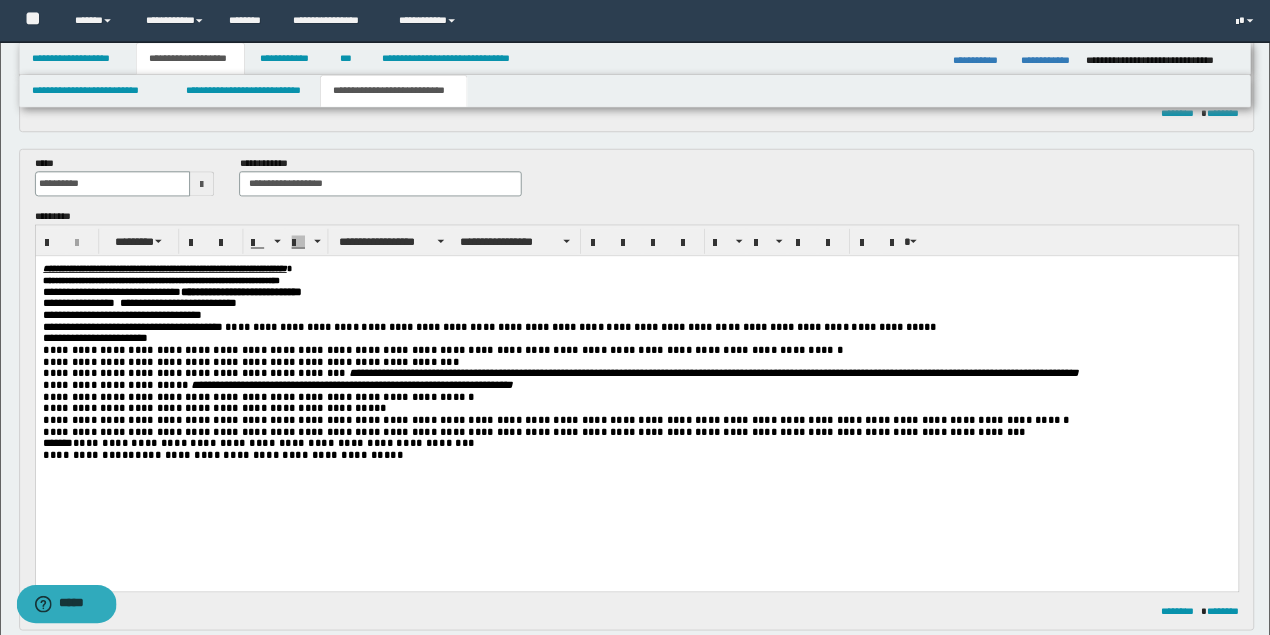 scroll, scrollTop: 908, scrollLeft: 0, axis: vertical 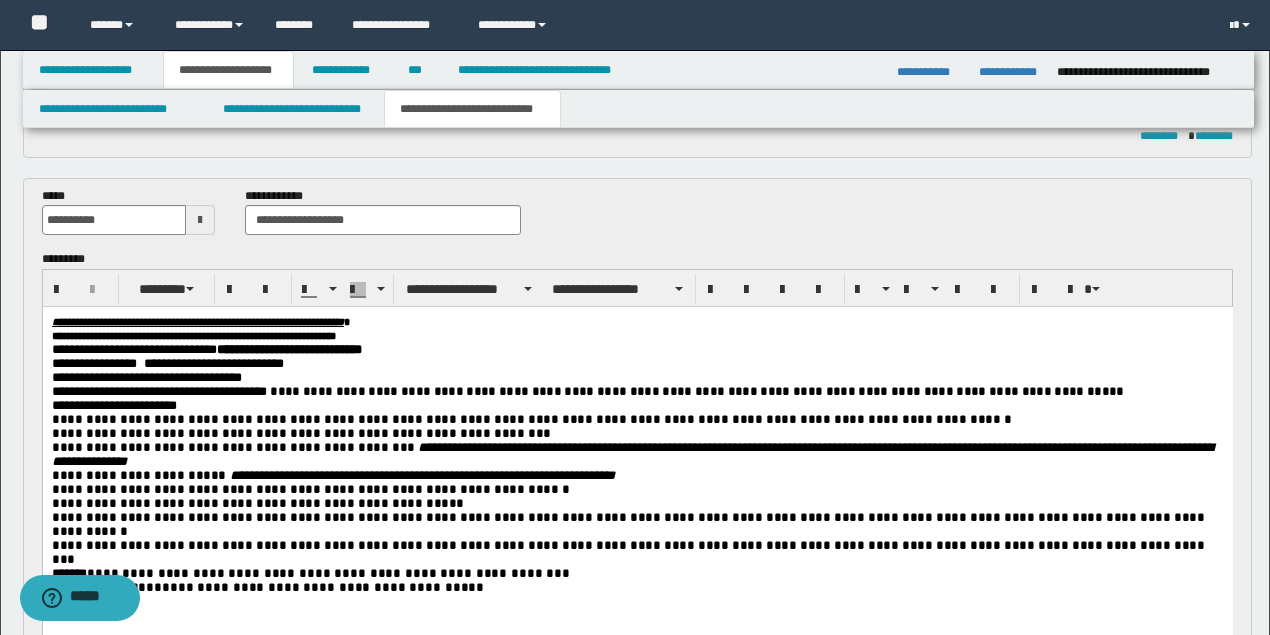 type on "**********" 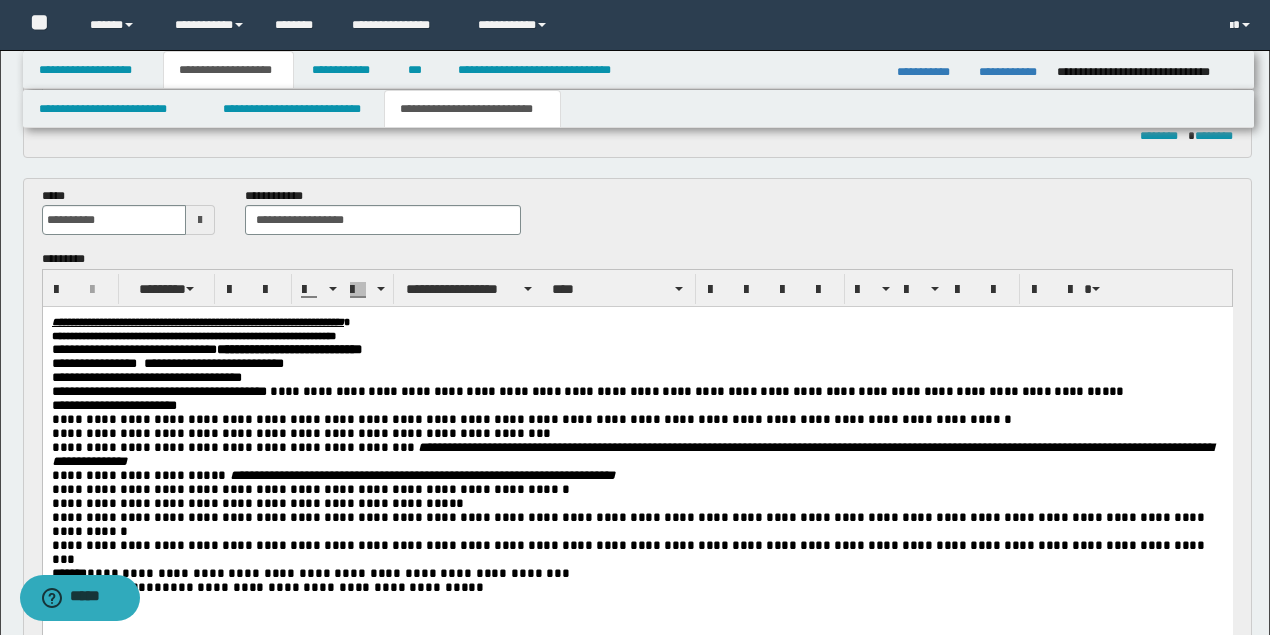 click on "**********" at bounding box center (637, 364) 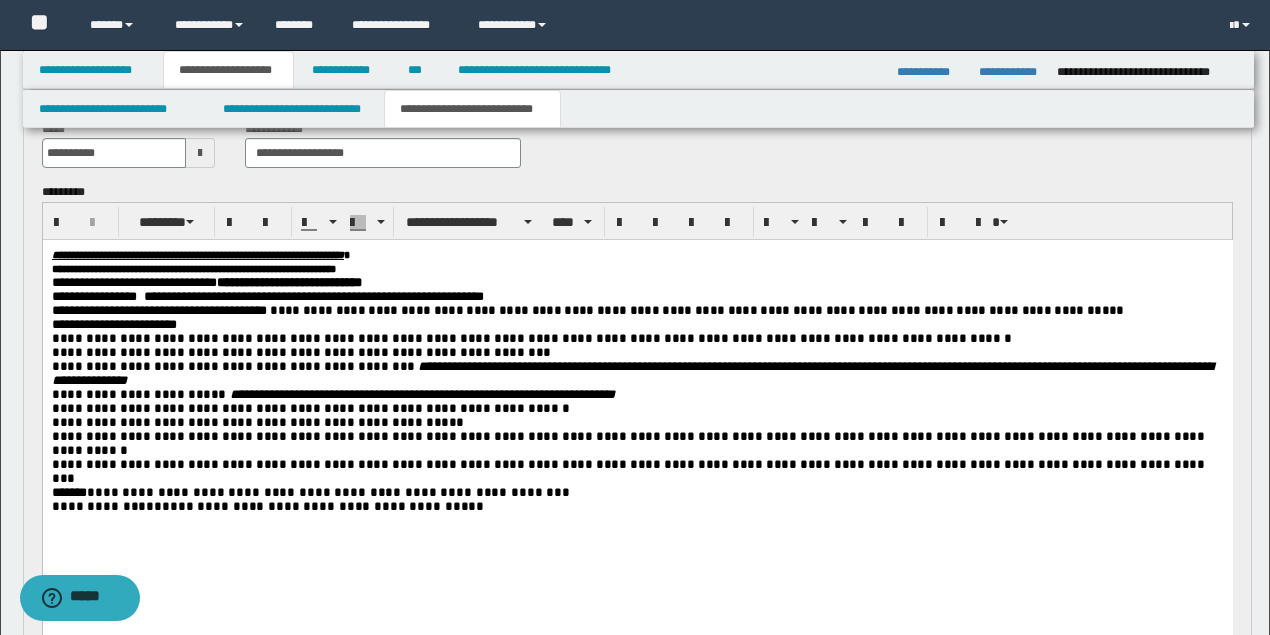 scroll, scrollTop: 1108, scrollLeft: 0, axis: vertical 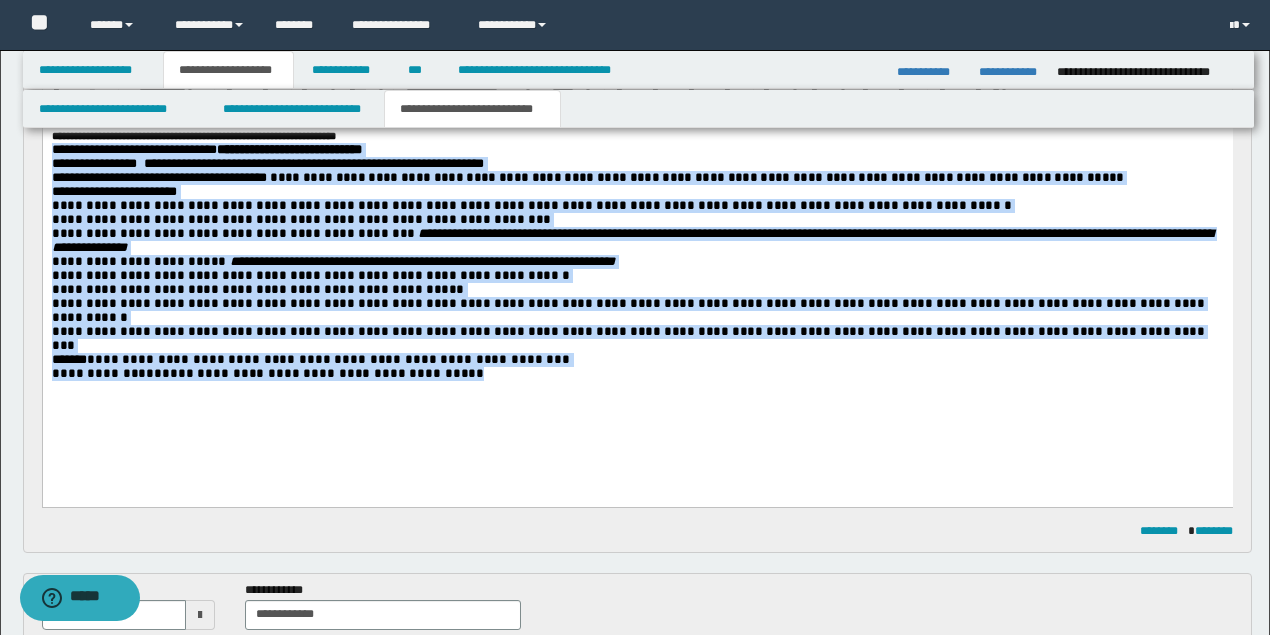drag, startPoint x: 54, startPoint y: 153, endPoint x: 414, endPoint y: 365, distance: 417.78464 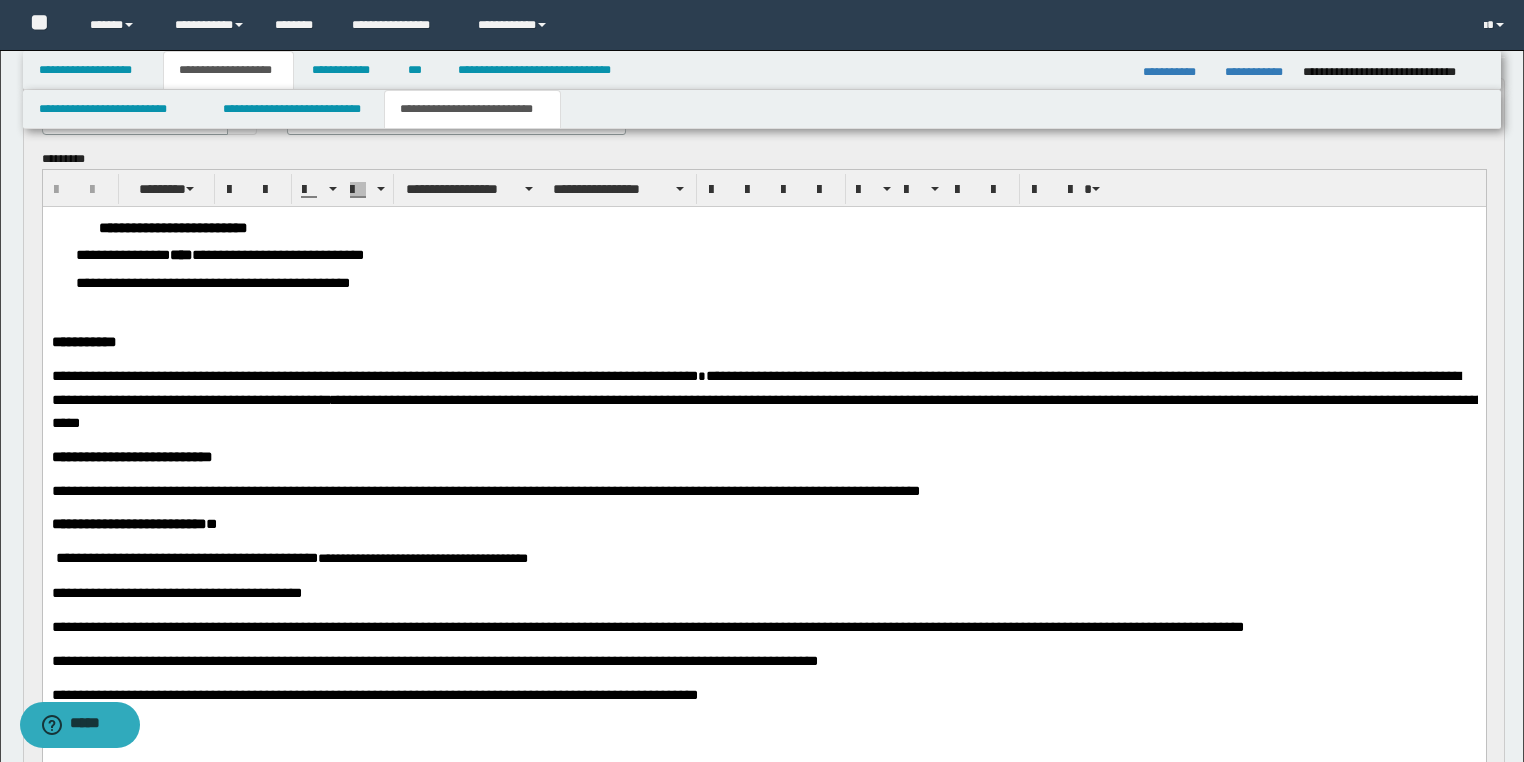 scroll, scrollTop: 68, scrollLeft: 0, axis: vertical 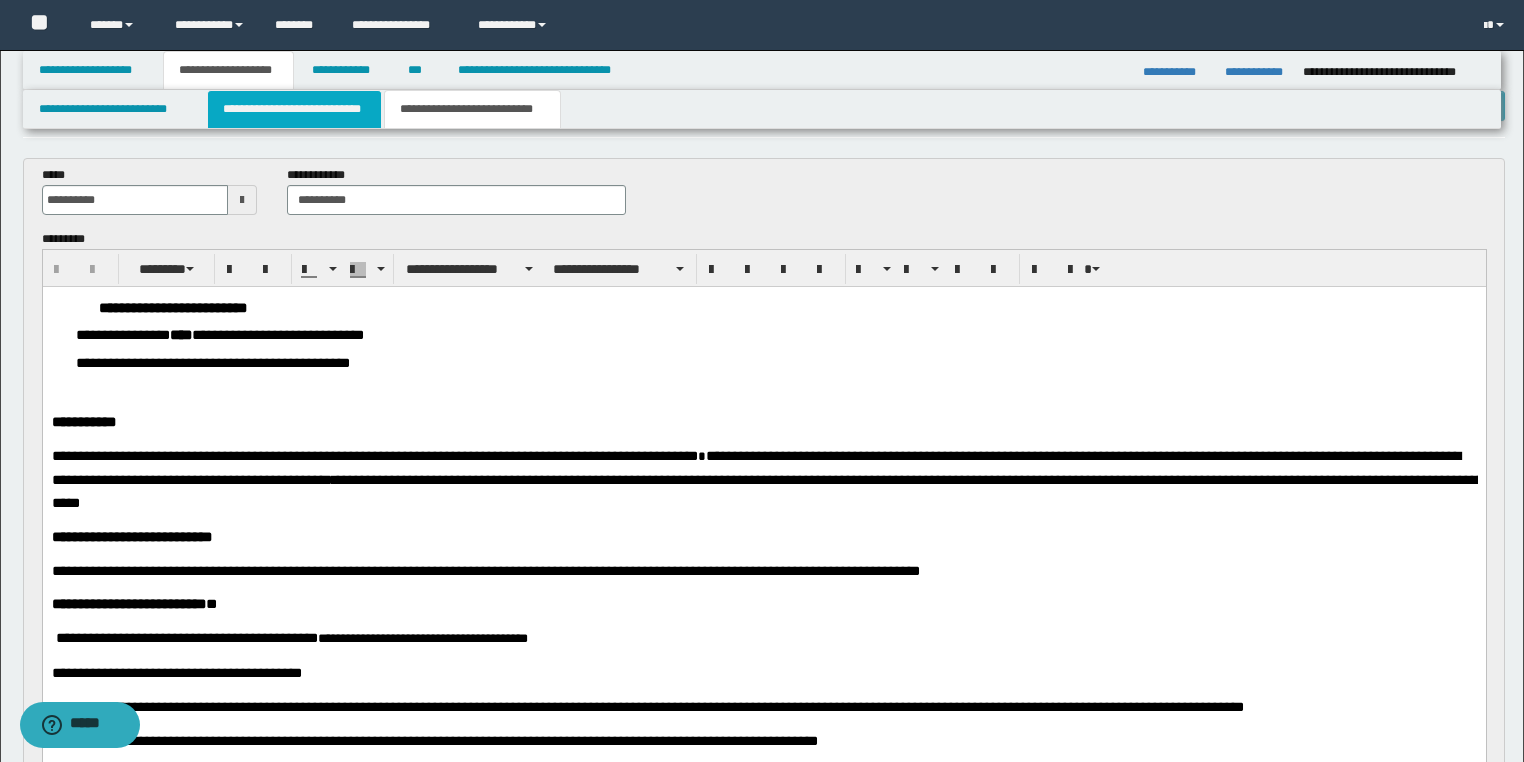 click on "**********" at bounding box center (294, 109) 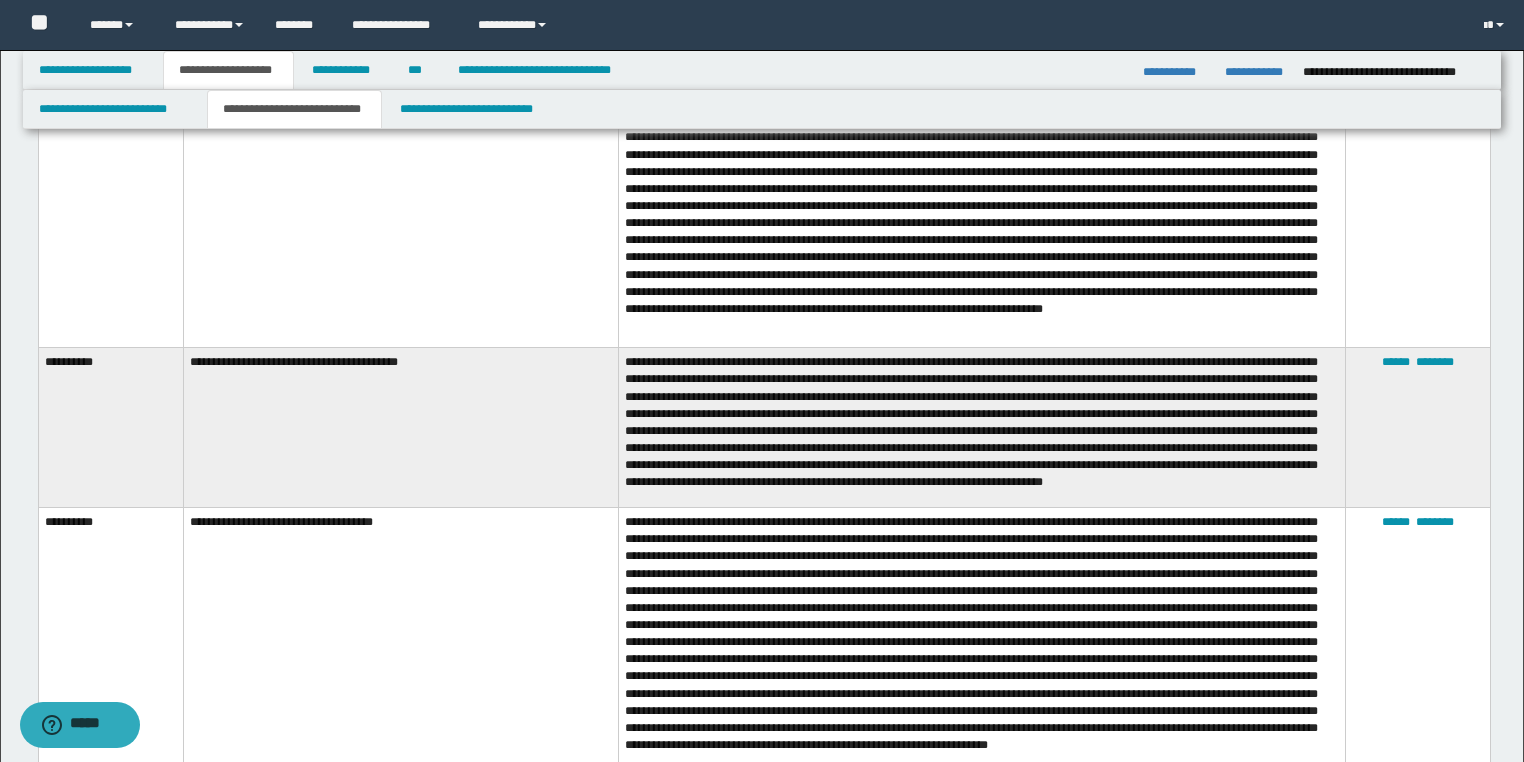 scroll, scrollTop: 3520, scrollLeft: 0, axis: vertical 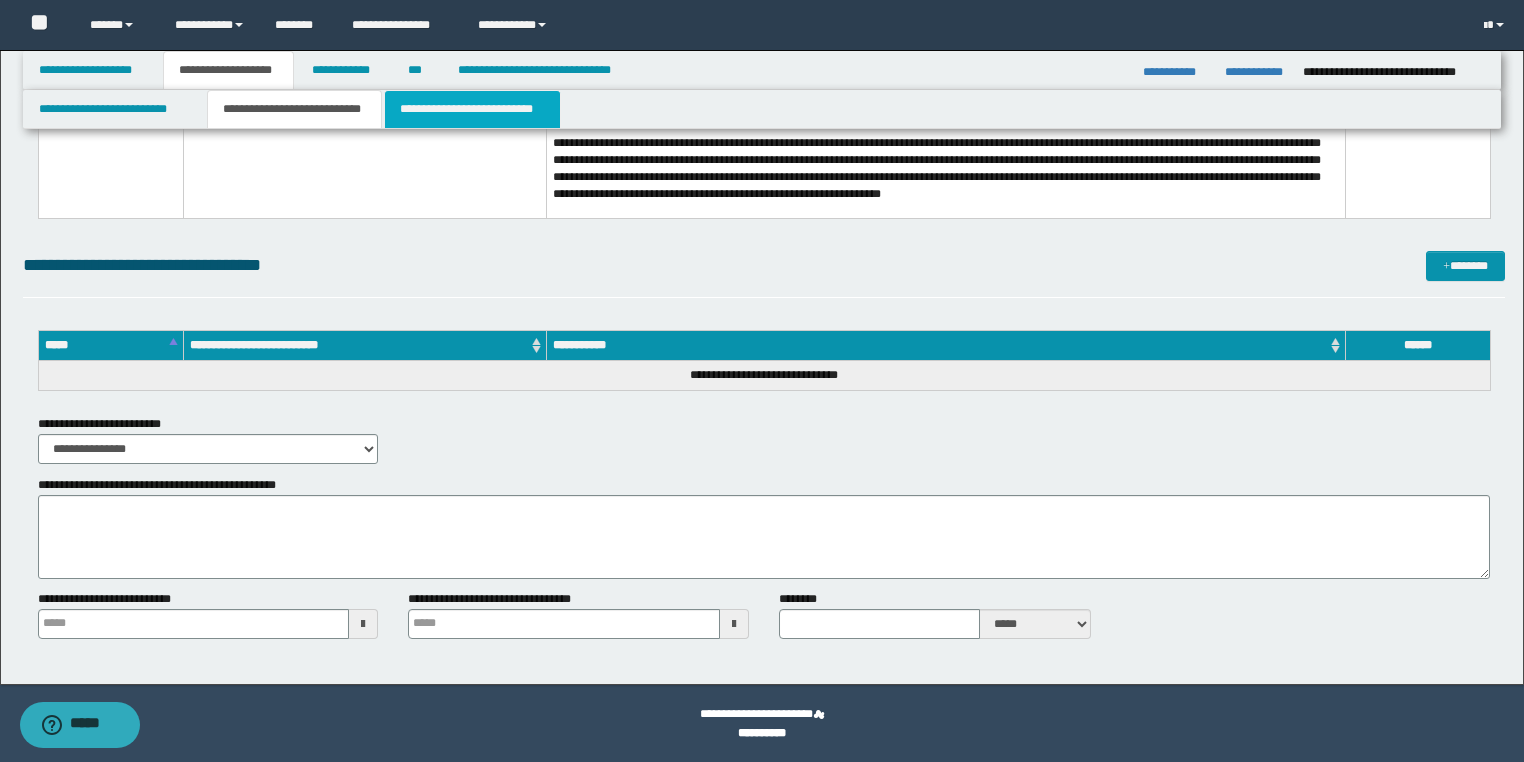 click on "**********" at bounding box center [472, 109] 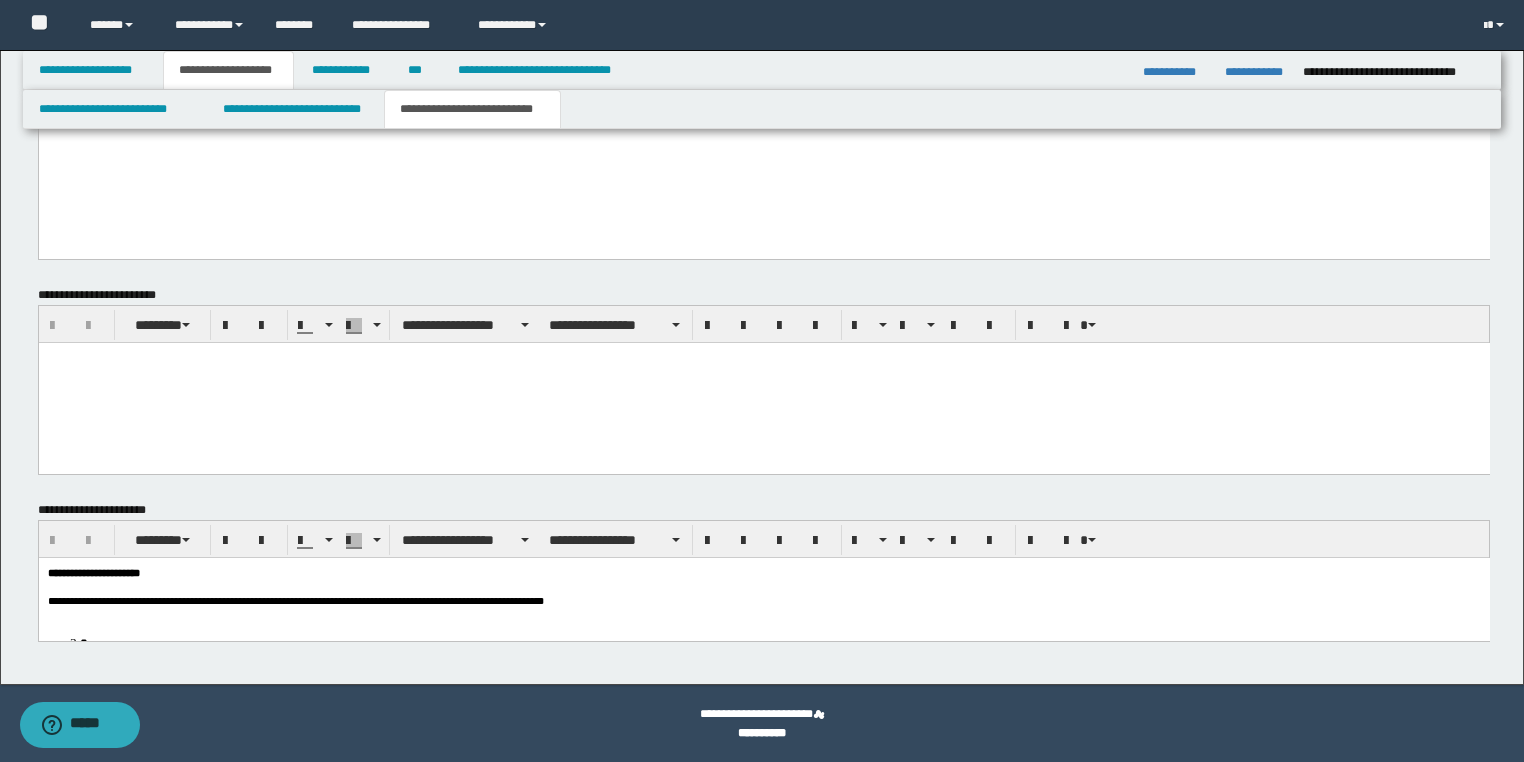 scroll, scrollTop: 2205, scrollLeft: 0, axis: vertical 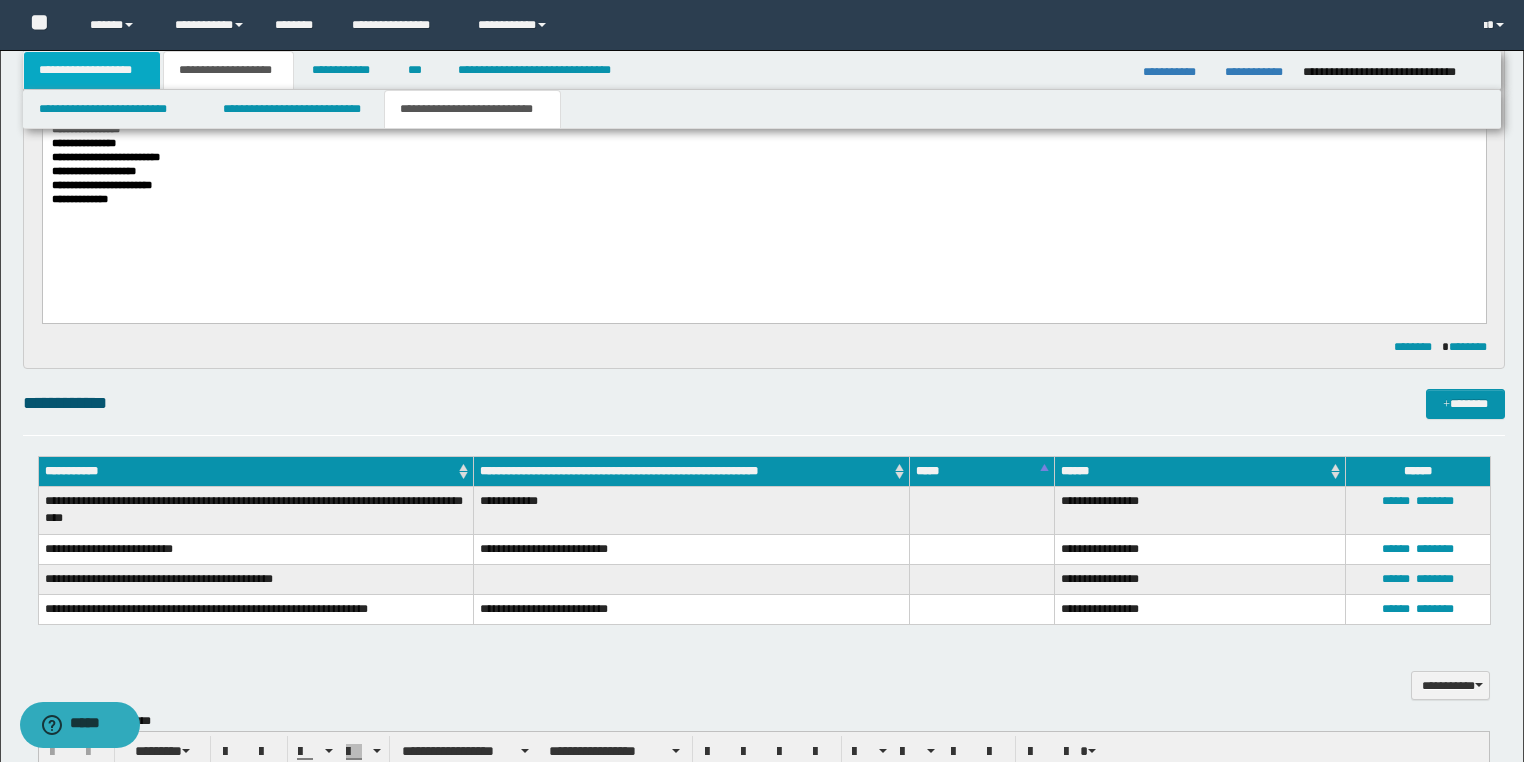 click on "**********" at bounding box center [92, 70] 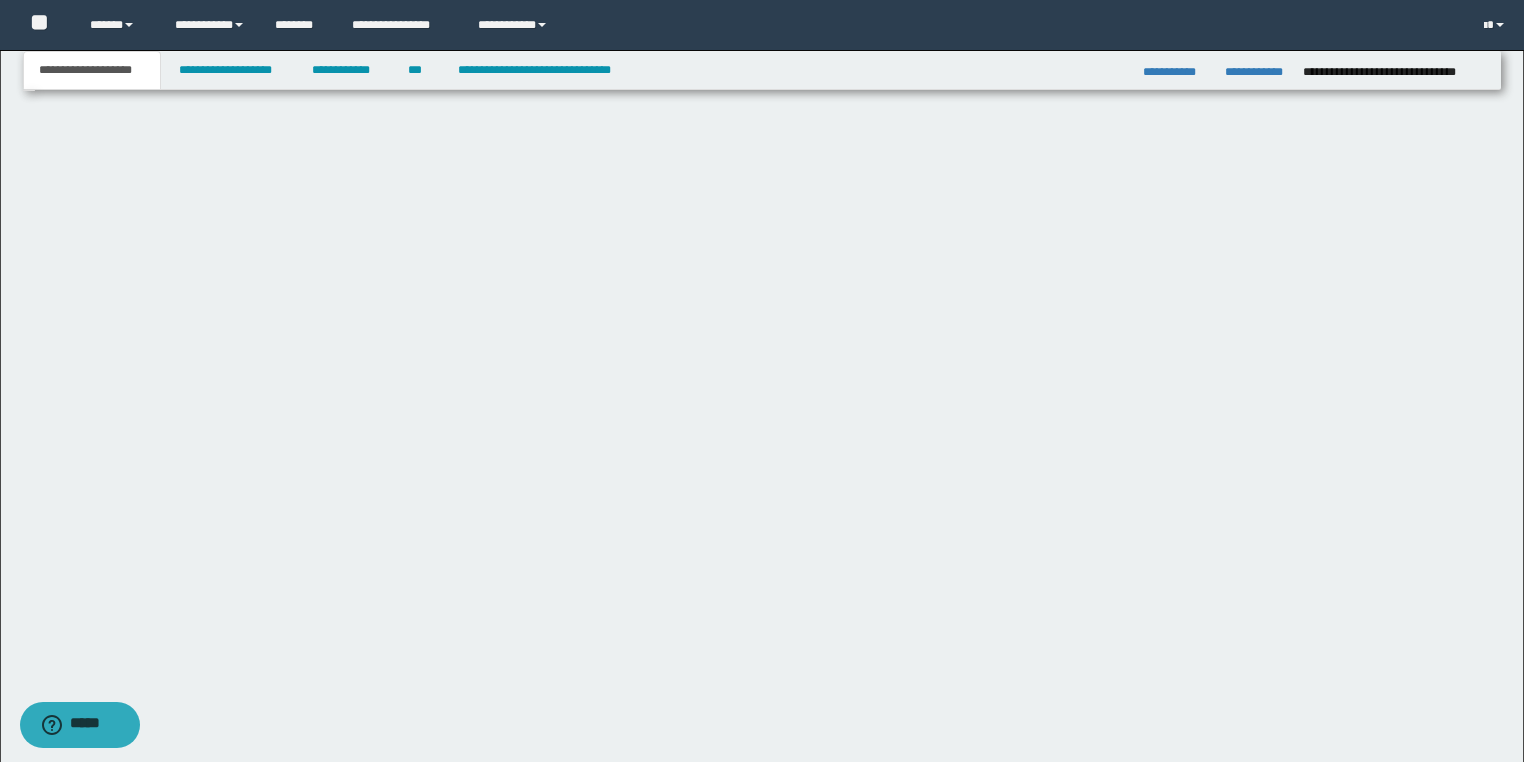scroll, scrollTop: 120, scrollLeft: 0, axis: vertical 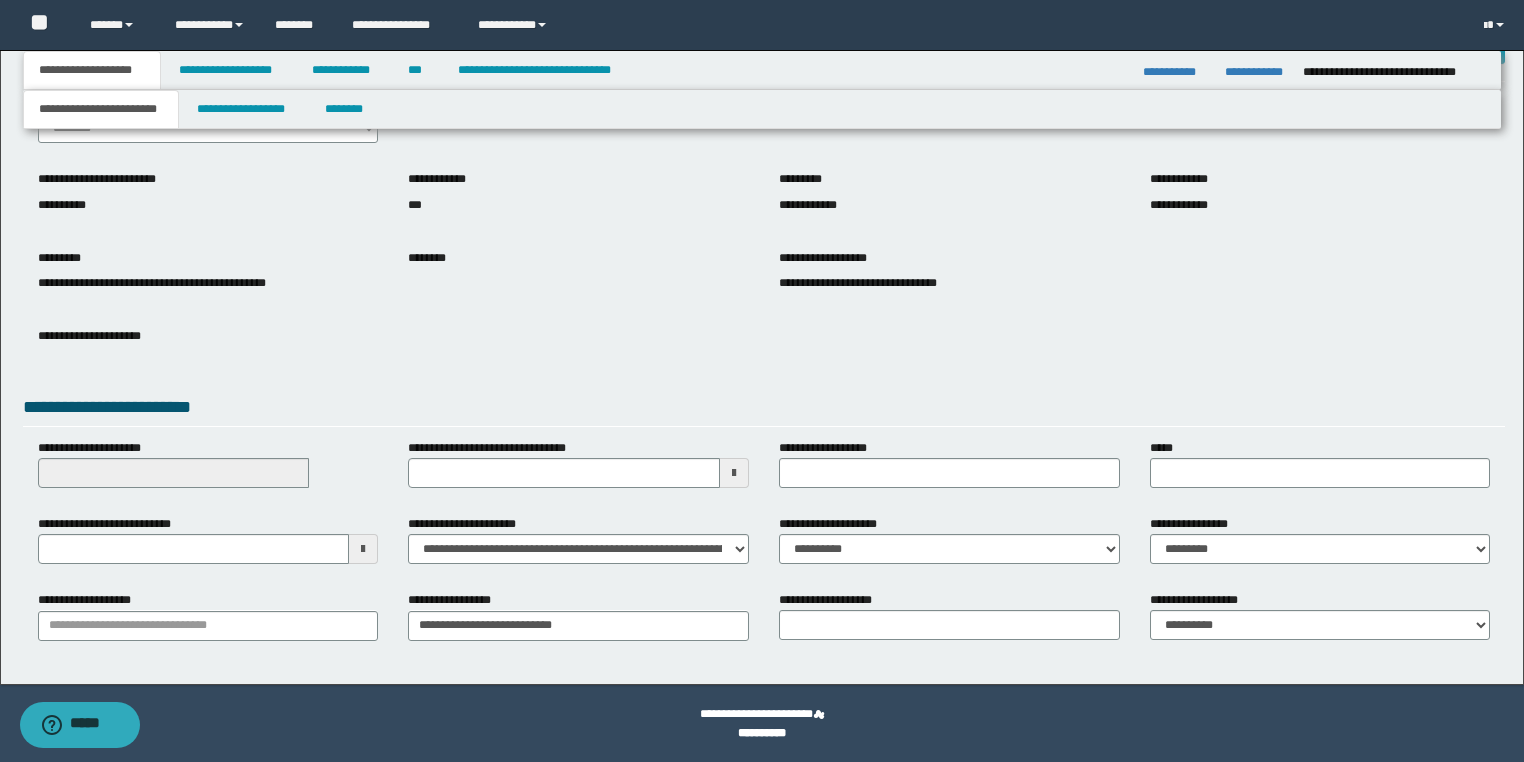 click at bounding box center (363, 549) 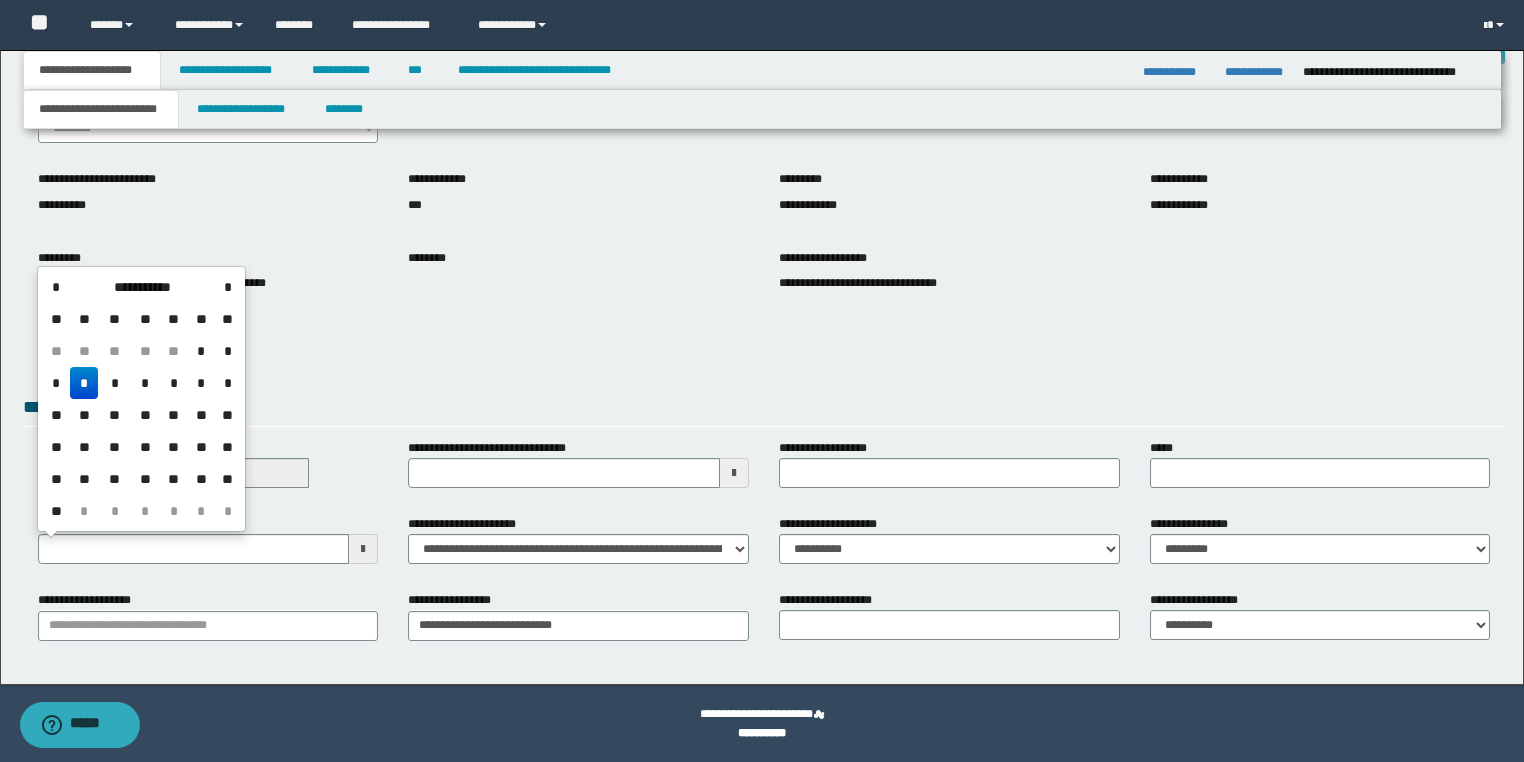 click on "*" at bounding box center (84, 383) 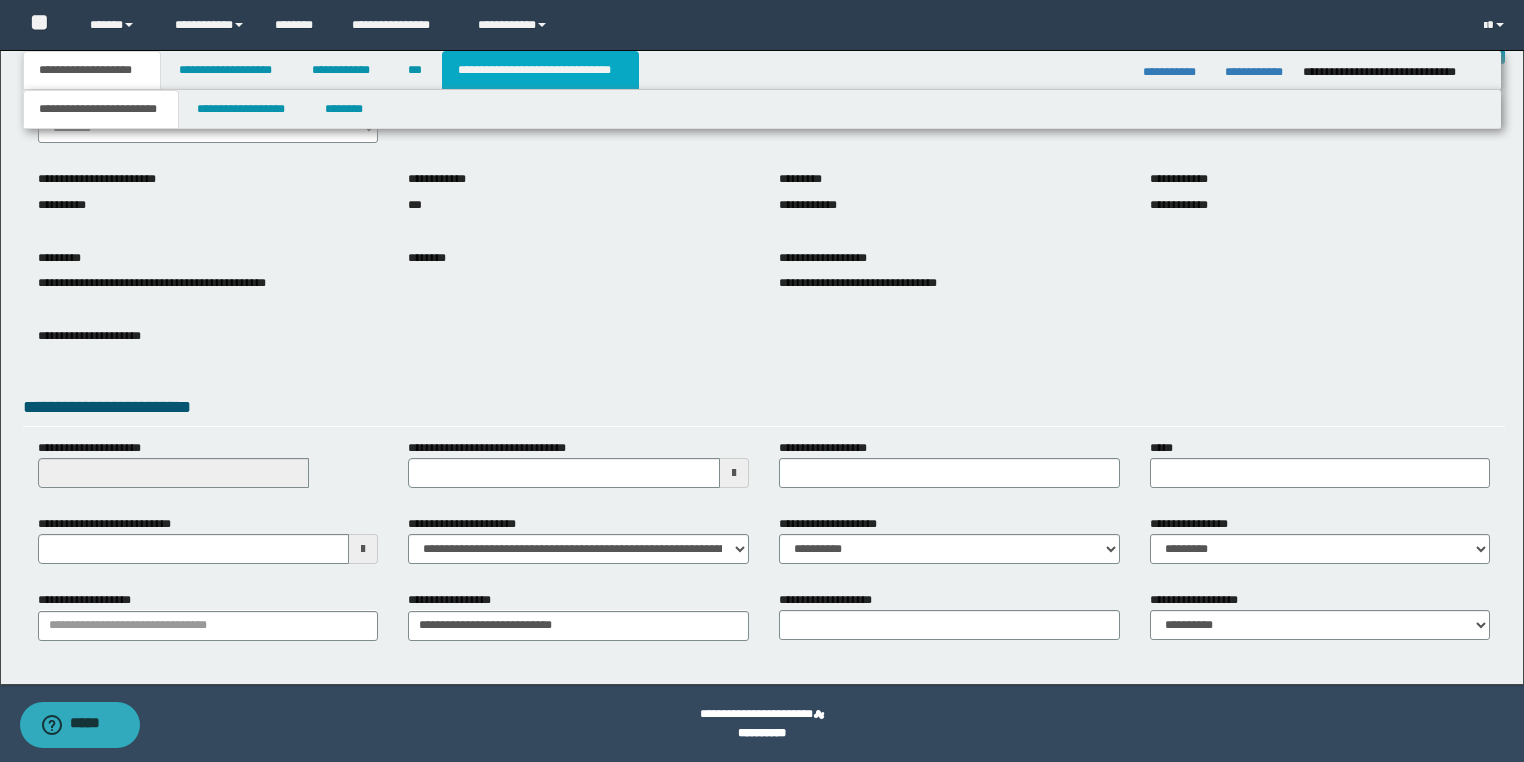 drag, startPoint x: 506, startPoint y: 65, endPoint x: 572, endPoint y: 144, distance: 102.941734 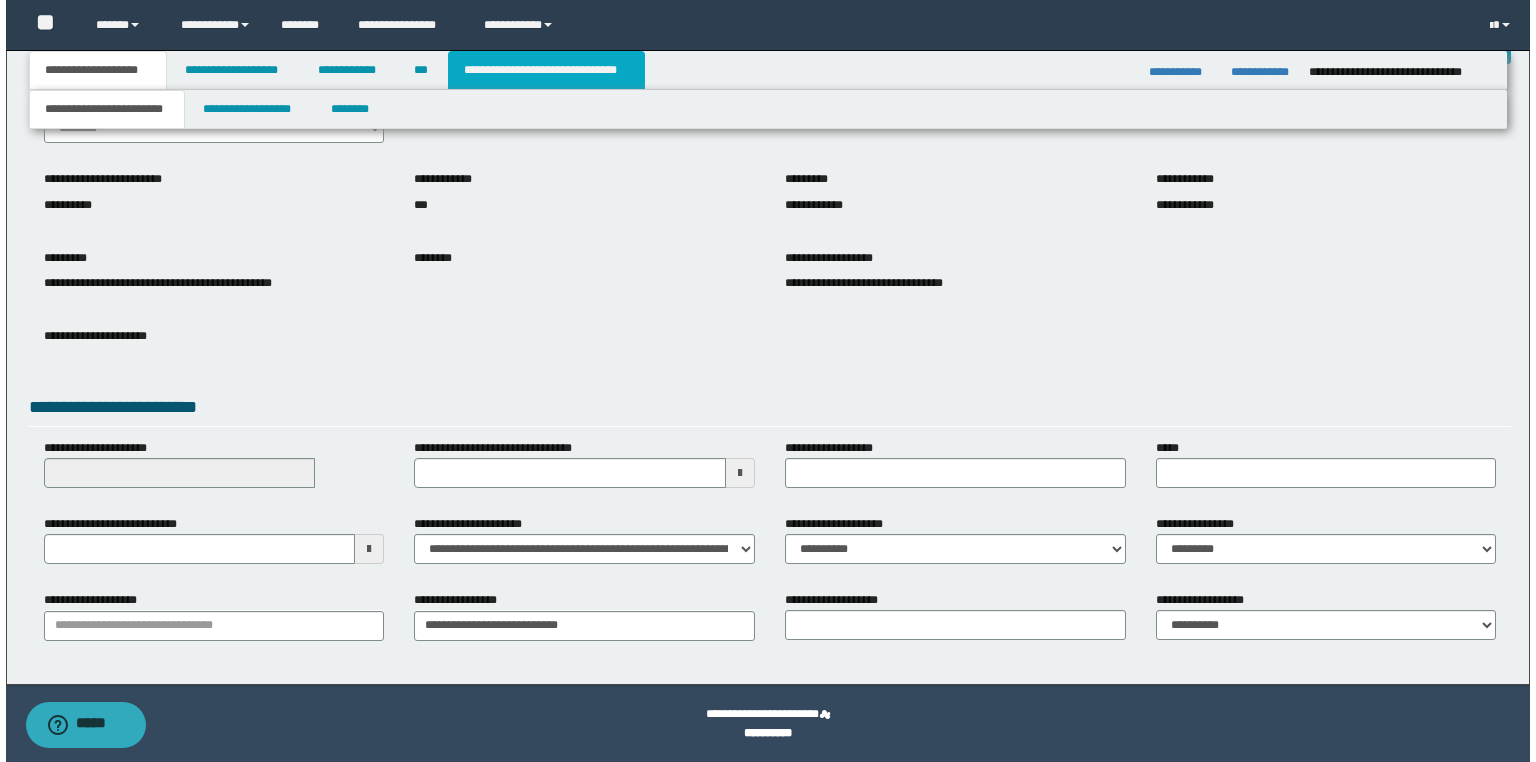 scroll, scrollTop: 0, scrollLeft: 0, axis: both 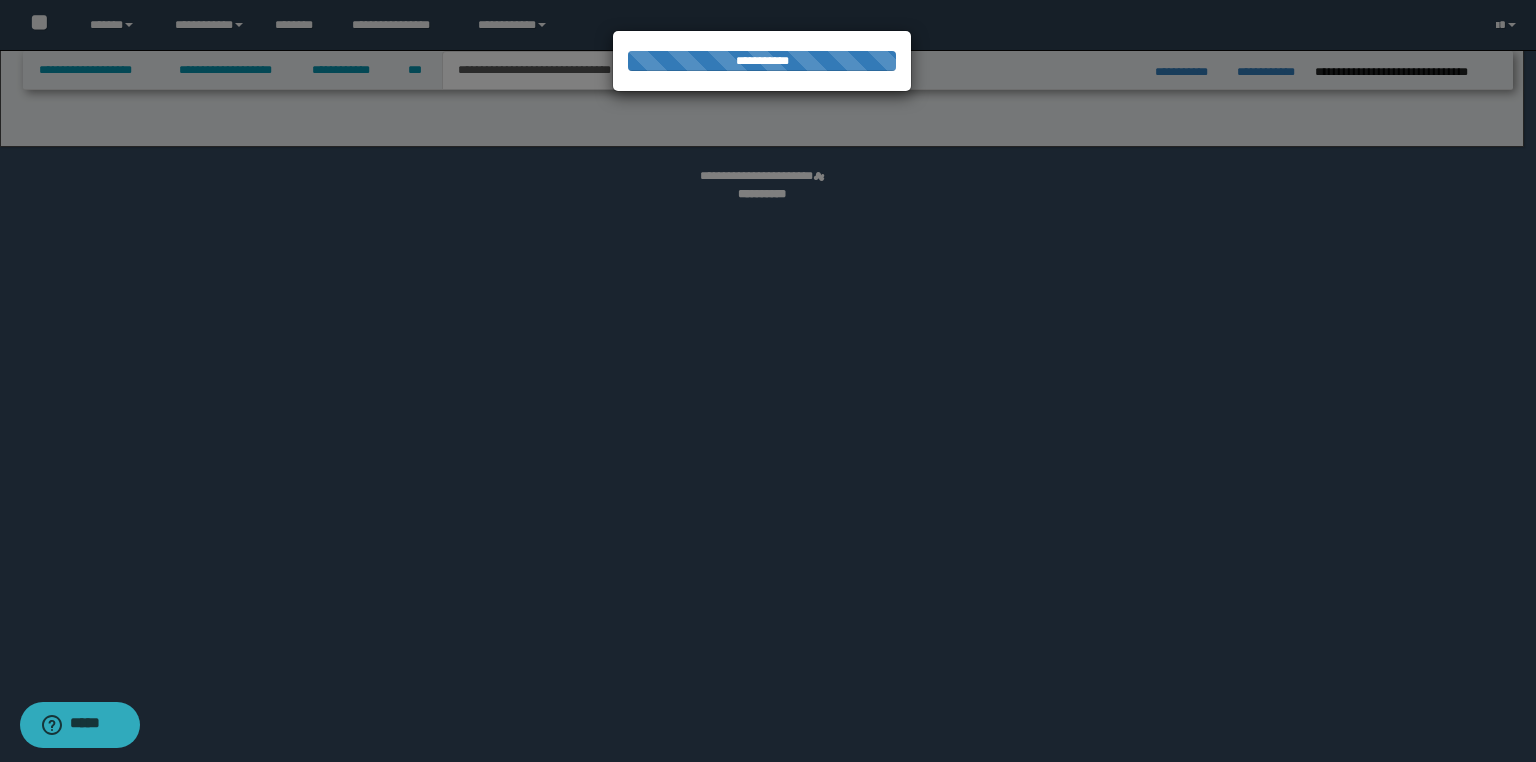 select on "*" 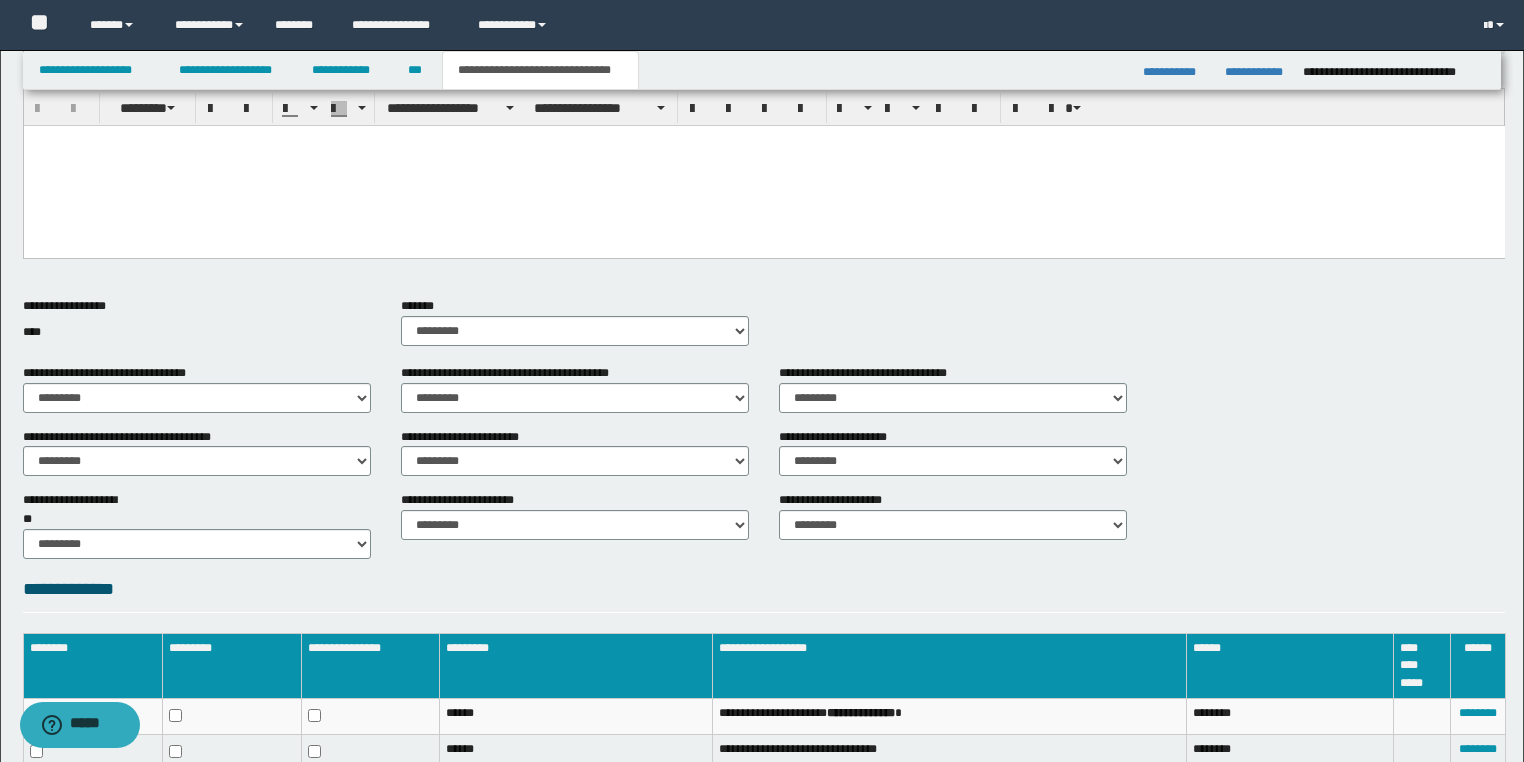 scroll, scrollTop: 666, scrollLeft: 0, axis: vertical 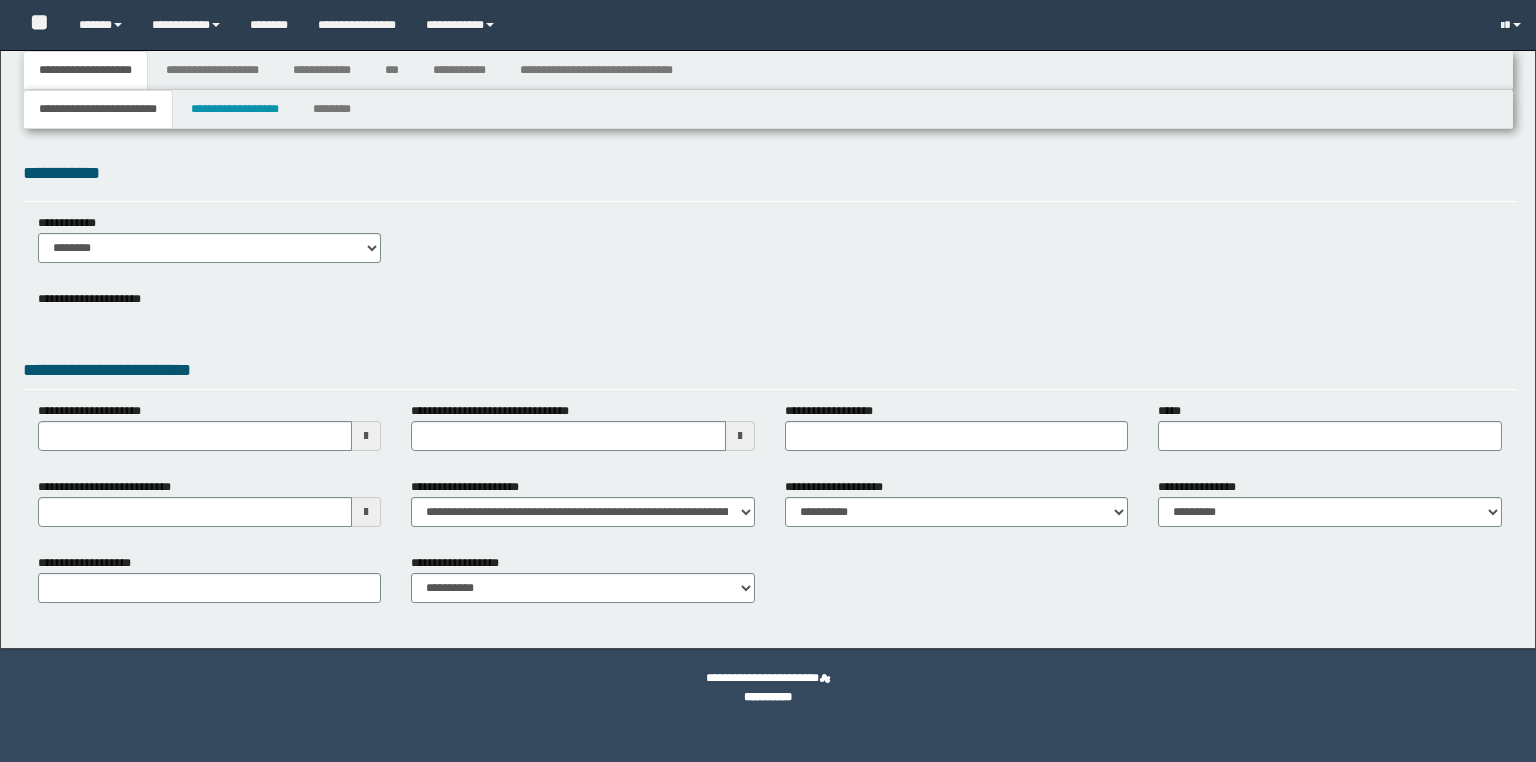 select on "*" 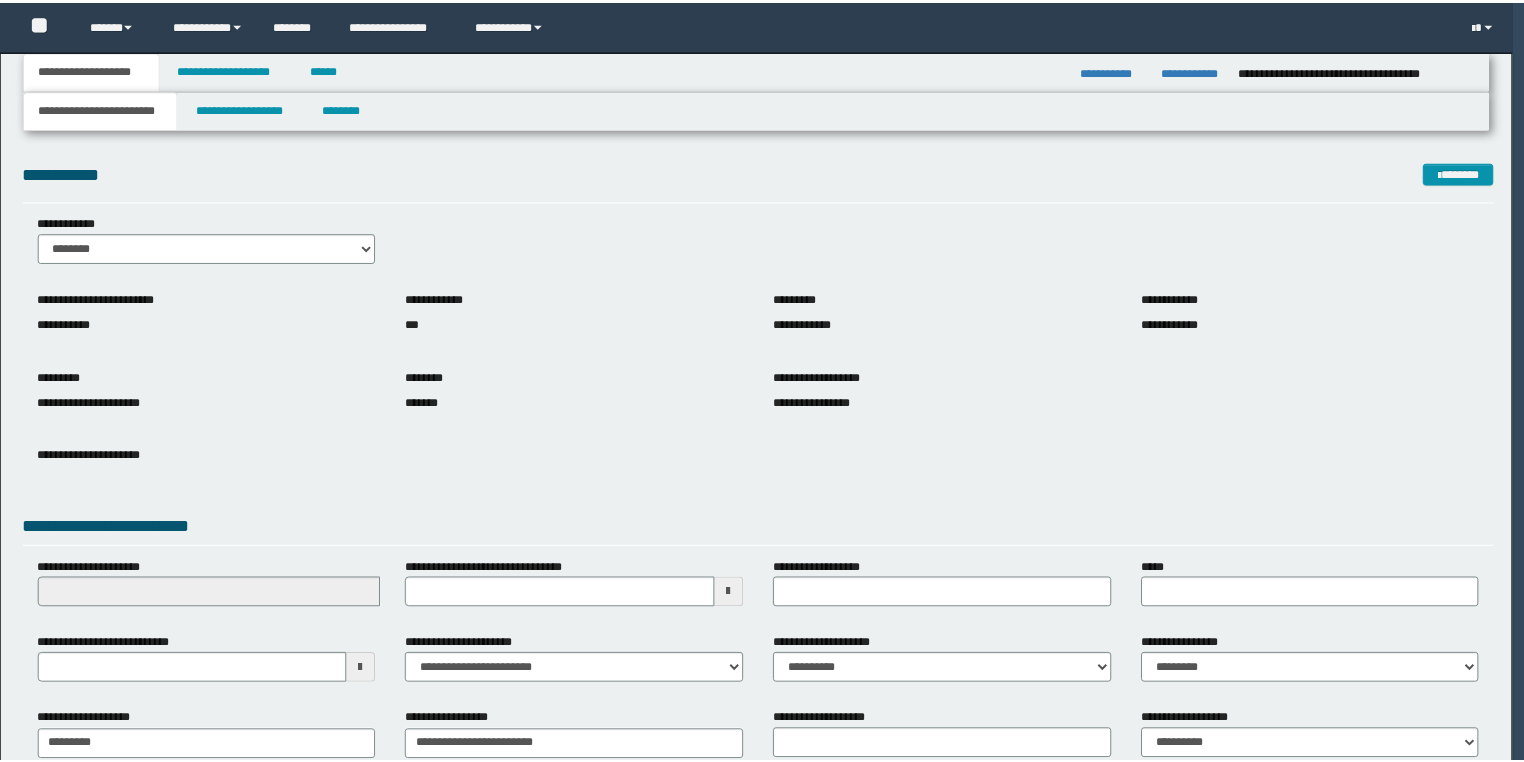 scroll, scrollTop: 0, scrollLeft: 0, axis: both 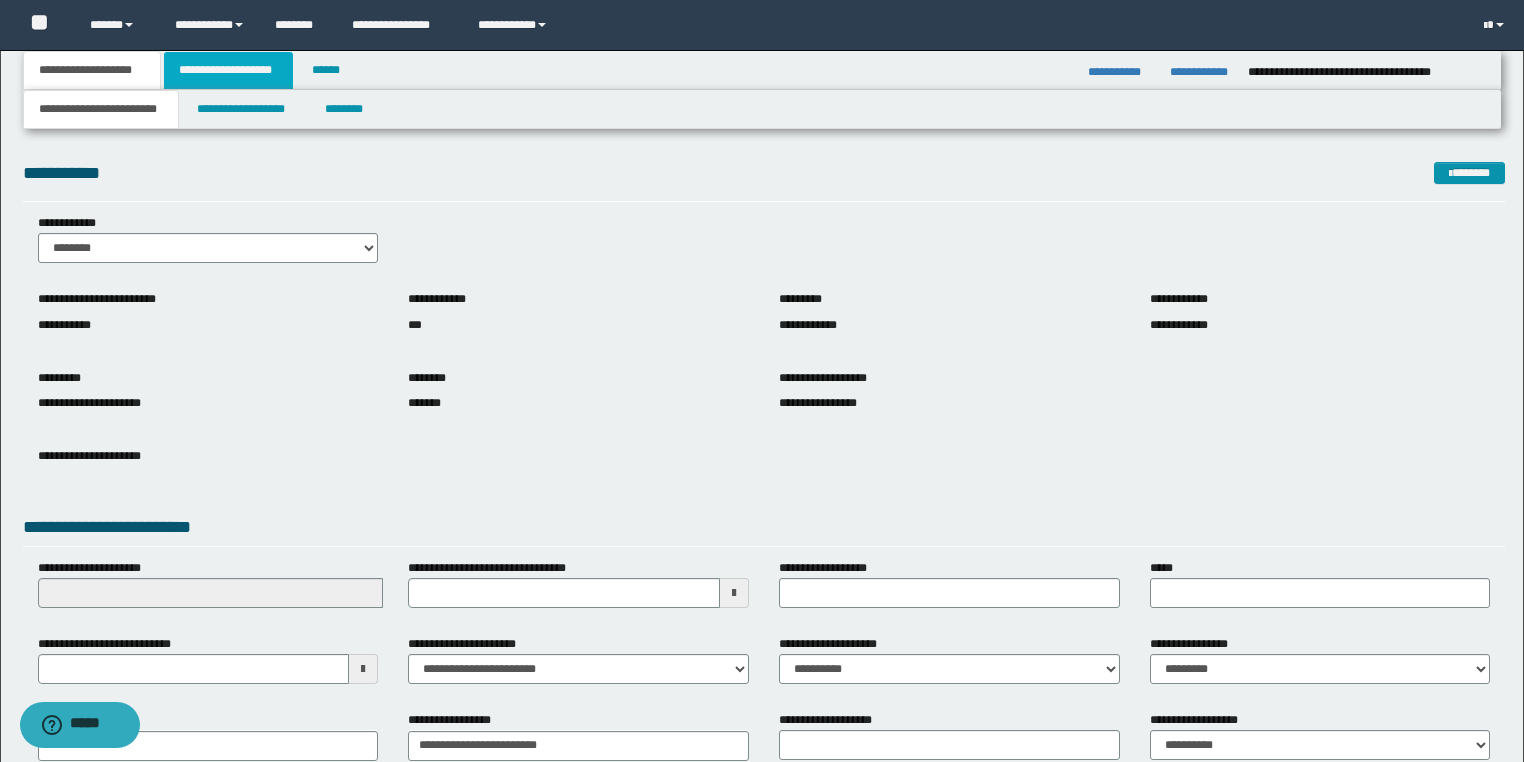click on "**********" at bounding box center (228, 70) 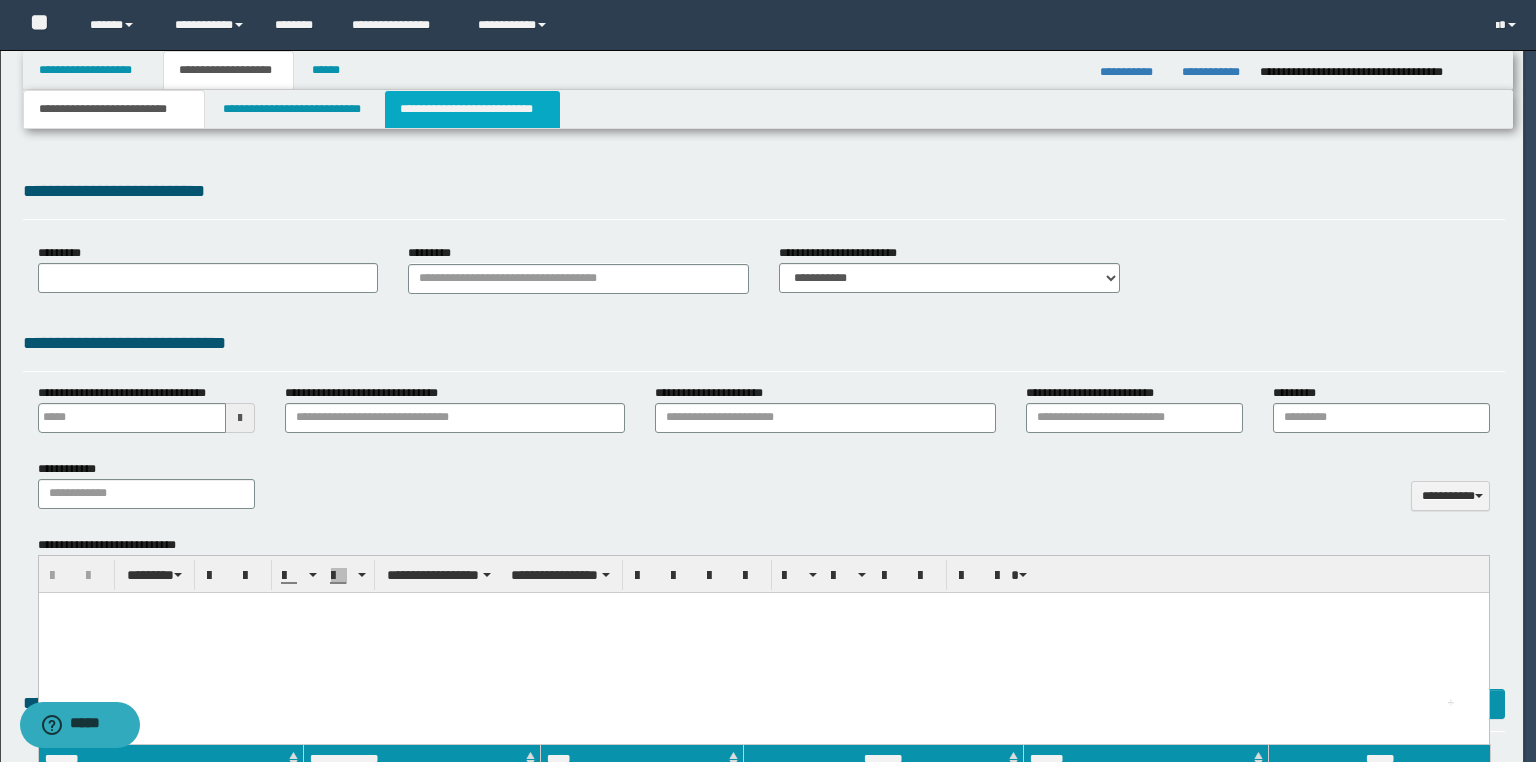 click on "**********" at bounding box center [472, 109] 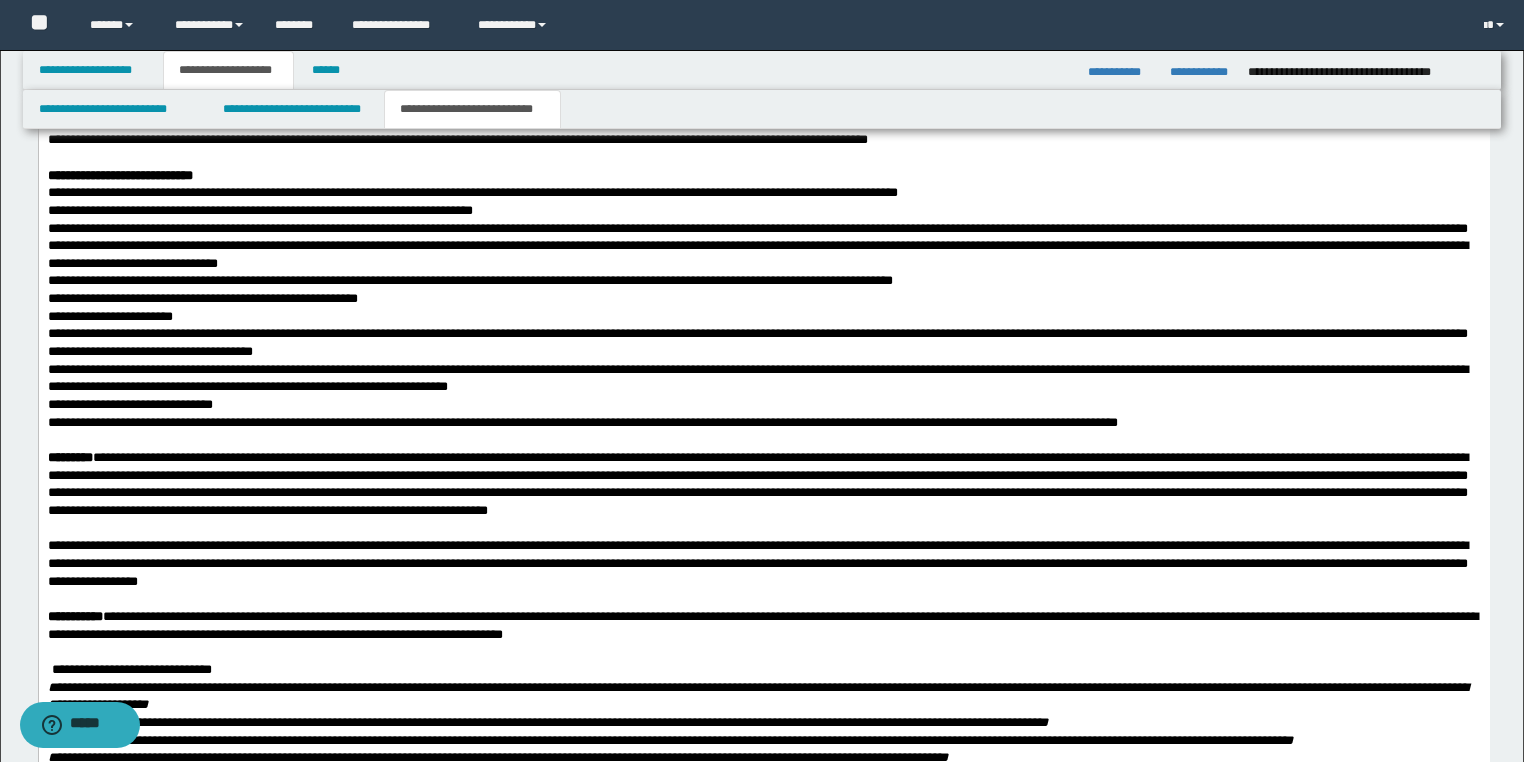 scroll, scrollTop: 2320, scrollLeft: 0, axis: vertical 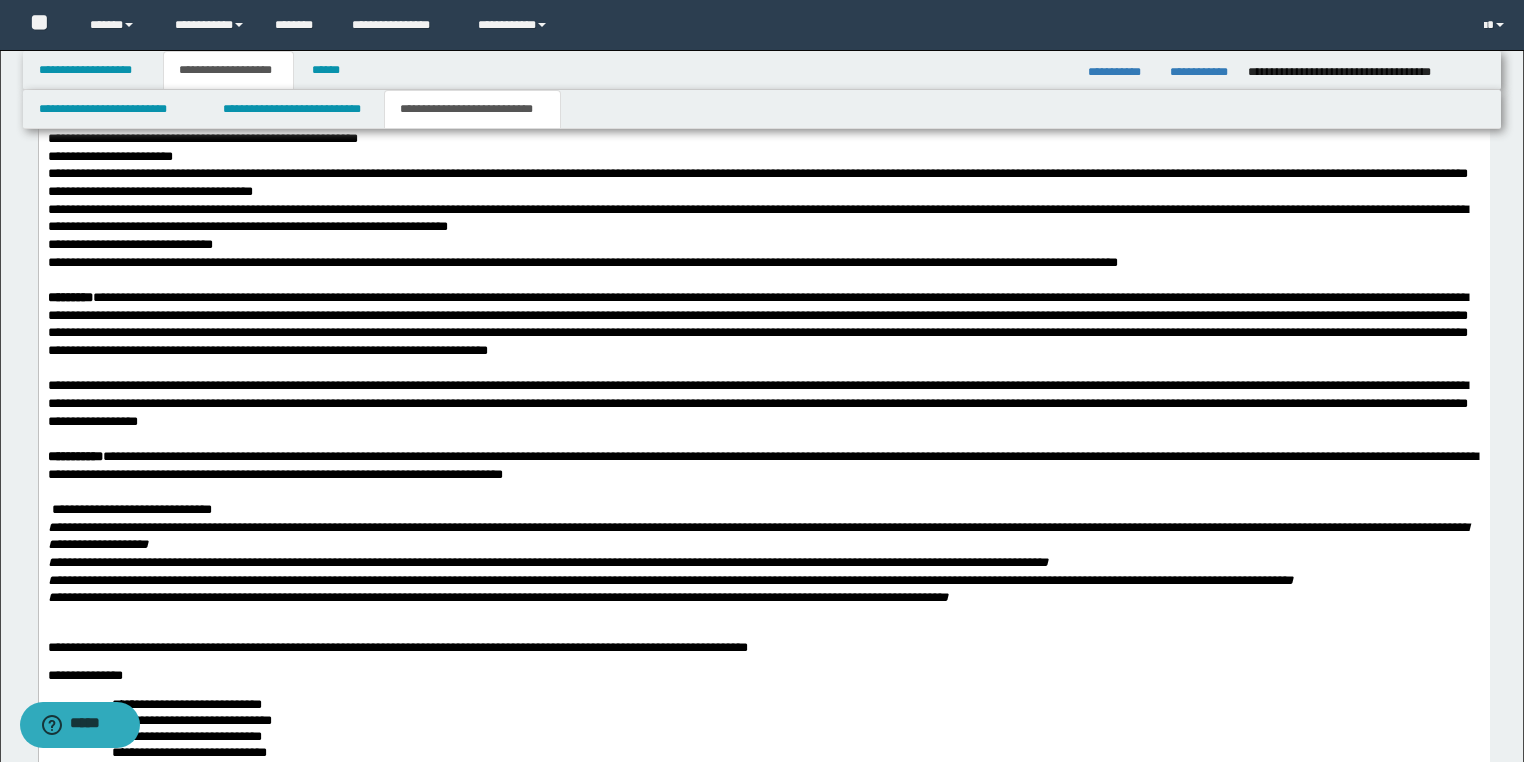drag, startPoint x: 692, startPoint y: 482, endPoint x: 711, endPoint y: 466, distance: 24.839485 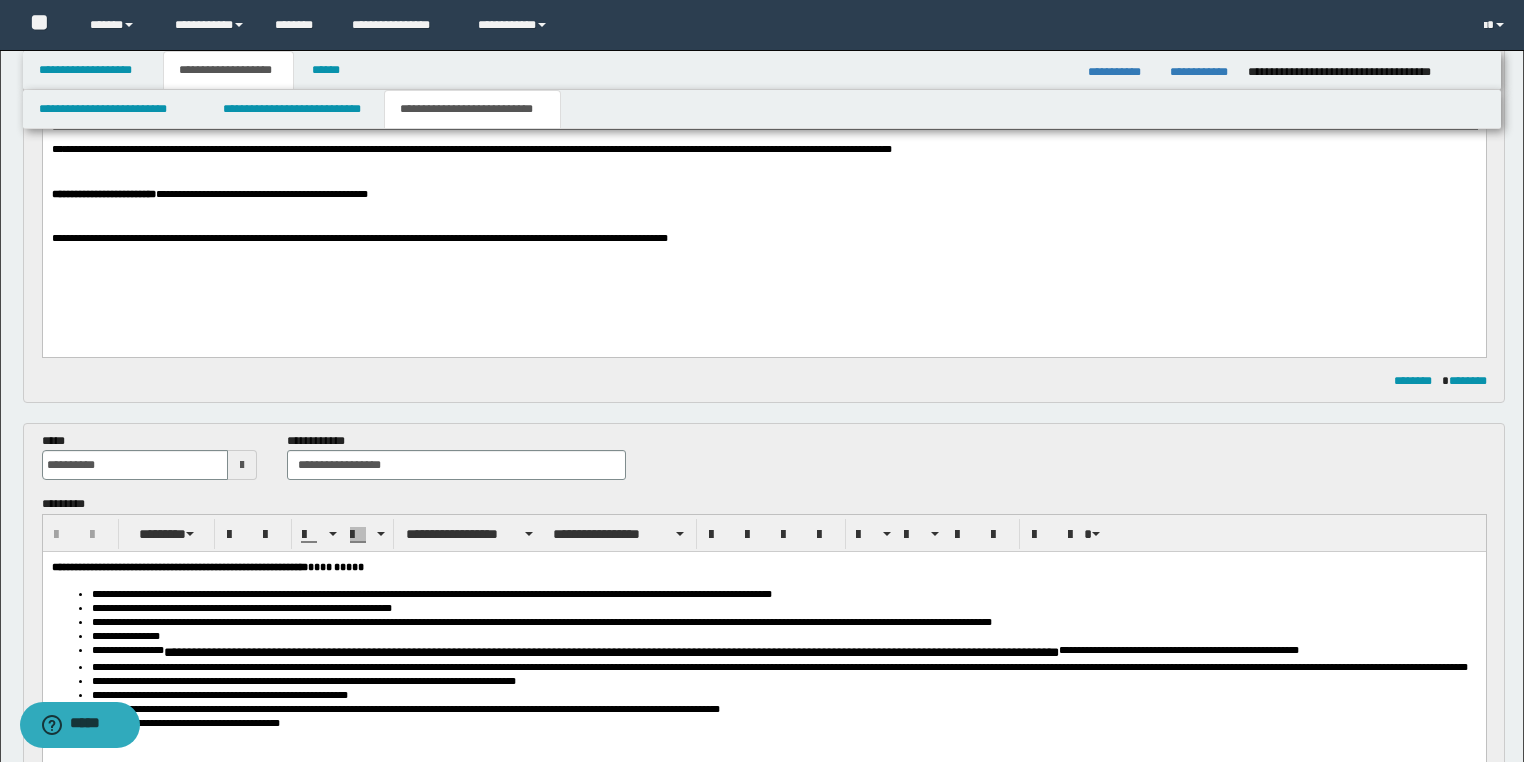 scroll, scrollTop: 80, scrollLeft: 0, axis: vertical 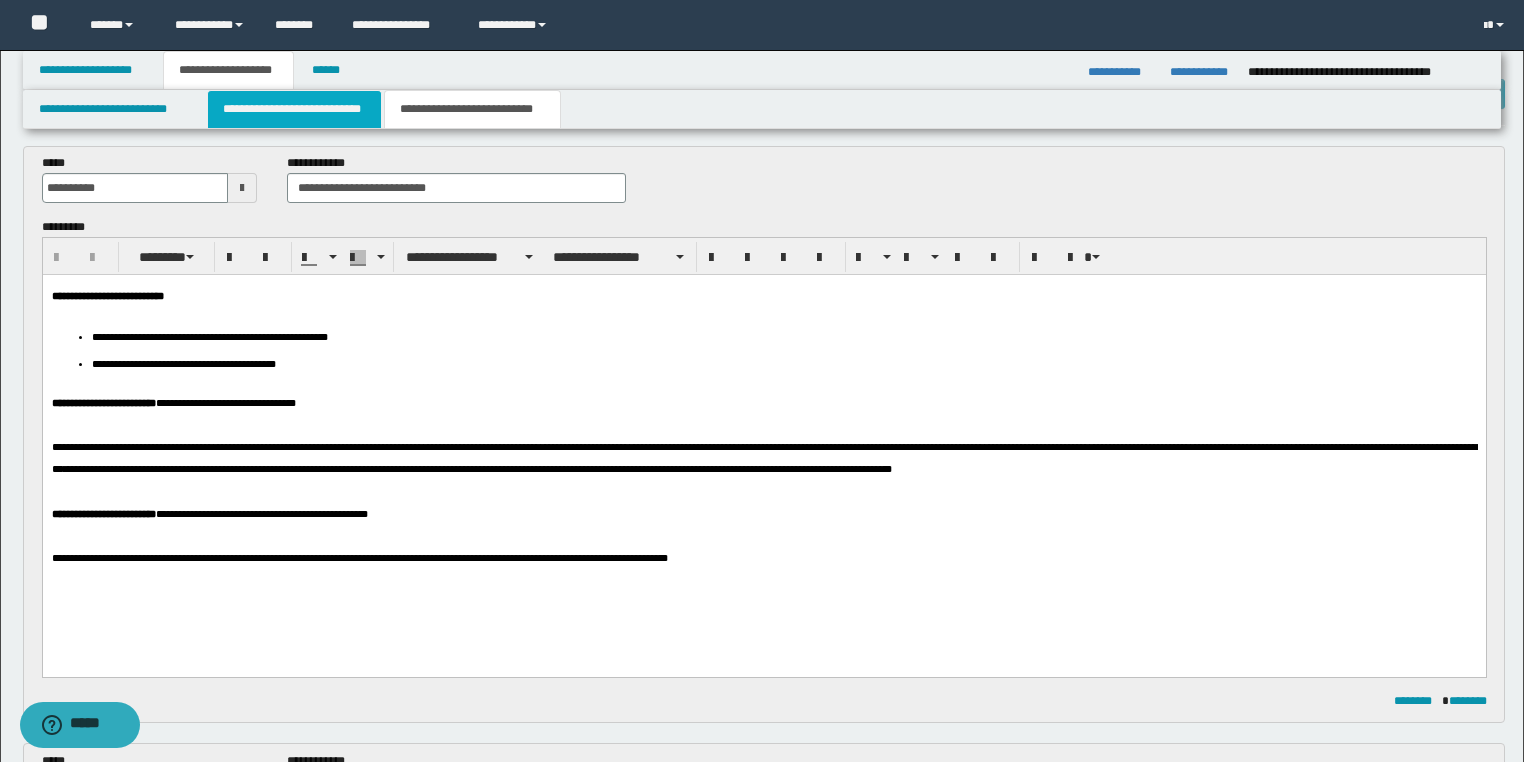 click on "**********" at bounding box center [294, 109] 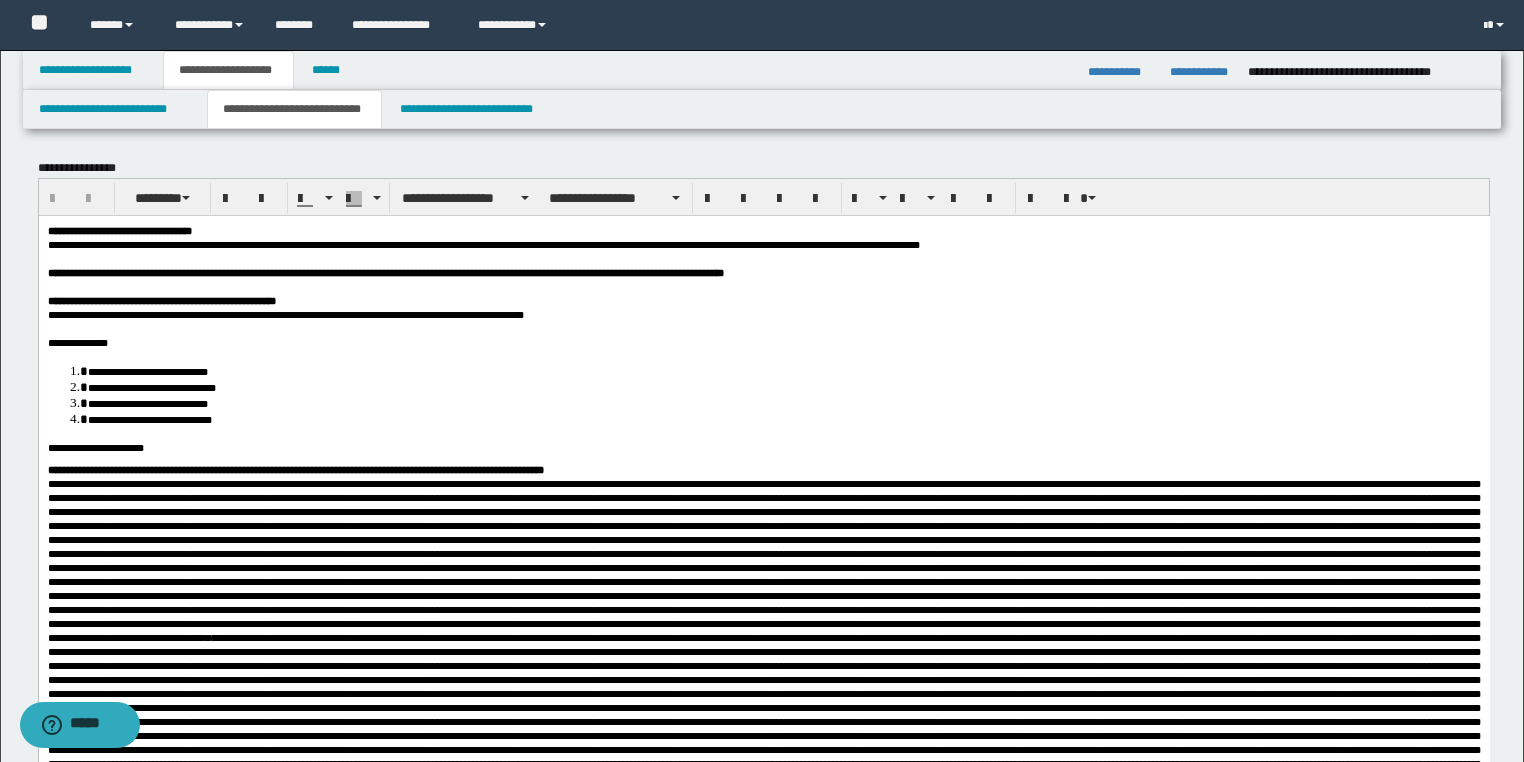scroll, scrollTop: 0, scrollLeft: 0, axis: both 